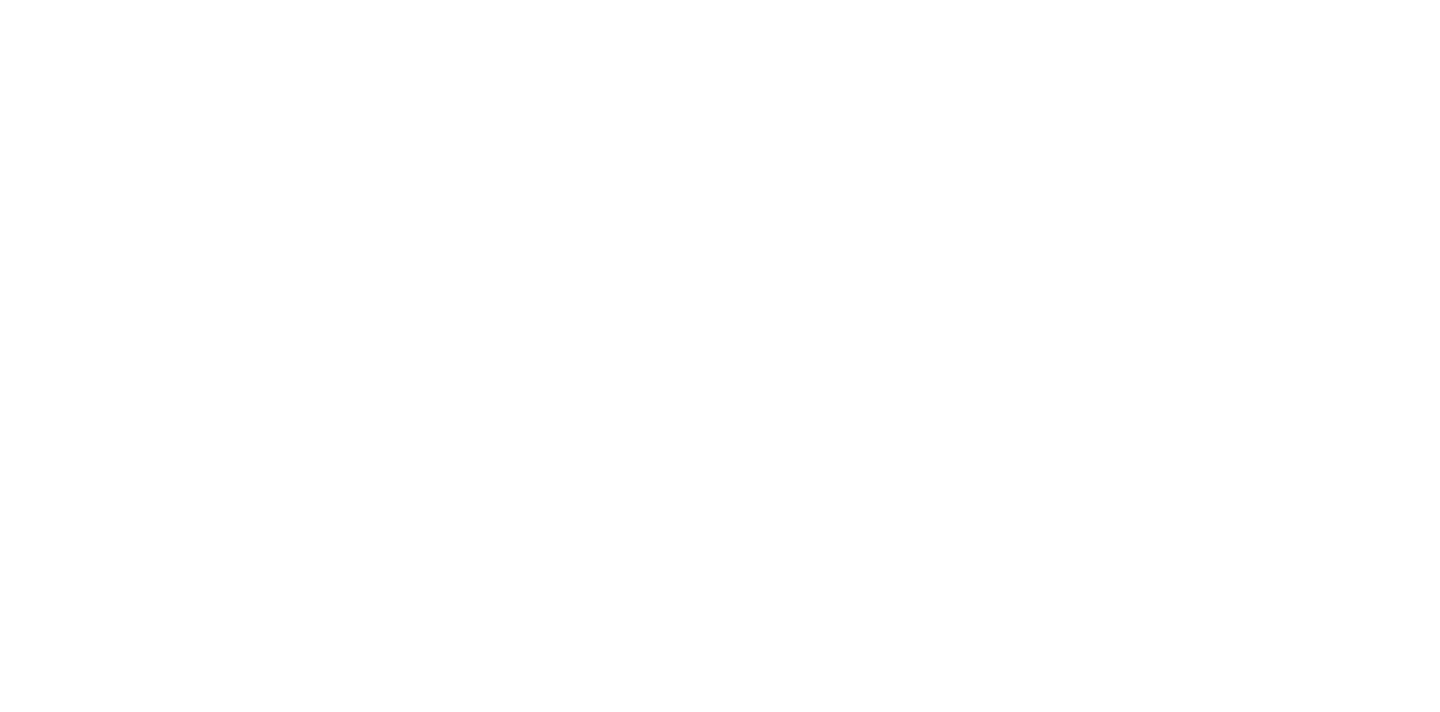 scroll, scrollTop: 0, scrollLeft: 0, axis: both 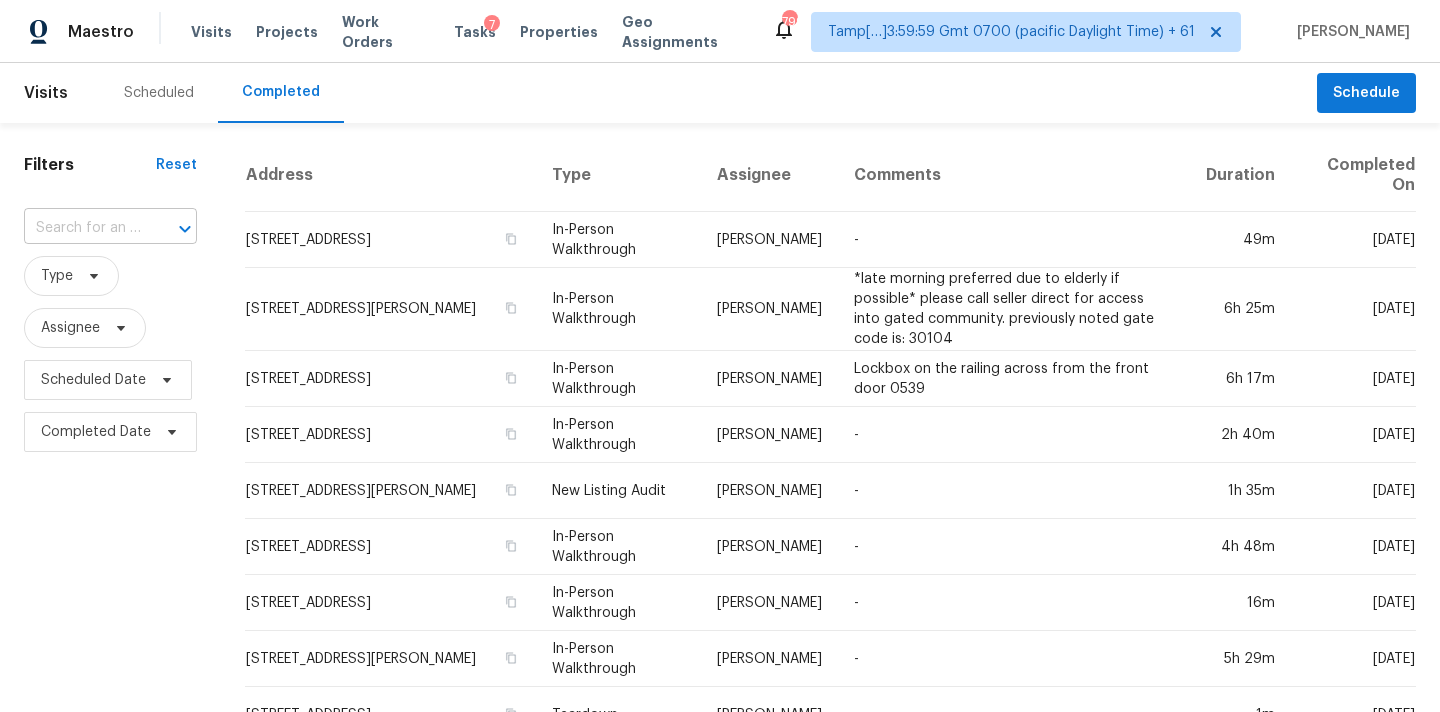 click at bounding box center [82, 228] 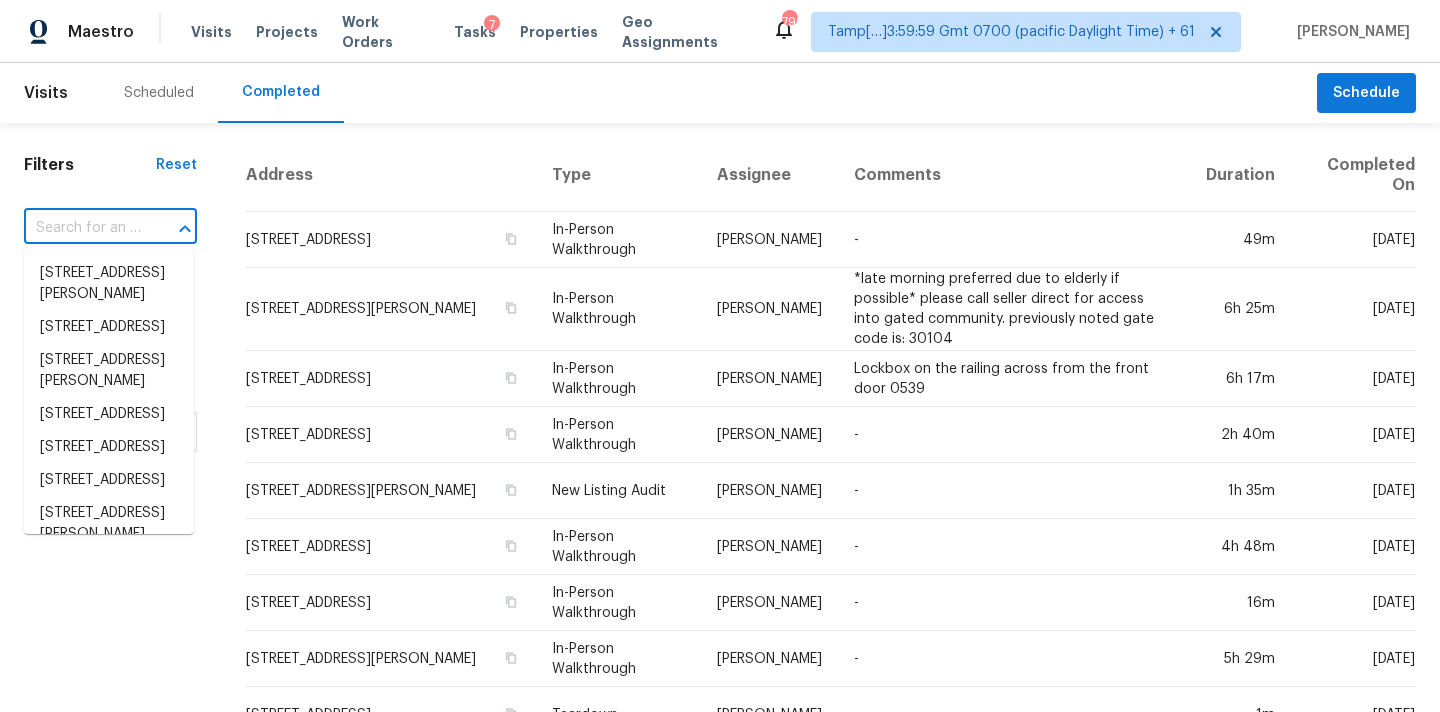 paste on "[STREET_ADDRESS][PERSON_NAME]" 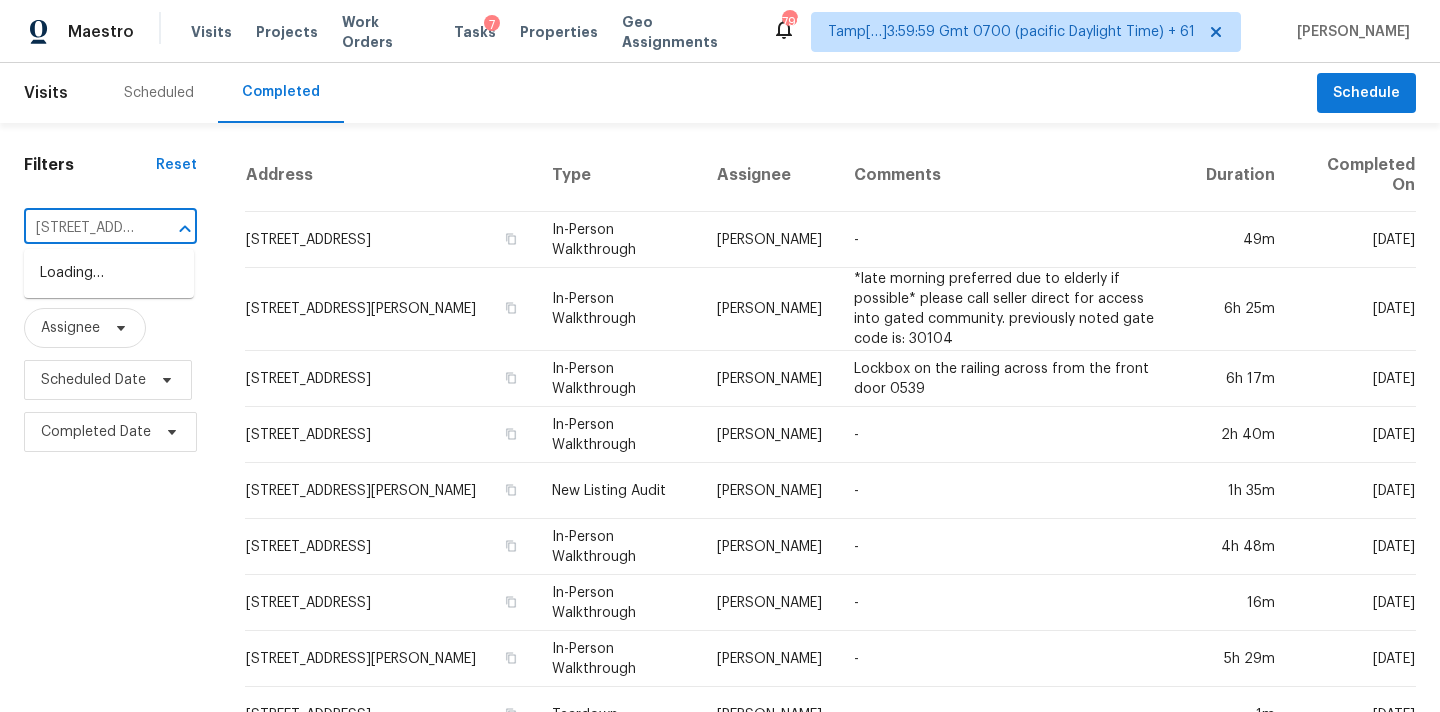 scroll, scrollTop: 0, scrollLeft: 132, axis: horizontal 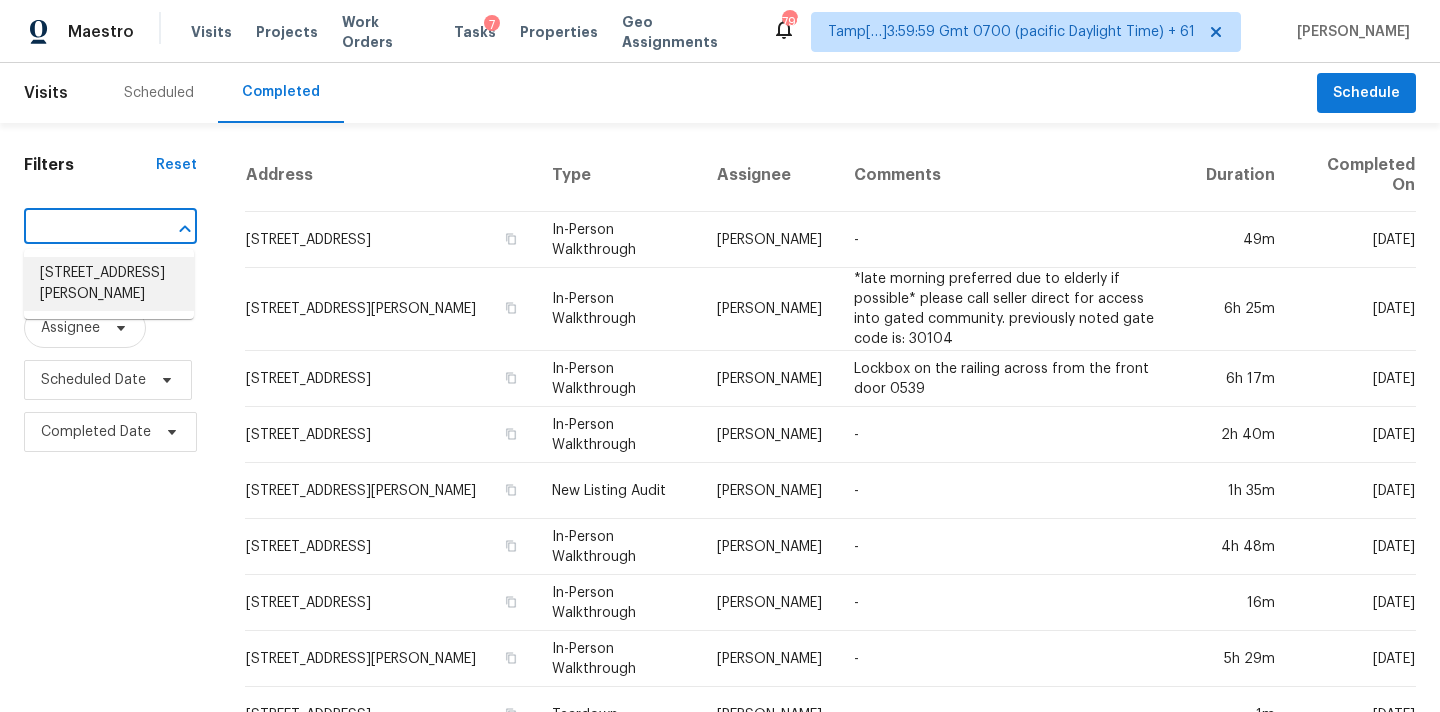 click on "4873 Lantana Dr, Folsom, CA 95630" at bounding box center (109, 284) 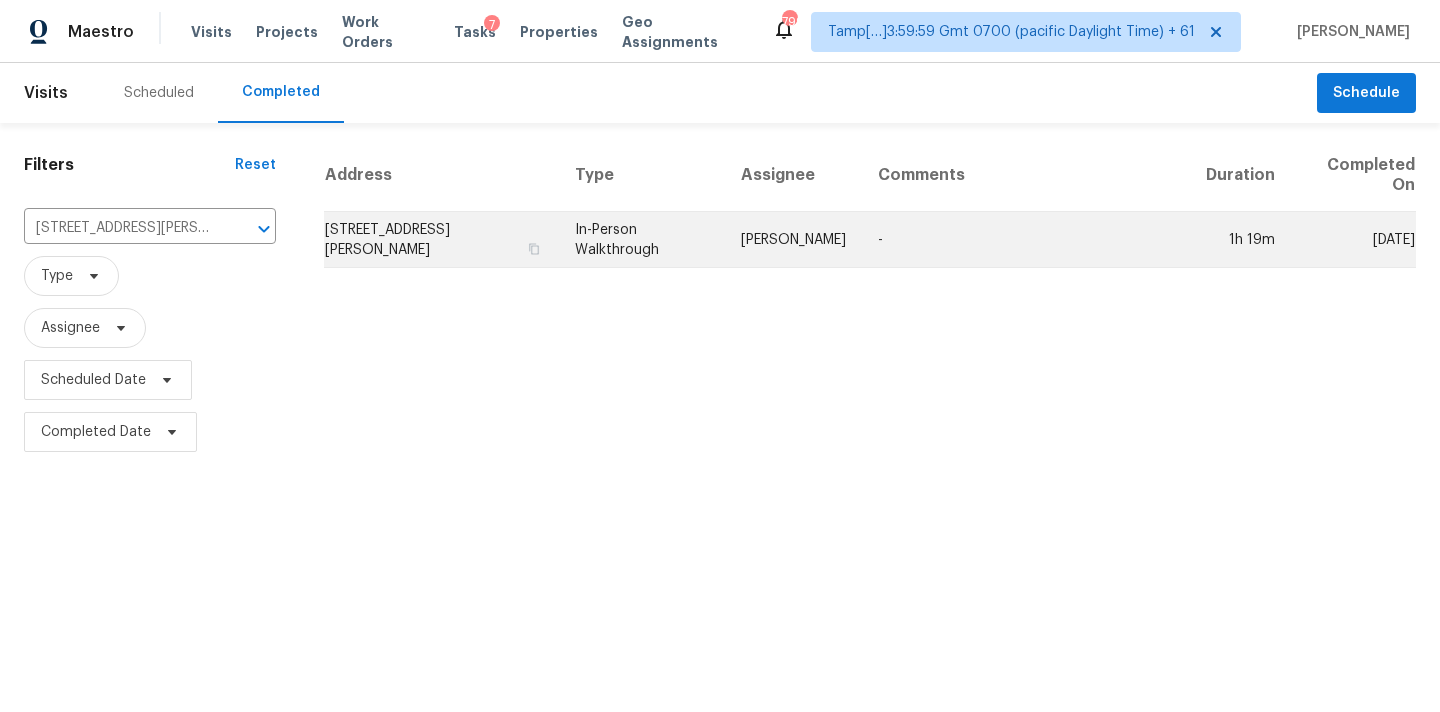 click on "Marcos Reyes" at bounding box center [793, 240] 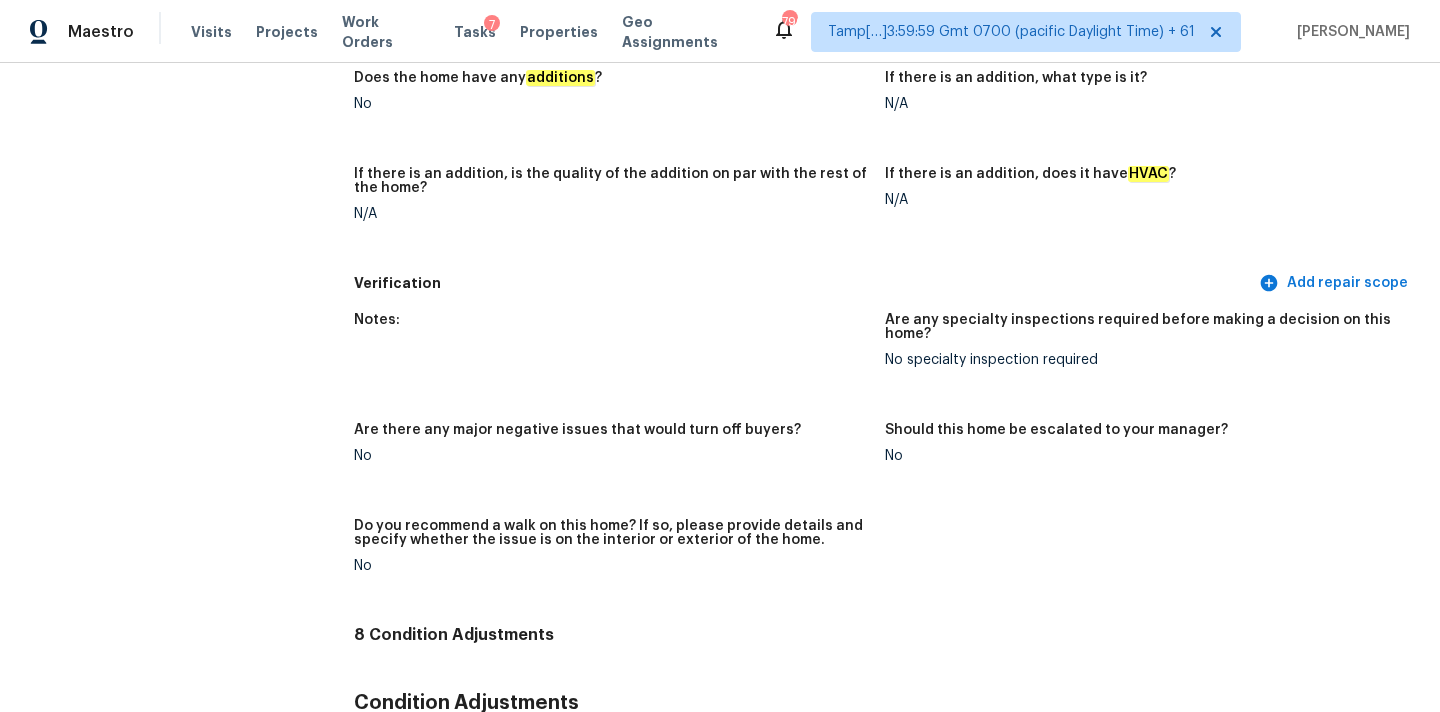 scroll, scrollTop: 123, scrollLeft: 0, axis: vertical 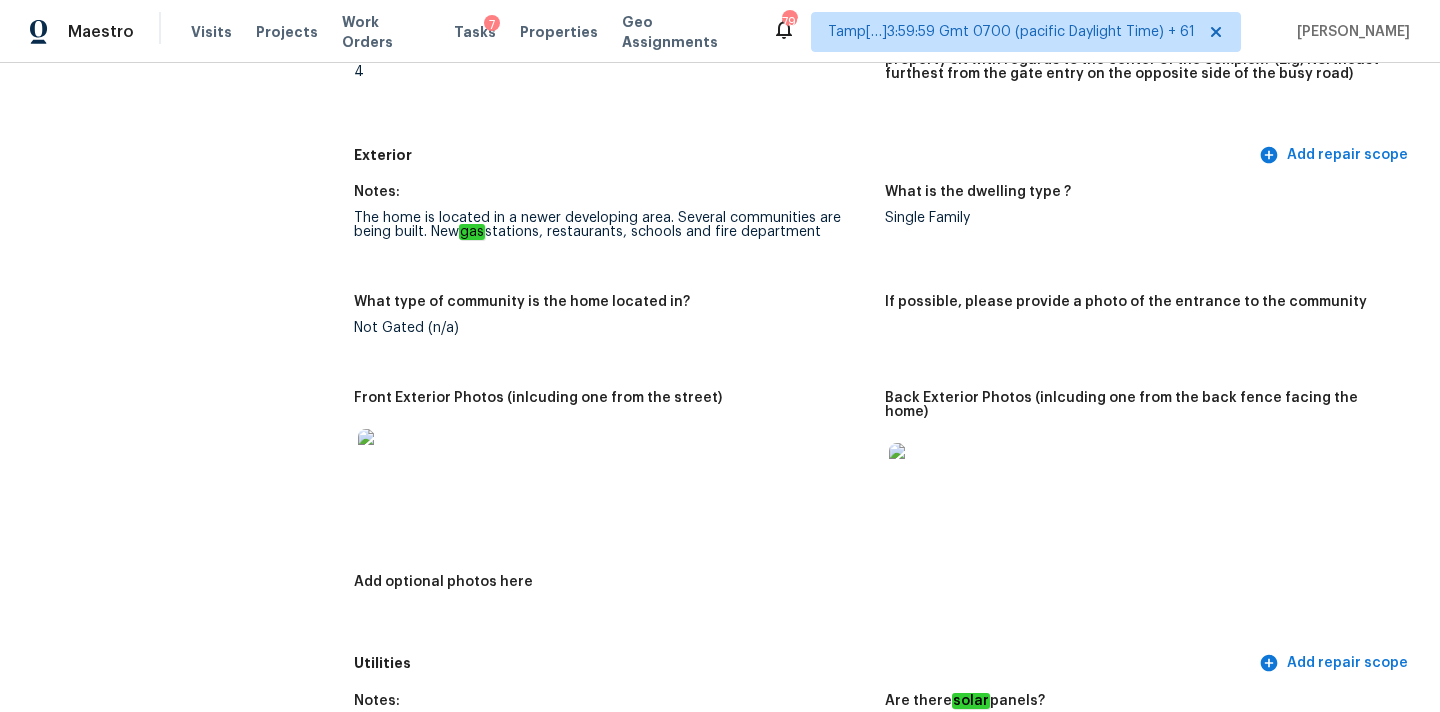 click at bounding box center (390, 461) 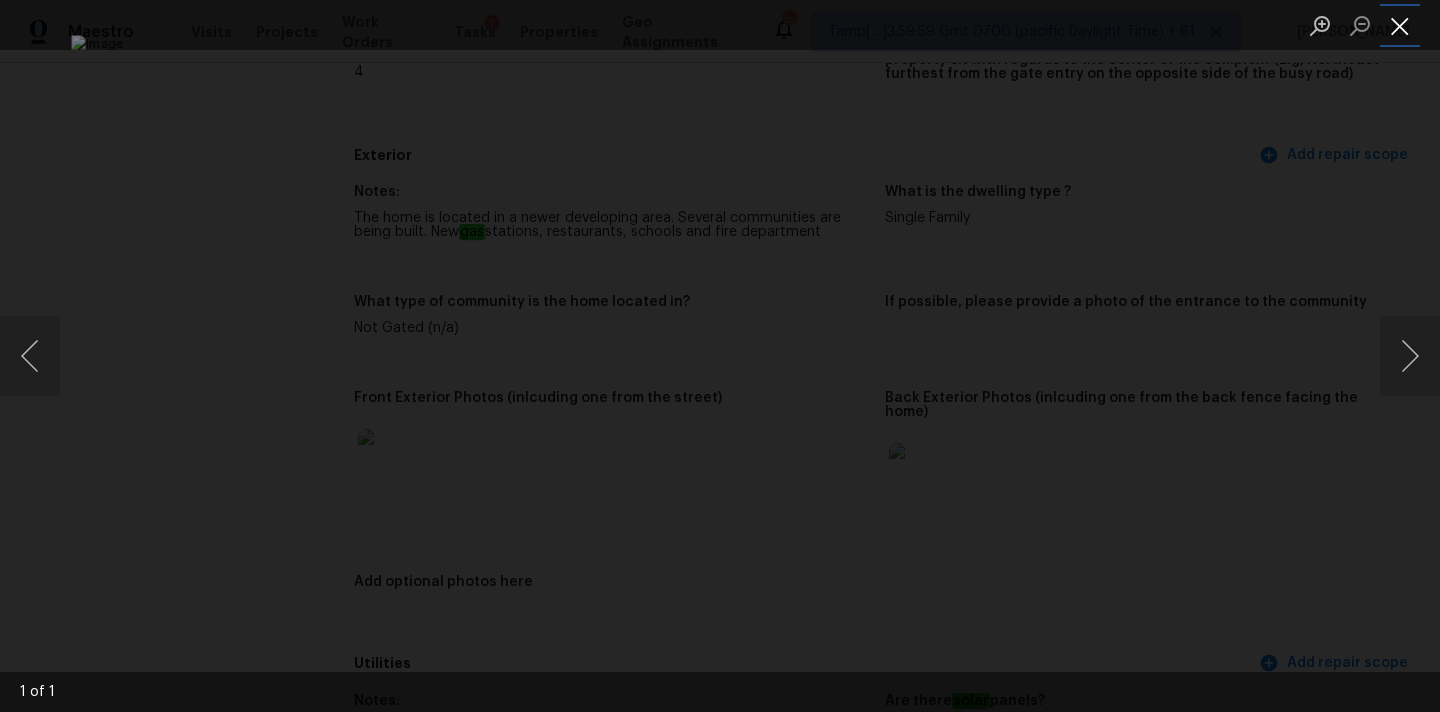 click at bounding box center (1400, 25) 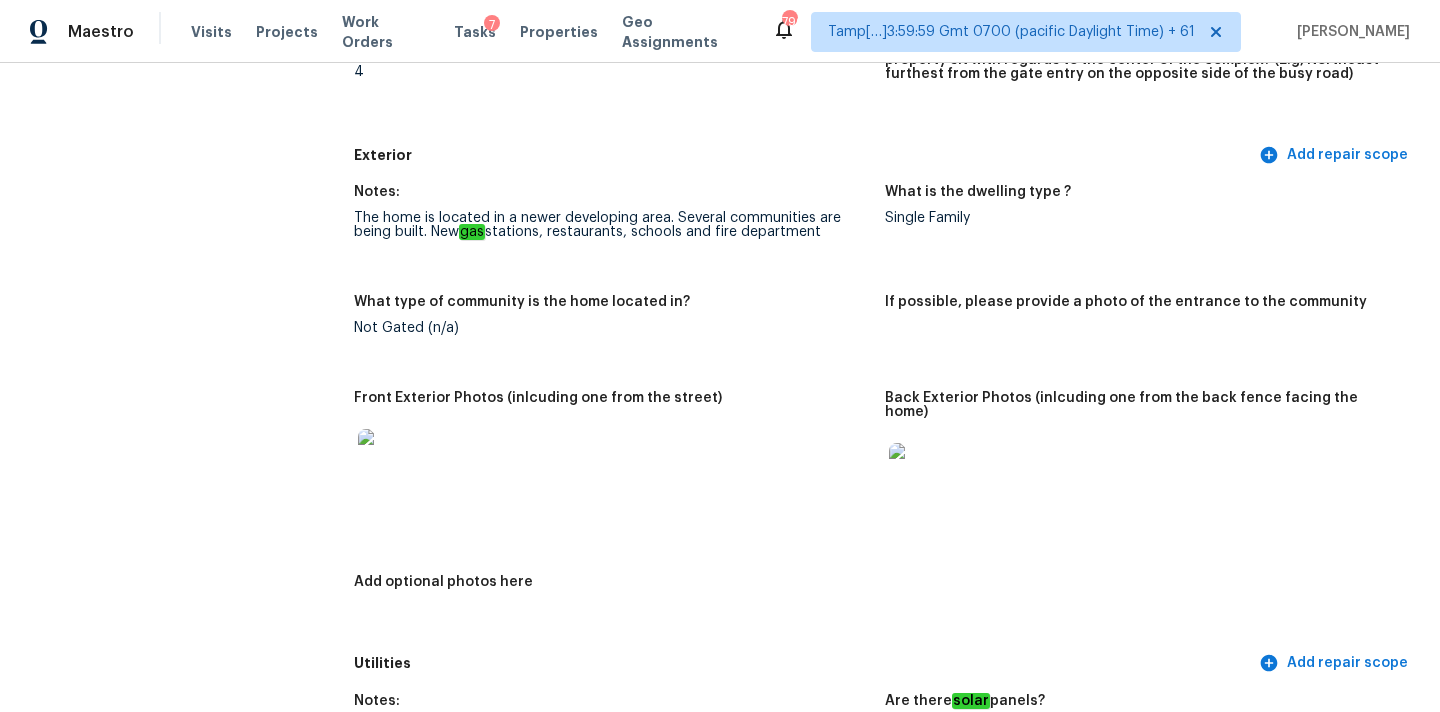 click at bounding box center [921, 475] 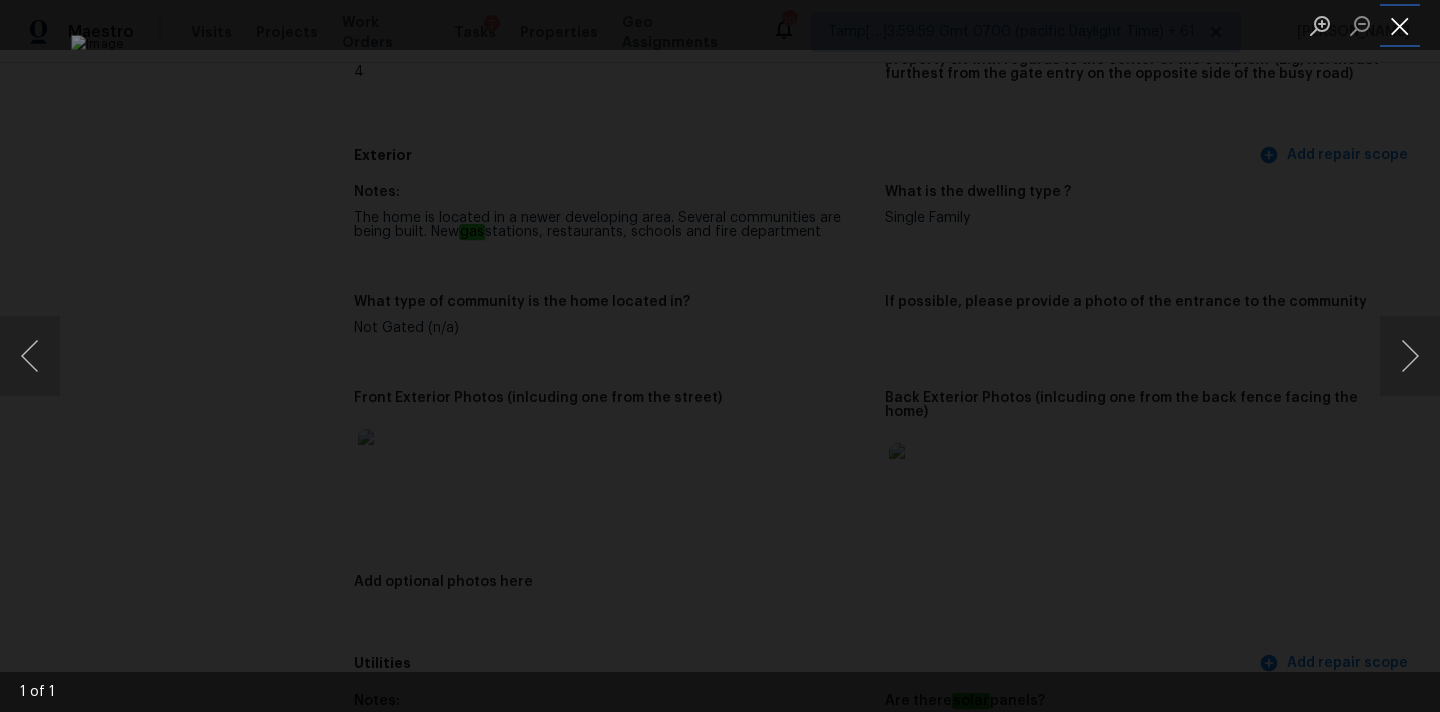 click at bounding box center [1400, 25] 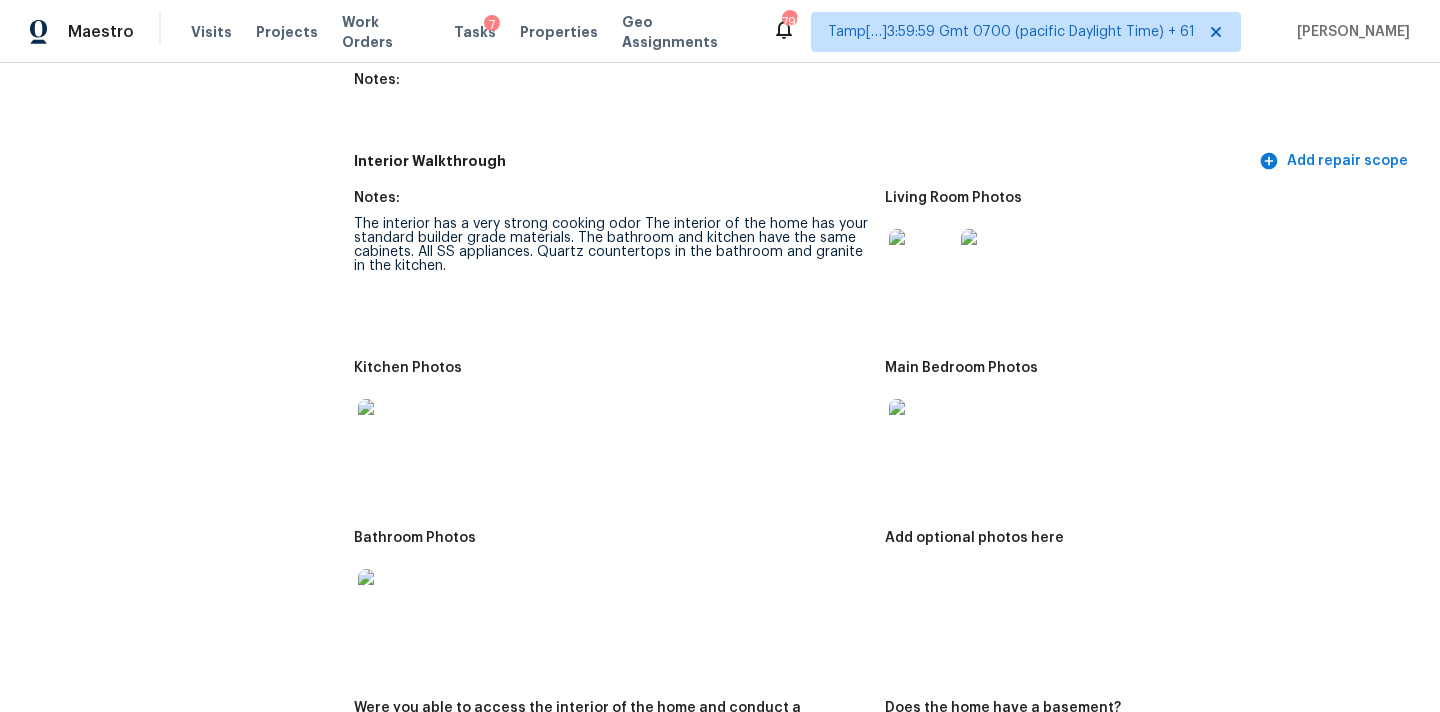scroll, scrollTop: 2293, scrollLeft: 0, axis: vertical 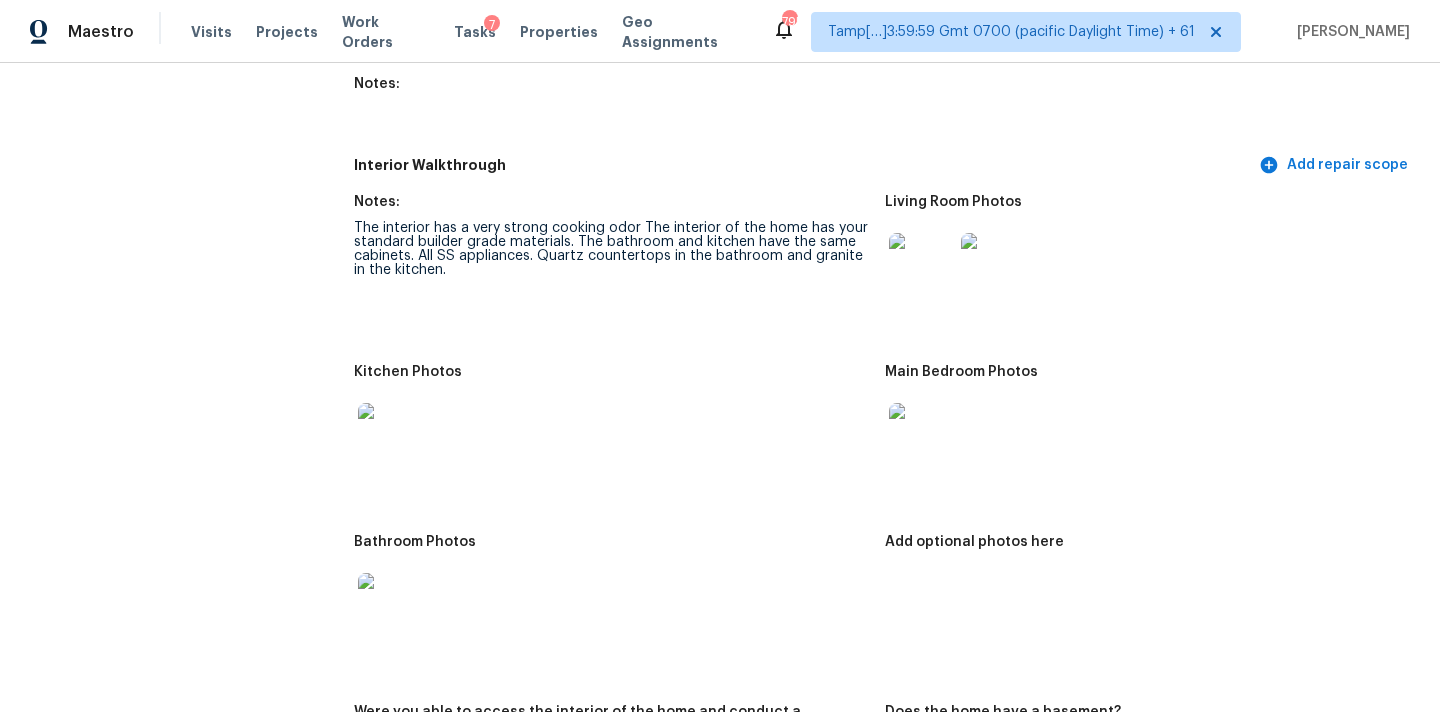 click at bounding box center [921, 265] 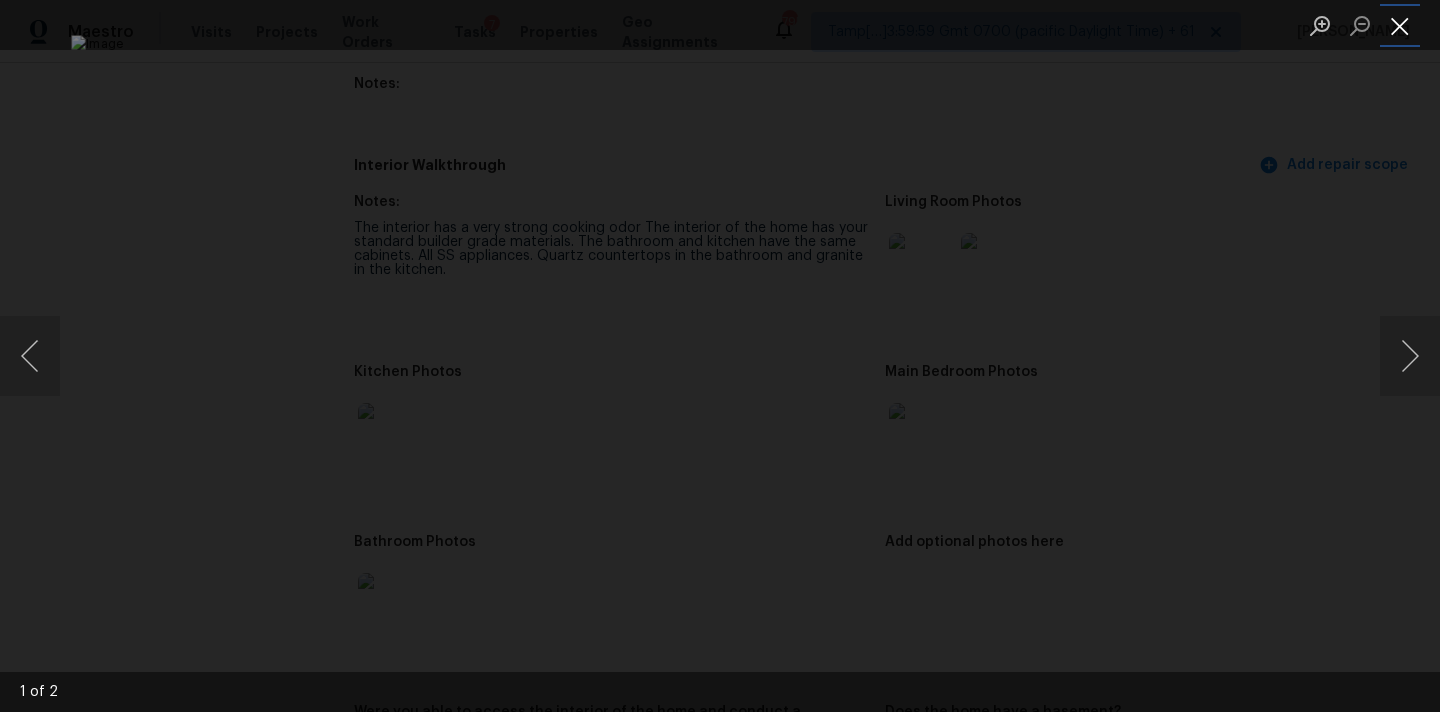 click at bounding box center [1400, 25] 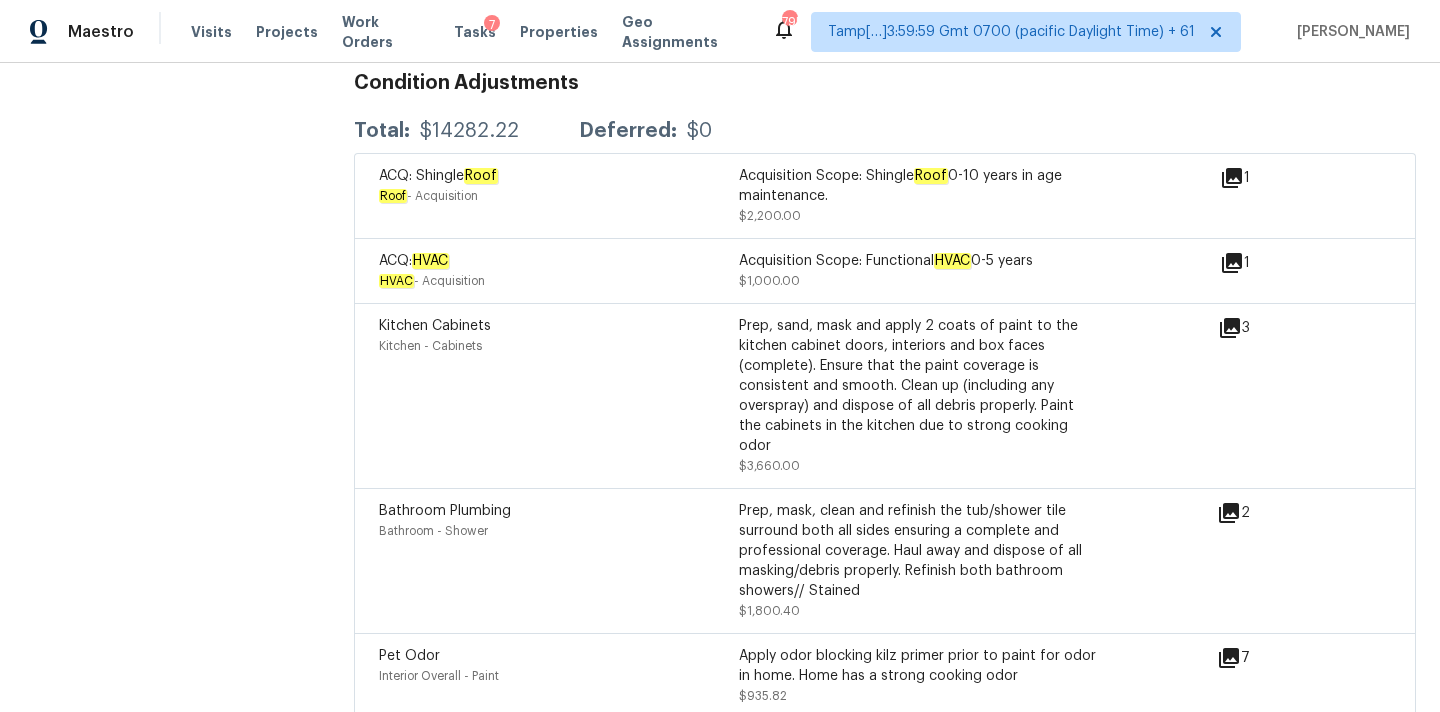 scroll, scrollTop: 4887, scrollLeft: 0, axis: vertical 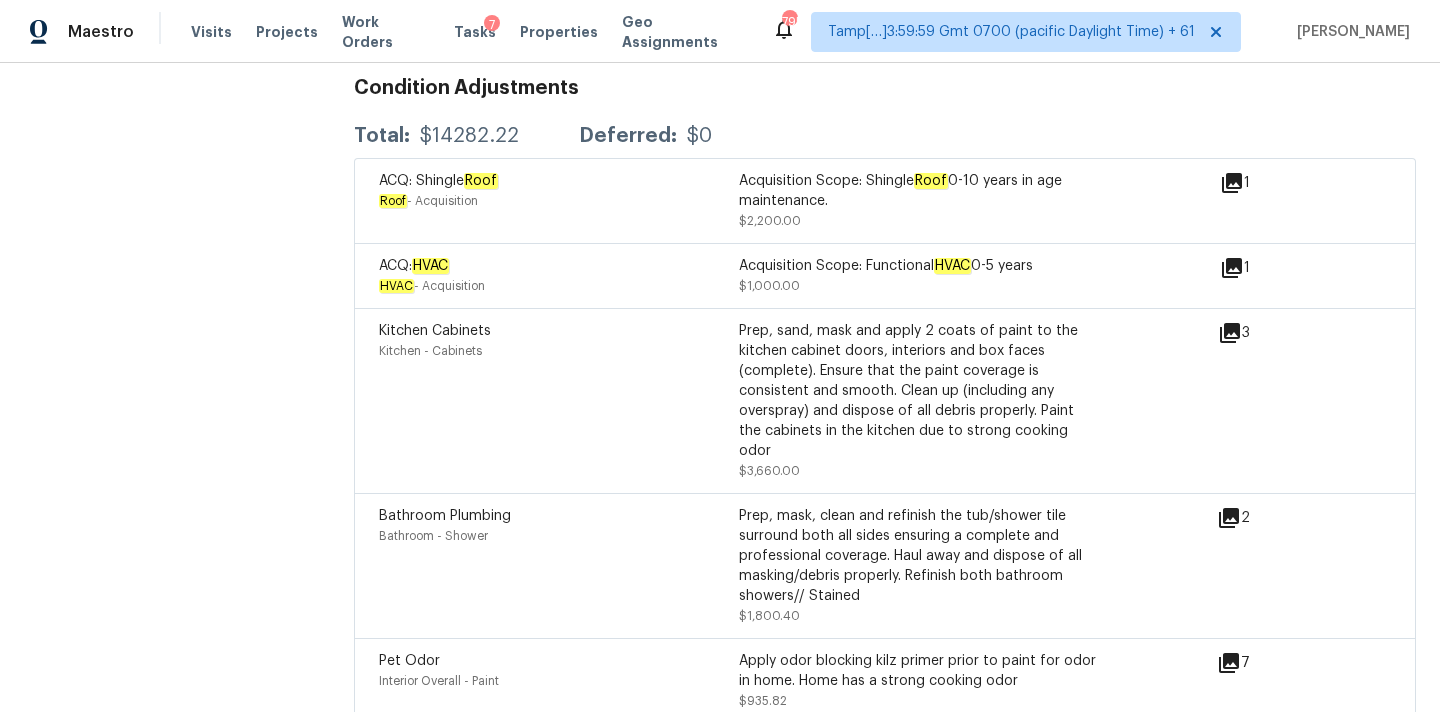 click 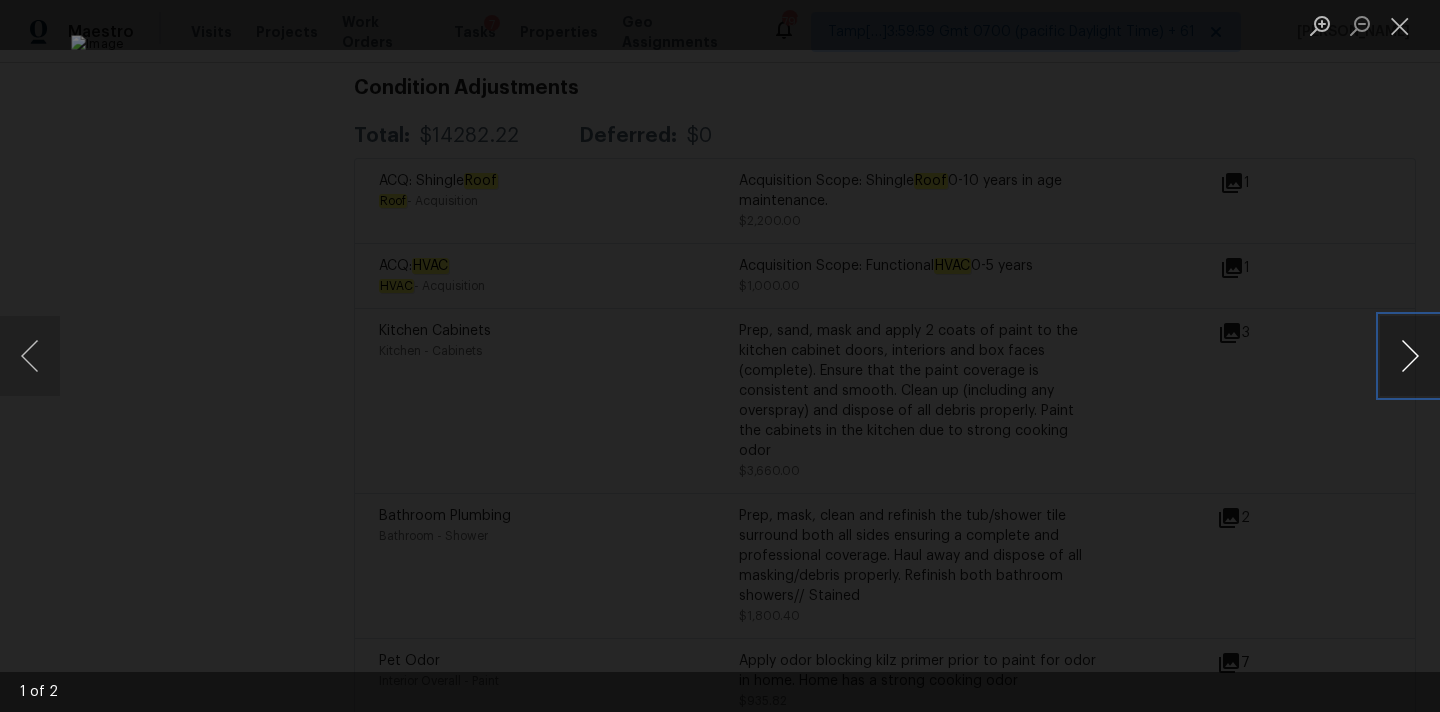 click at bounding box center [1410, 356] 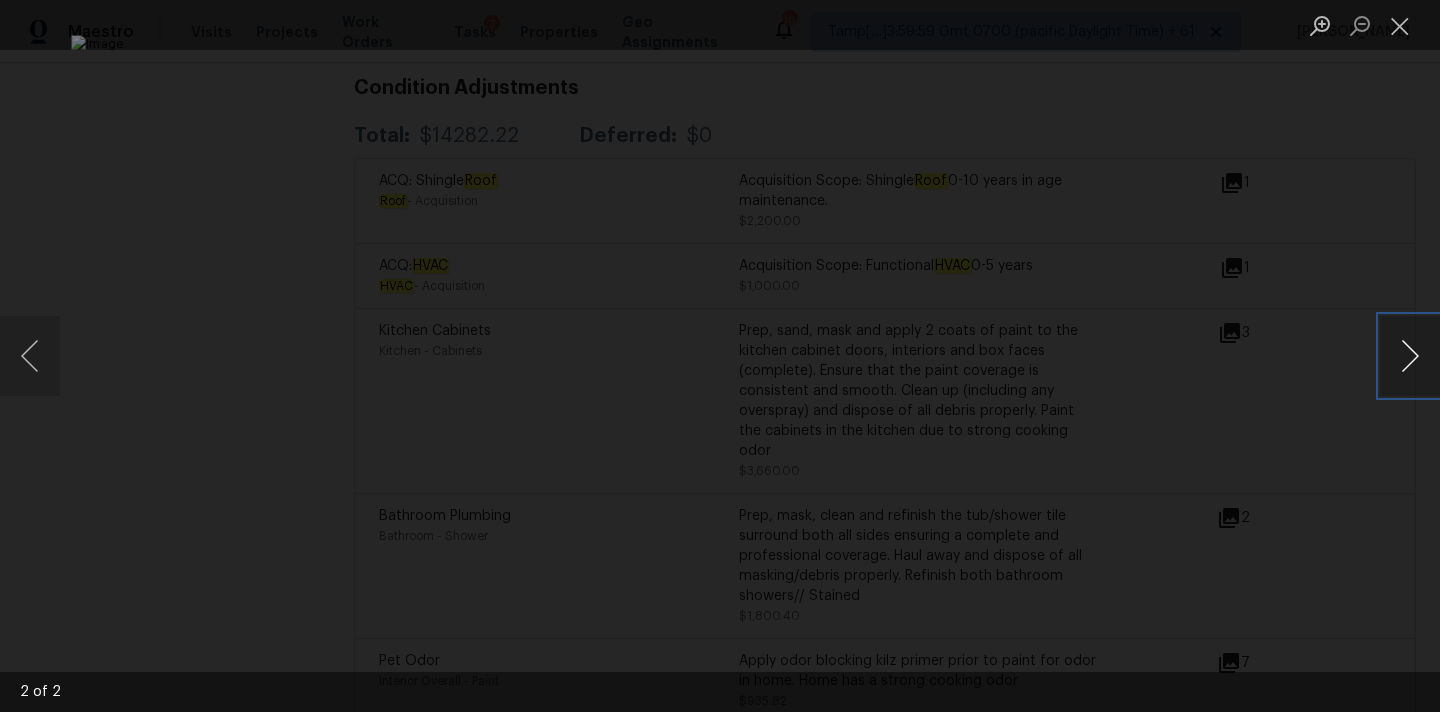 type 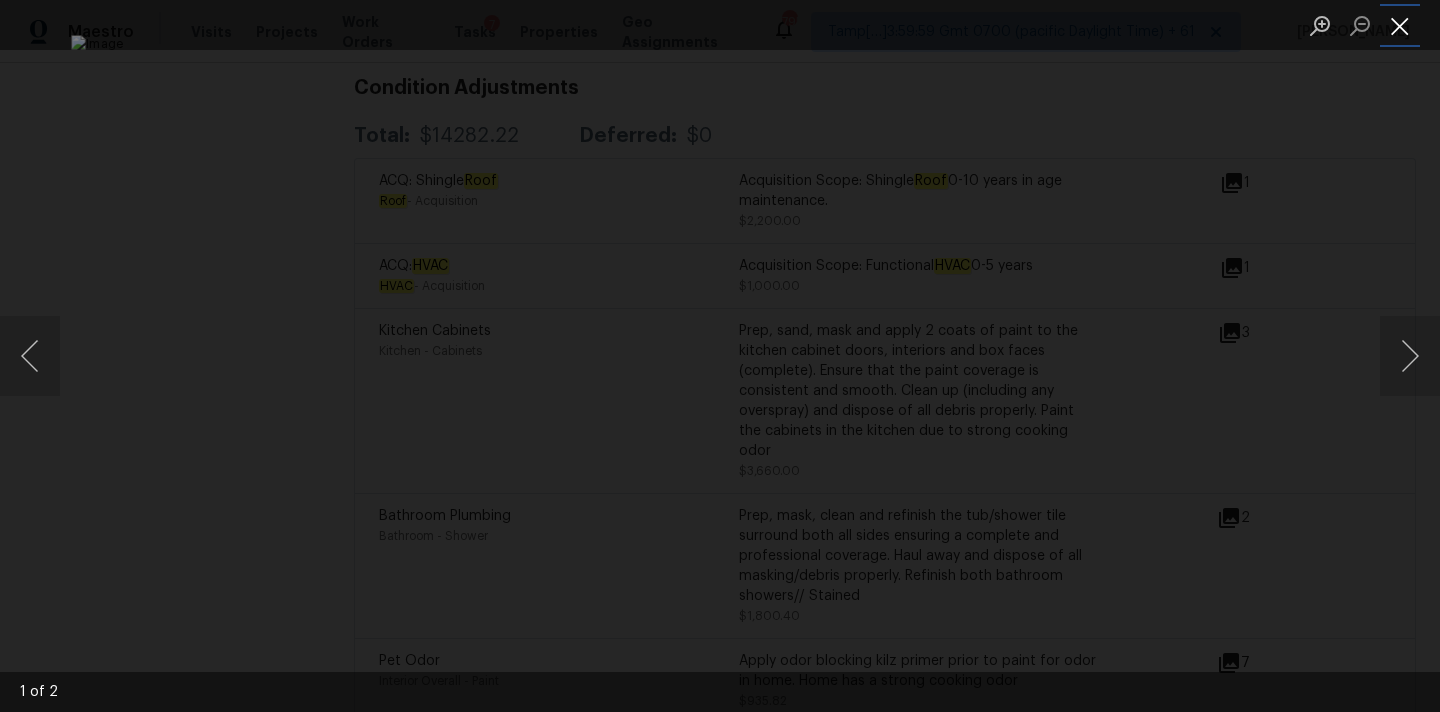 click at bounding box center [1400, 25] 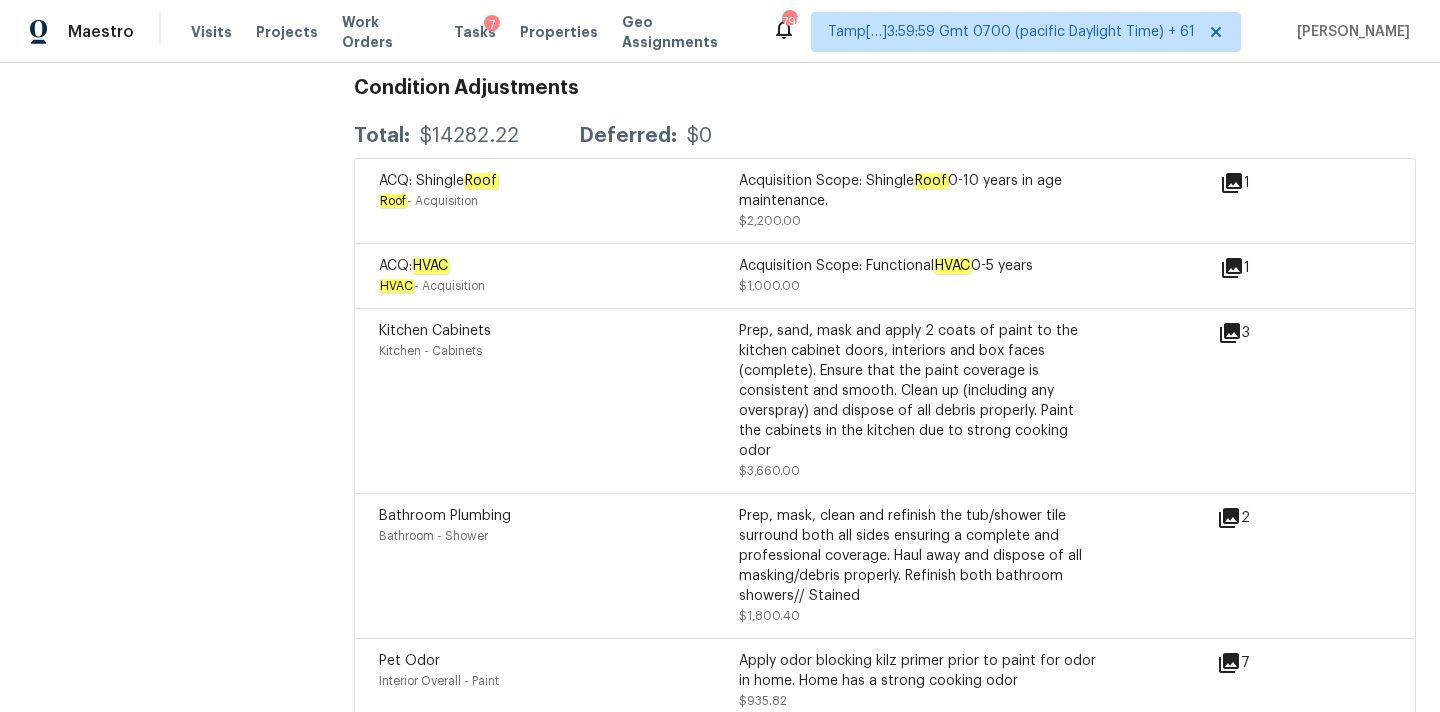 click 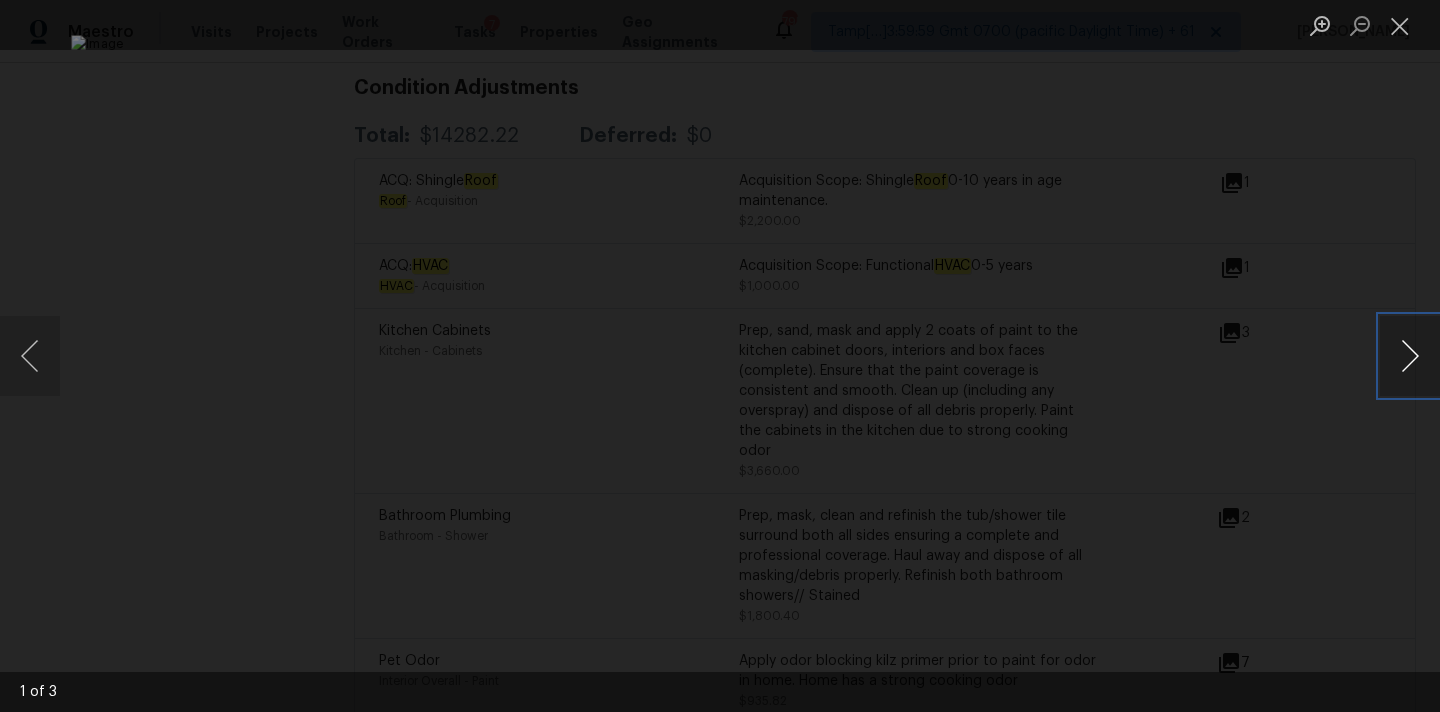 click at bounding box center (1410, 356) 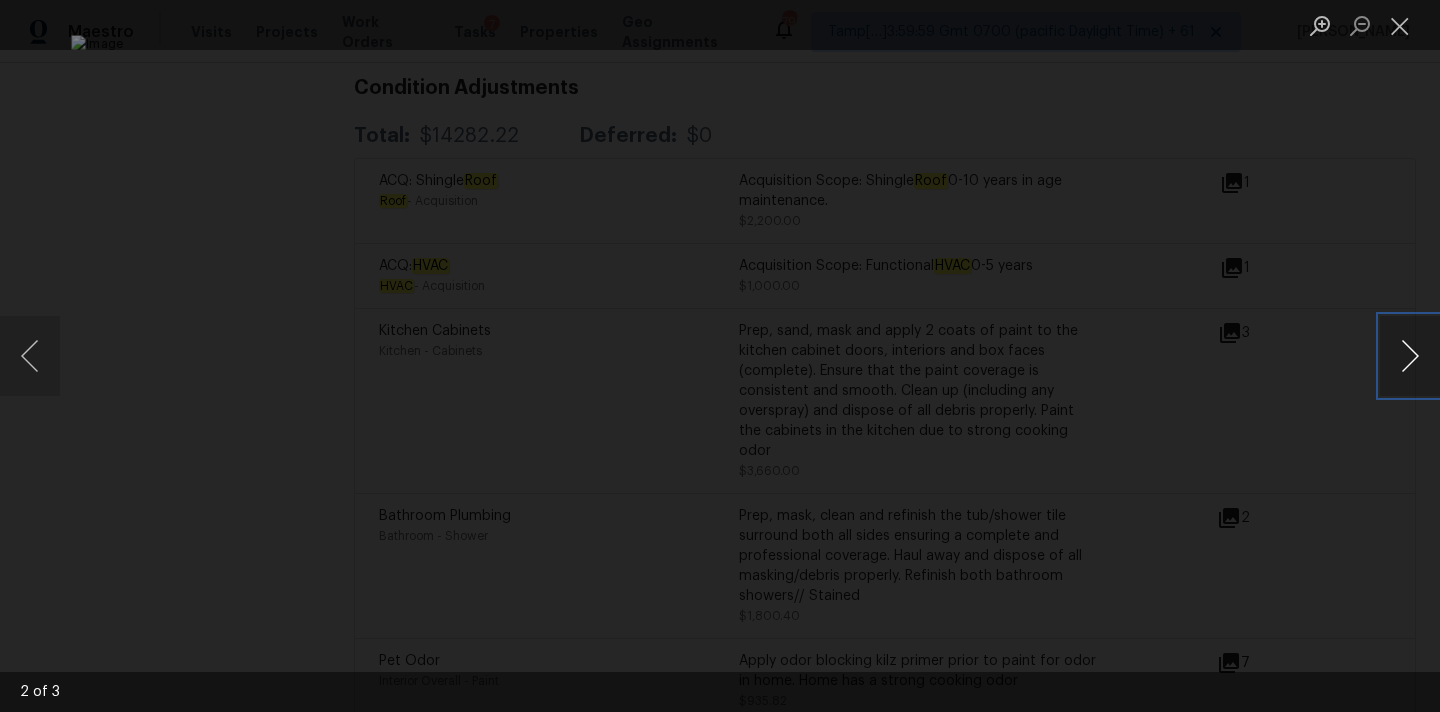 click at bounding box center (1410, 356) 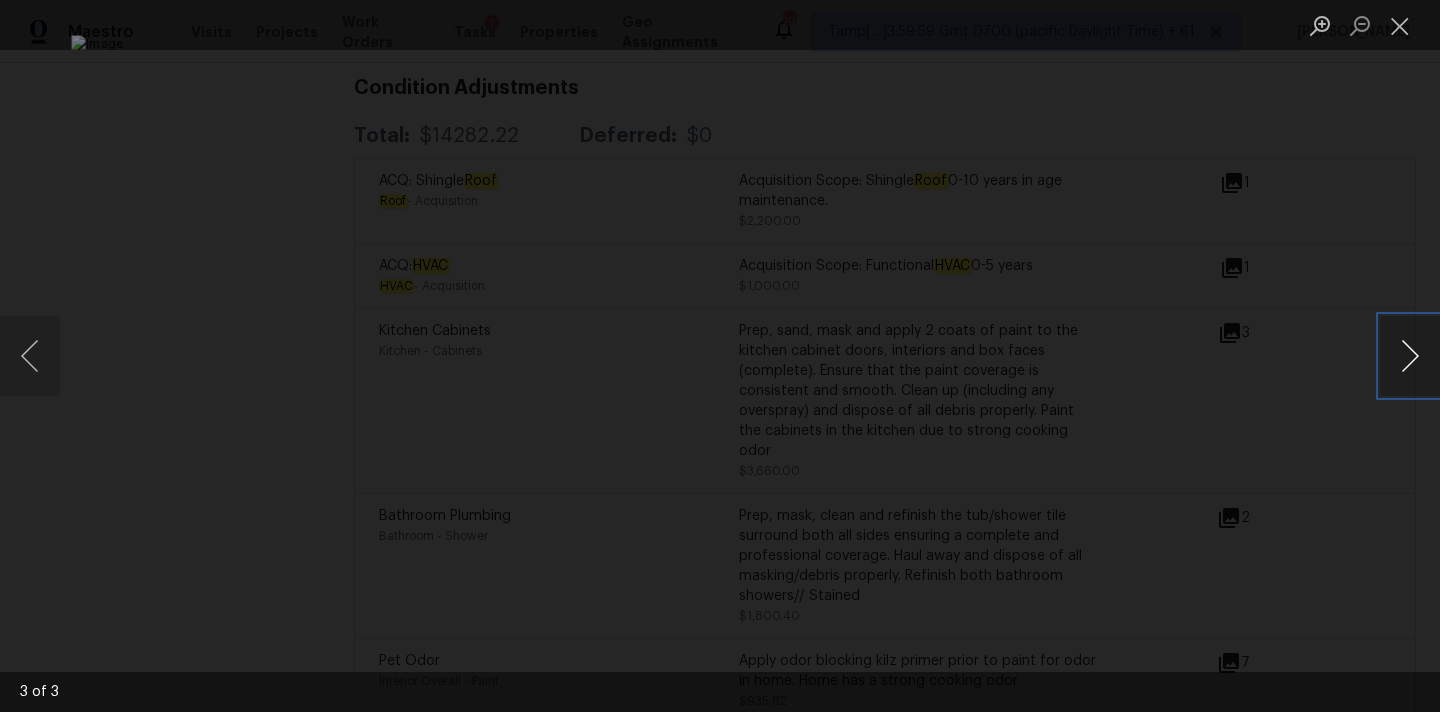 click at bounding box center (1410, 356) 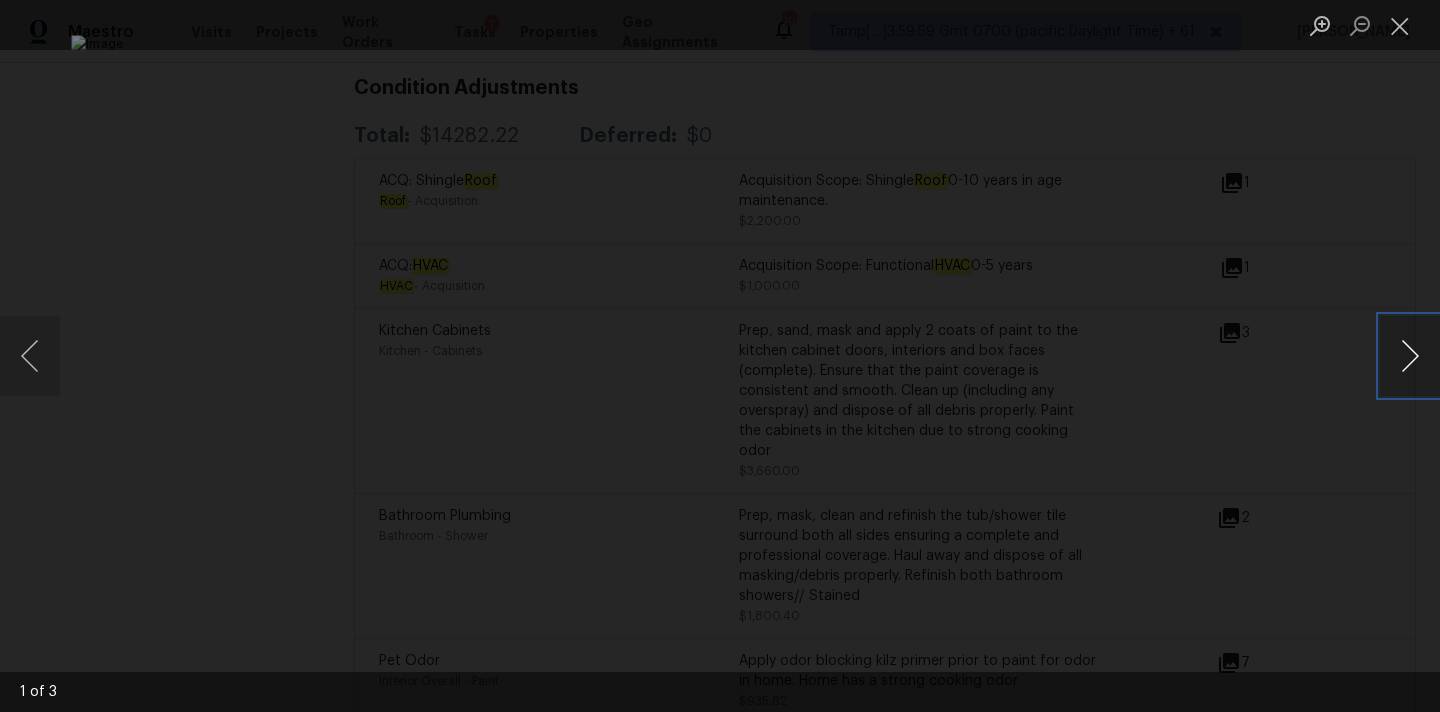 click at bounding box center [1410, 356] 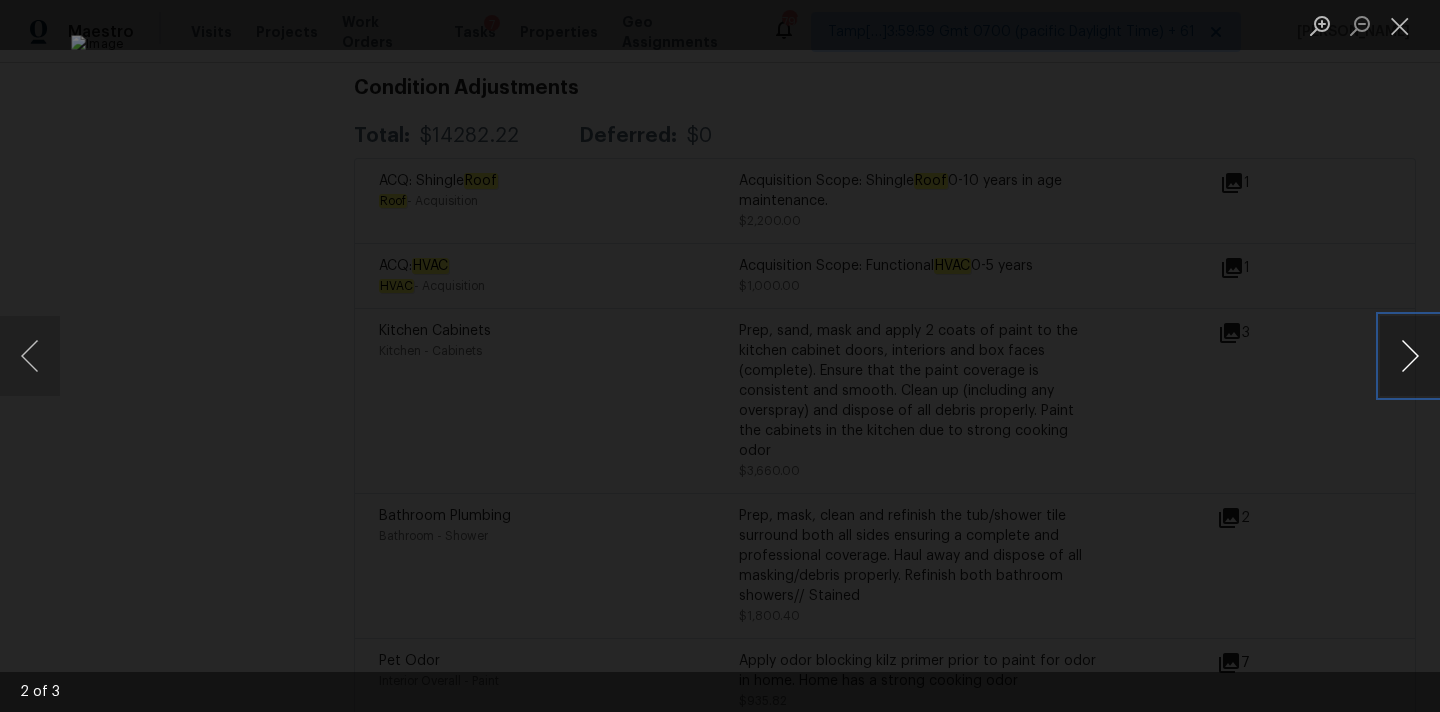 click at bounding box center [1410, 356] 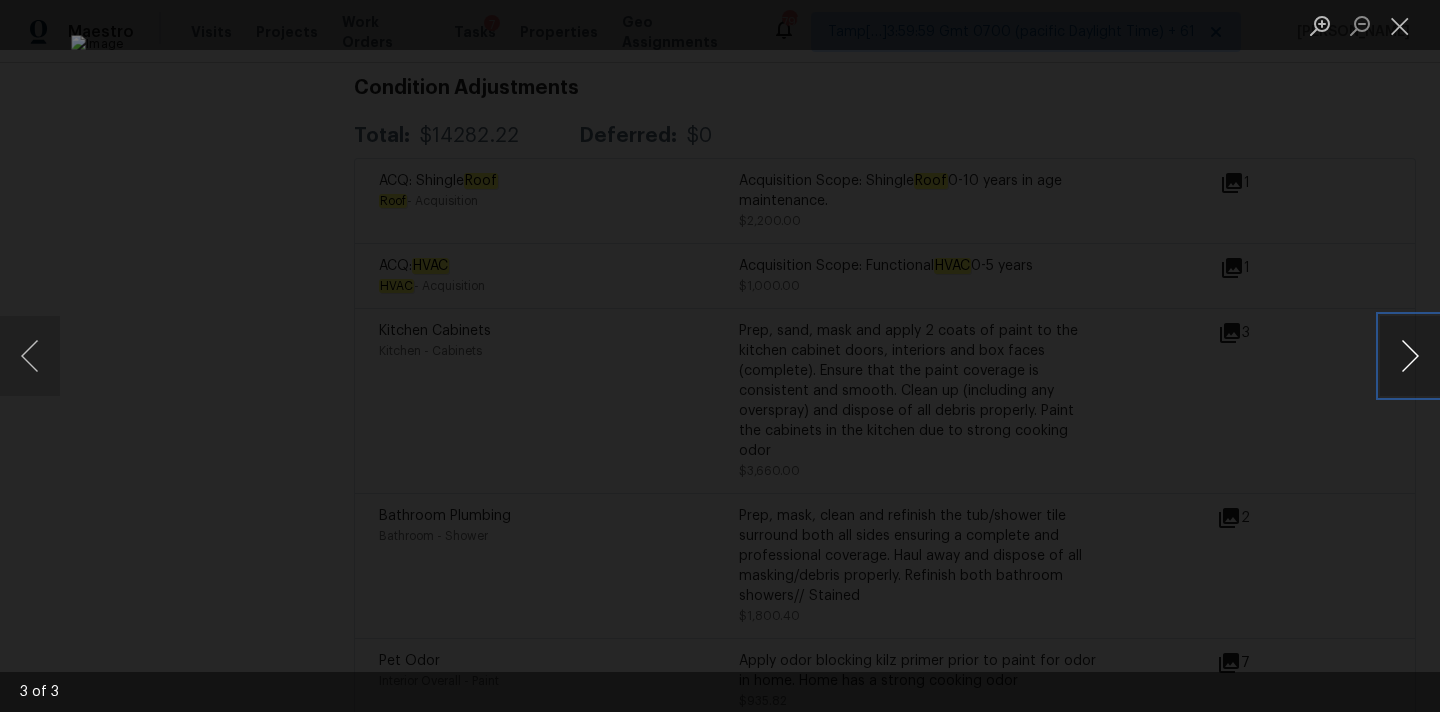 click at bounding box center (1410, 356) 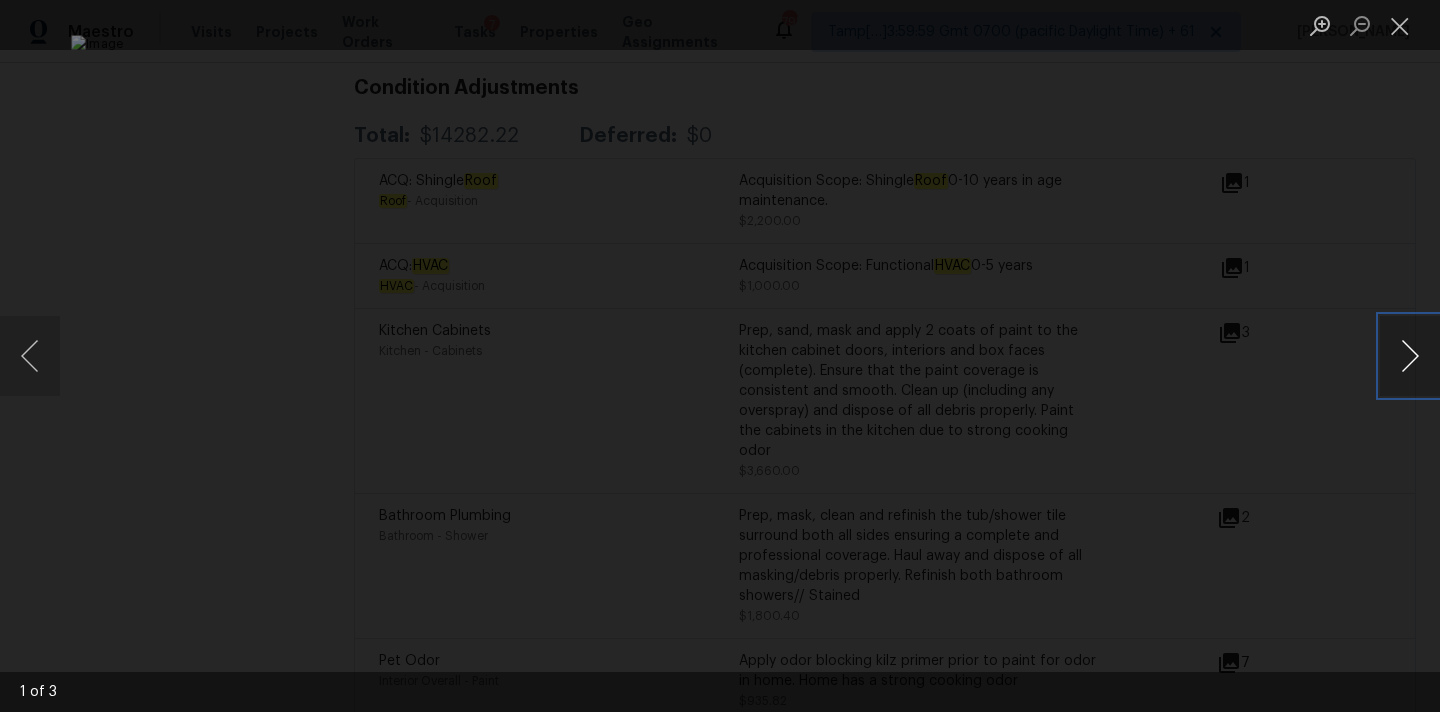 click at bounding box center (1410, 356) 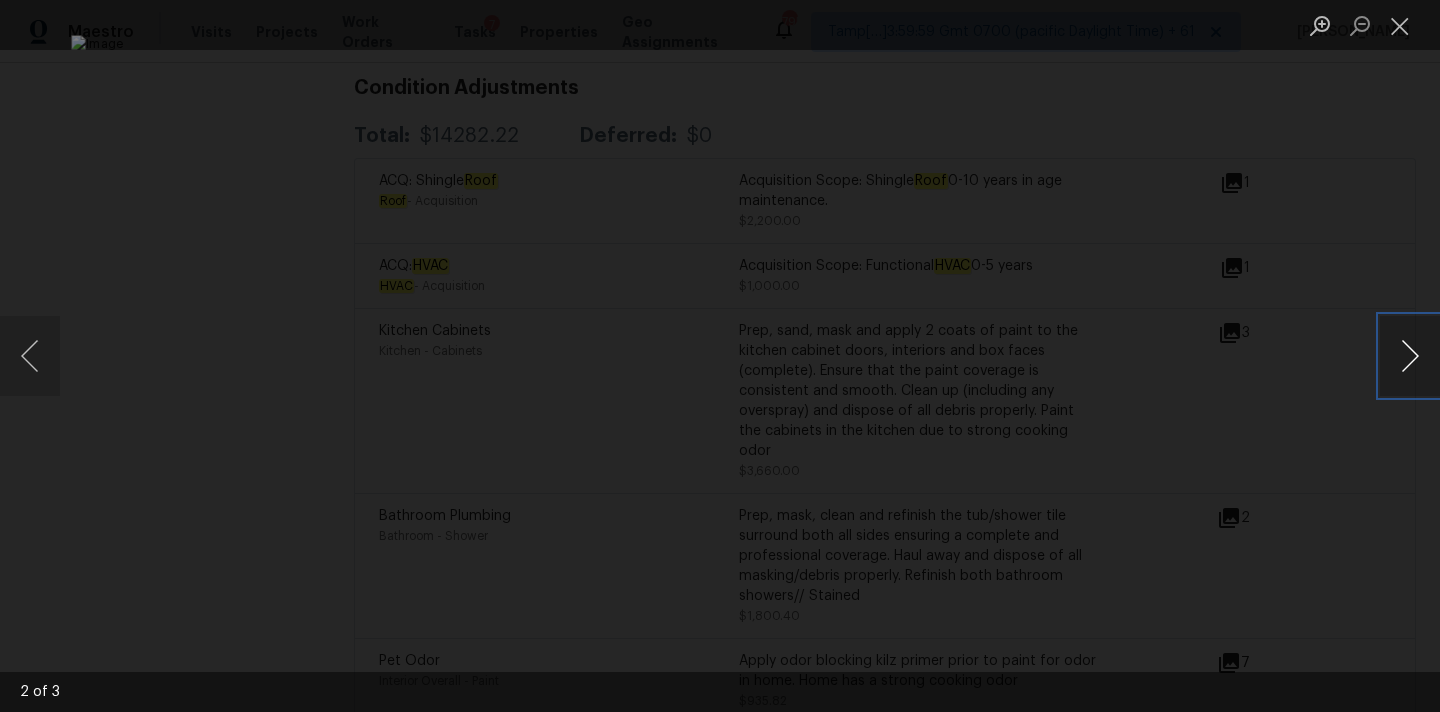 click at bounding box center (1410, 356) 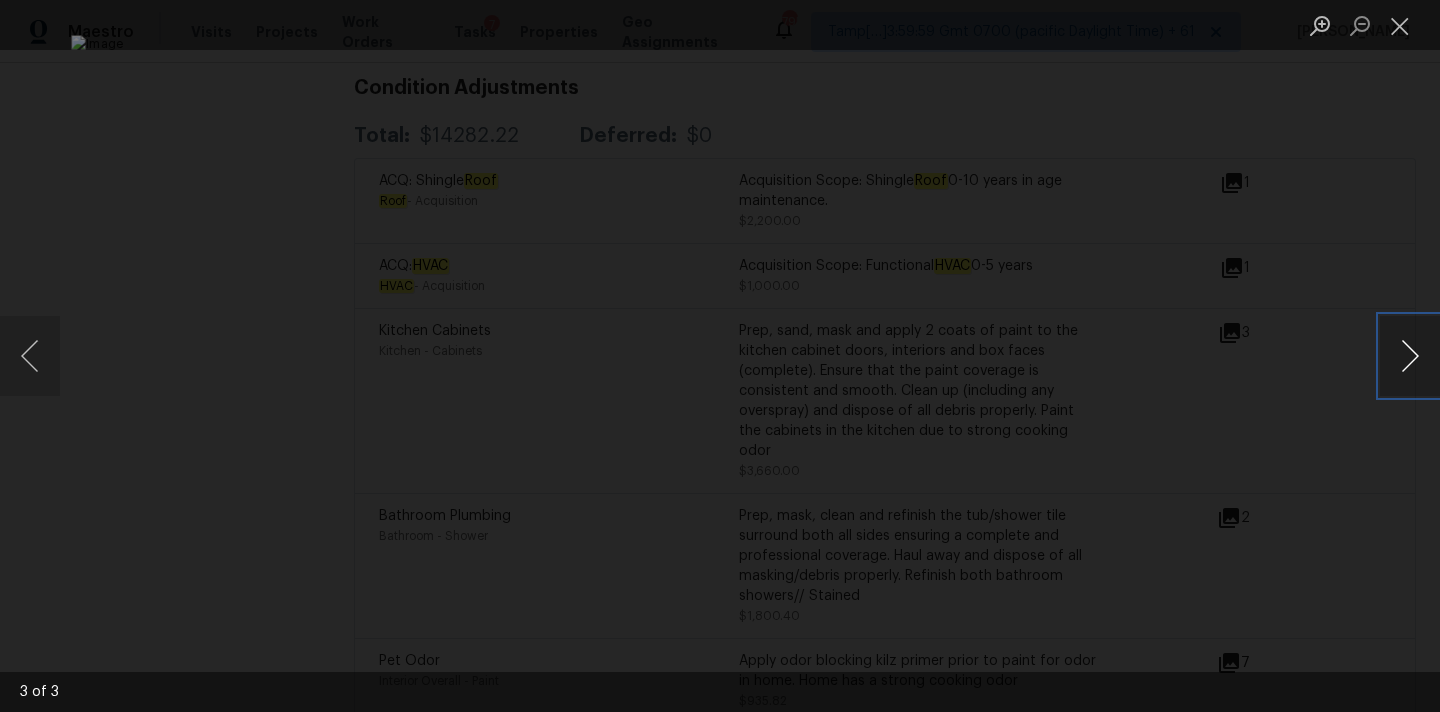 click at bounding box center [1410, 356] 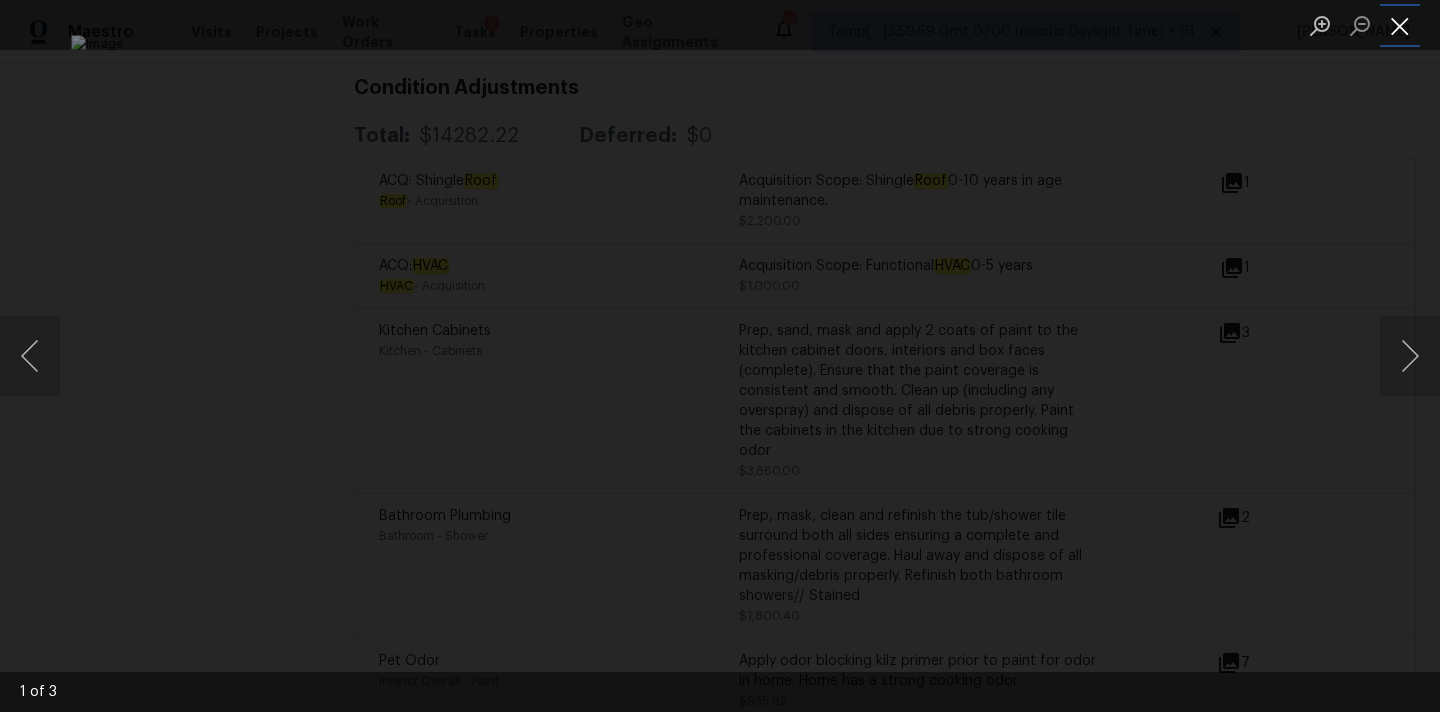 click at bounding box center [1400, 25] 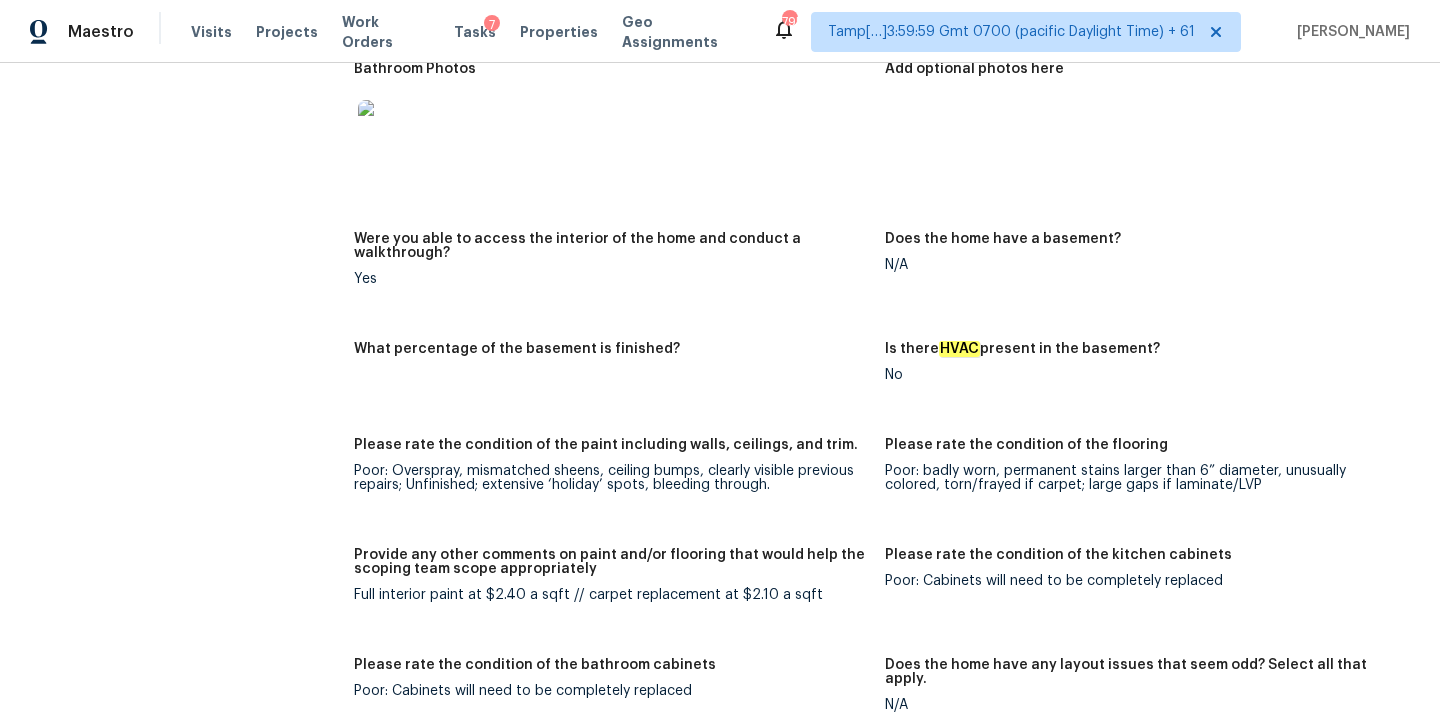 scroll, scrollTop: 2567, scrollLeft: 0, axis: vertical 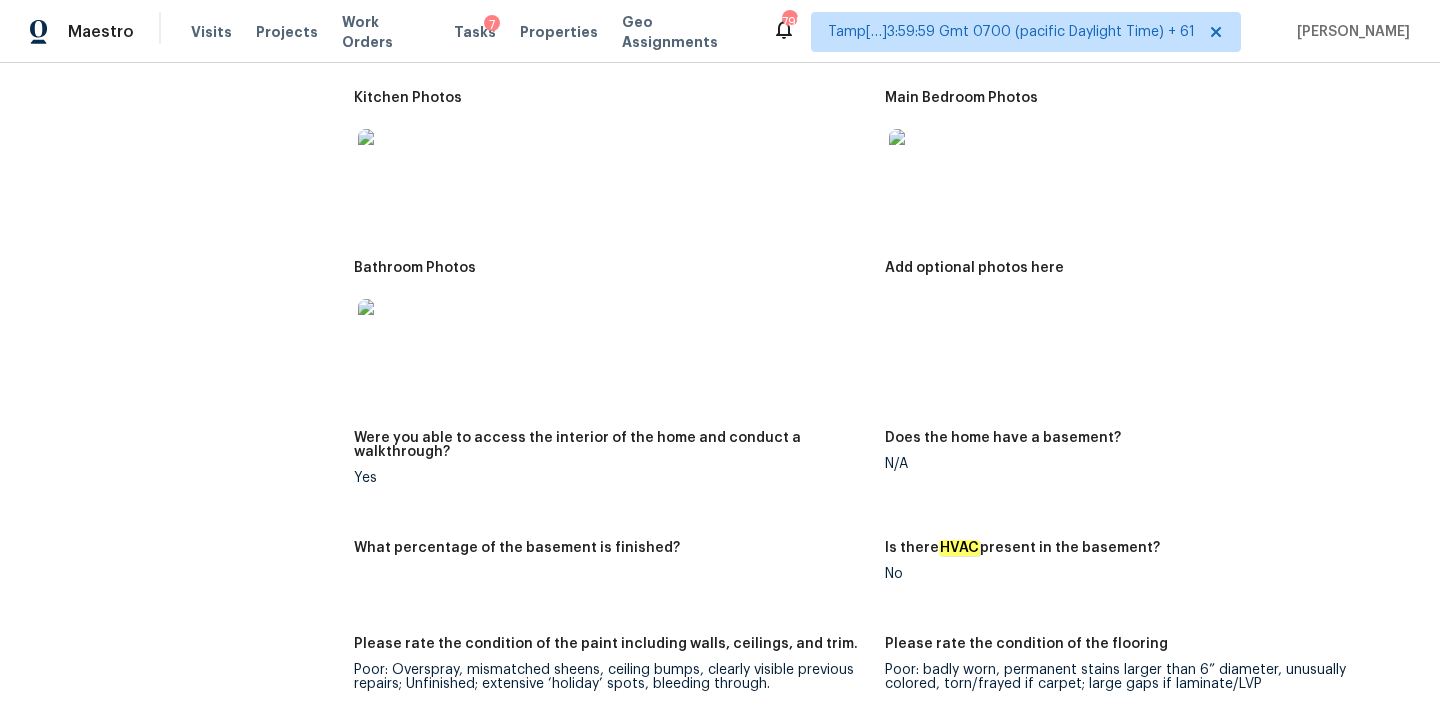 click at bounding box center (390, 331) 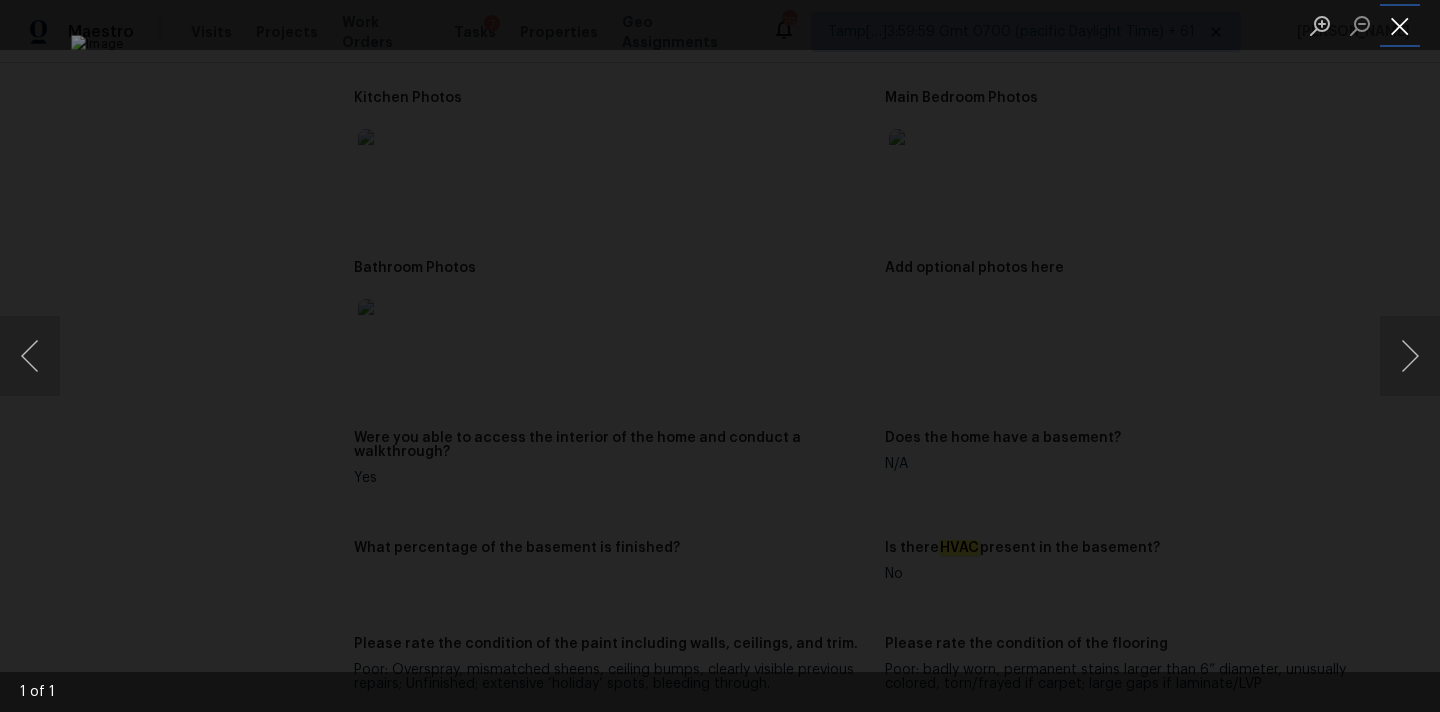 click at bounding box center (1400, 25) 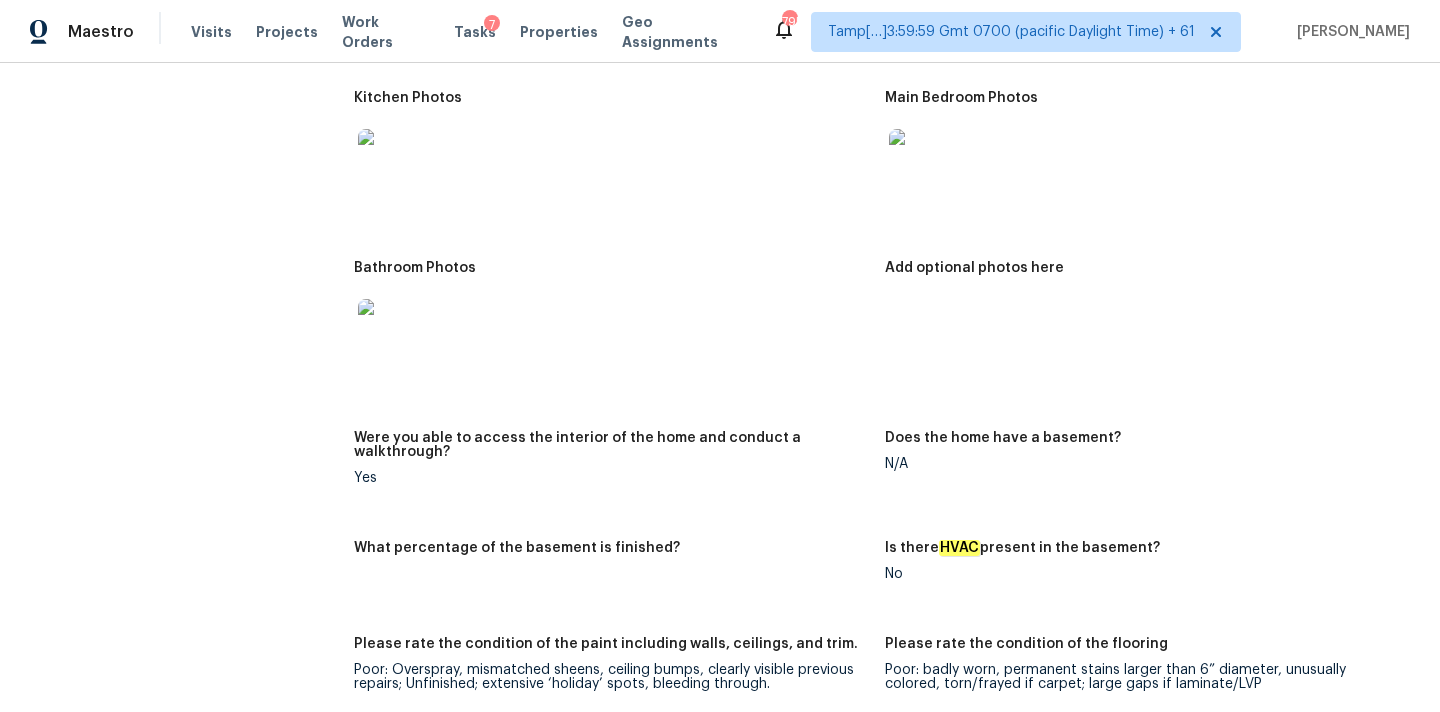 click at bounding box center (921, 161) 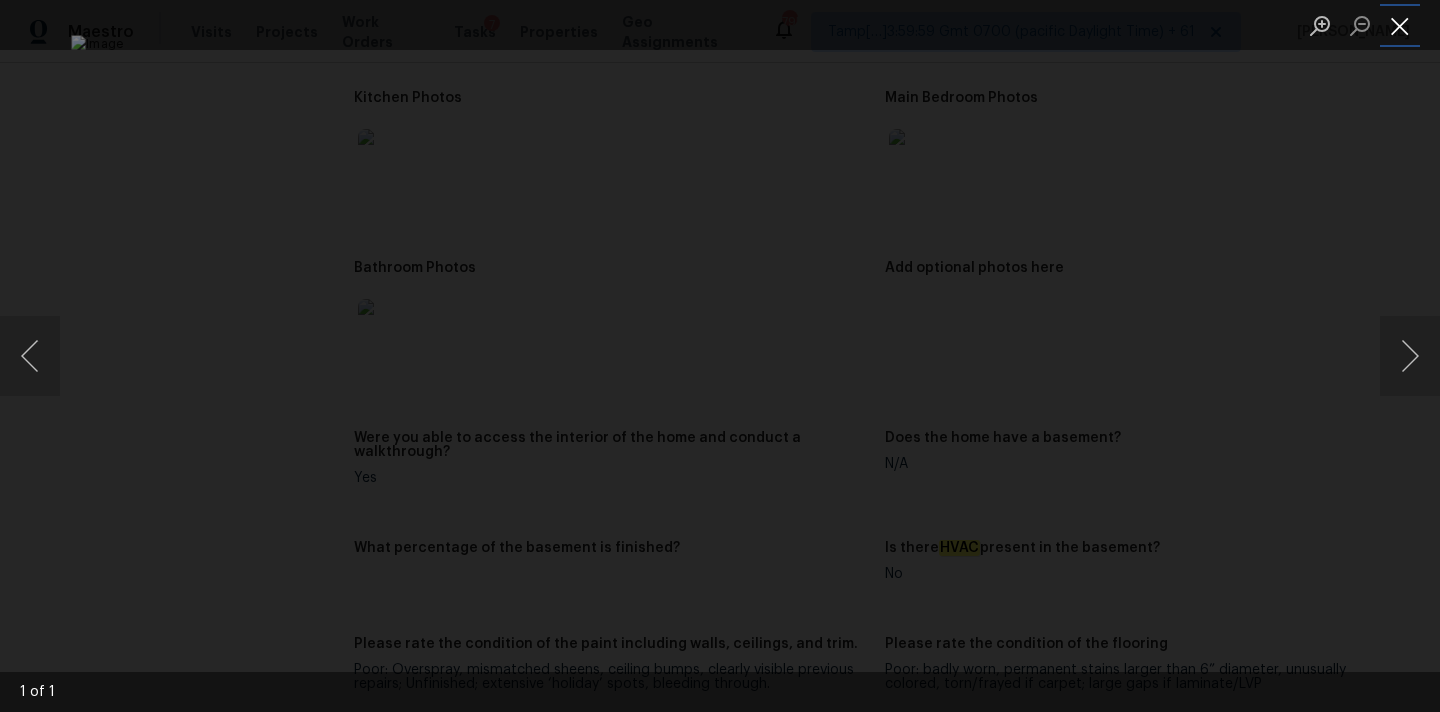 click at bounding box center [1400, 25] 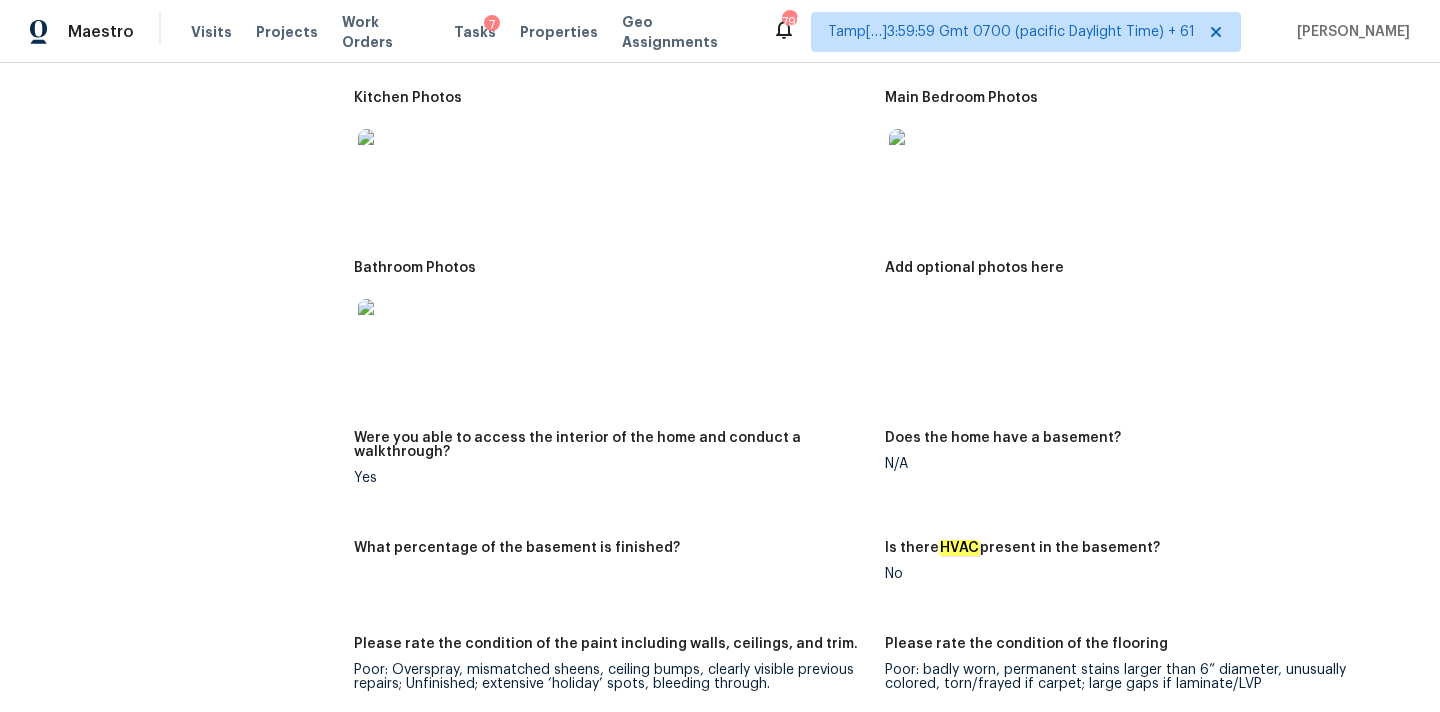 click at bounding box center [390, 161] 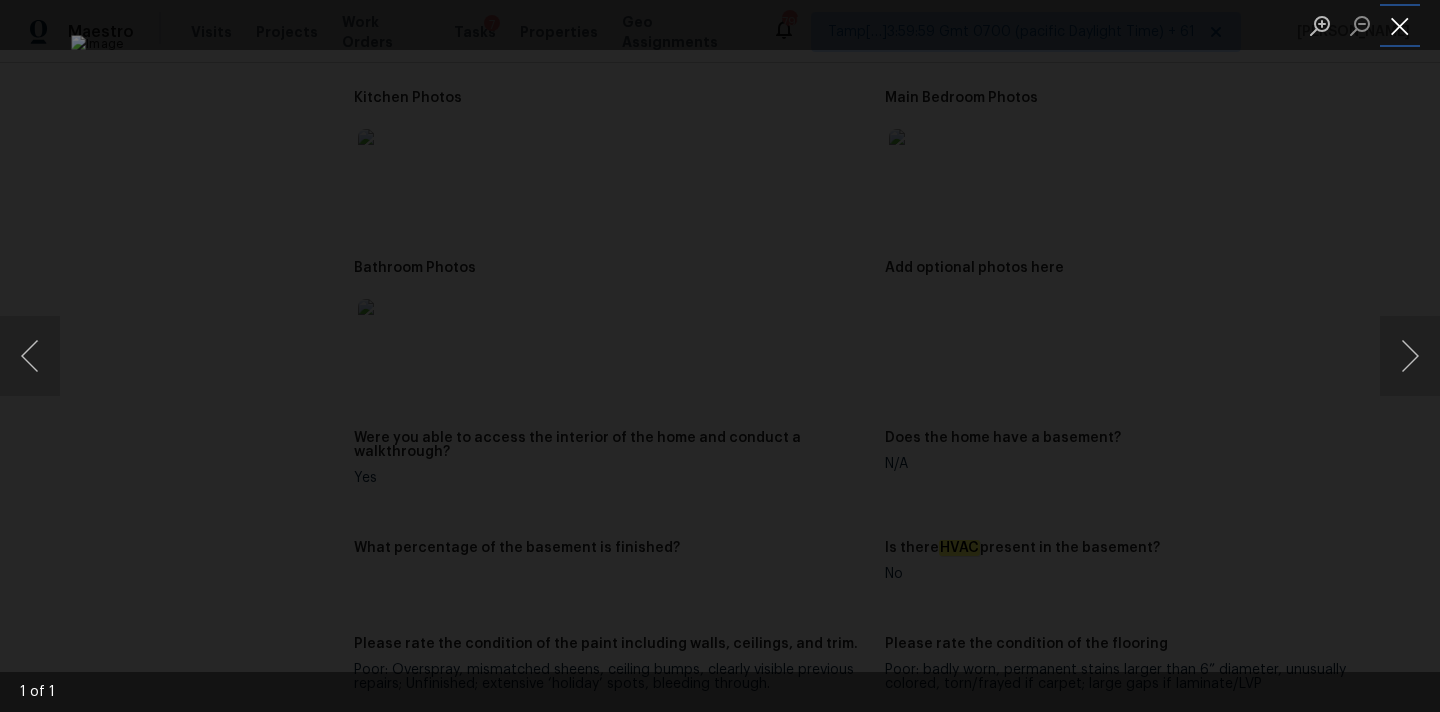 click at bounding box center [1400, 25] 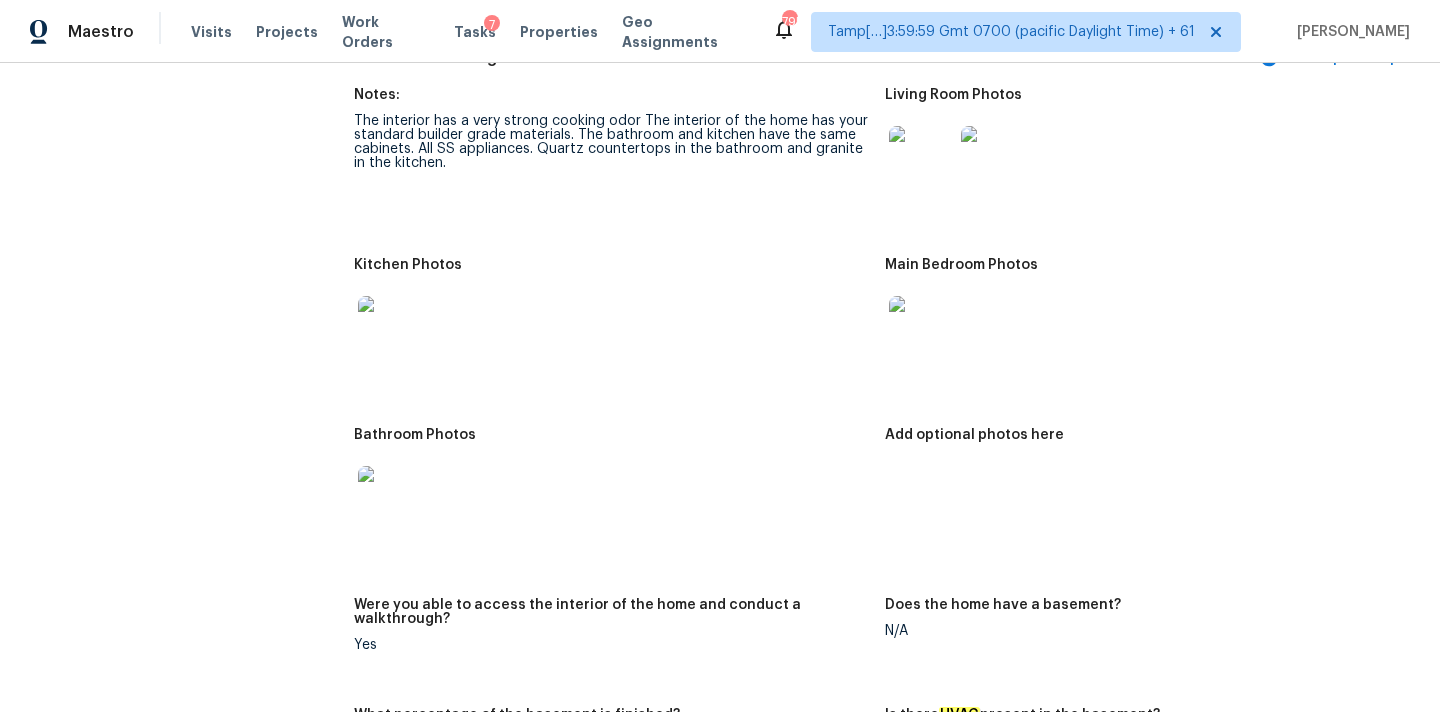 scroll, scrollTop: 2310, scrollLeft: 0, axis: vertical 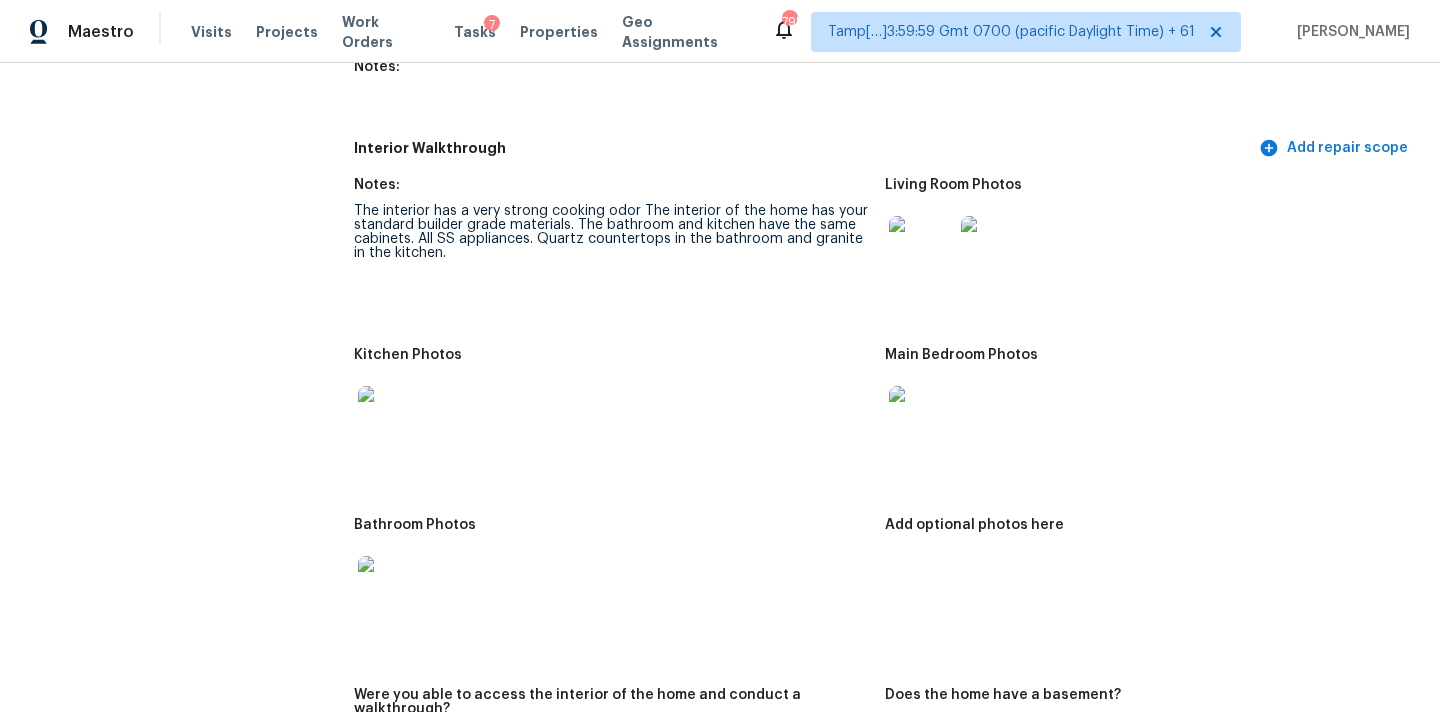 click at bounding box center [921, 248] 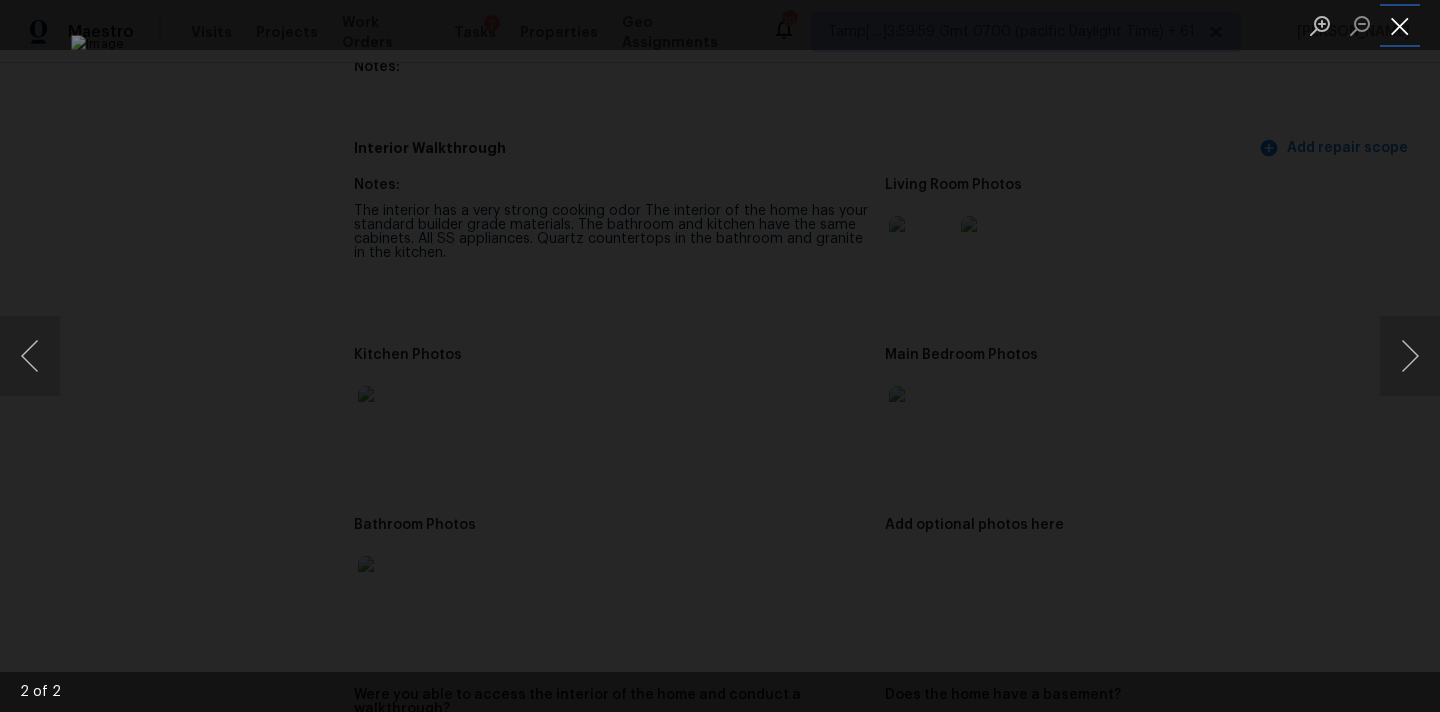 click at bounding box center [1400, 25] 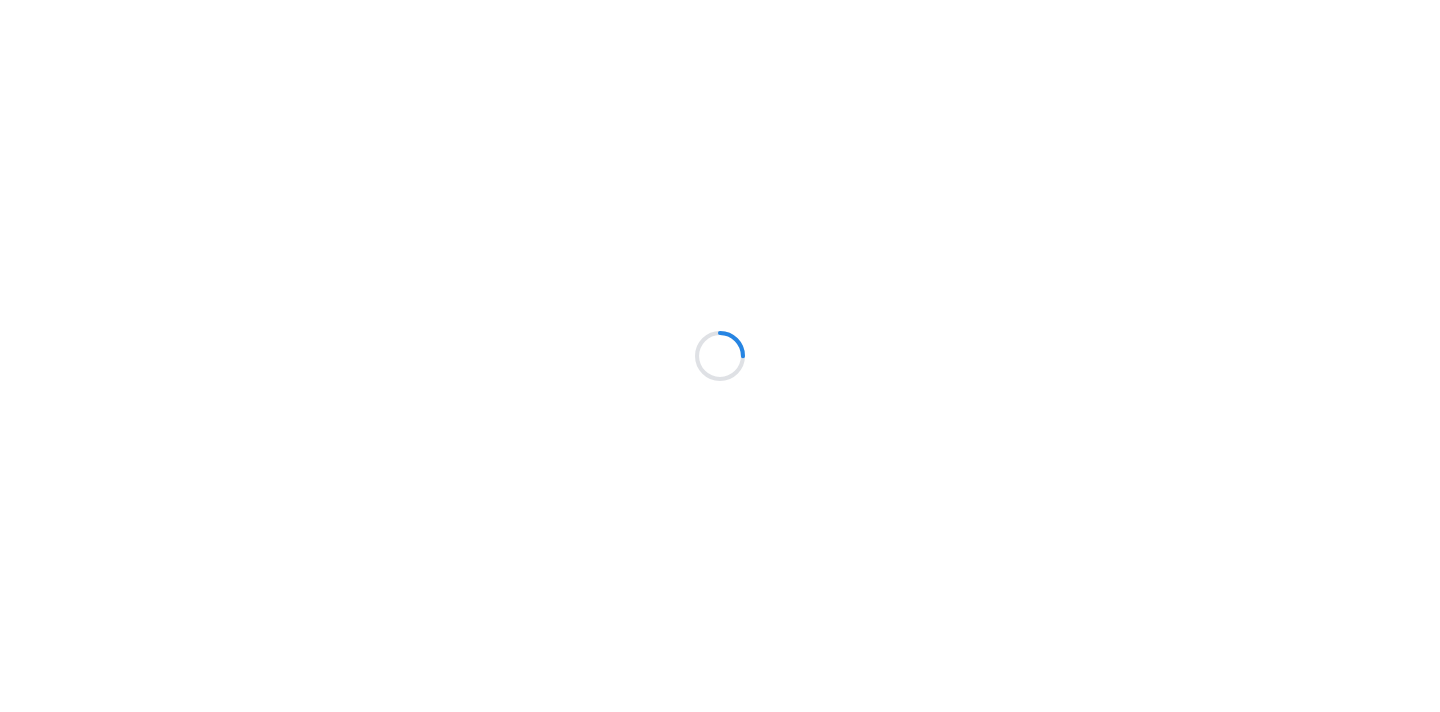 scroll, scrollTop: 0, scrollLeft: 0, axis: both 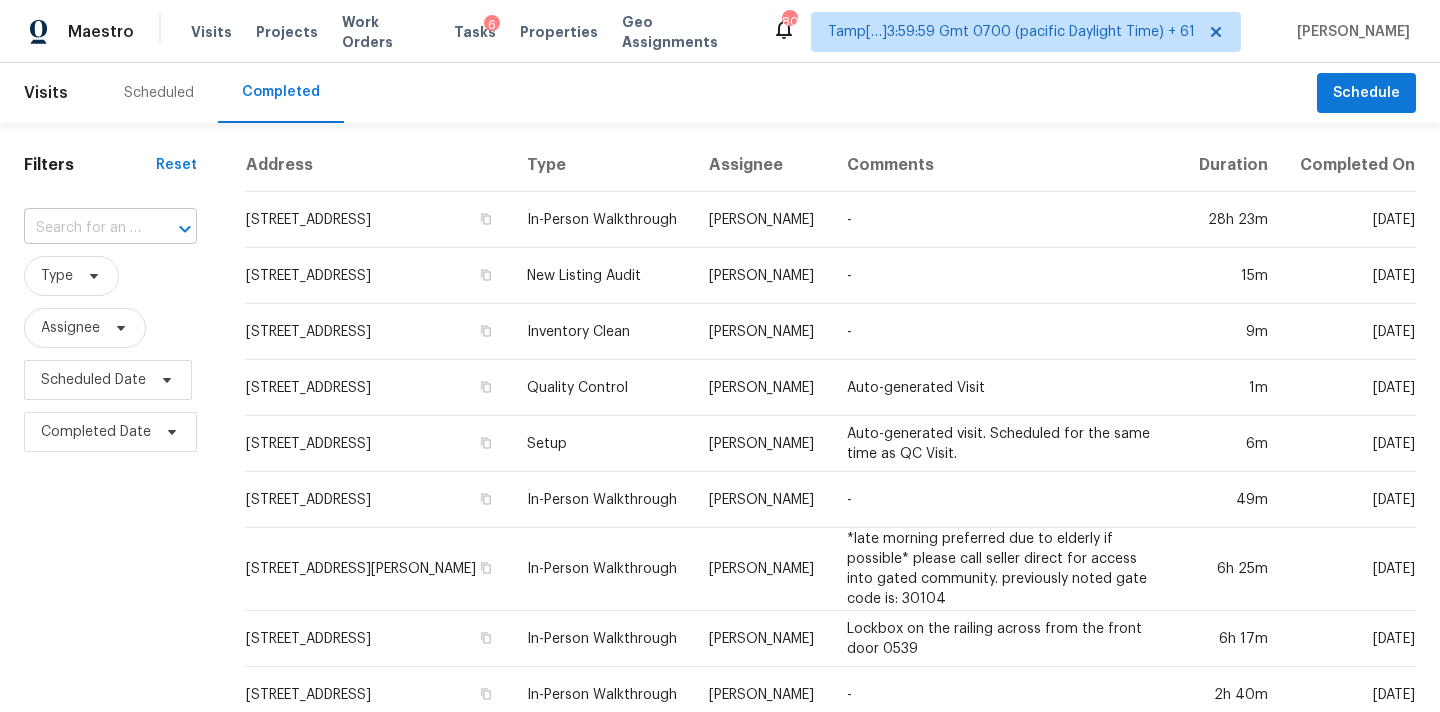 click at bounding box center (82, 228) 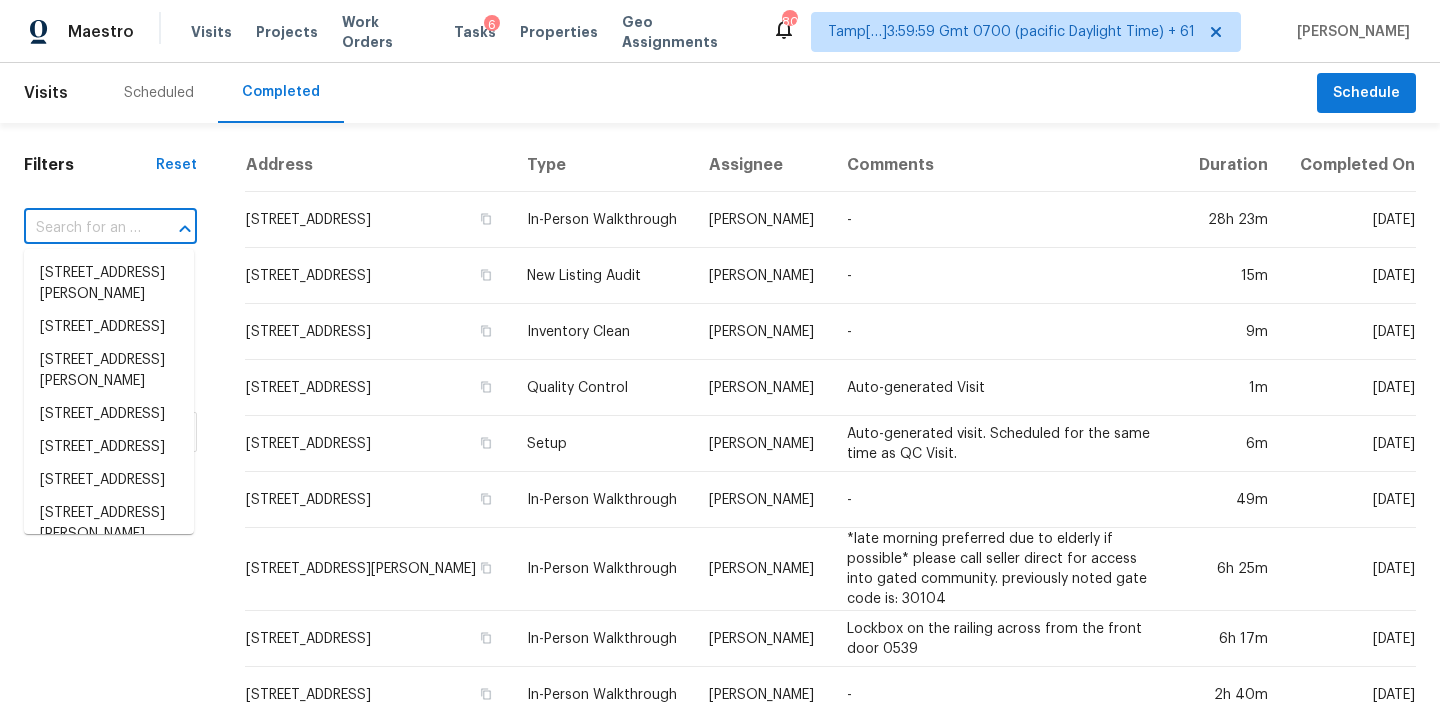 paste on "5936 Brookhaven Dr, Plano, TX 75093" 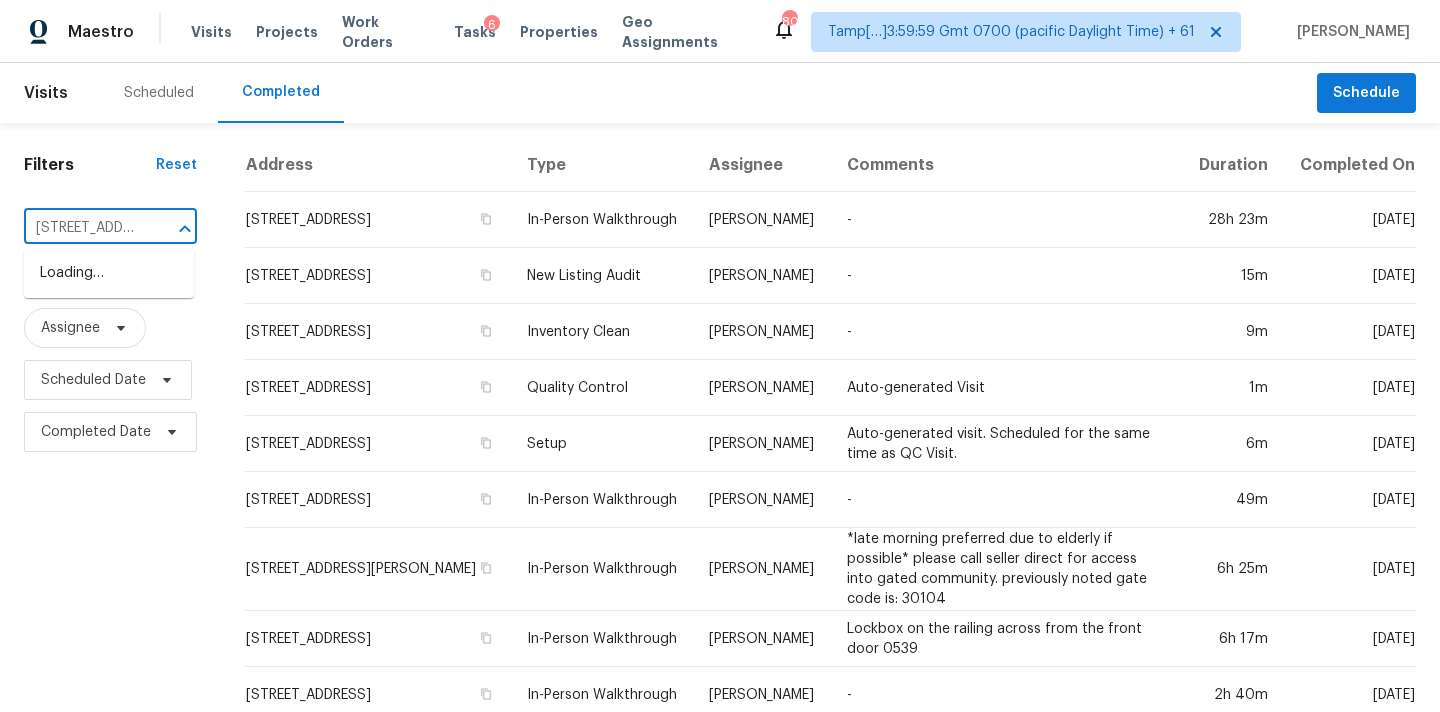 scroll, scrollTop: 0, scrollLeft: 143, axis: horizontal 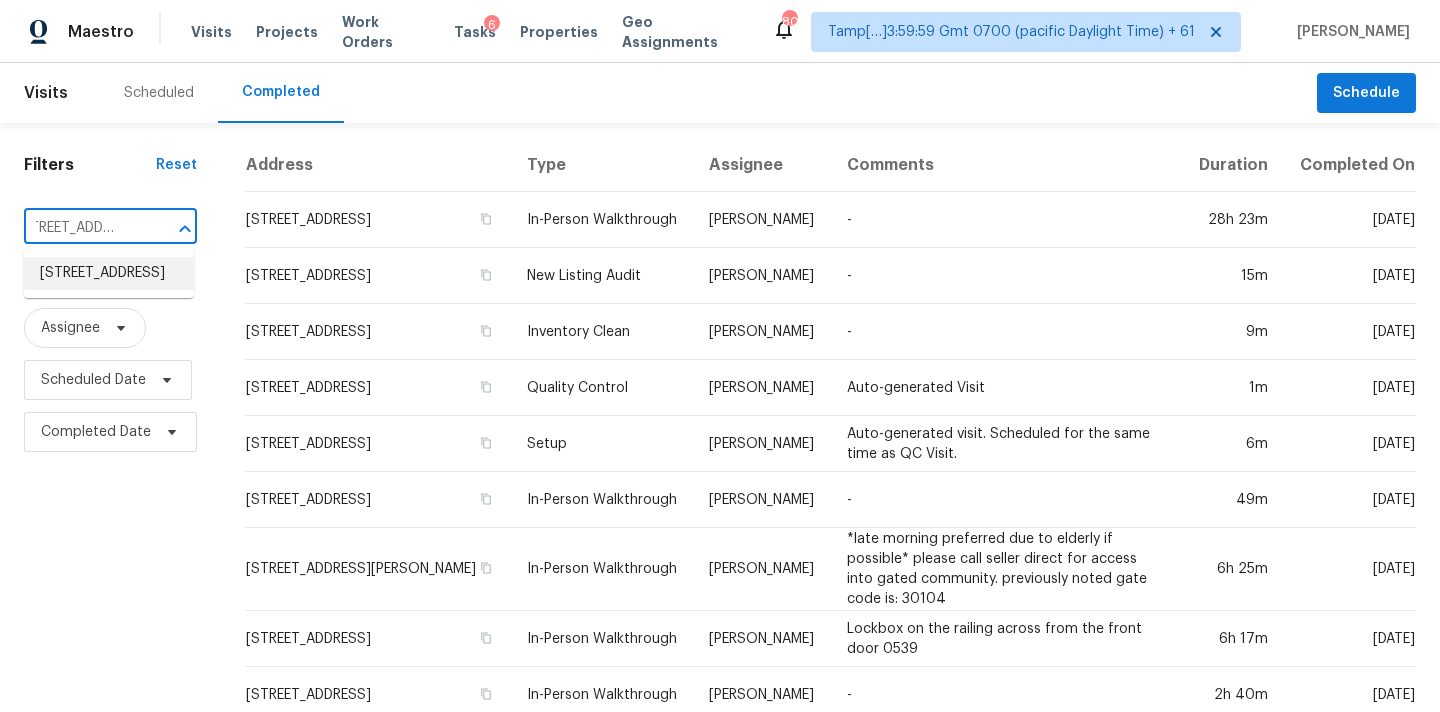 click on "5936 Brookhaven Dr, Plano, TX 75093" at bounding box center (109, 273) 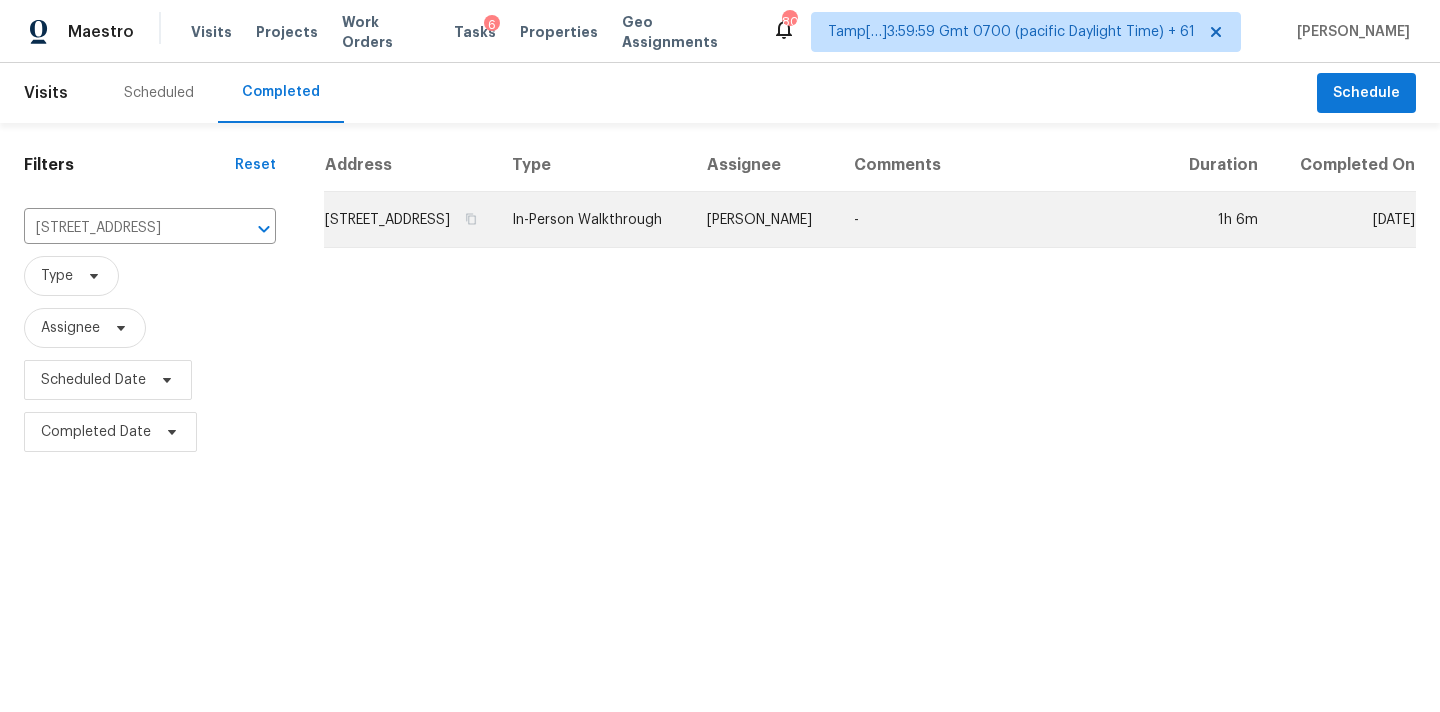click on "RonDerrick Jackson" at bounding box center [764, 220] 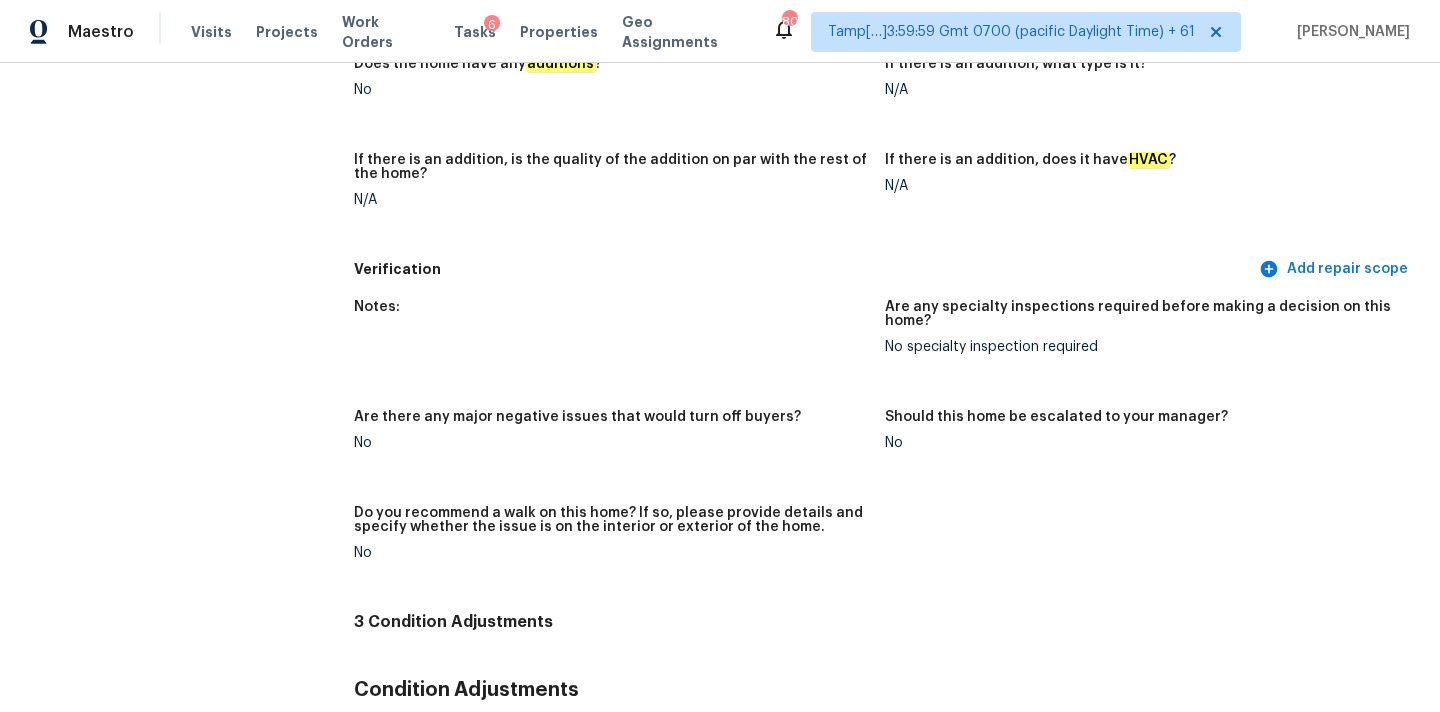 scroll, scrollTop: 99, scrollLeft: 0, axis: vertical 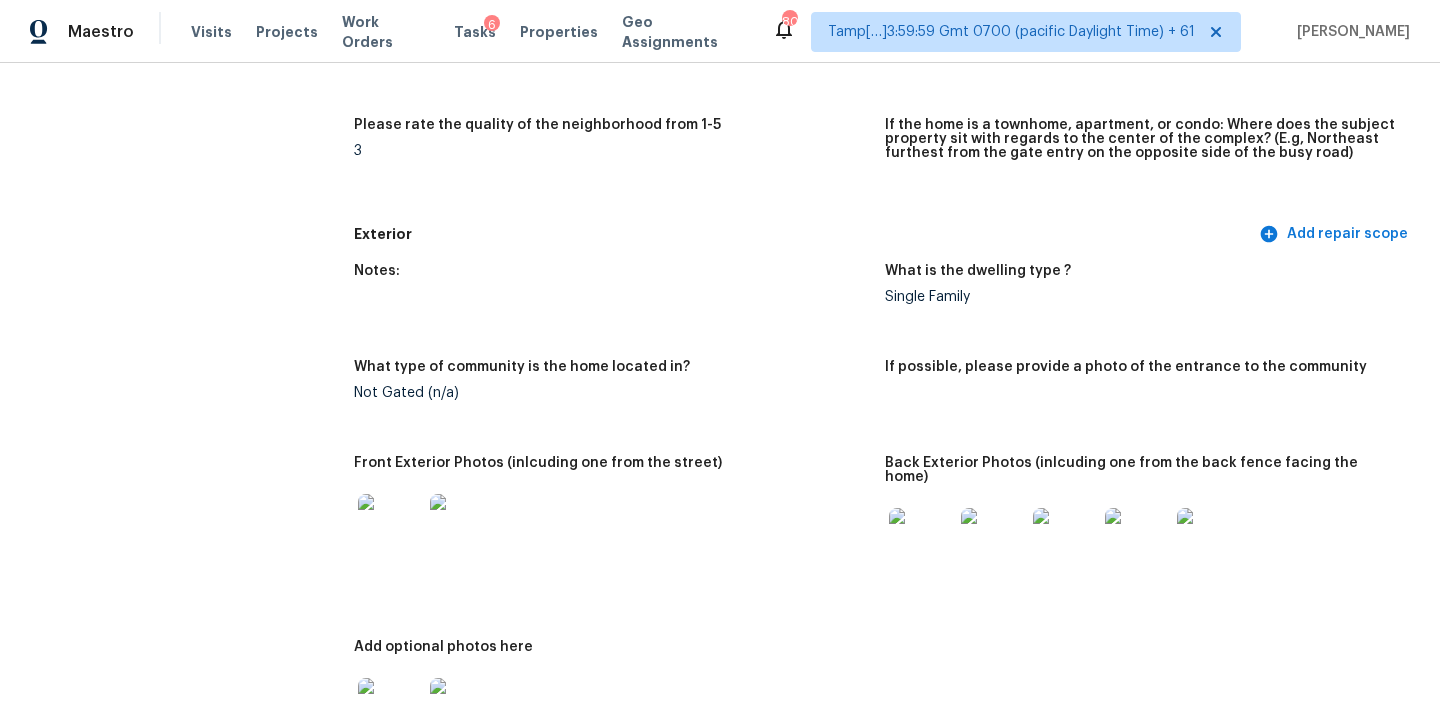 click at bounding box center (390, 526) 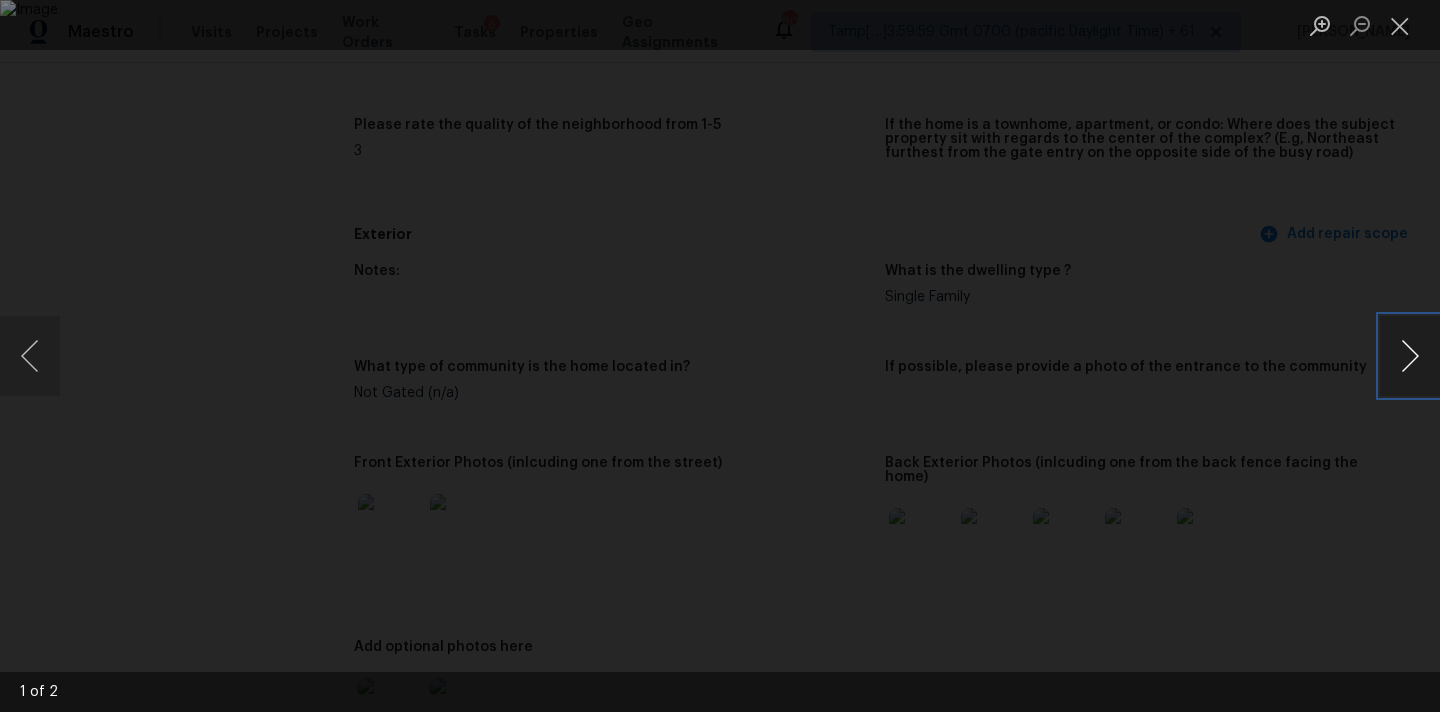 click at bounding box center [1410, 356] 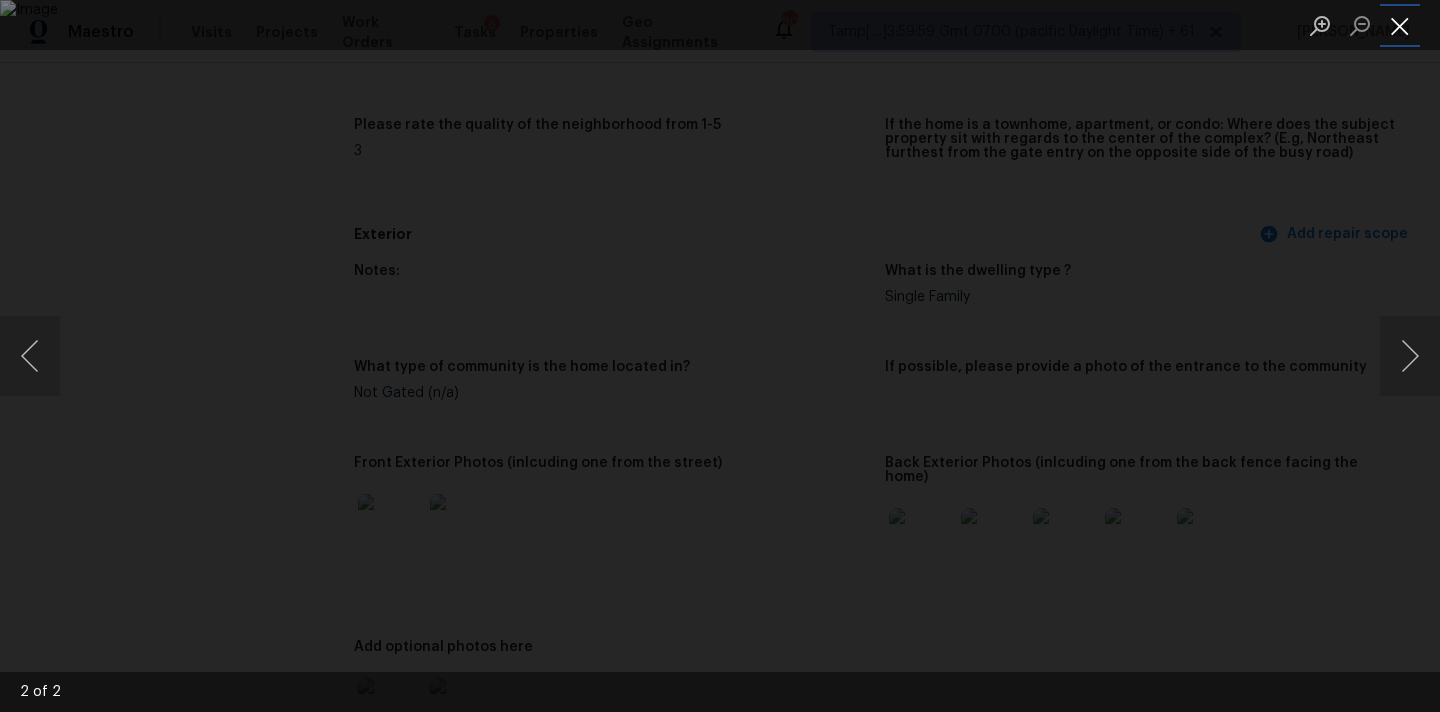 click at bounding box center [1400, 25] 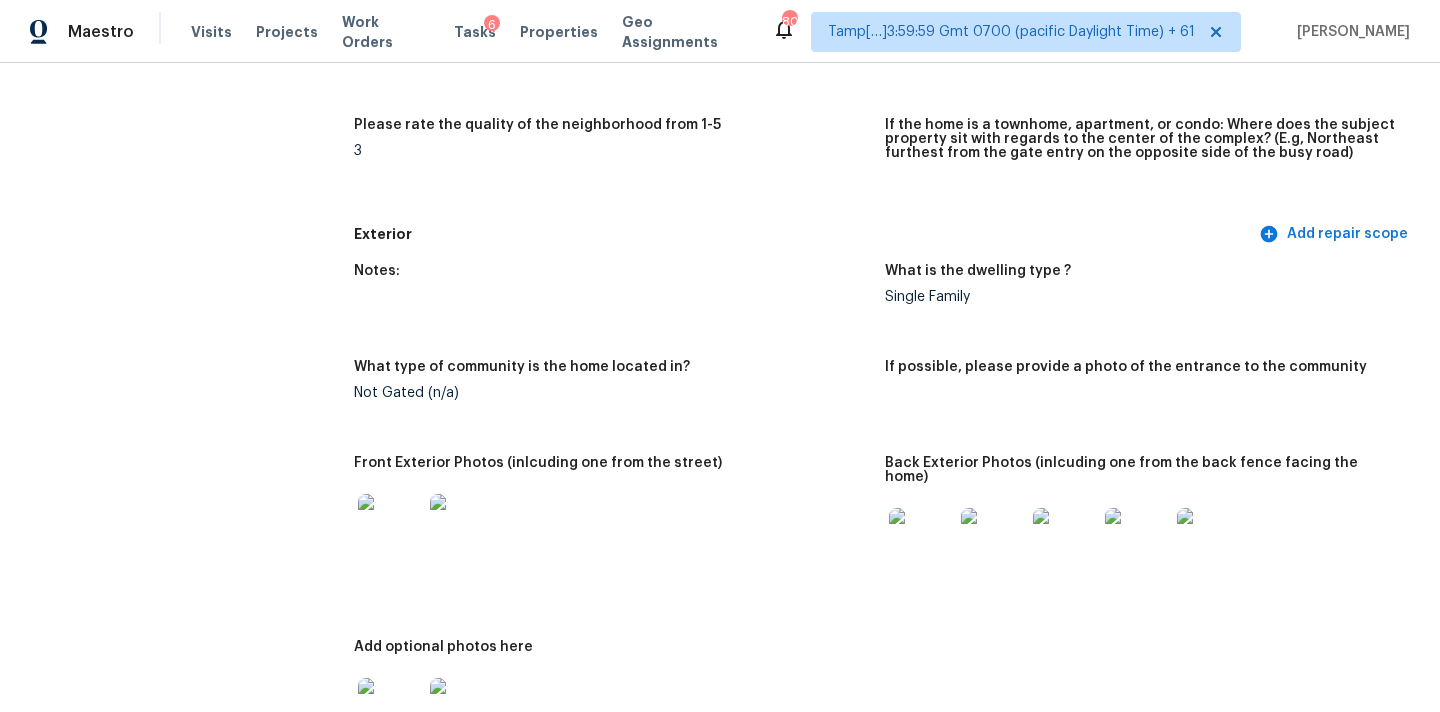 click at bounding box center (921, 540) 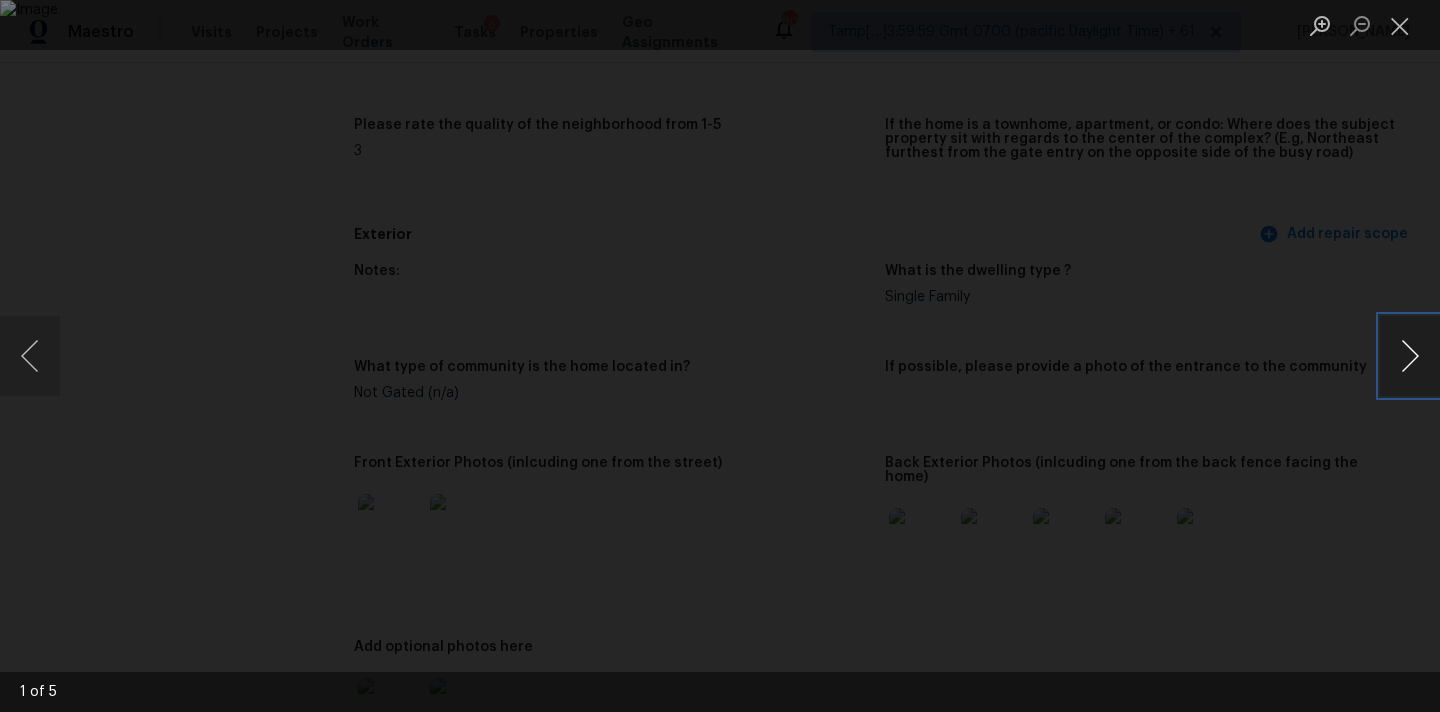 click at bounding box center [1410, 356] 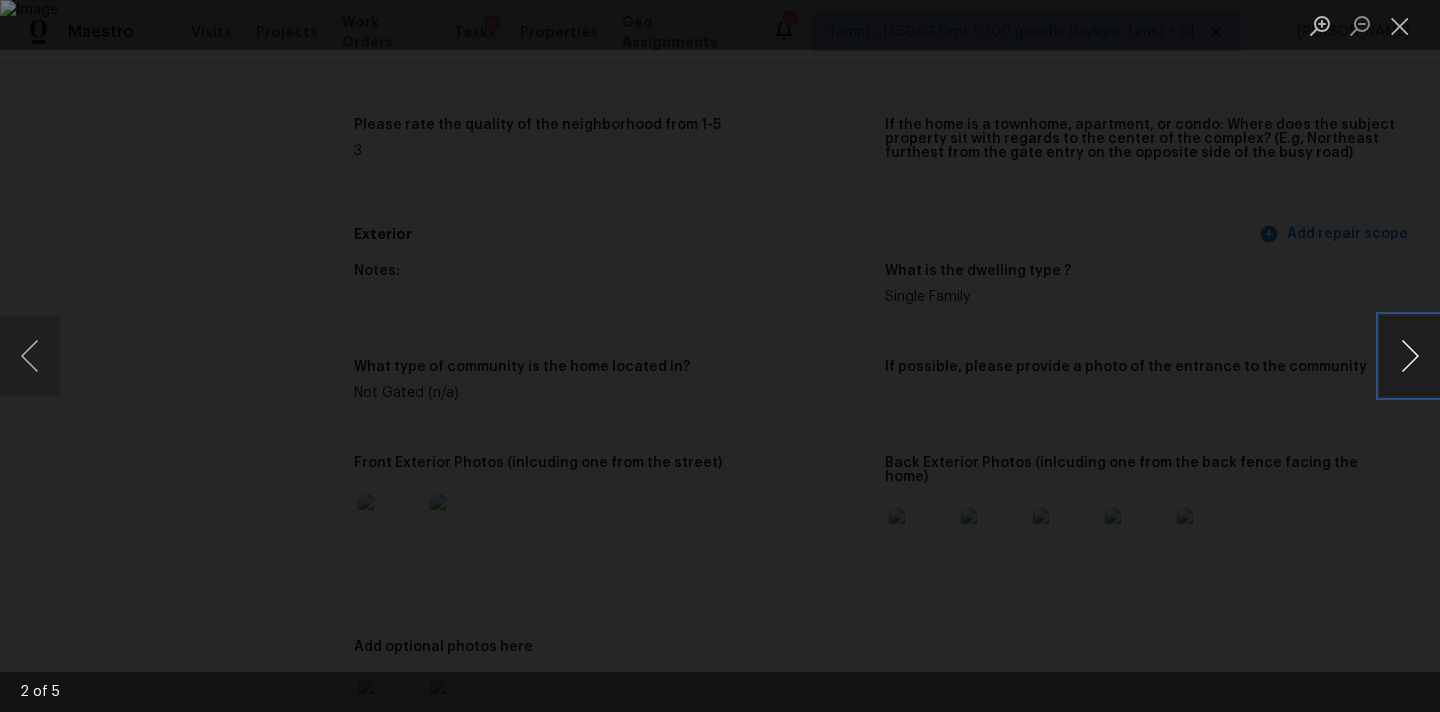click at bounding box center [1410, 356] 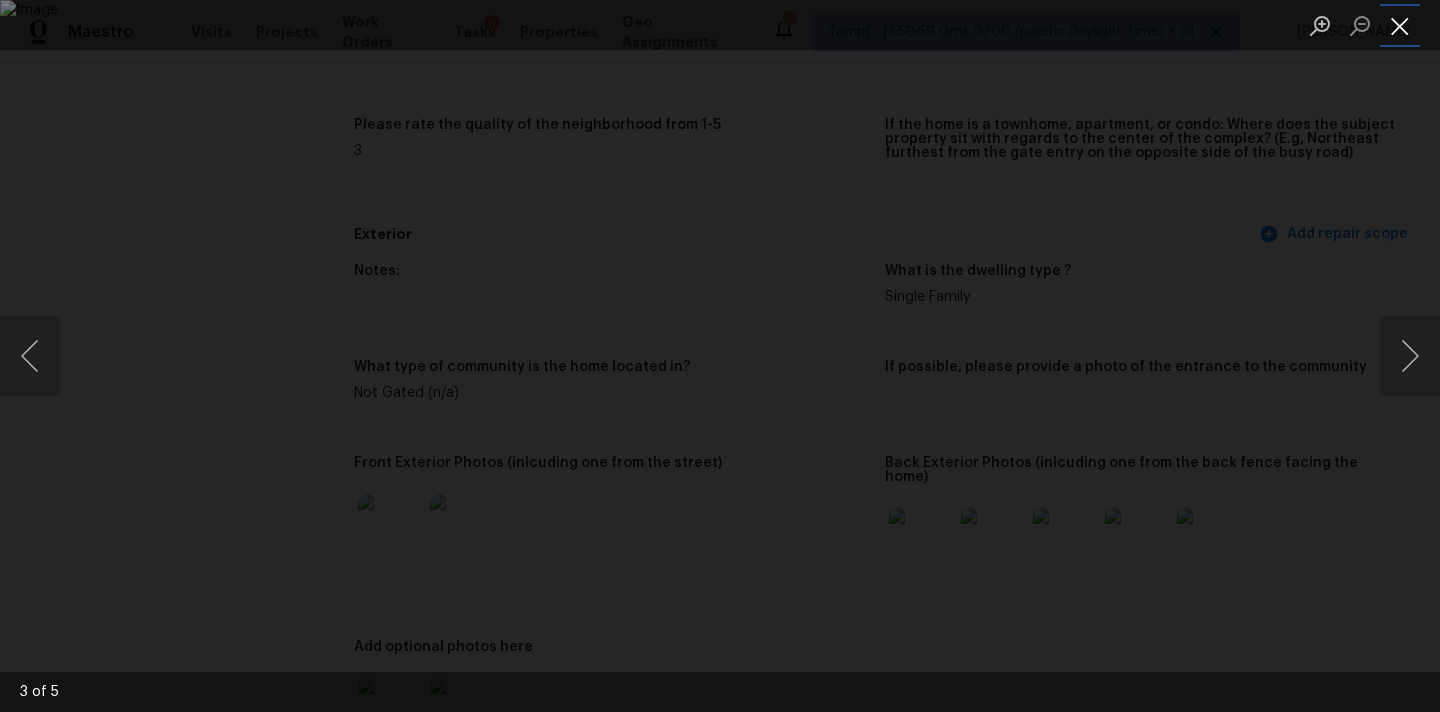 click at bounding box center (1400, 25) 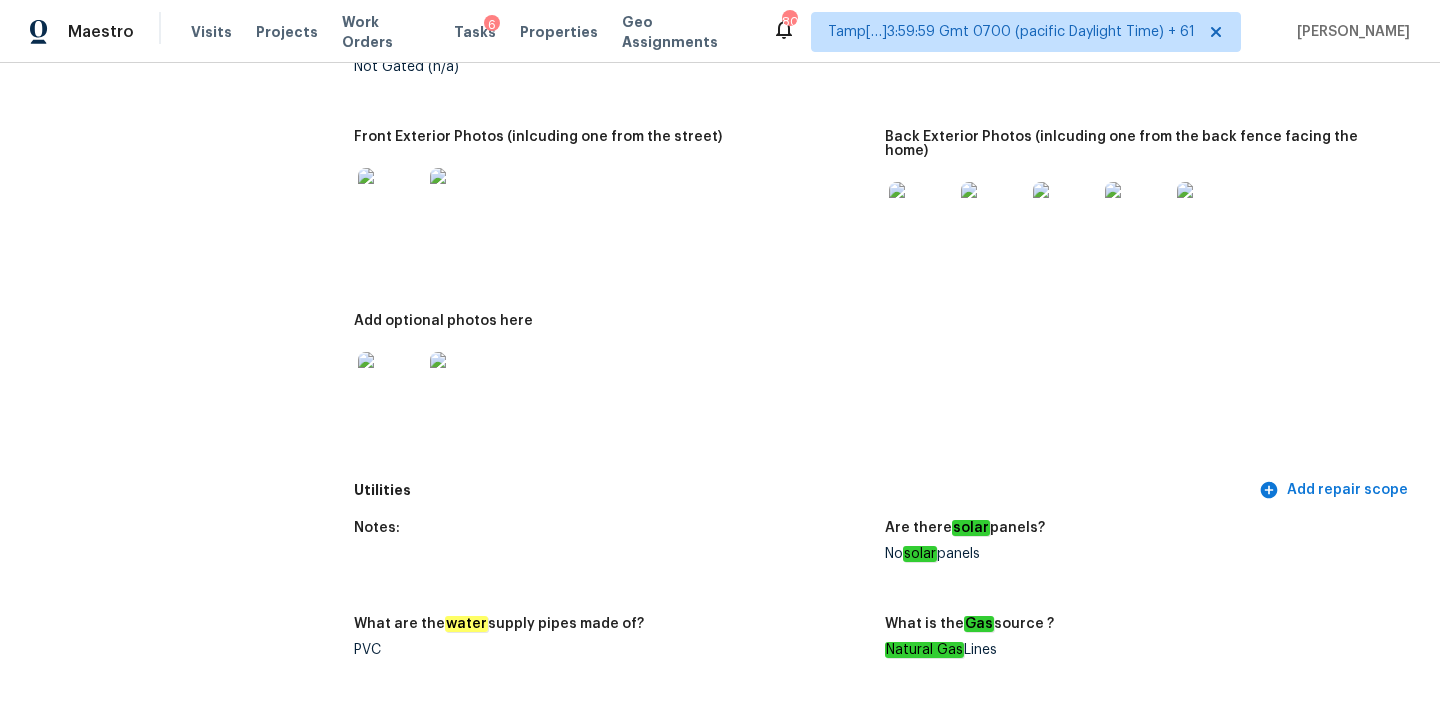 scroll, scrollTop: 1106, scrollLeft: 0, axis: vertical 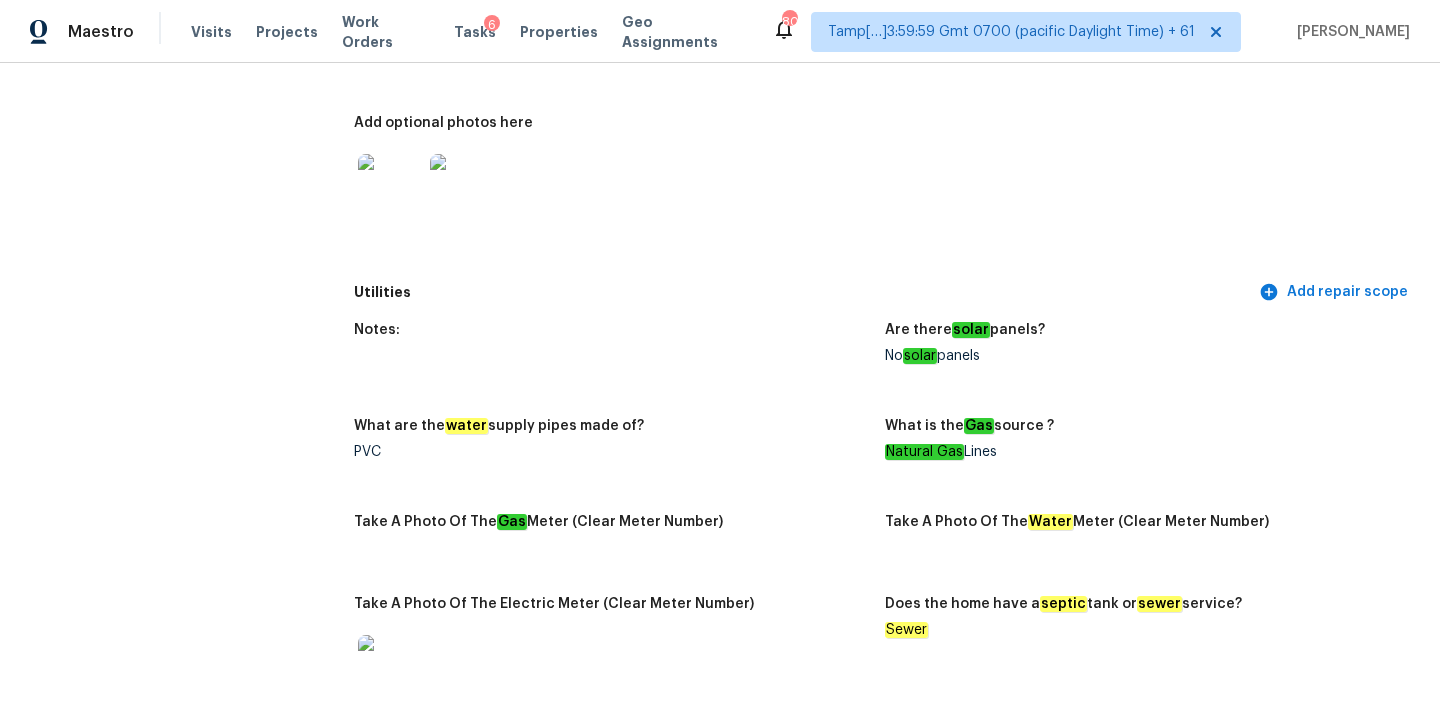 click at bounding box center (390, 186) 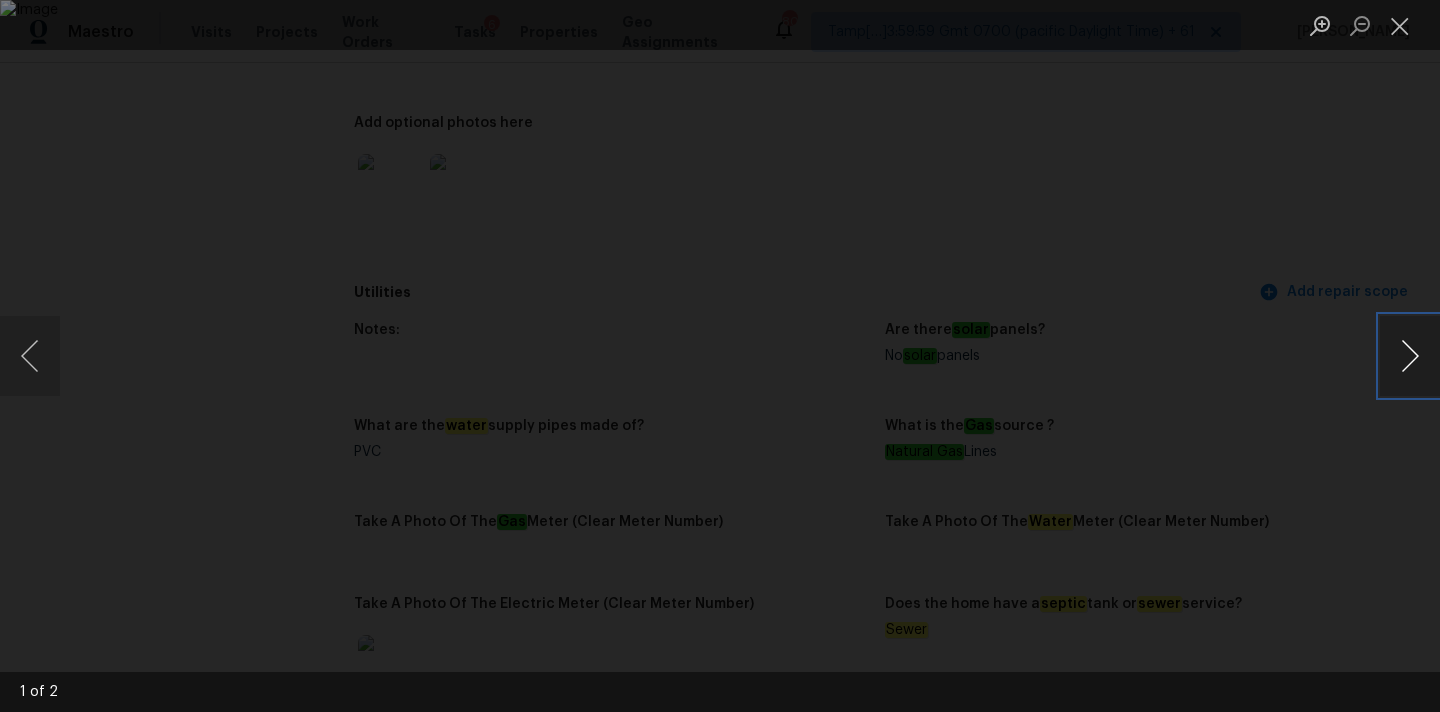 click at bounding box center (1410, 356) 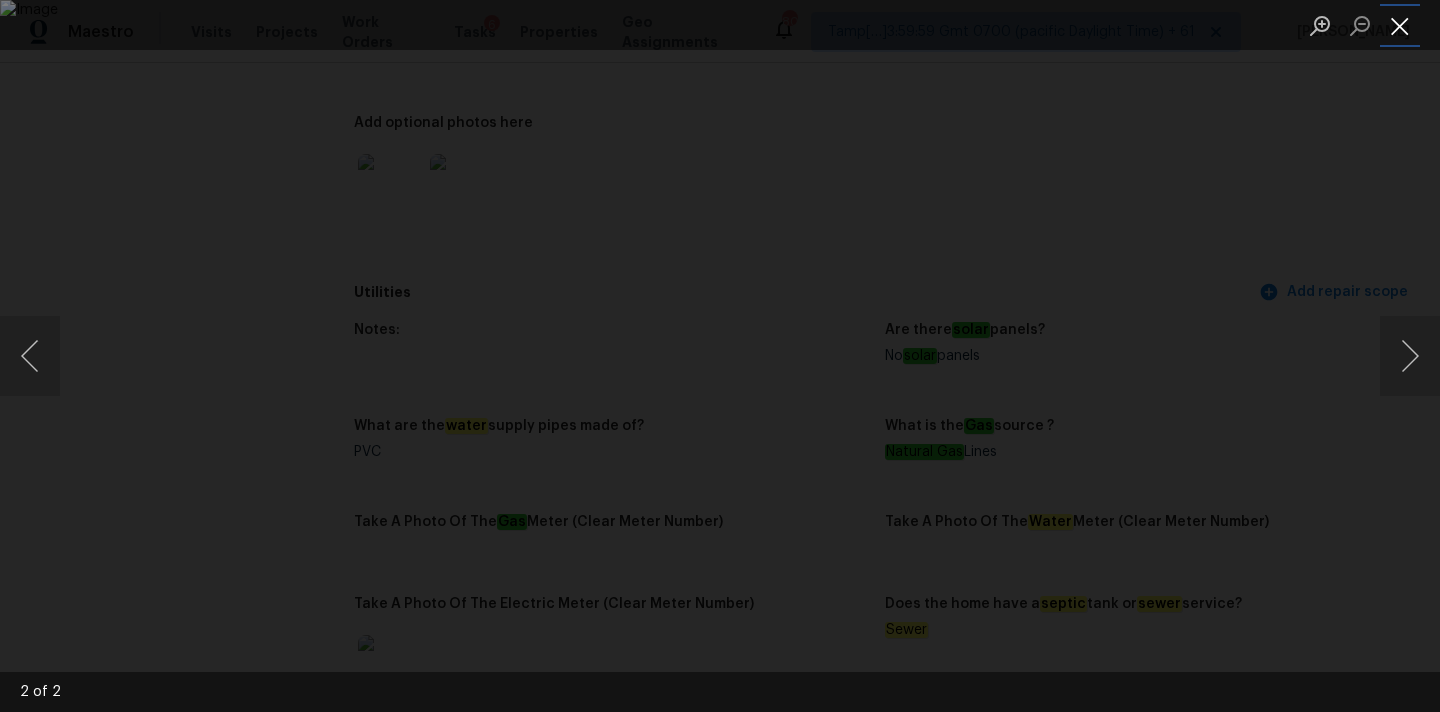 click at bounding box center (1400, 25) 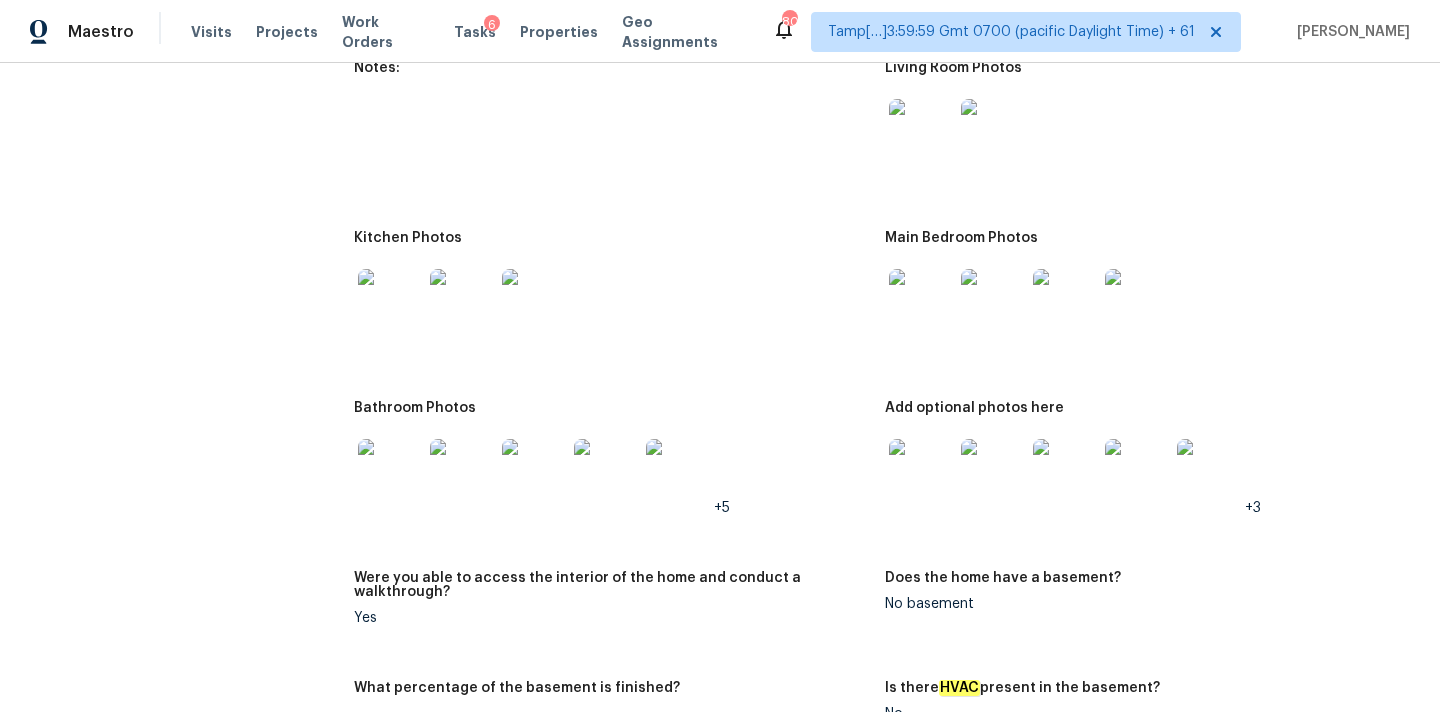 scroll, scrollTop: 2100, scrollLeft: 0, axis: vertical 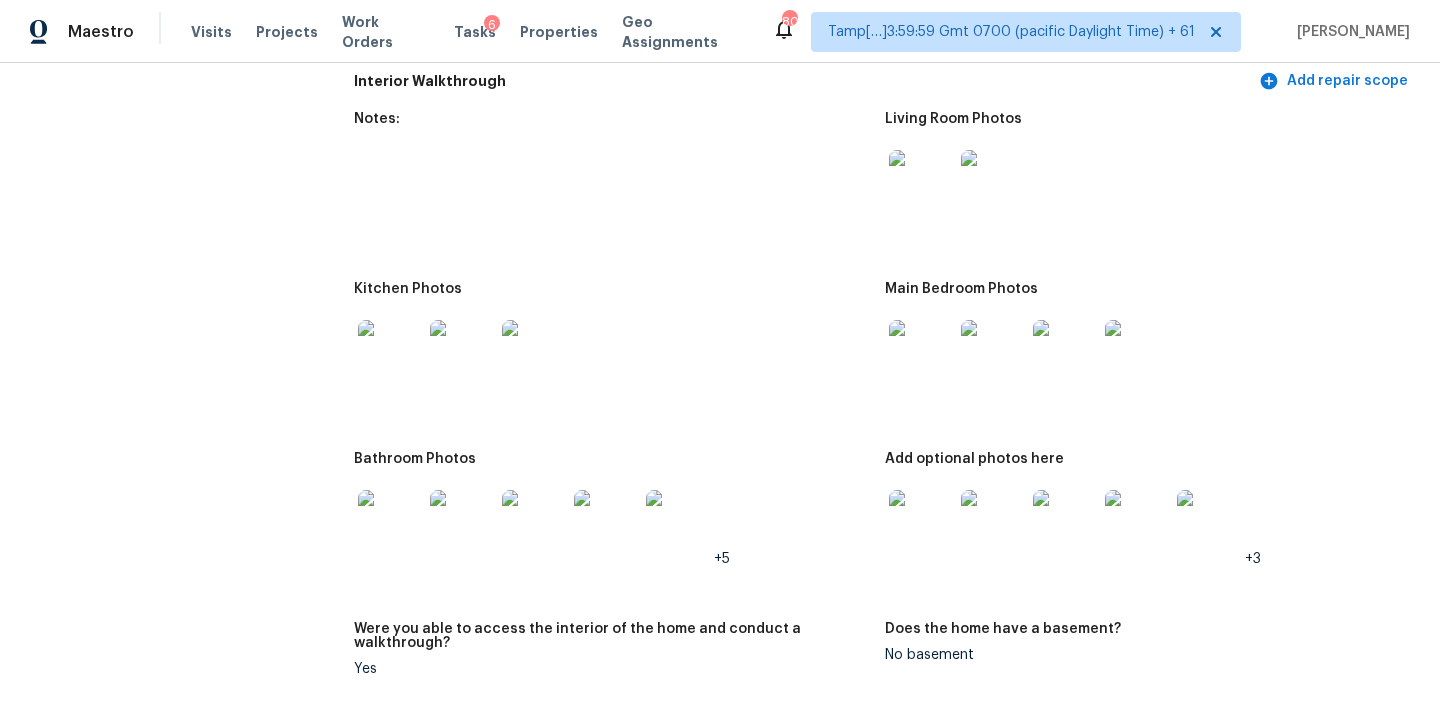 click at bounding box center (921, 182) 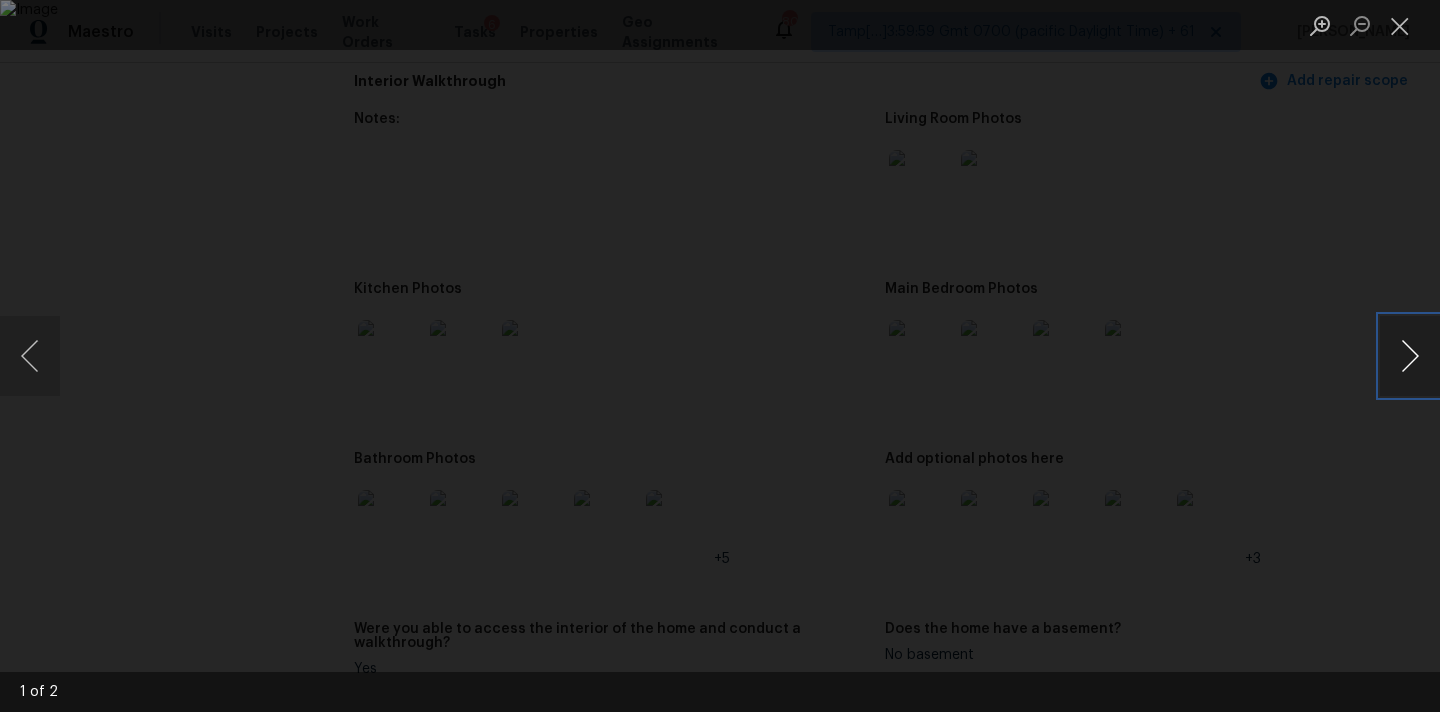 click at bounding box center [1410, 356] 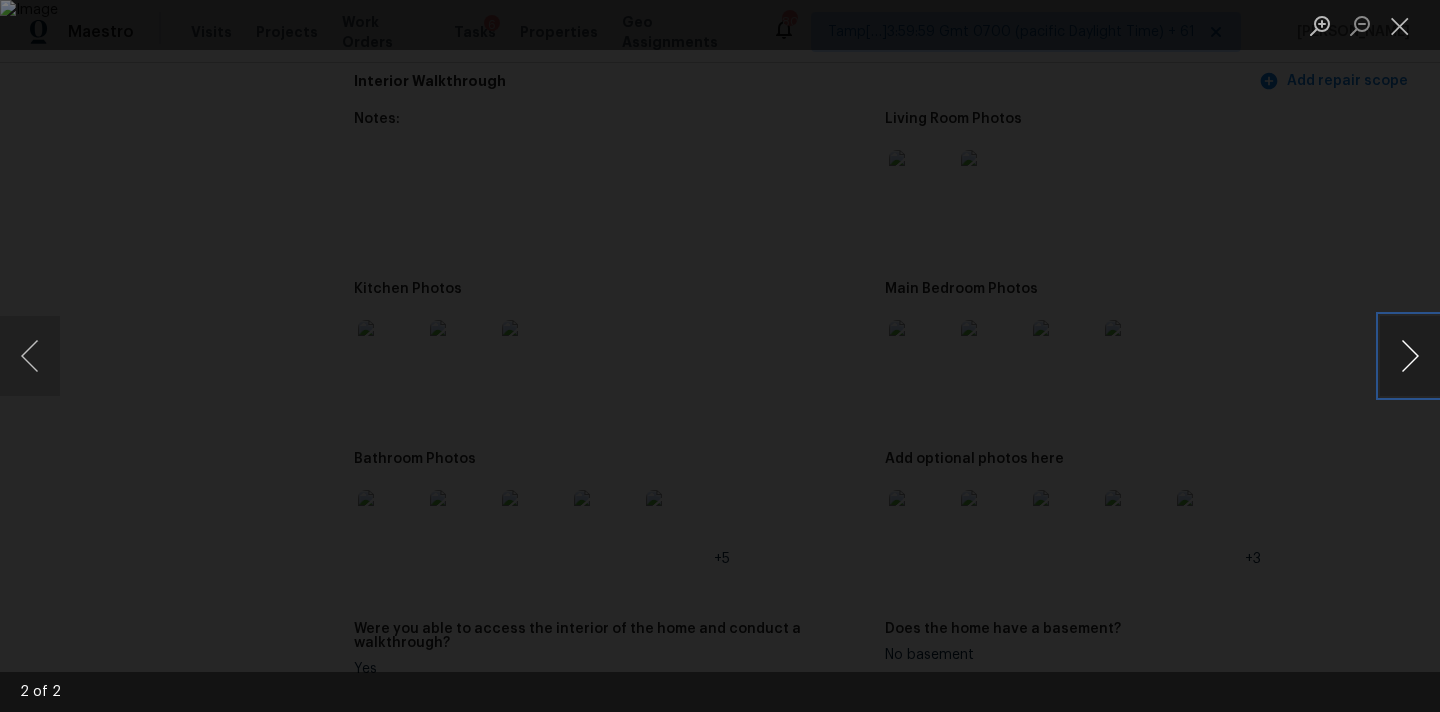 click at bounding box center (1410, 356) 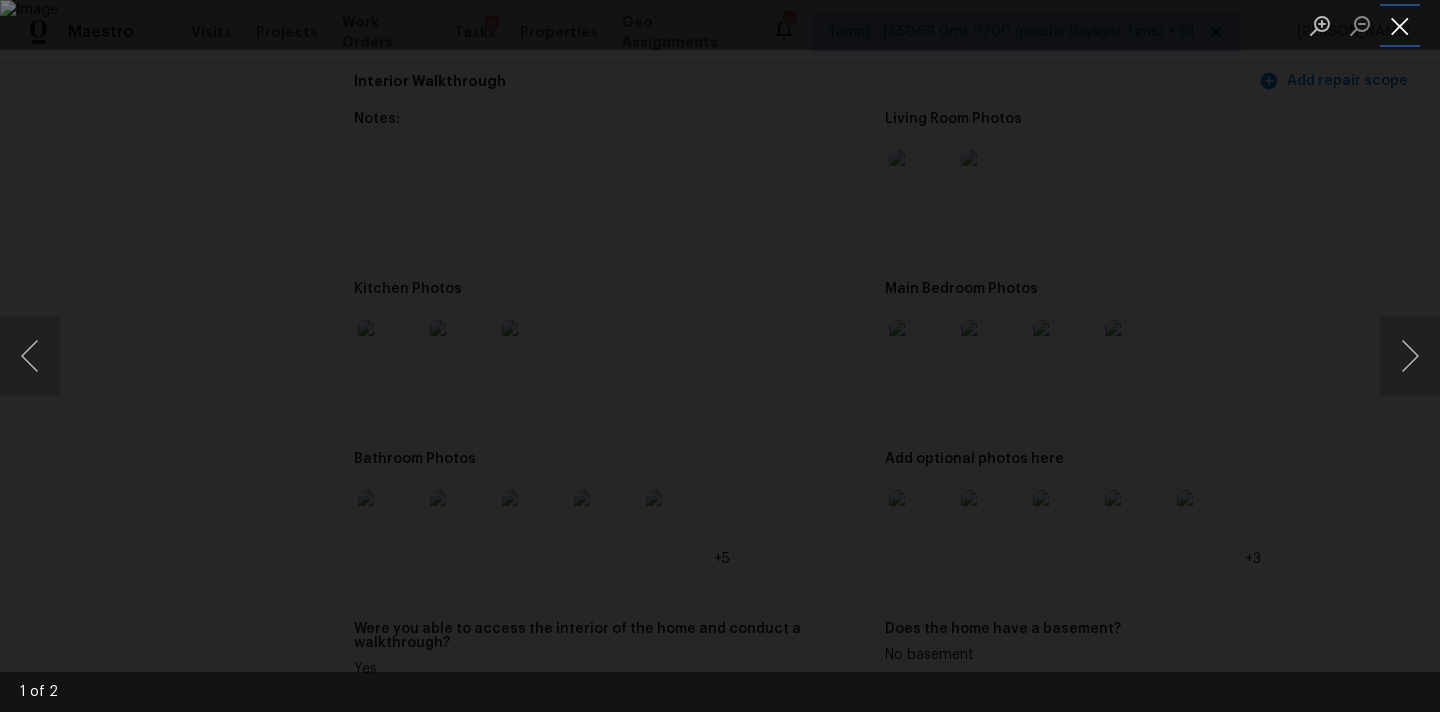 click at bounding box center [1400, 25] 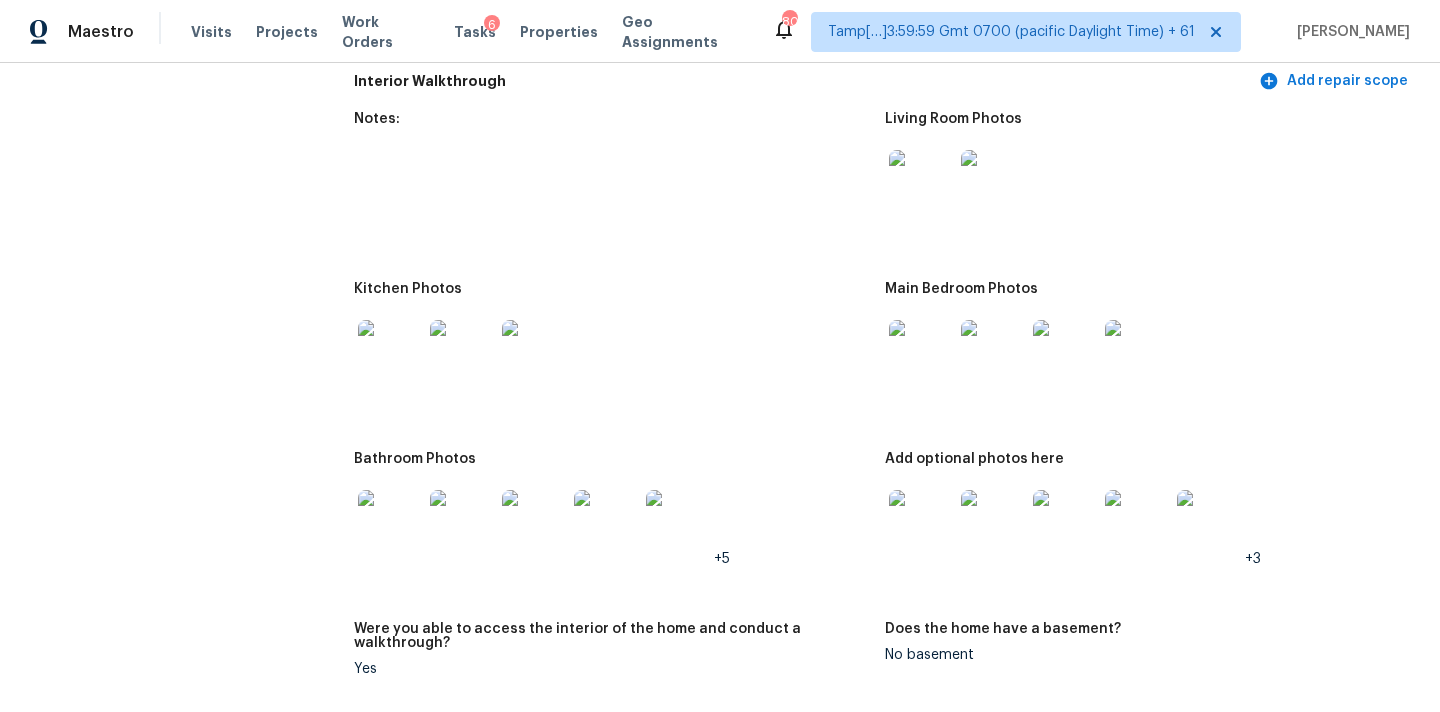 click at bounding box center [921, 352] 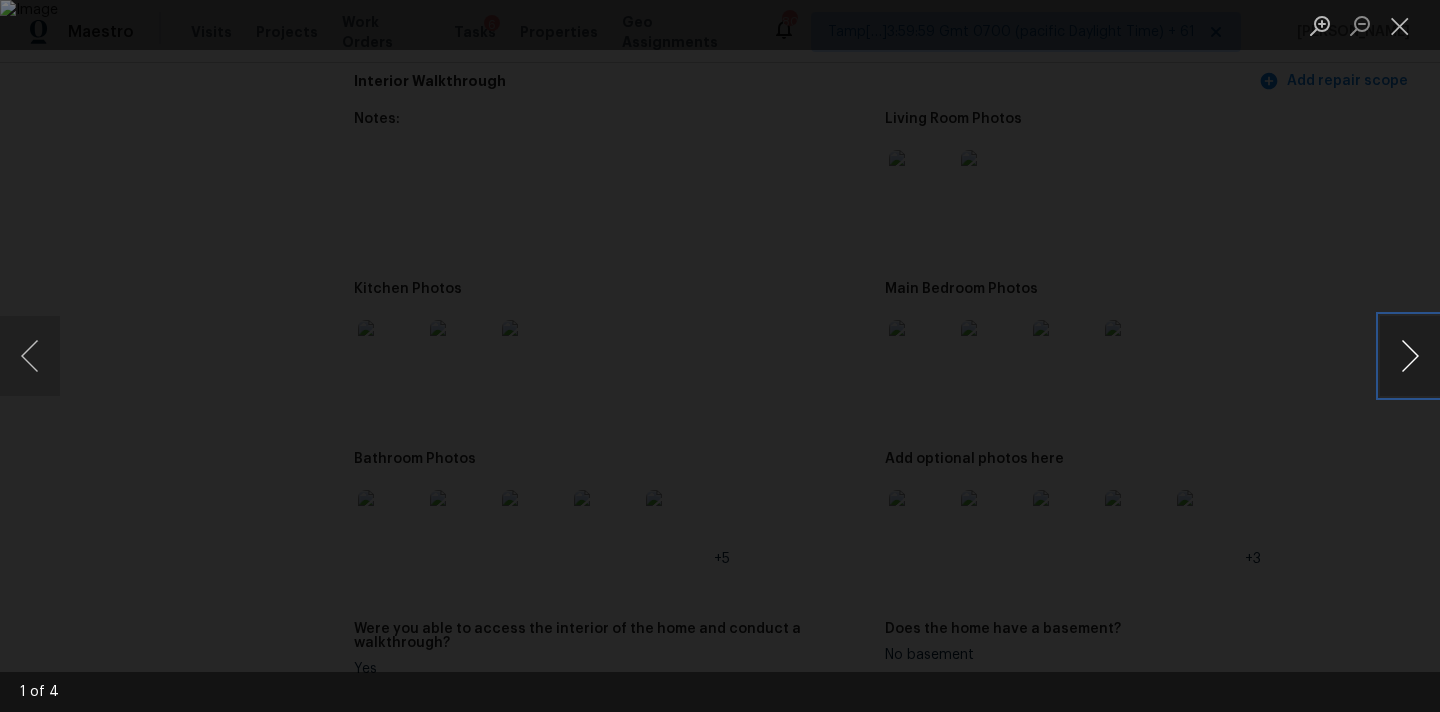 click at bounding box center [1410, 356] 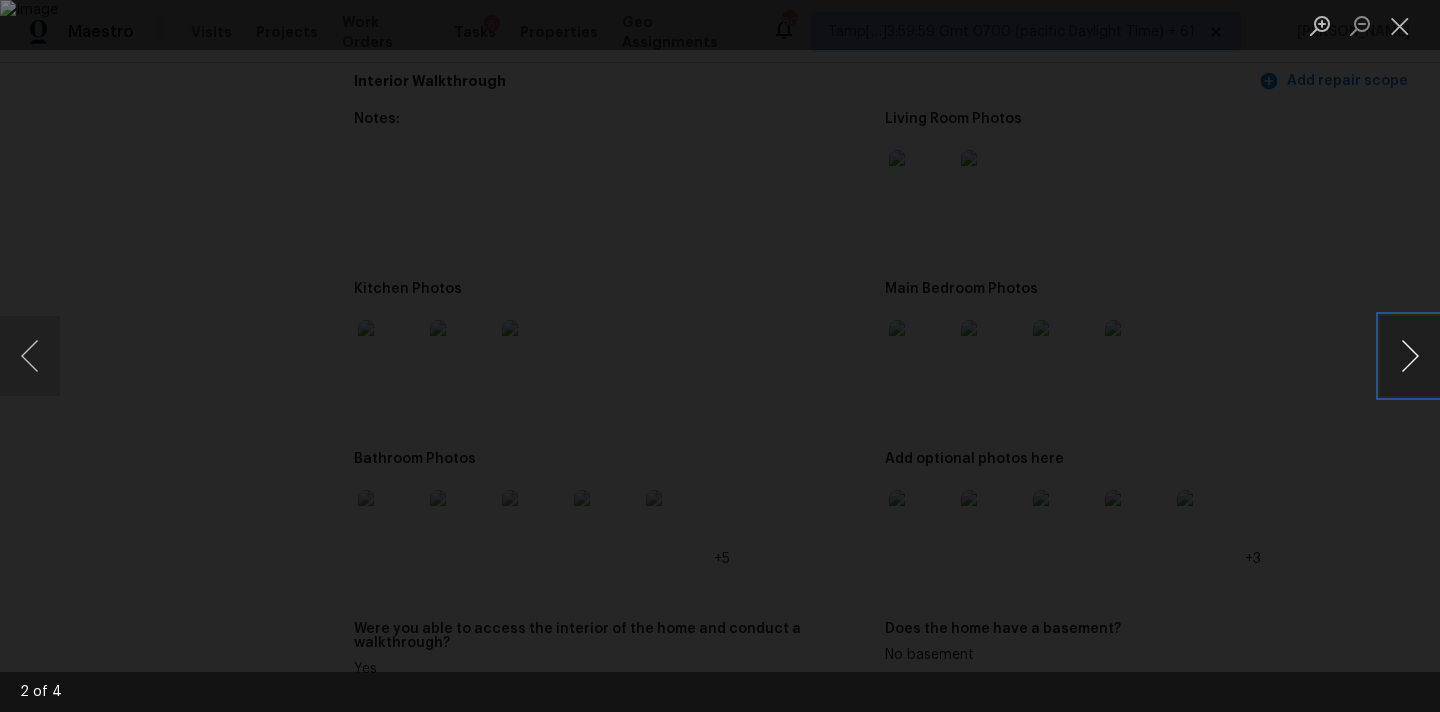 click at bounding box center [1410, 356] 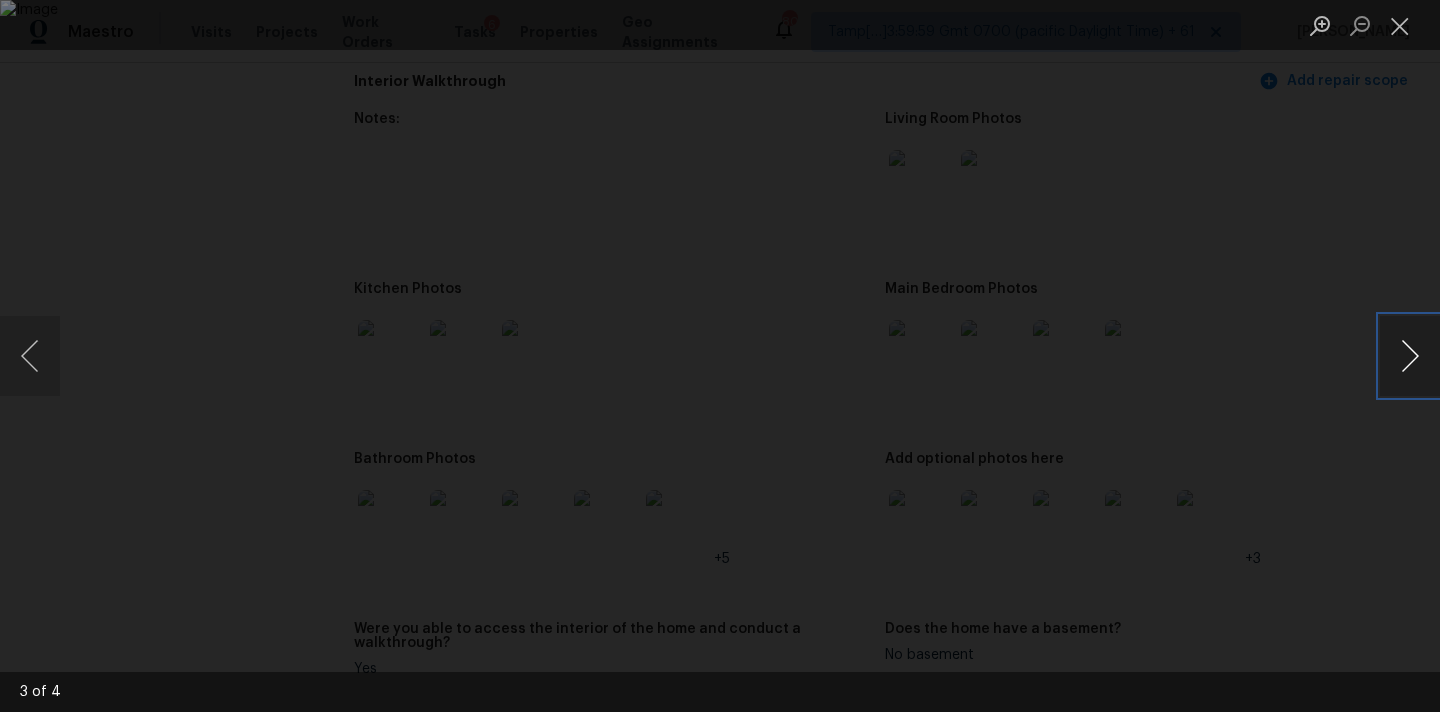 click at bounding box center [1410, 356] 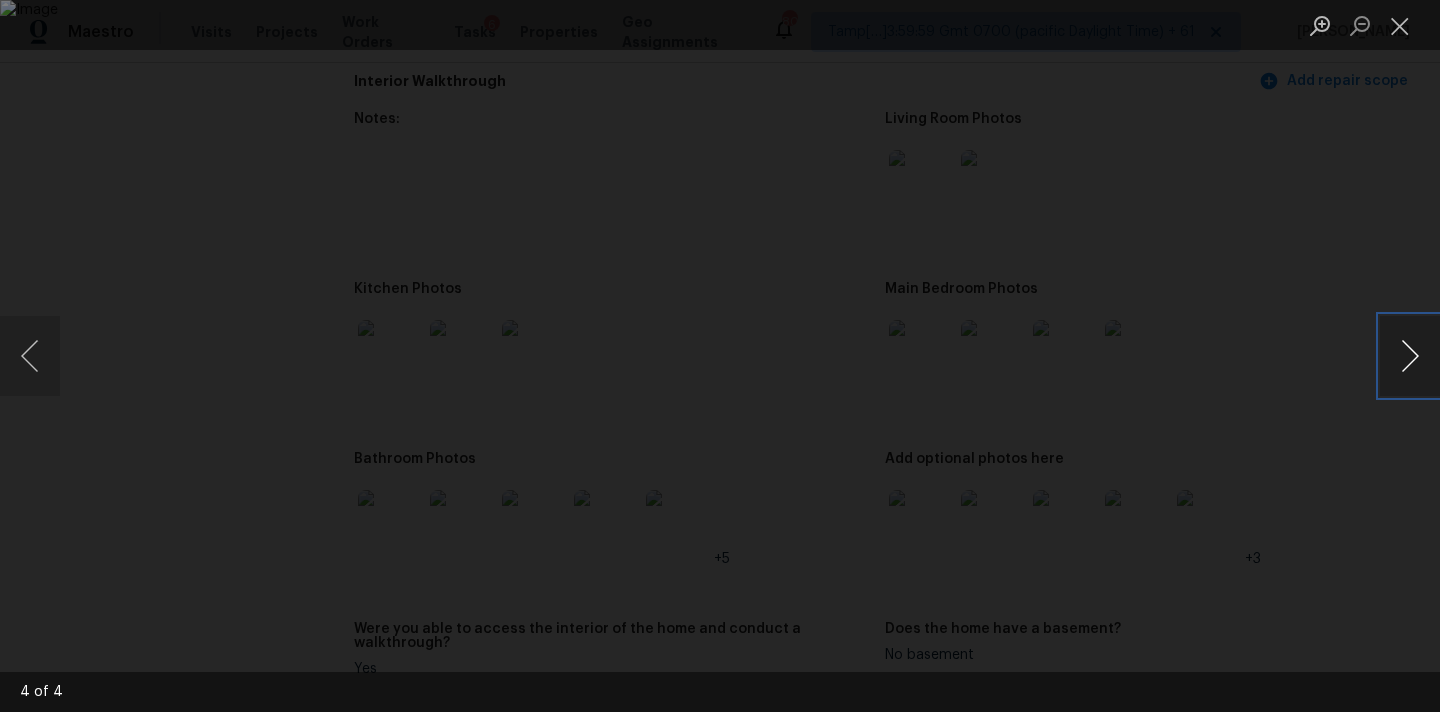 click at bounding box center (1410, 356) 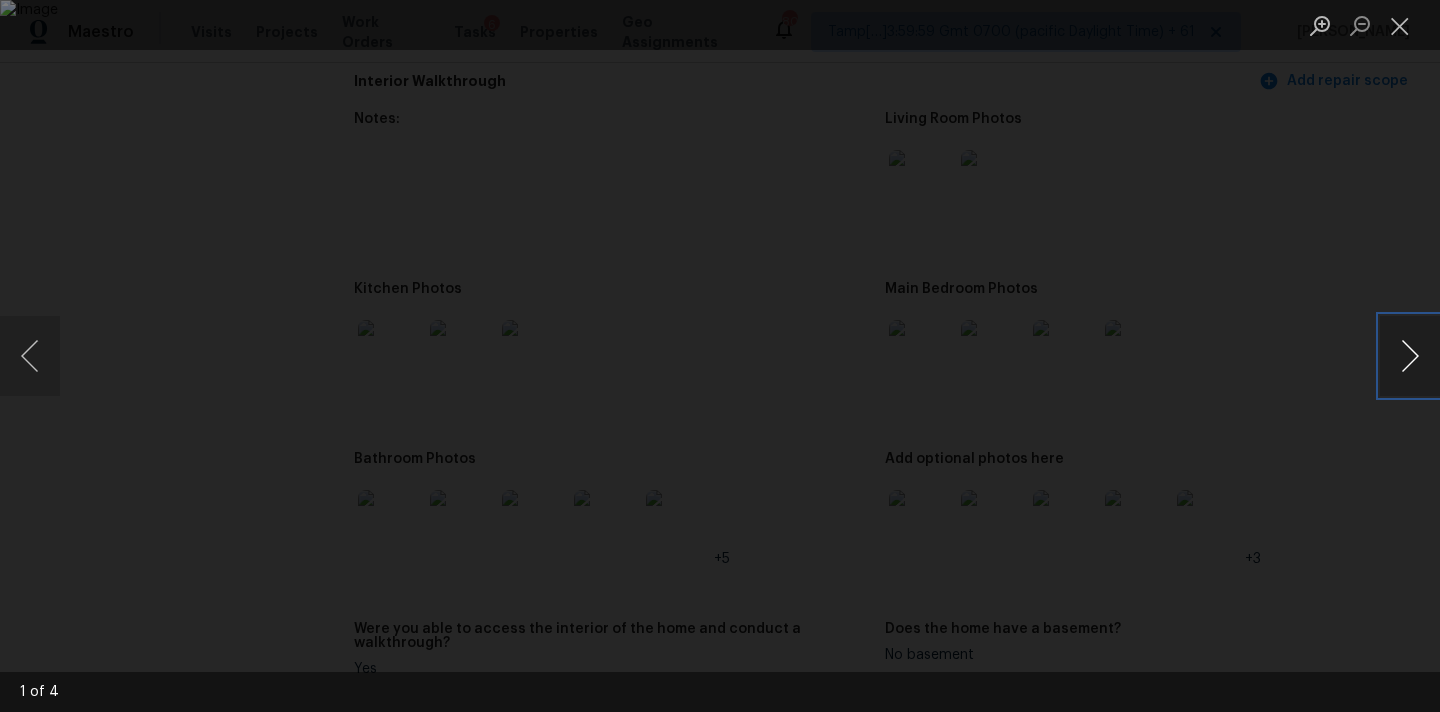 click at bounding box center [1410, 356] 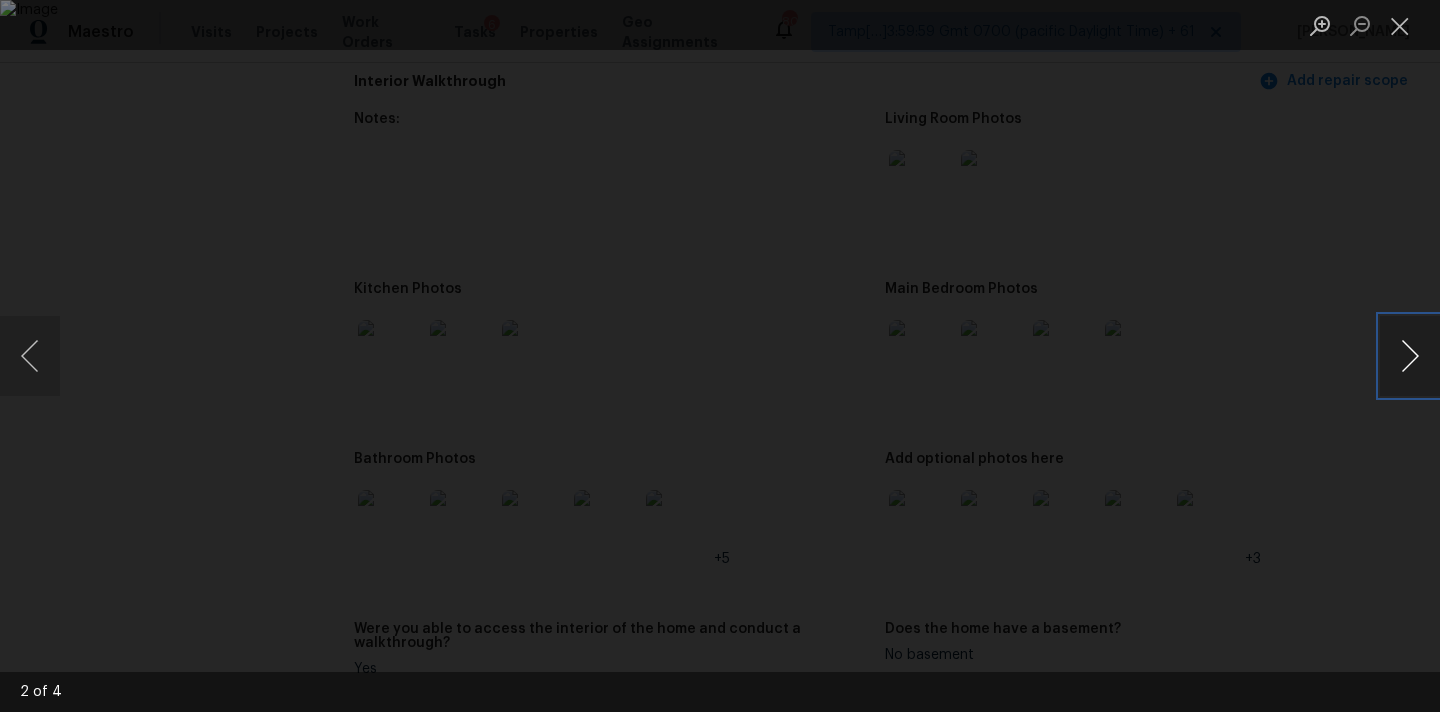 click at bounding box center (1410, 356) 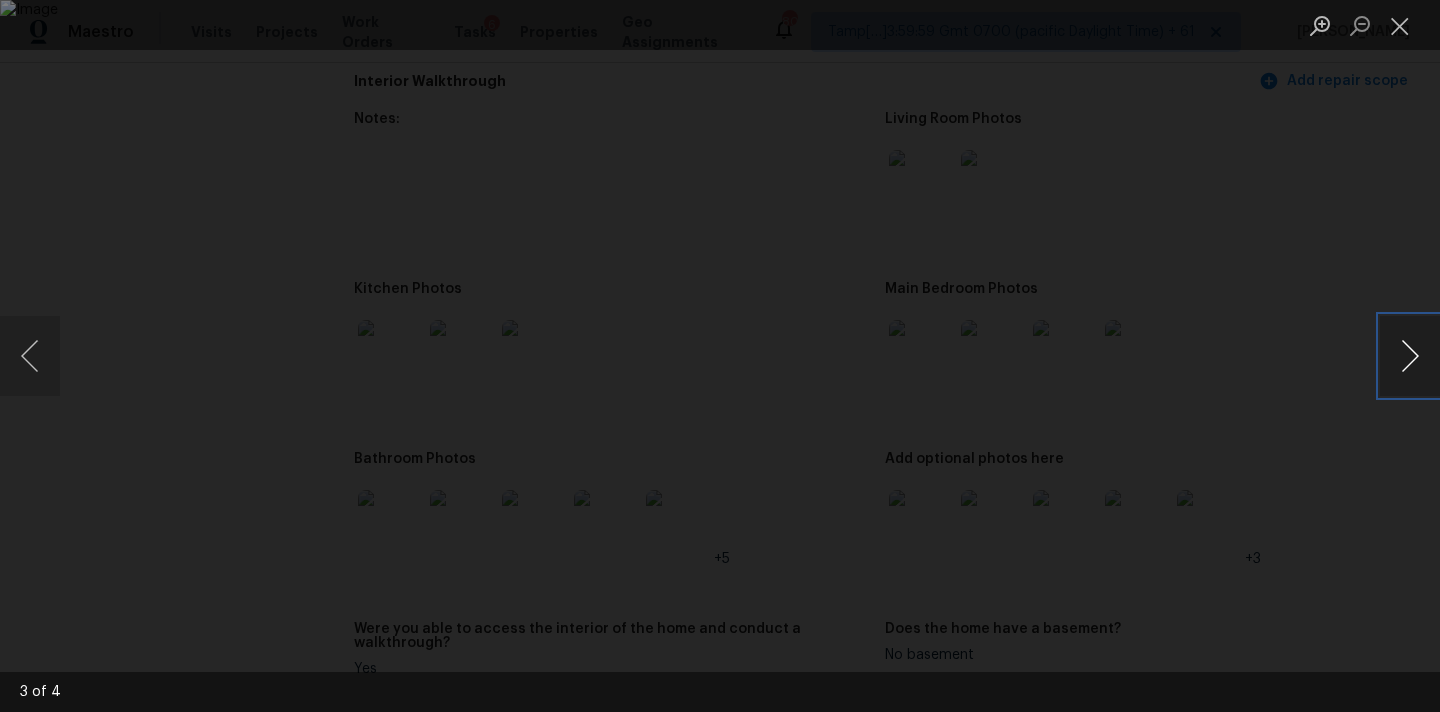 click at bounding box center [1410, 356] 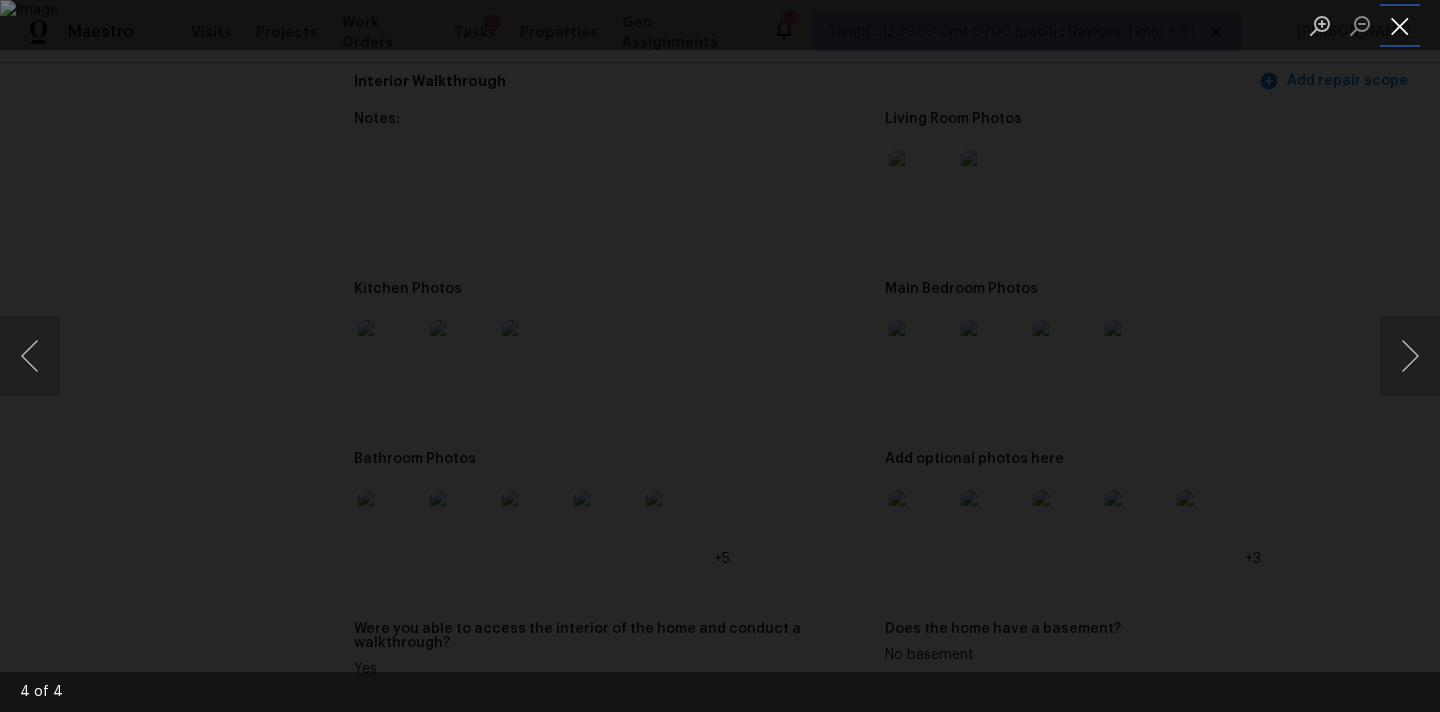 click at bounding box center (1400, 25) 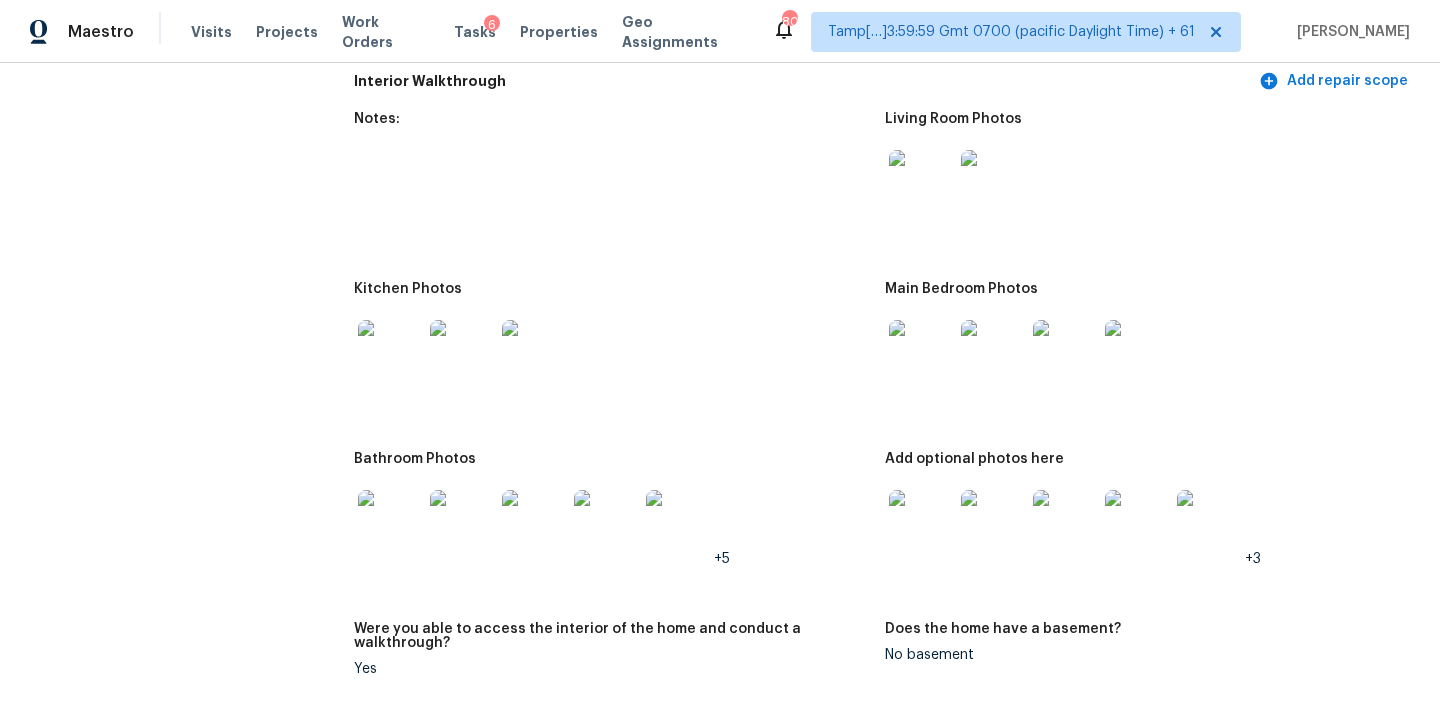 click at bounding box center (390, 352) 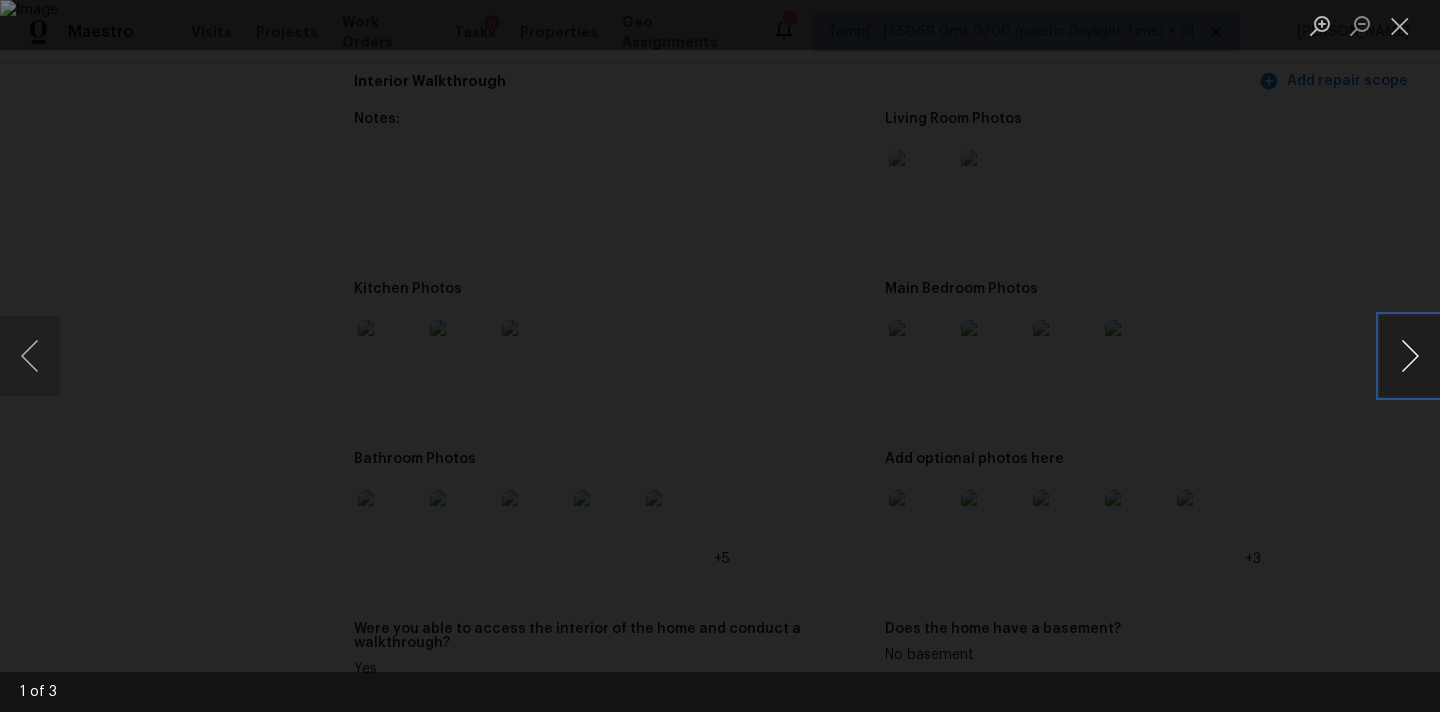 click at bounding box center (1410, 356) 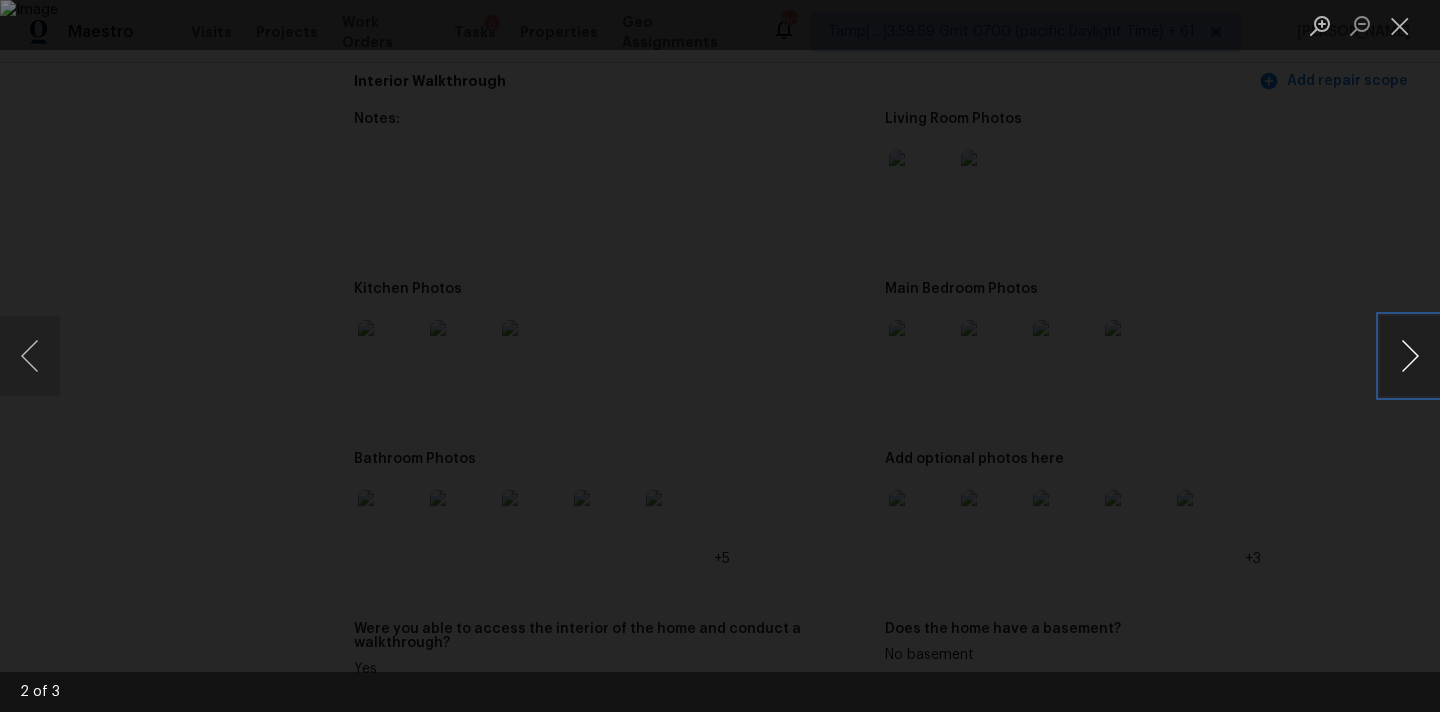 click at bounding box center (1410, 356) 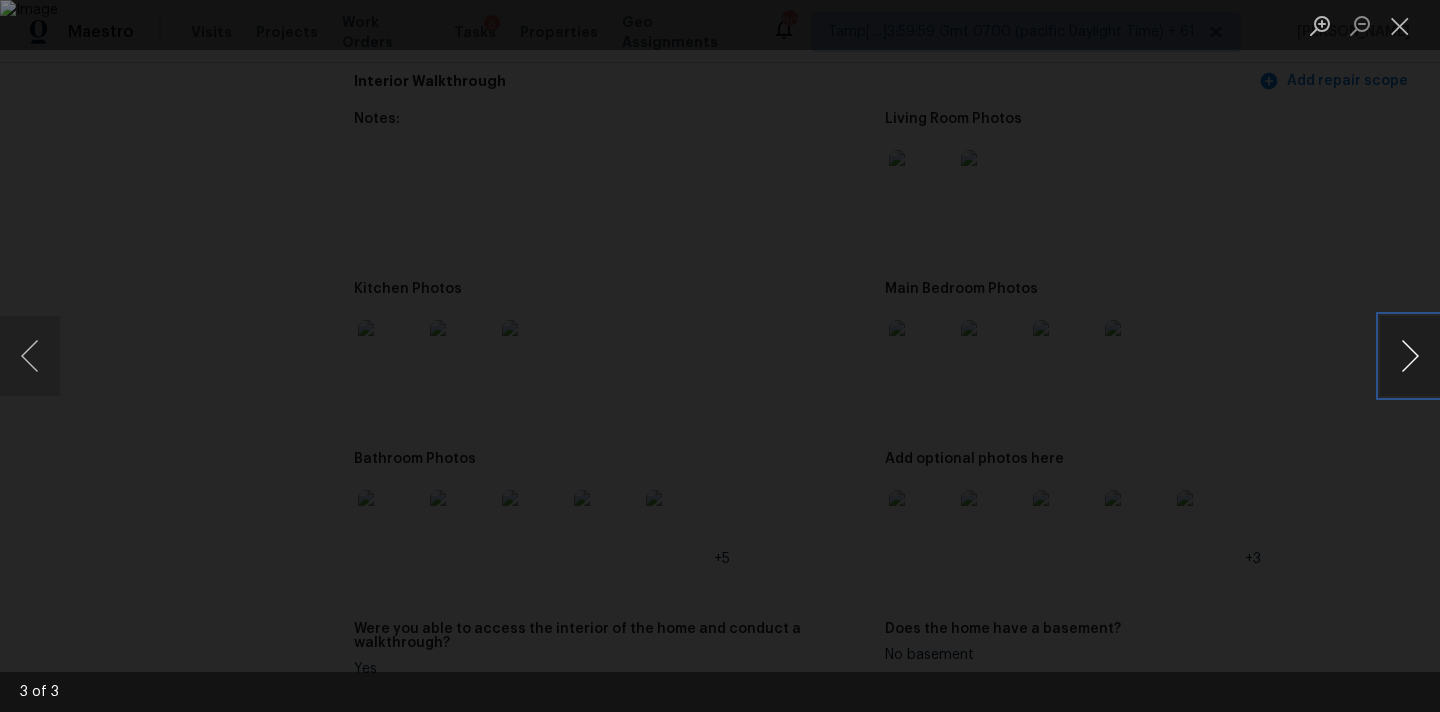 click at bounding box center [1410, 356] 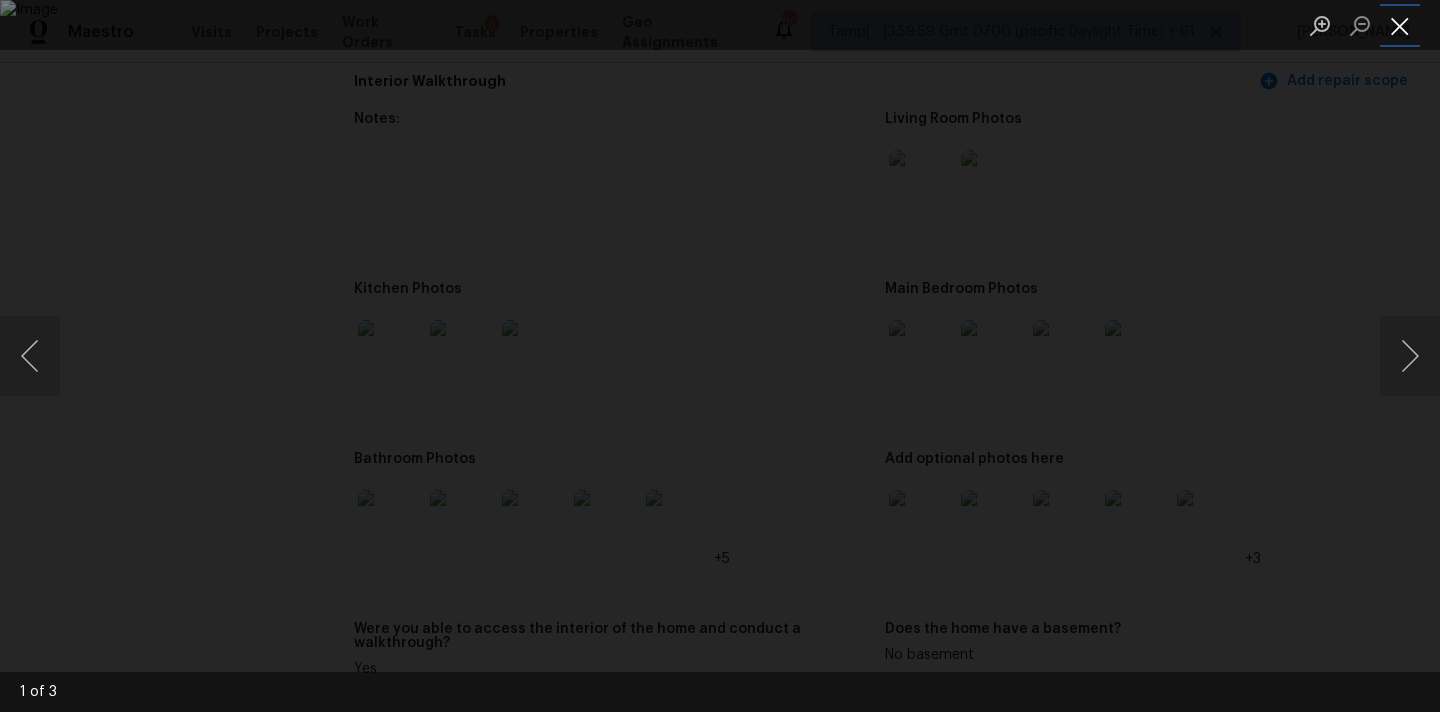 click at bounding box center (1400, 25) 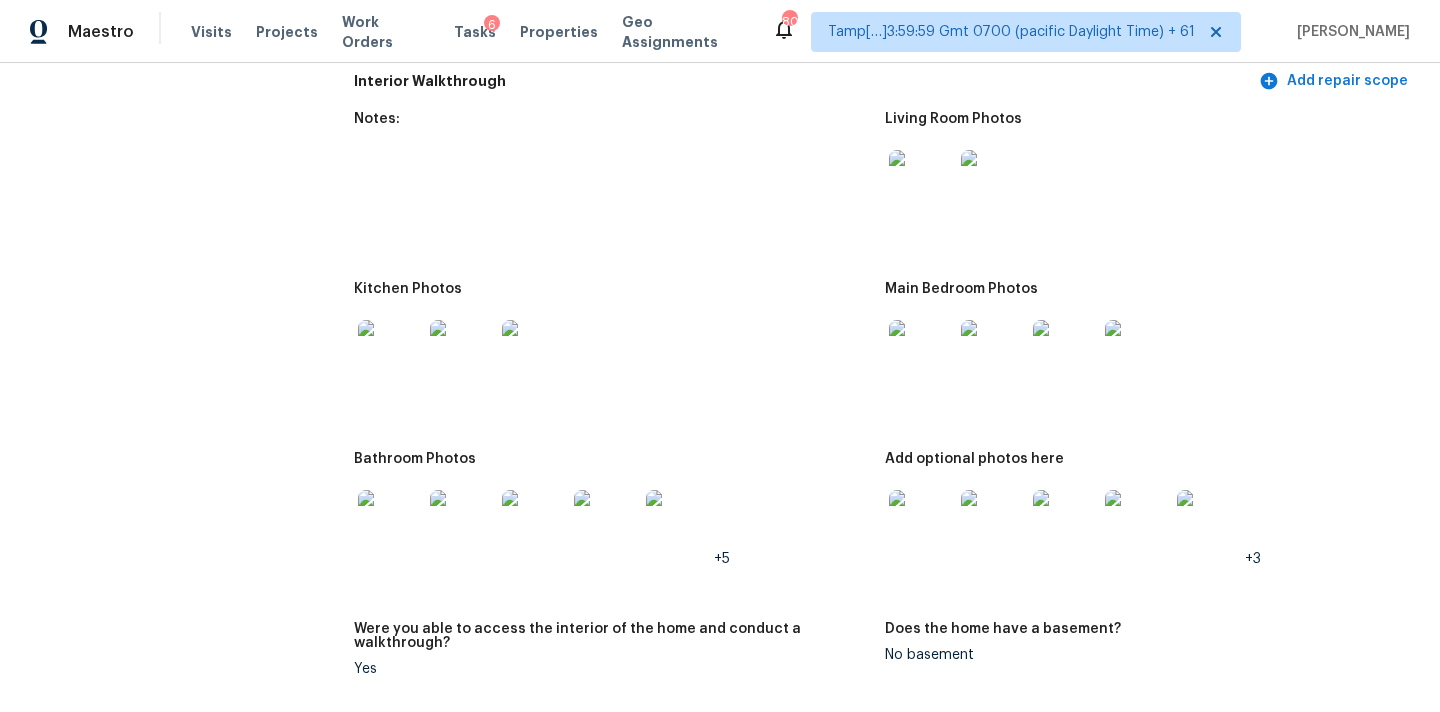click at bounding box center [390, 522] 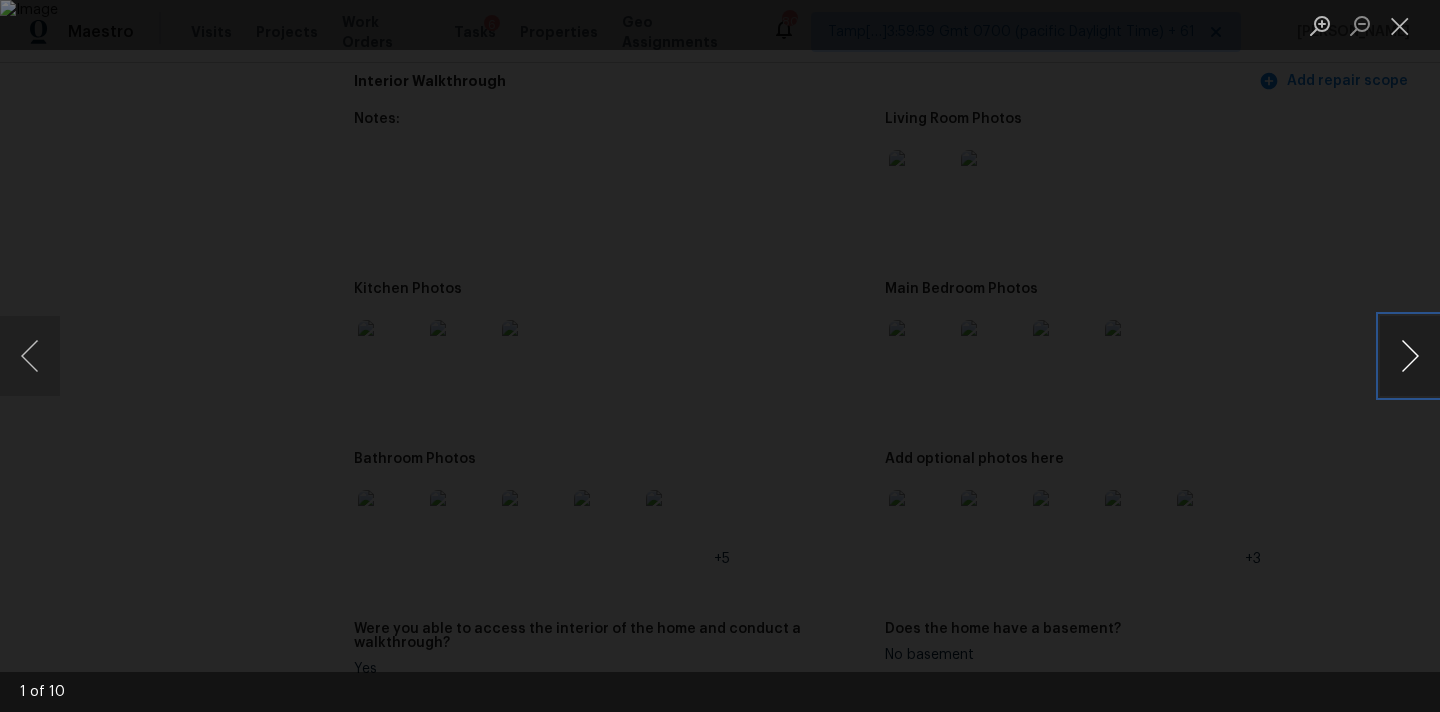 click at bounding box center [1410, 356] 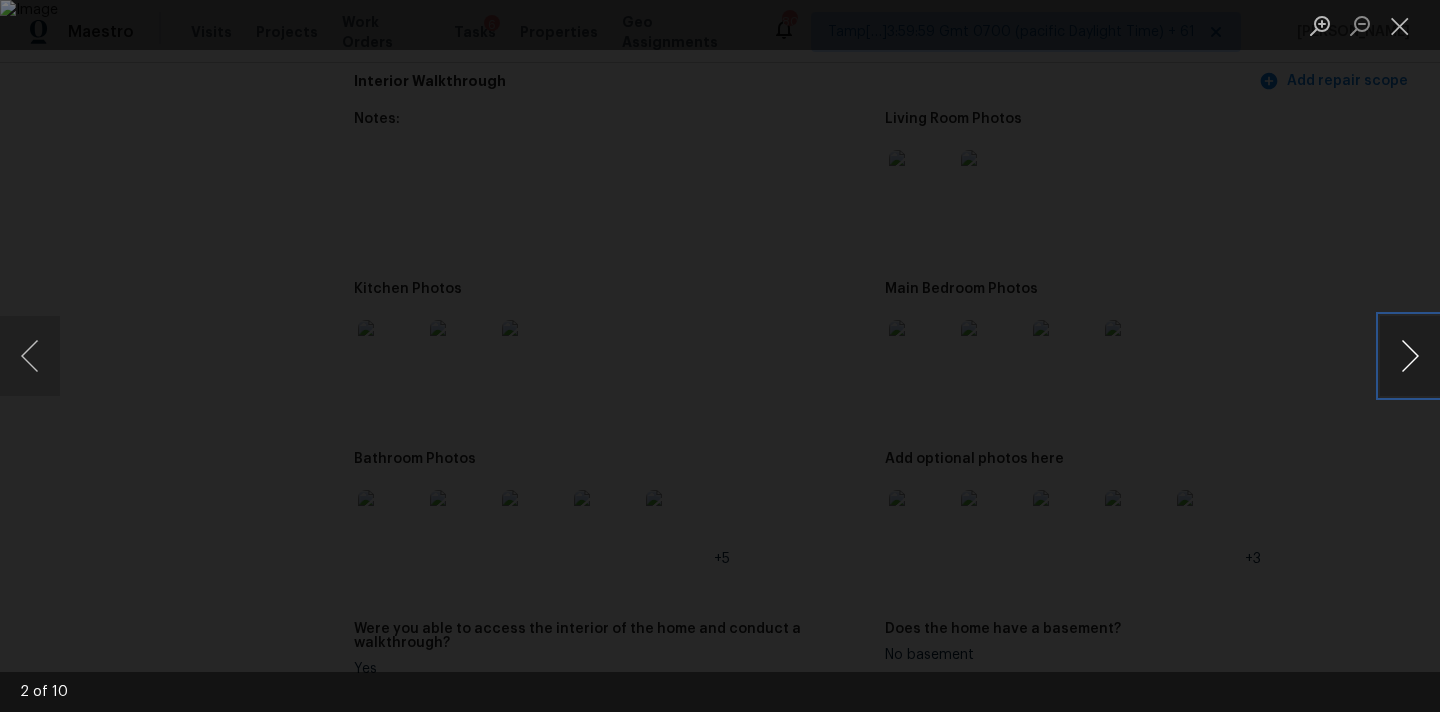 click at bounding box center (1410, 356) 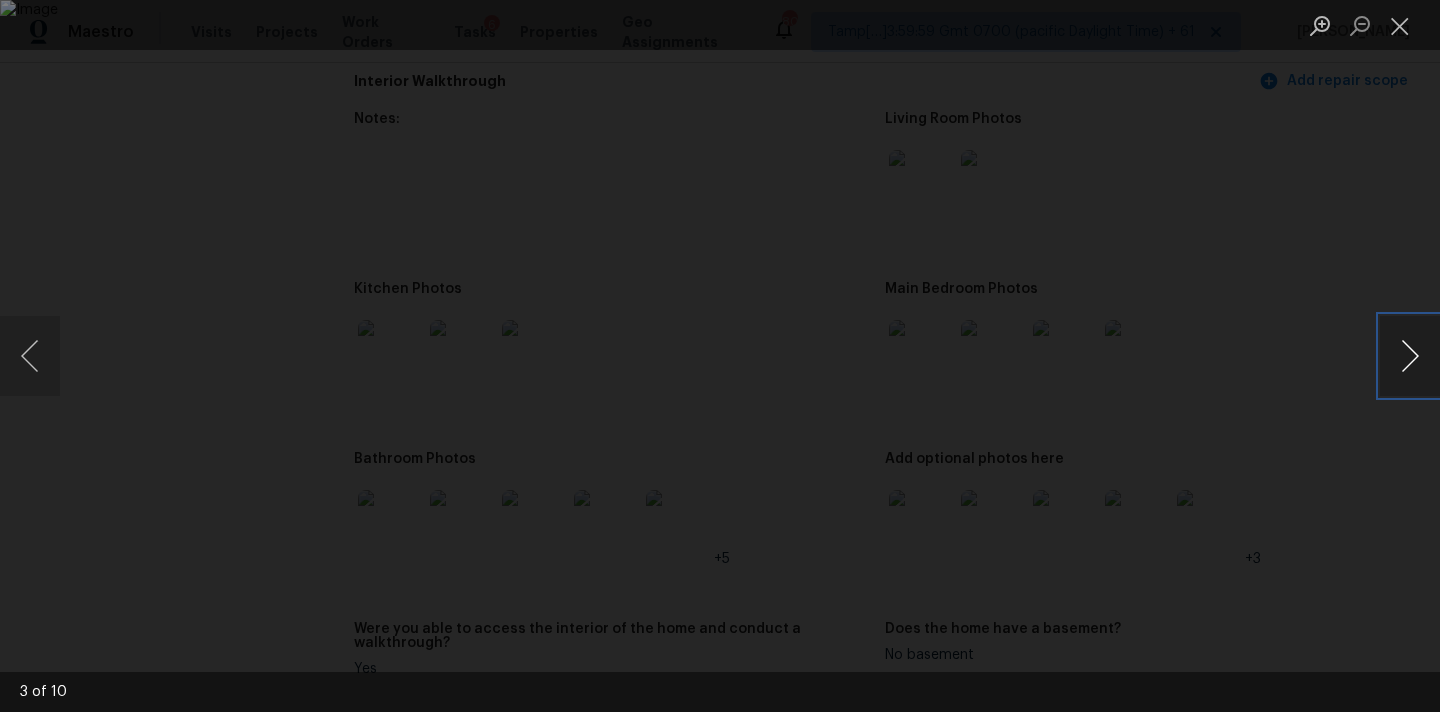 click at bounding box center (1410, 356) 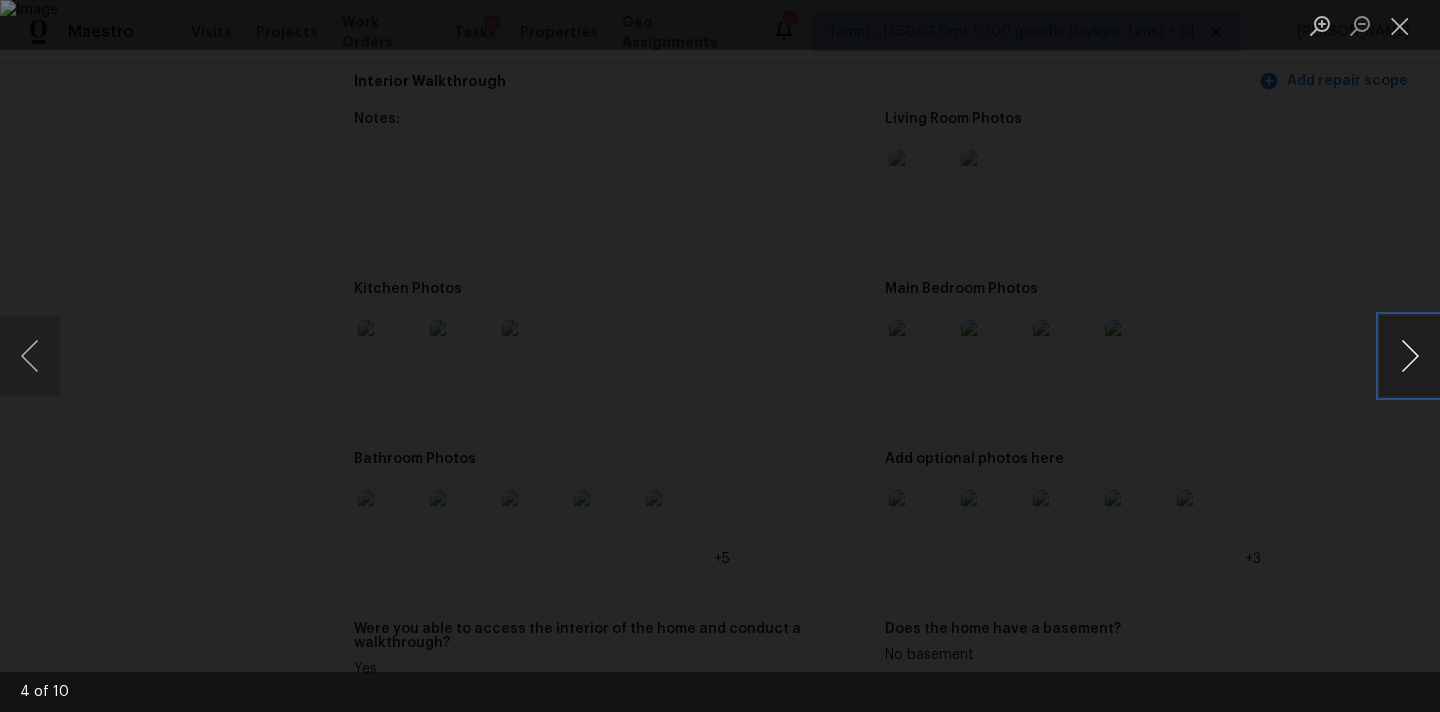 click at bounding box center [1410, 356] 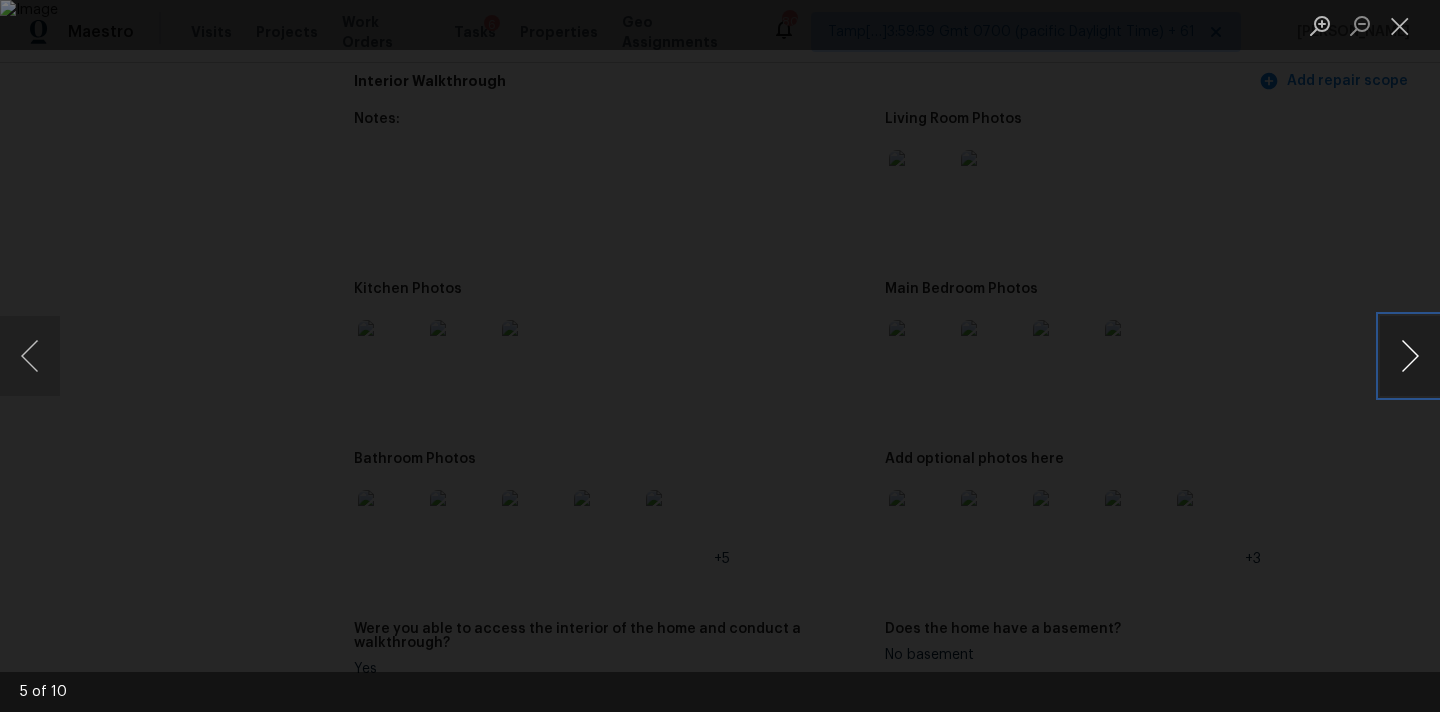 click at bounding box center (1410, 356) 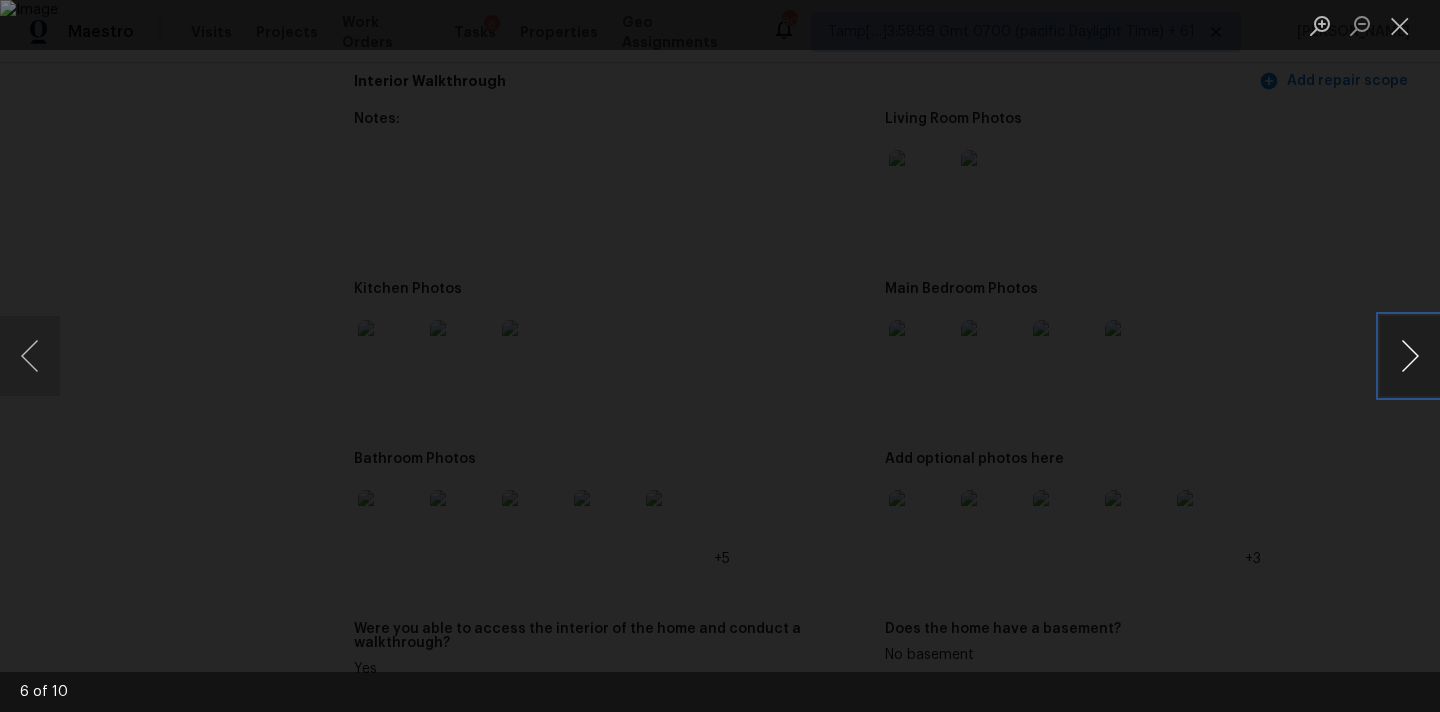 click at bounding box center (1410, 356) 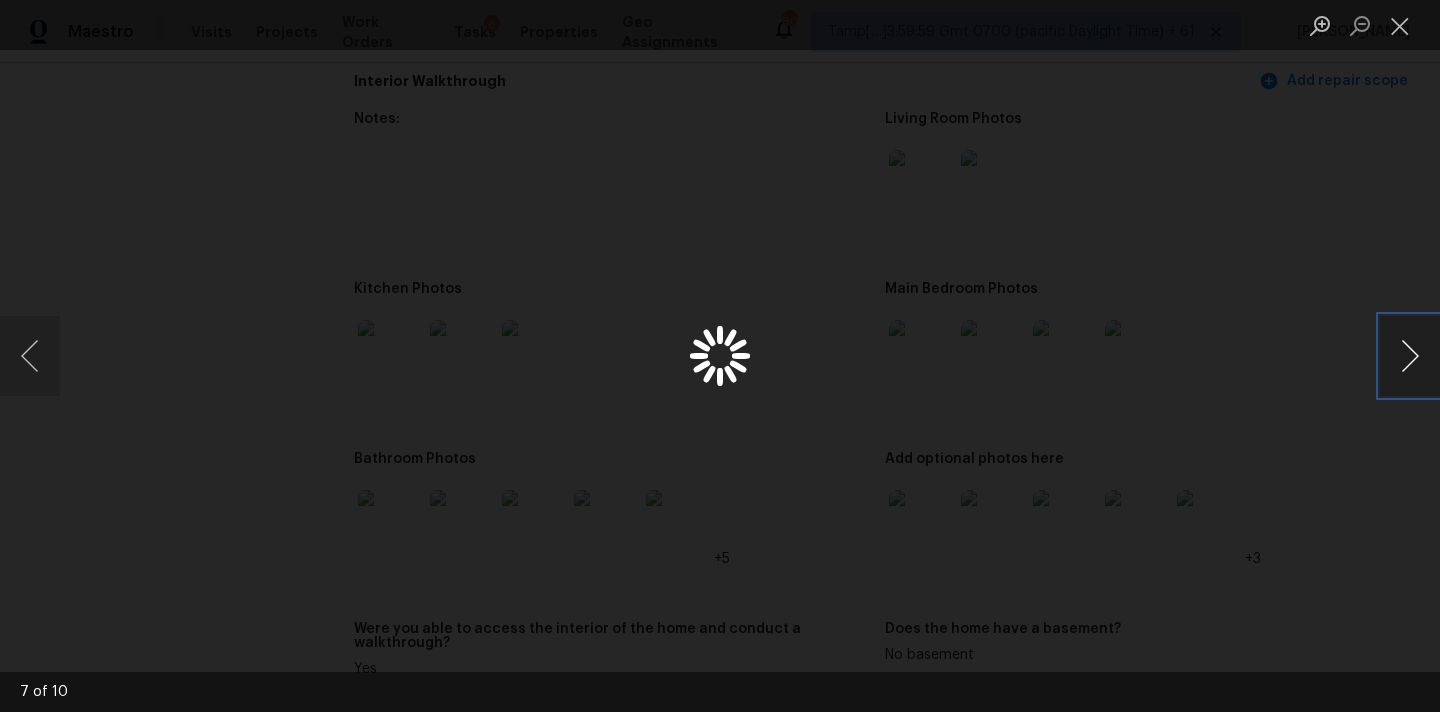 click at bounding box center [1410, 356] 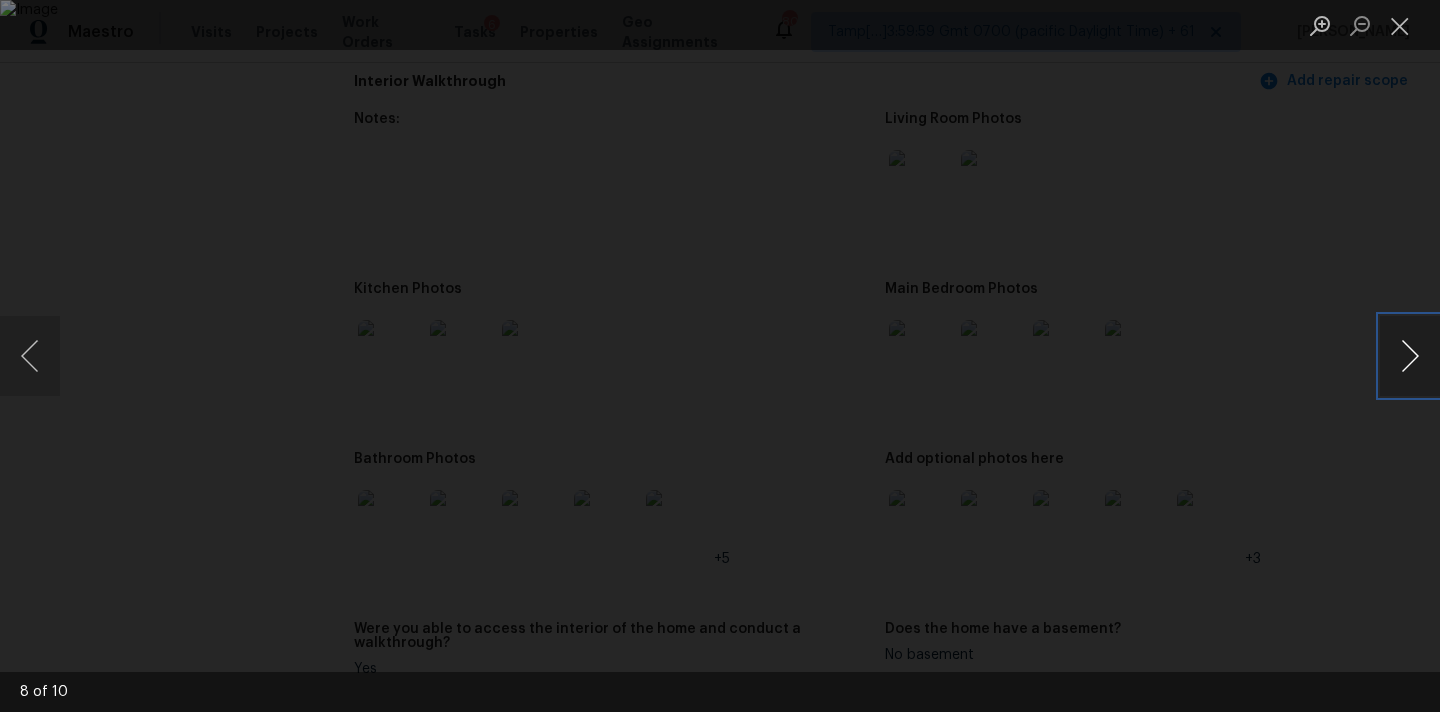 click at bounding box center (1410, 356) 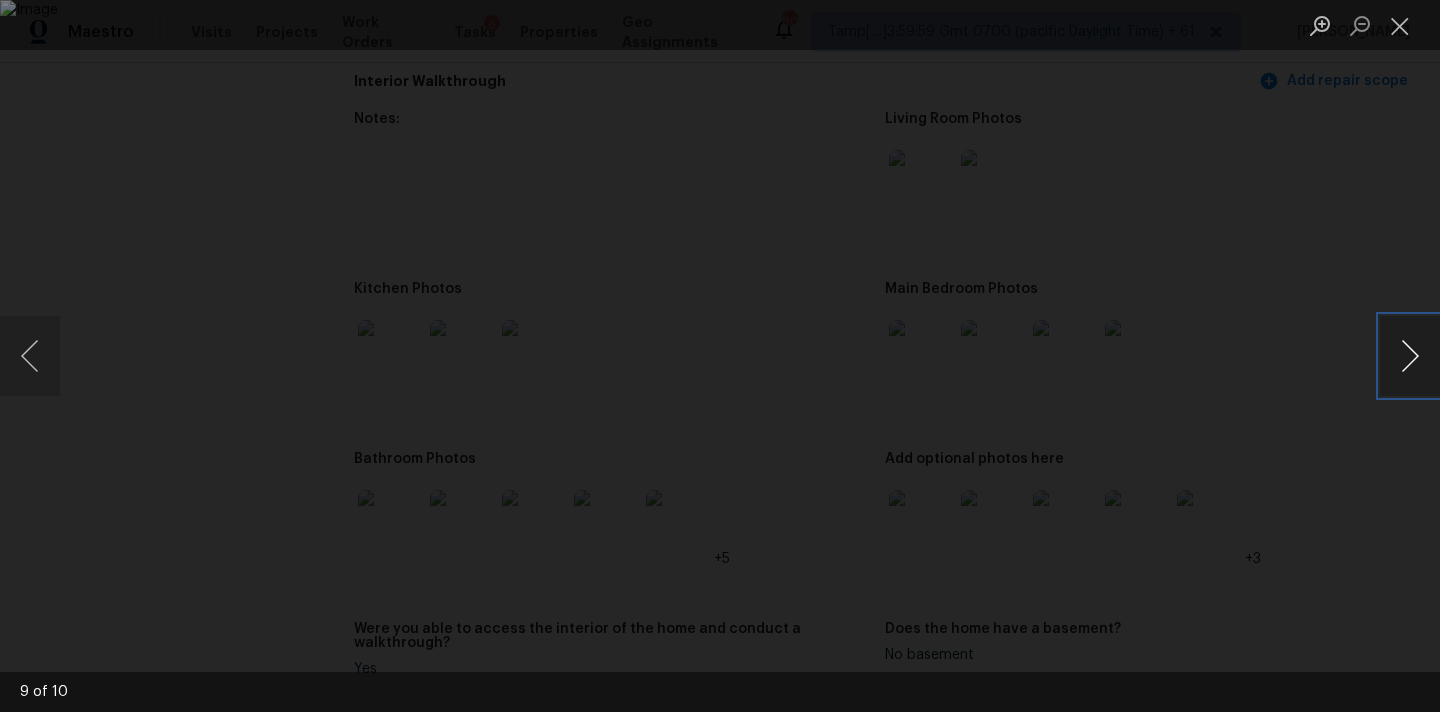 click at bounding box center (1410, 356) 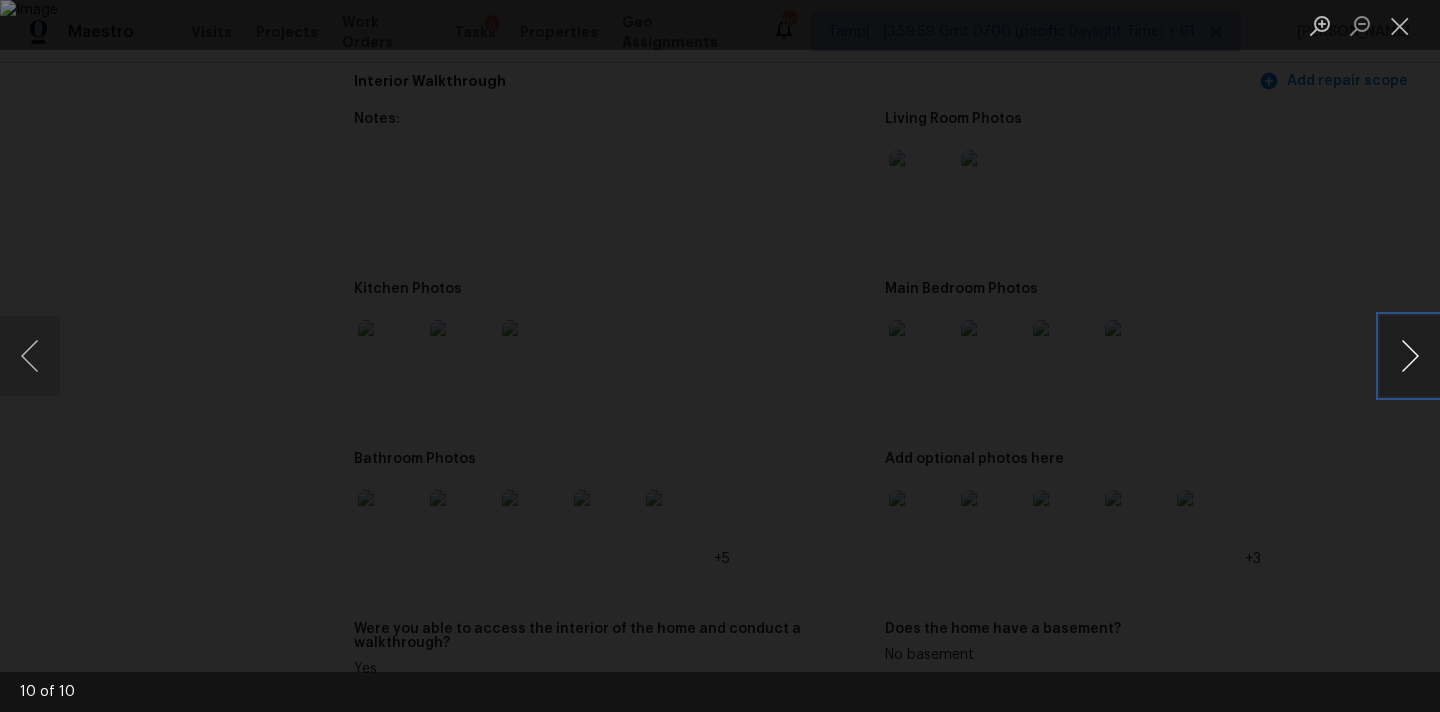 click at bounding box center (1410, 356) 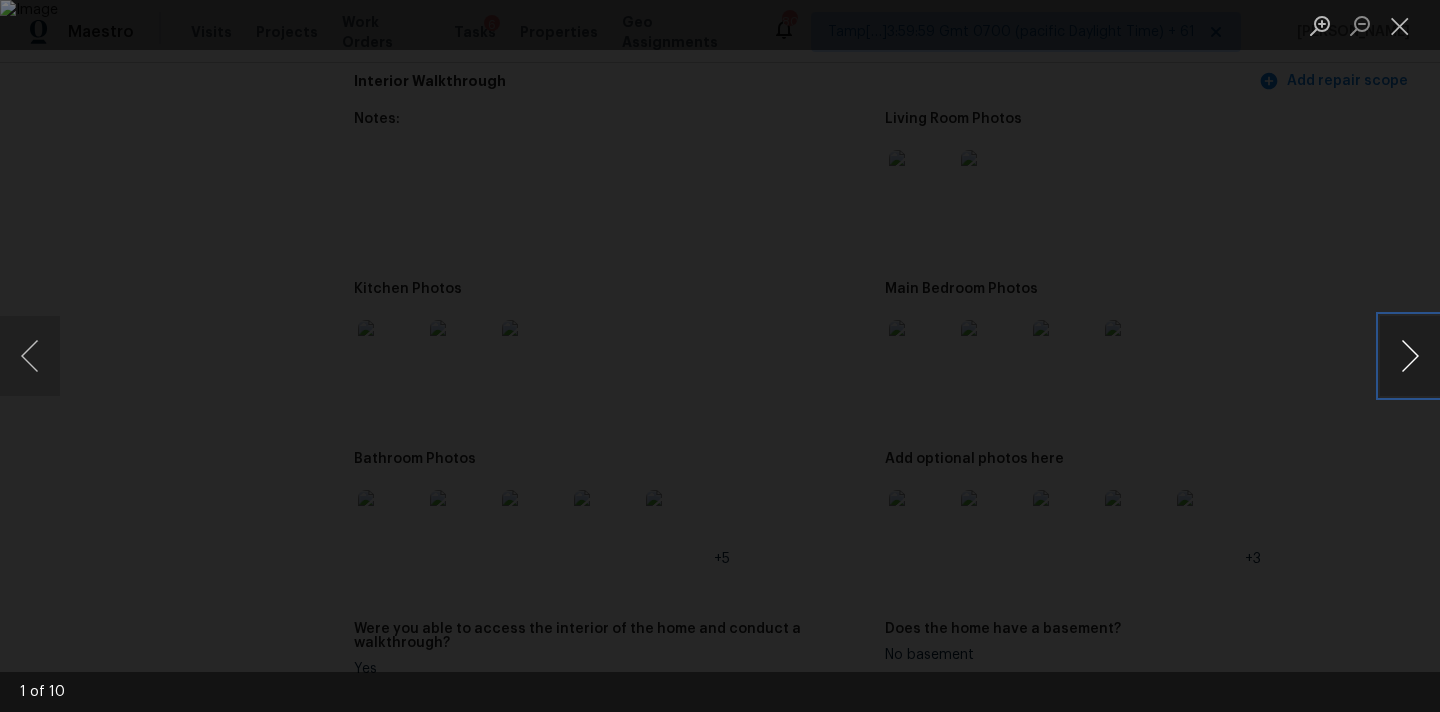 click at bounding box center [1410, 356] 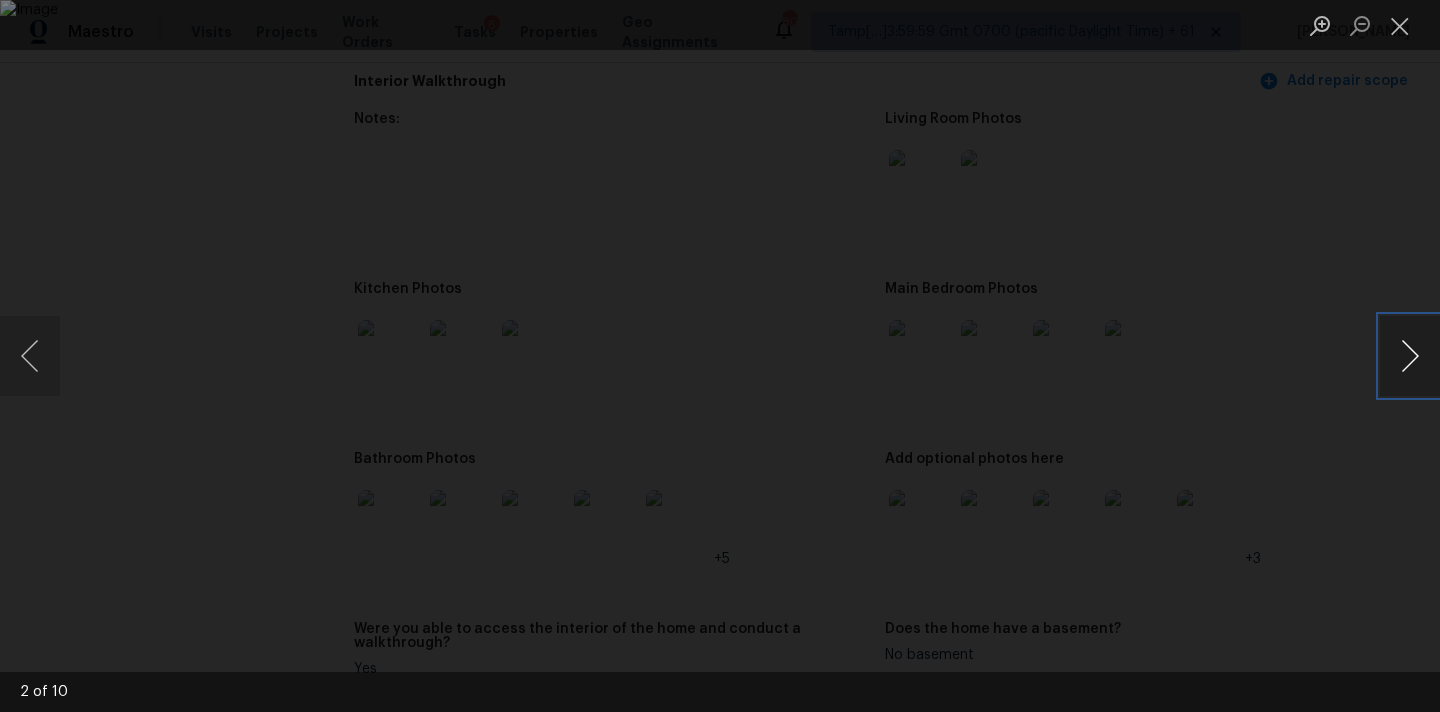 click at bounding box center [1410, 356] 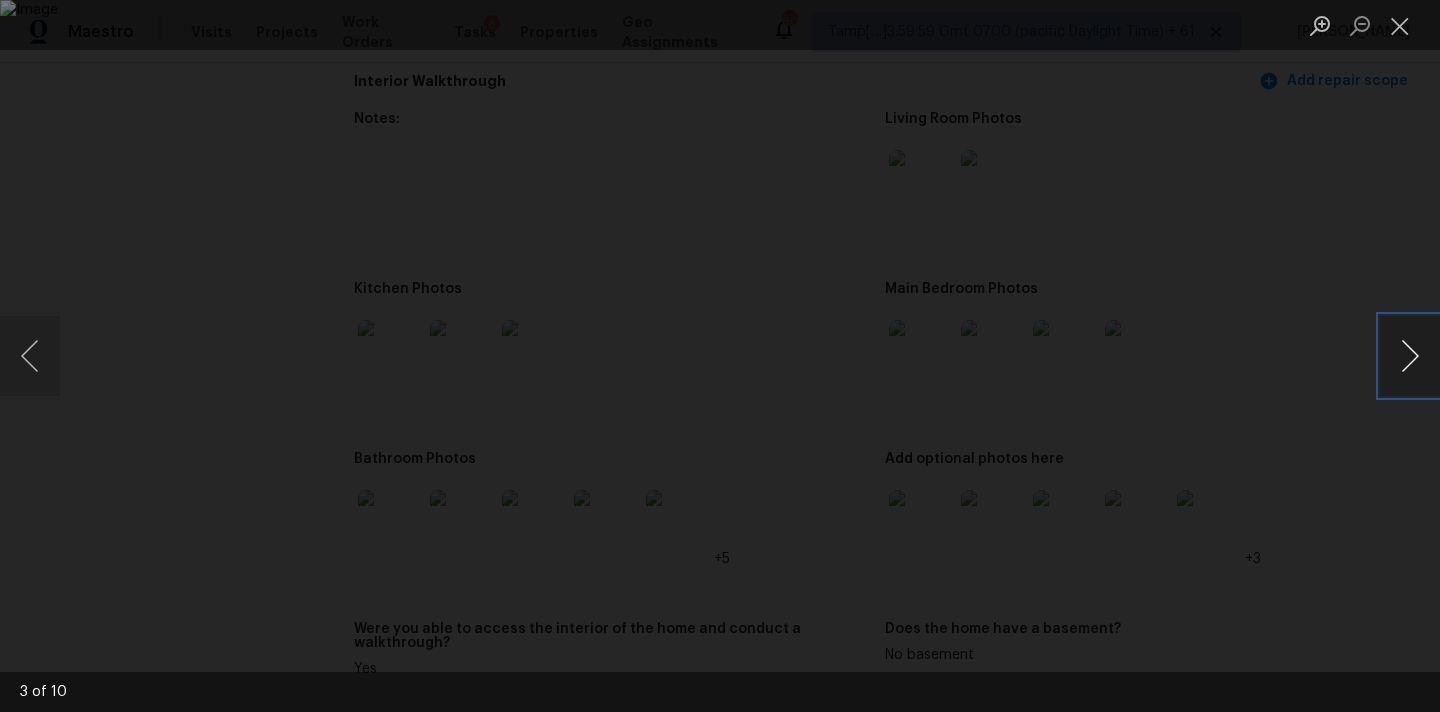 click at bounding box center [1410, 356] 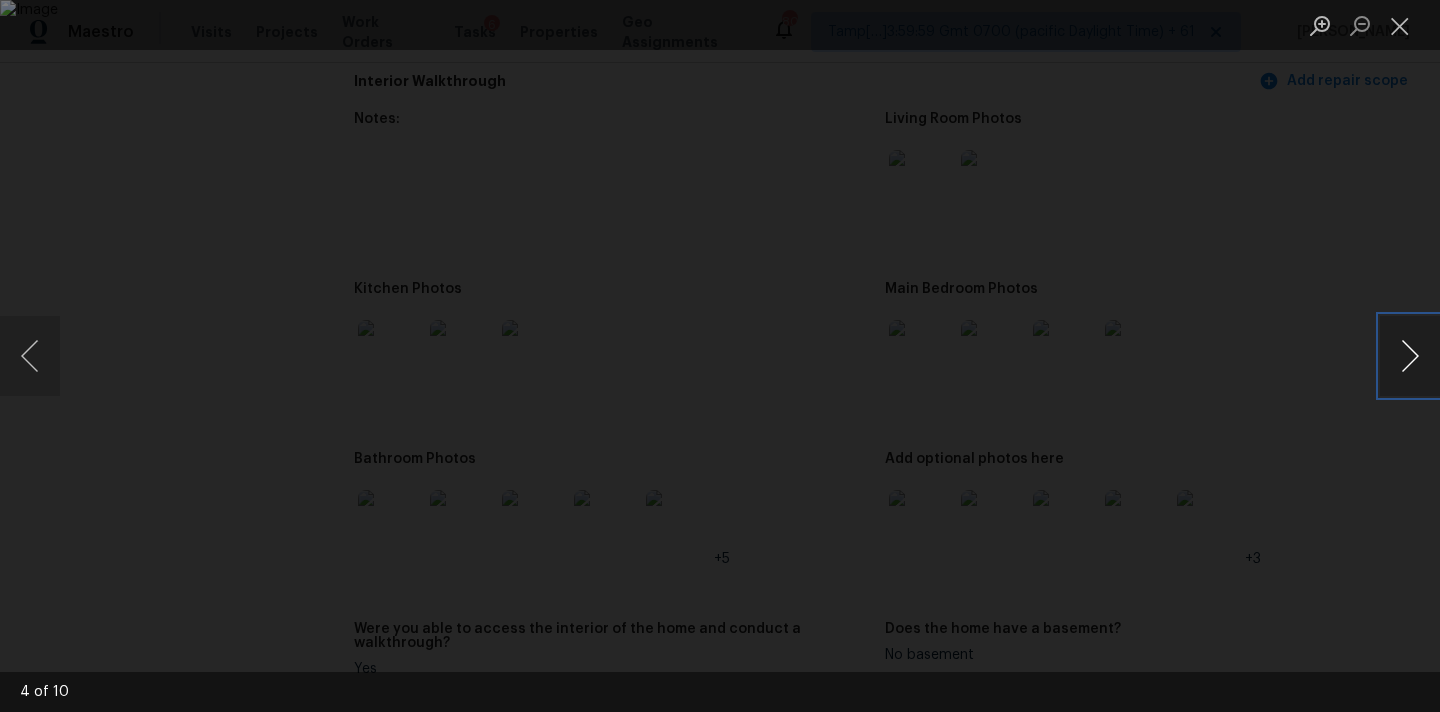 click at bounding box center (1410, 356) 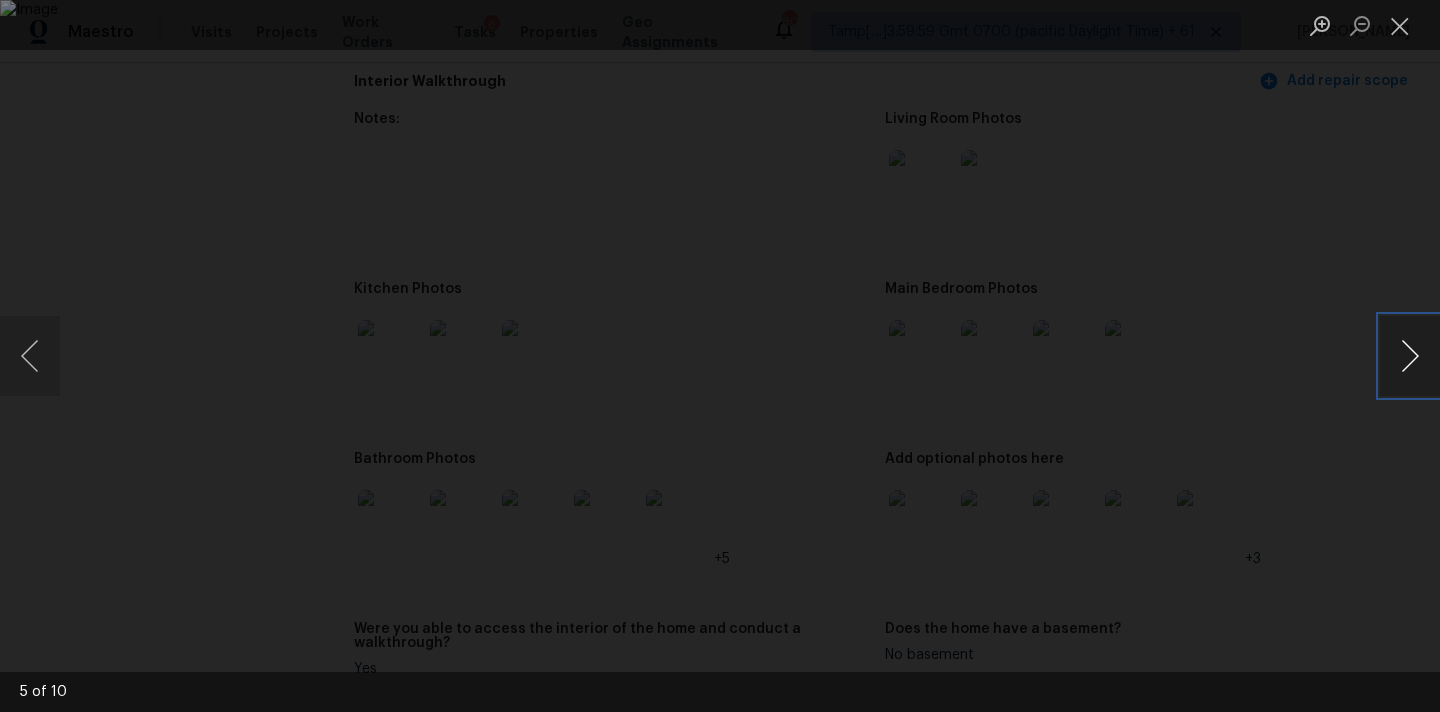 click at bounding box center [1410, 356] 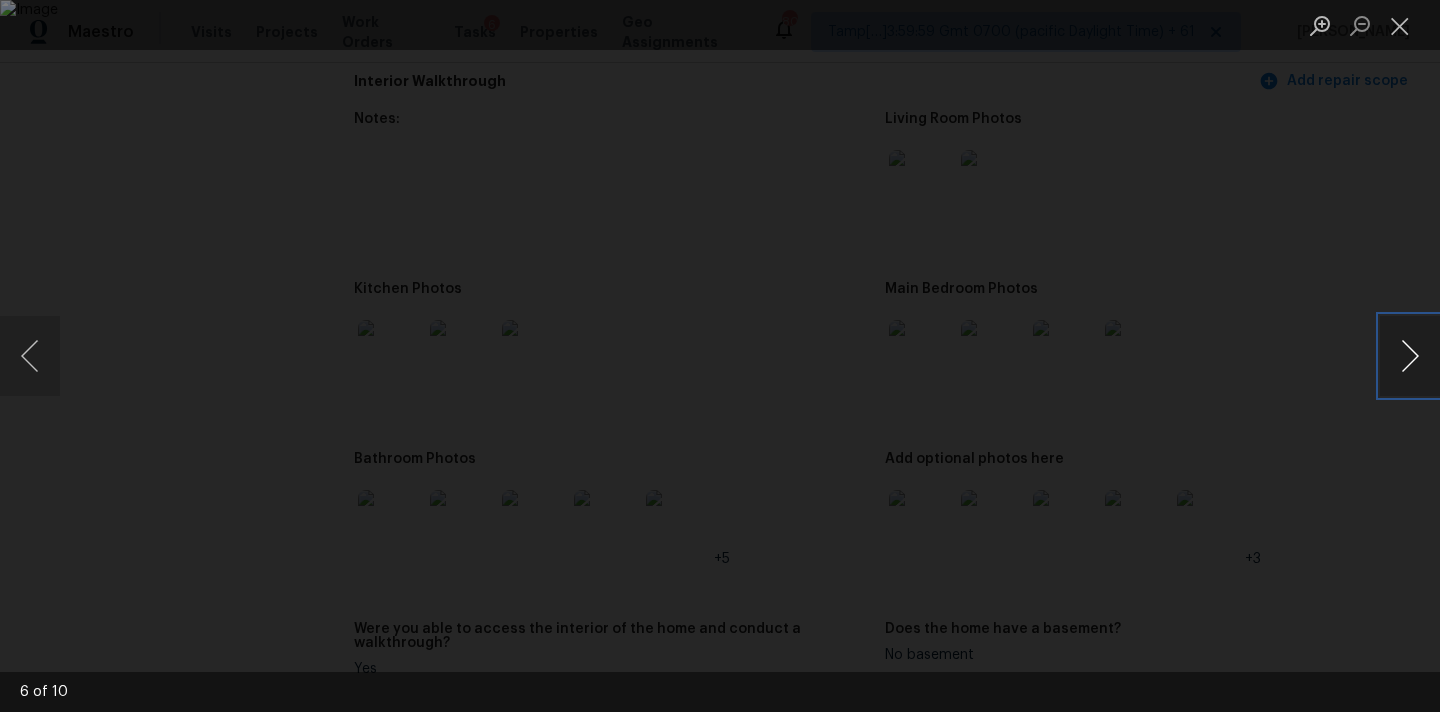 click at bounding box center (1410, 356) 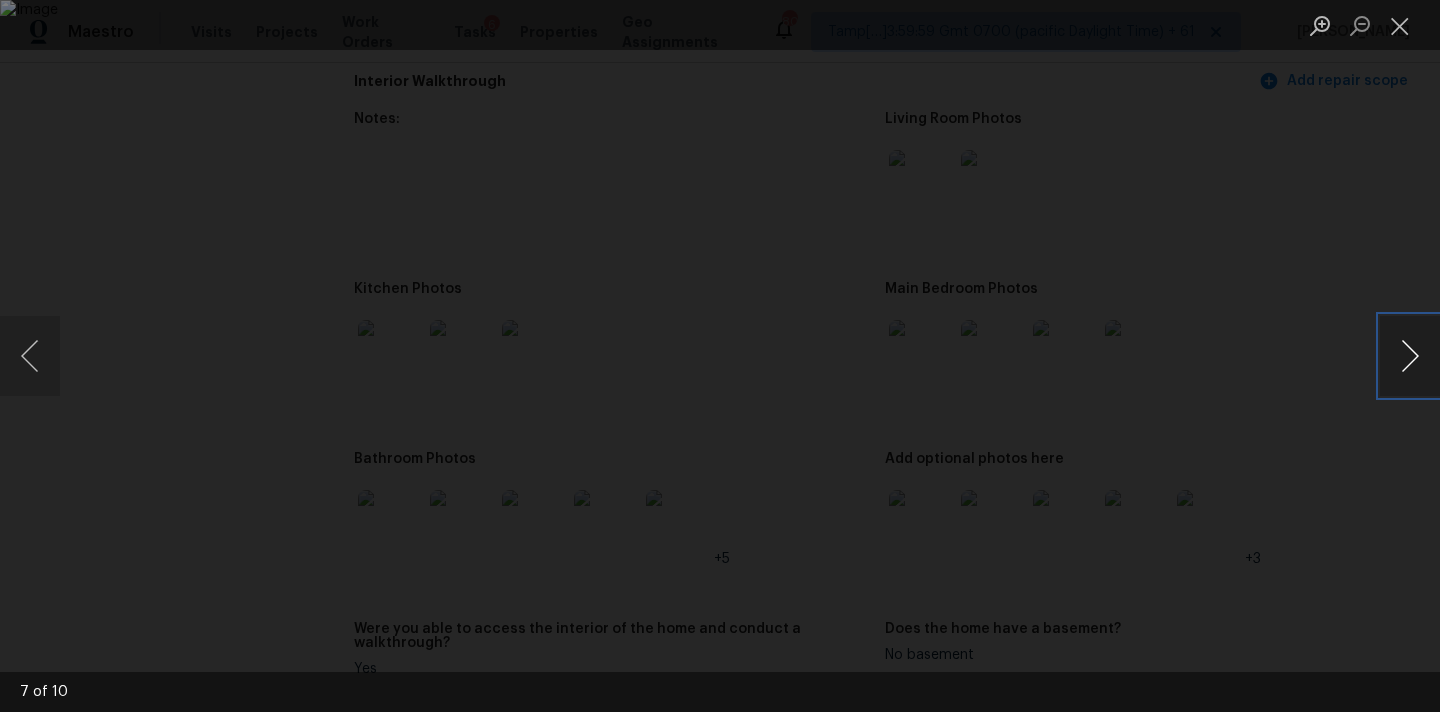click at bounding box center (1410, 356) 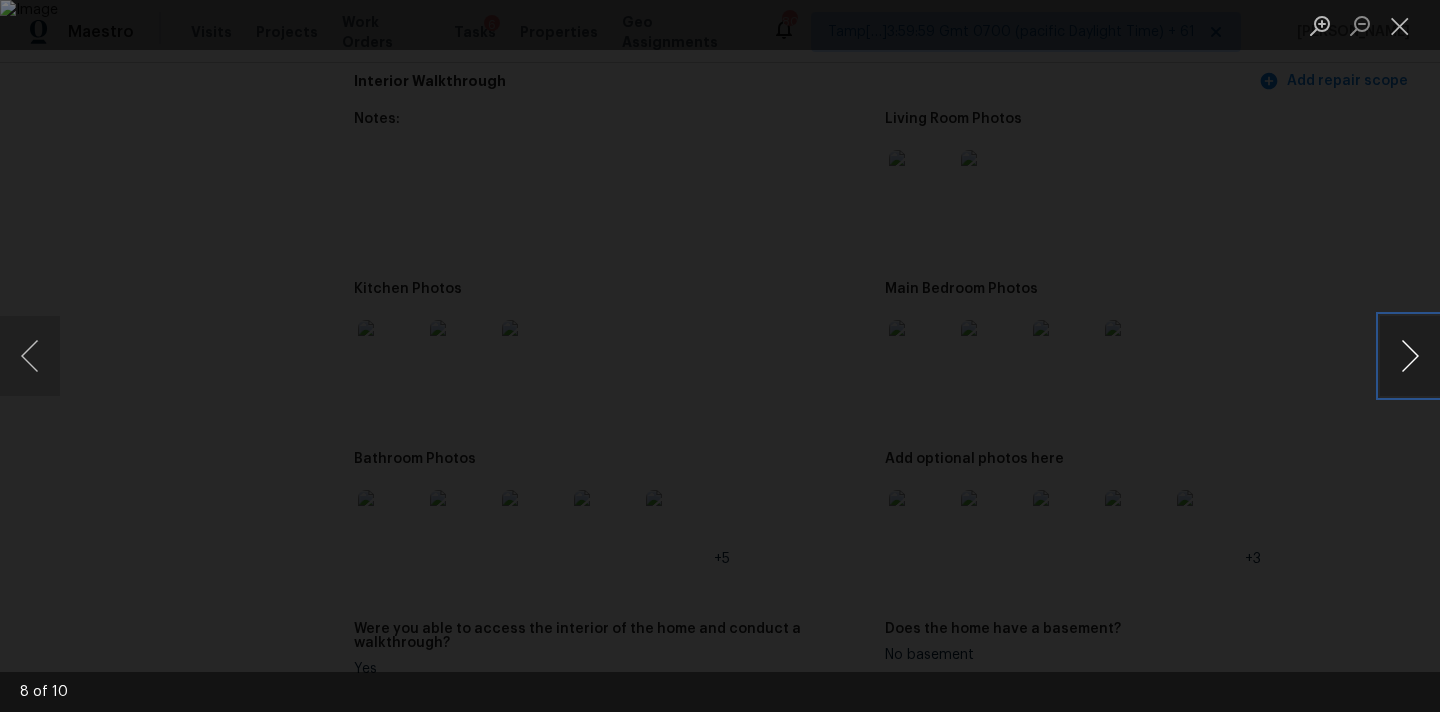click at bounding box center (1410, 356) 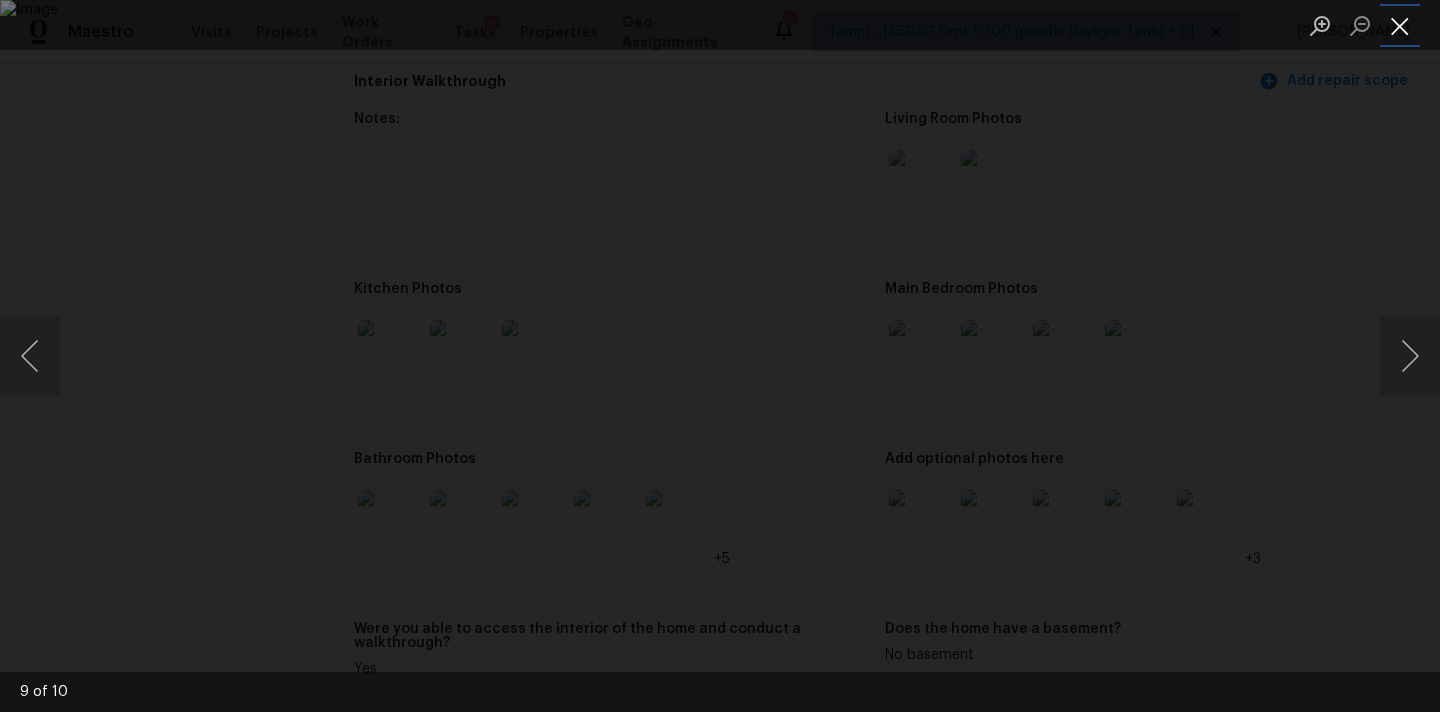 click at bounding box center [1400, 25] 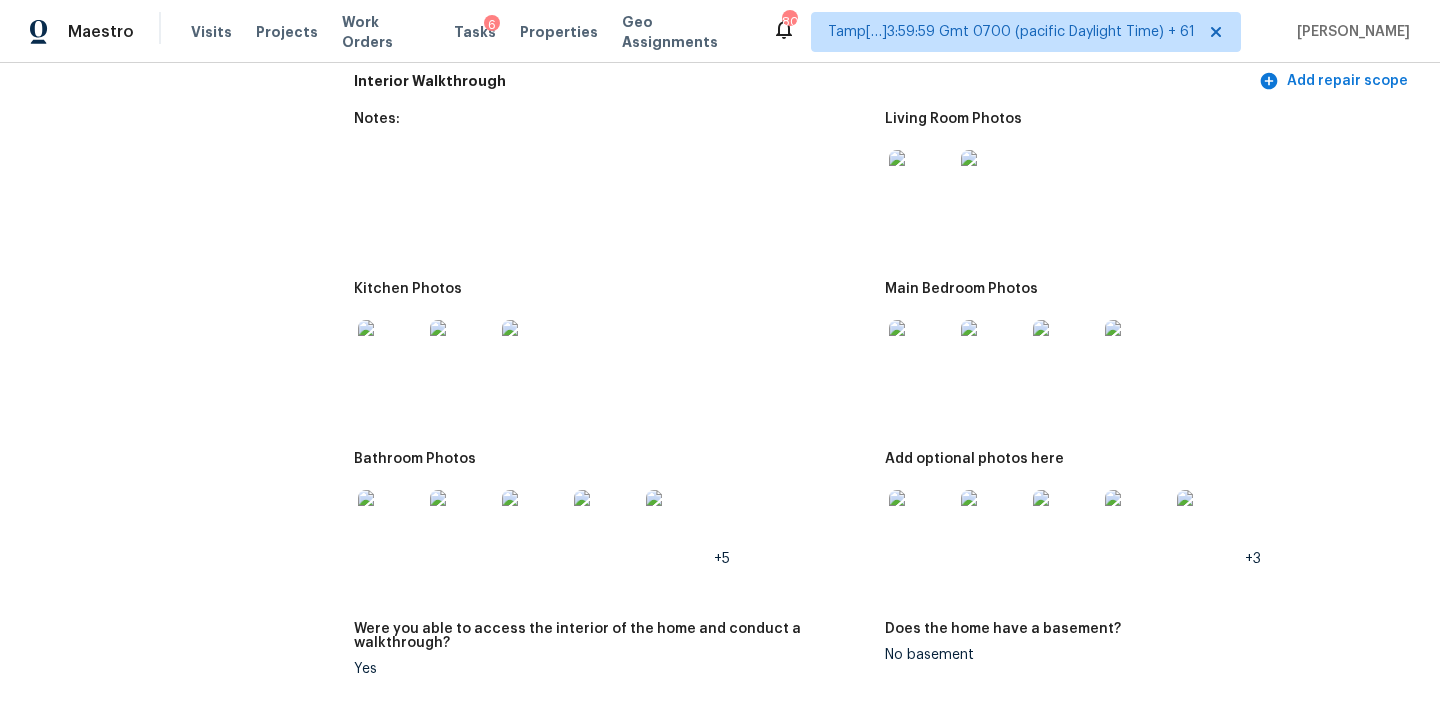 click at bounding box center [921, 522] 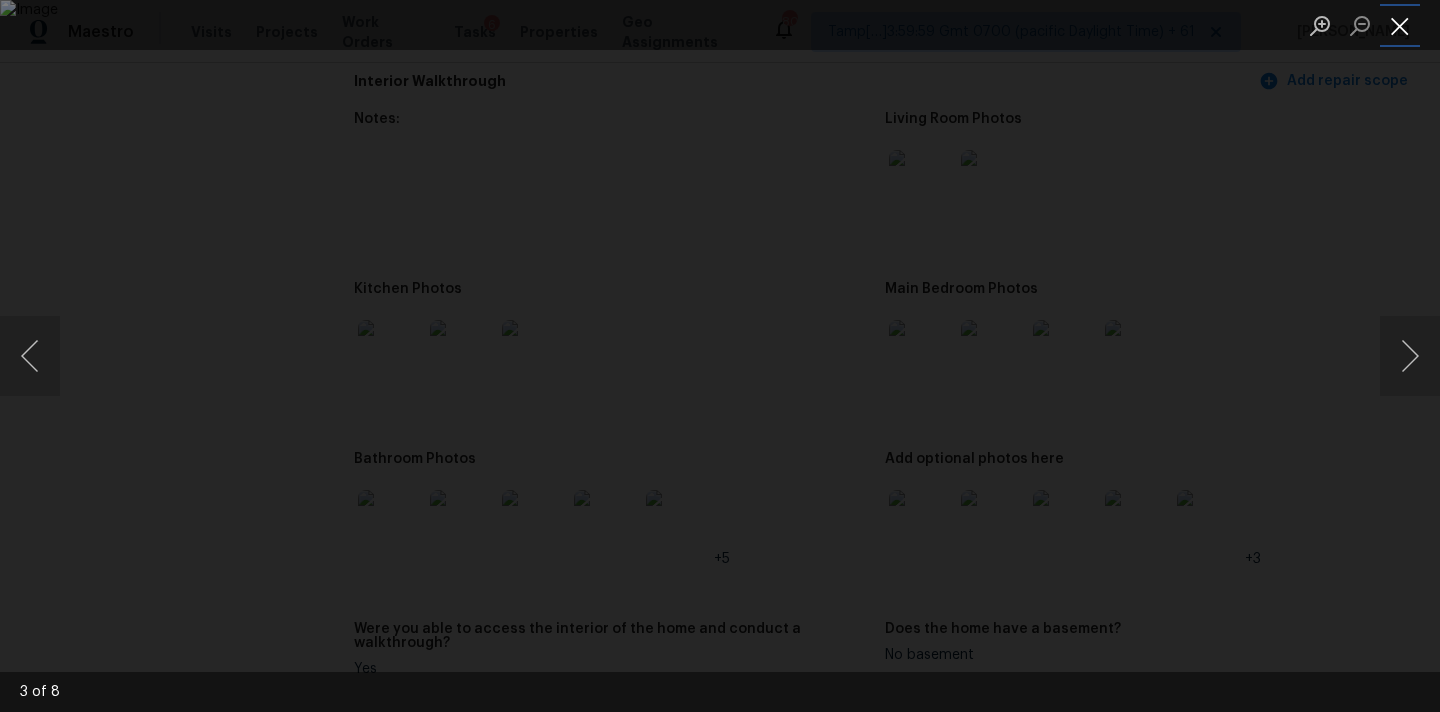 click at bounding box center [1400, 25] 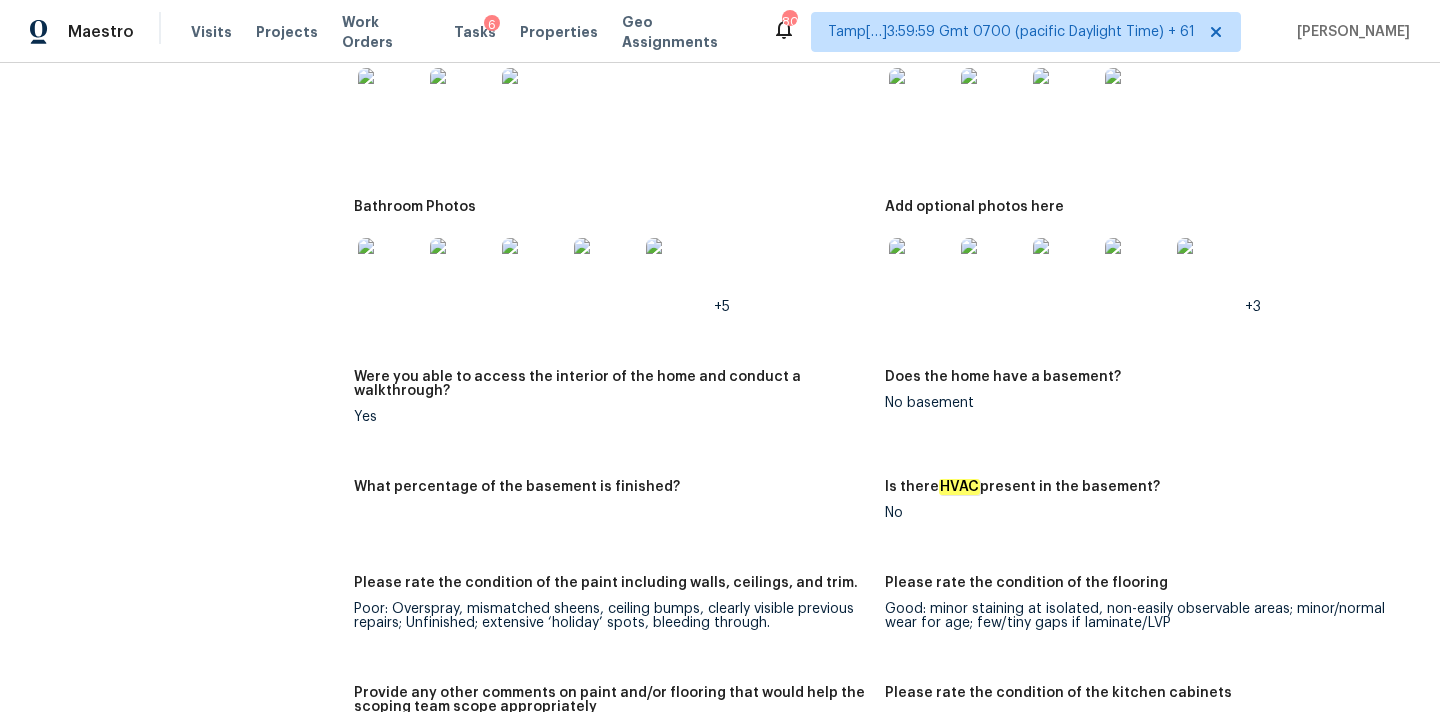 scroll, scrollTop: 2357, scrollLeft: 0, axis: vertical 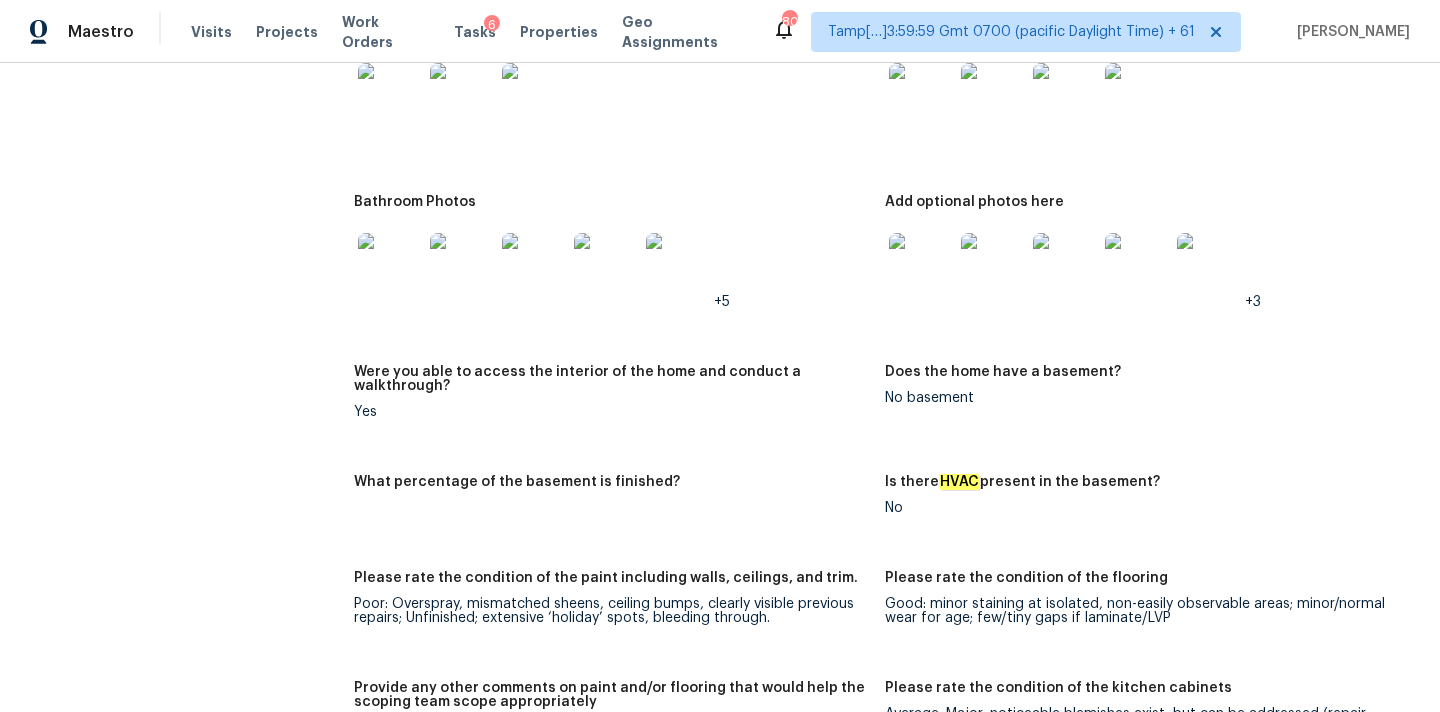 click at bounding box center [921, 265] 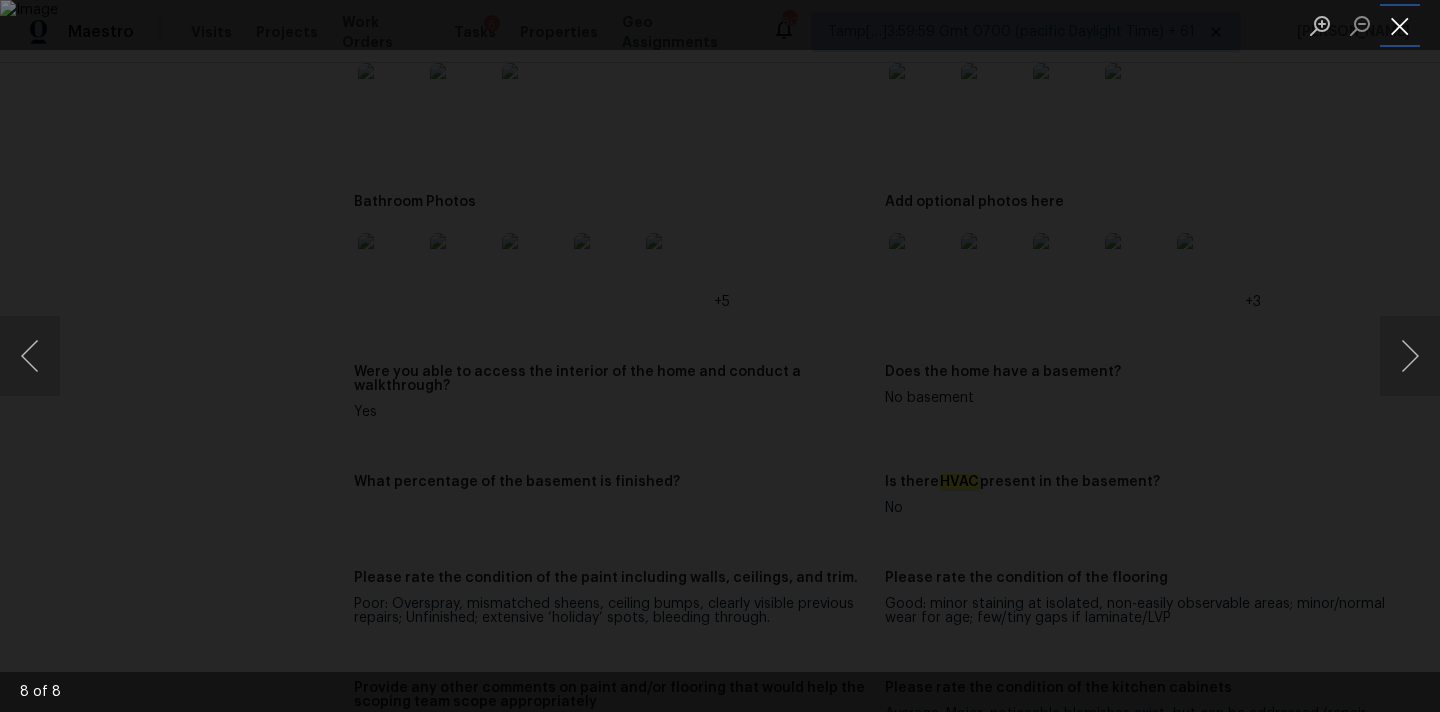click at bounding box center (1400, 25) 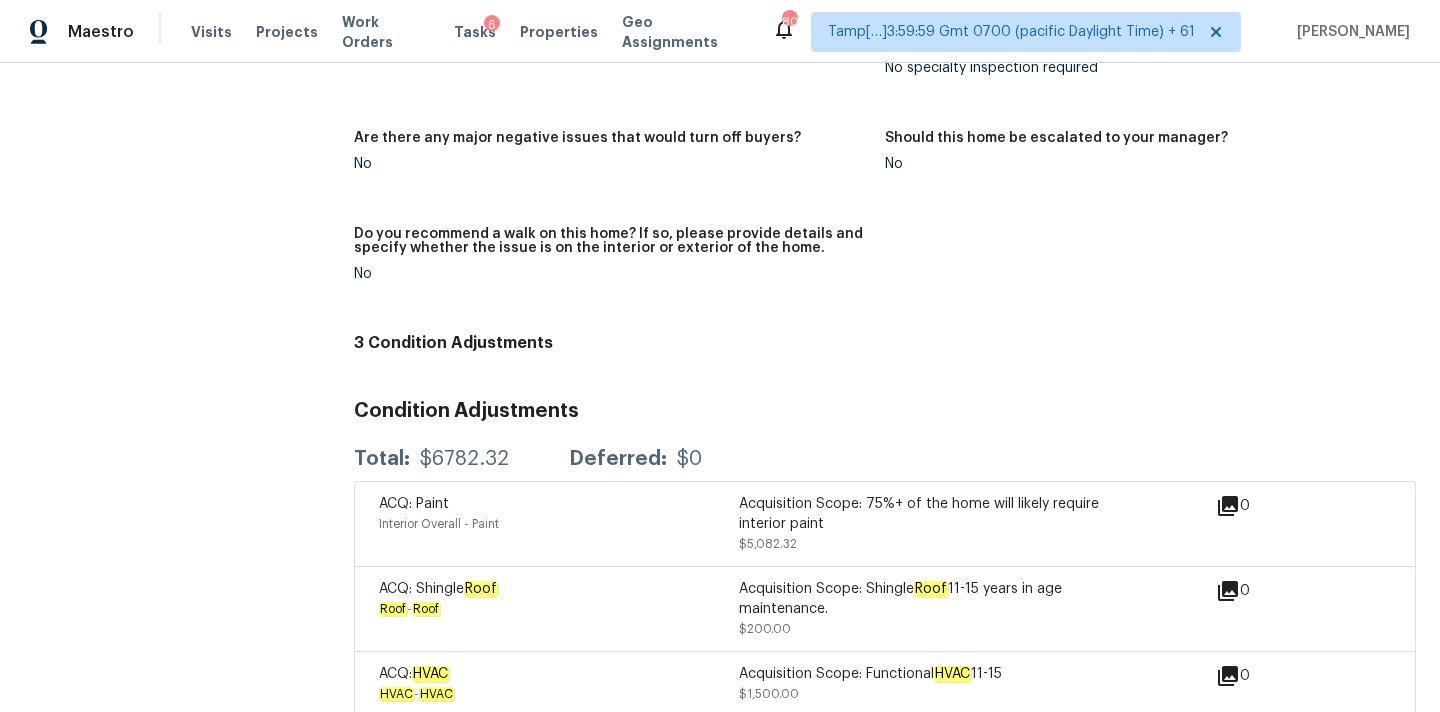 scroll, scrollTop: 4315, scrollLeft: 0, axis: vertical 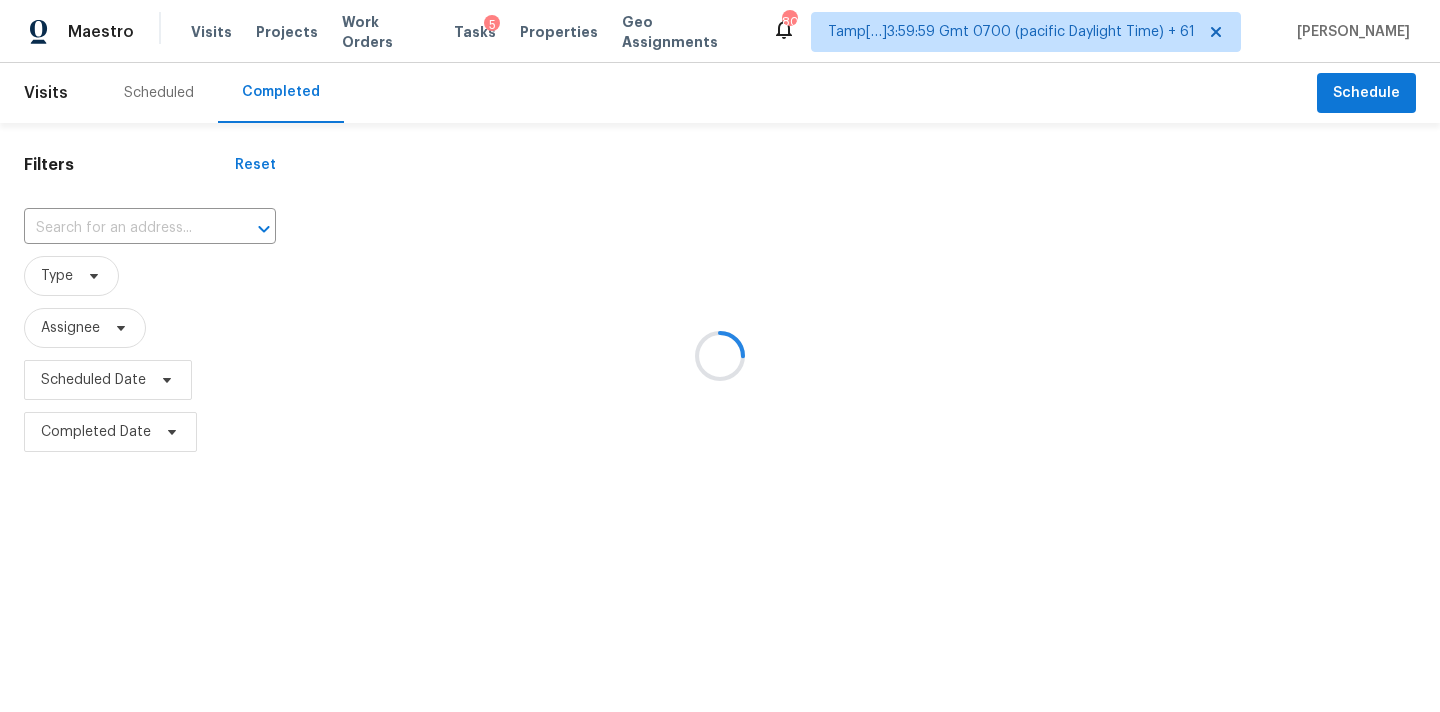 click at bounding box center (720, 356) 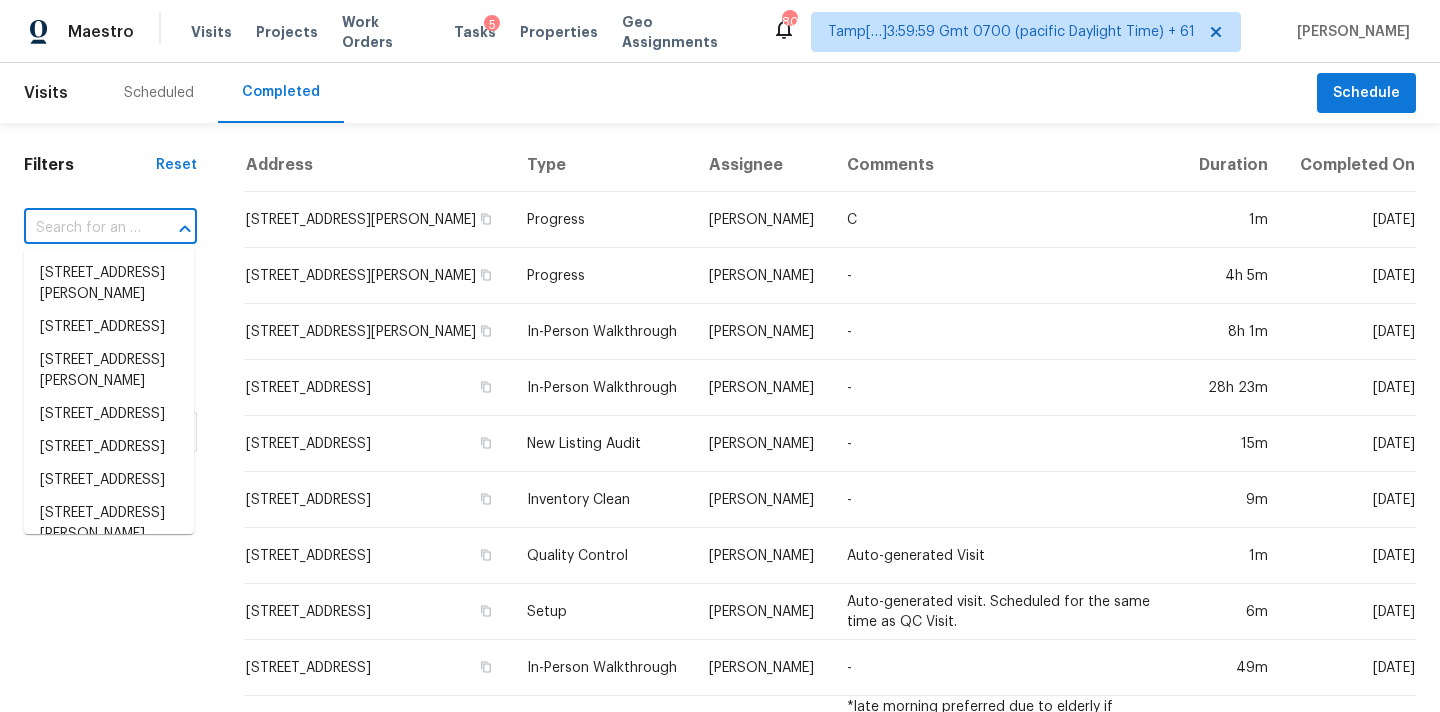 click at bounding box center [82, 228] 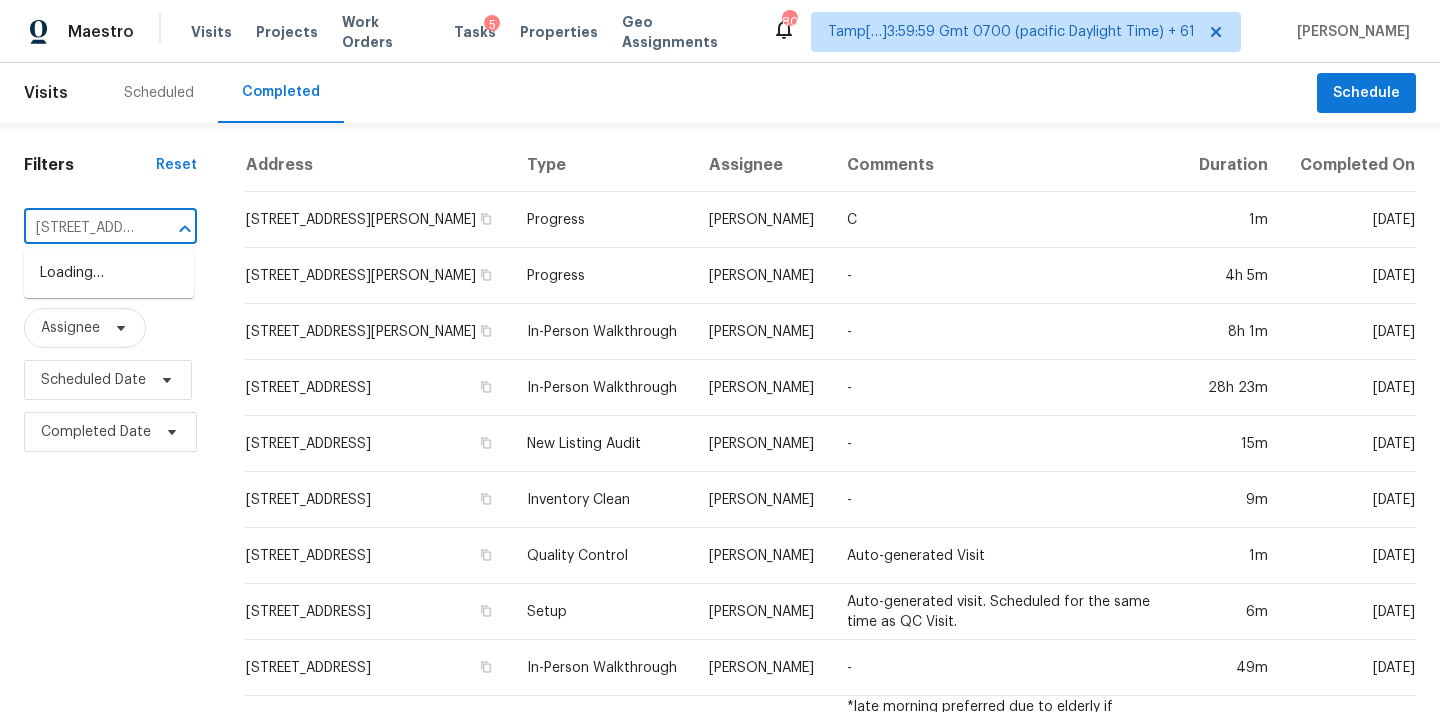 scroll, scrollTop: 0, scrollLeft: 200, axis: horizontal 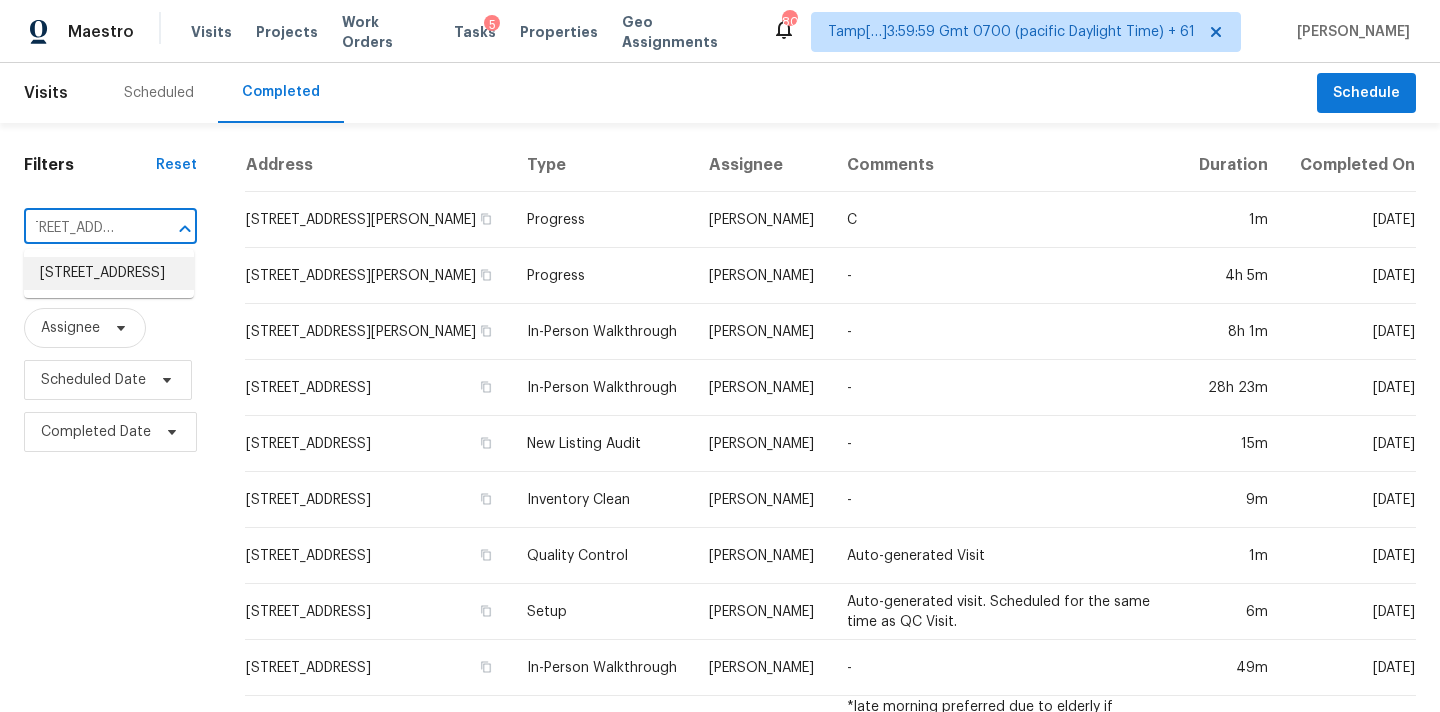click on "1374 Stonehenge Ct NW, Kennesaw, GA 30144" at bounding box center (109, 273) 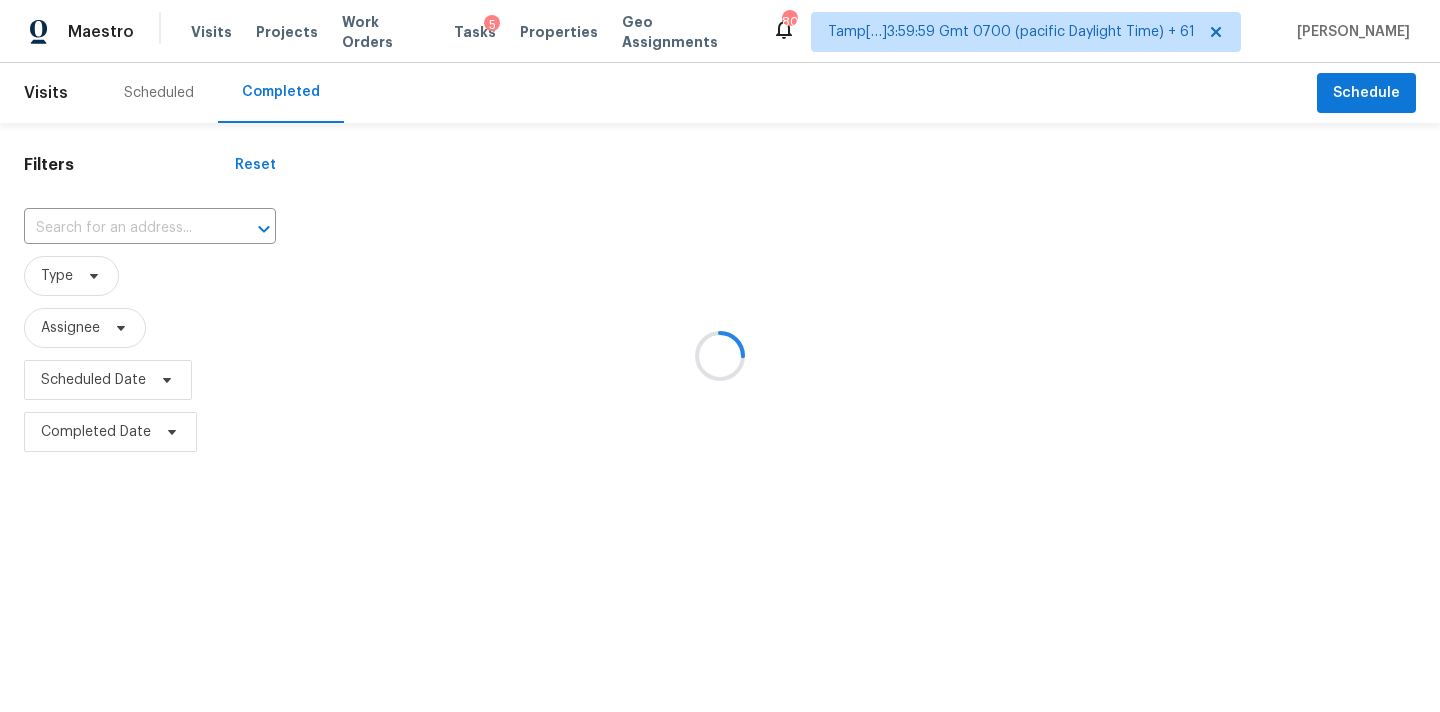 click at bounding box center [720, 356] 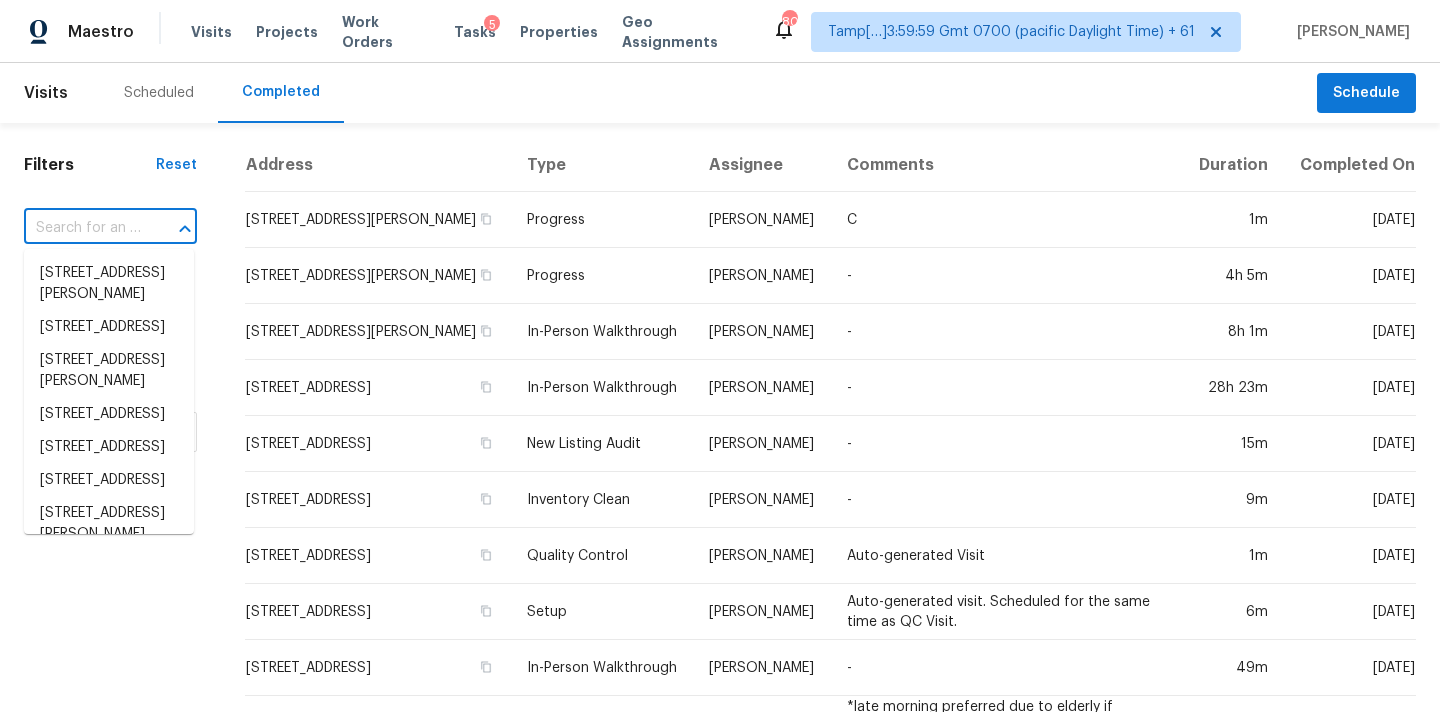 click at bounding box center [82, 228] 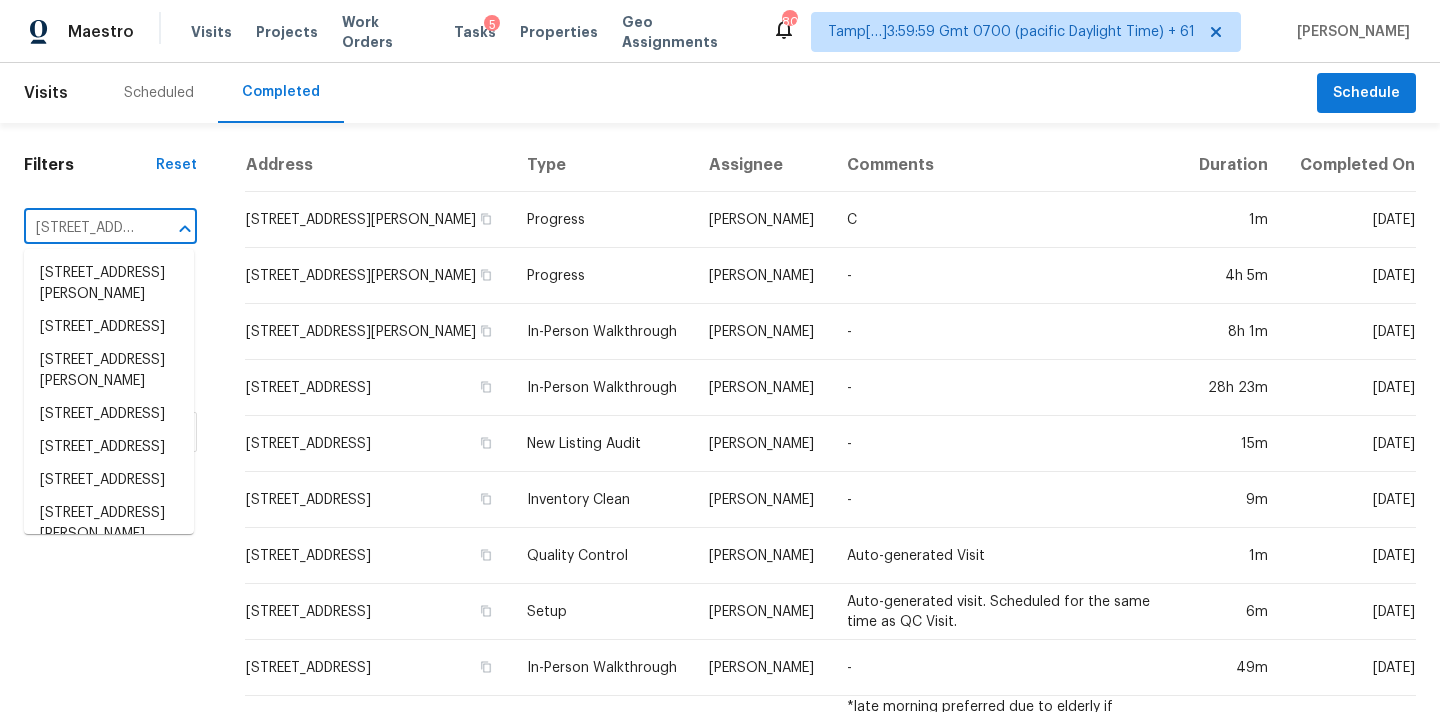 scroll, scrollTop: 0, scrollLeft: 200, axis: horizontal 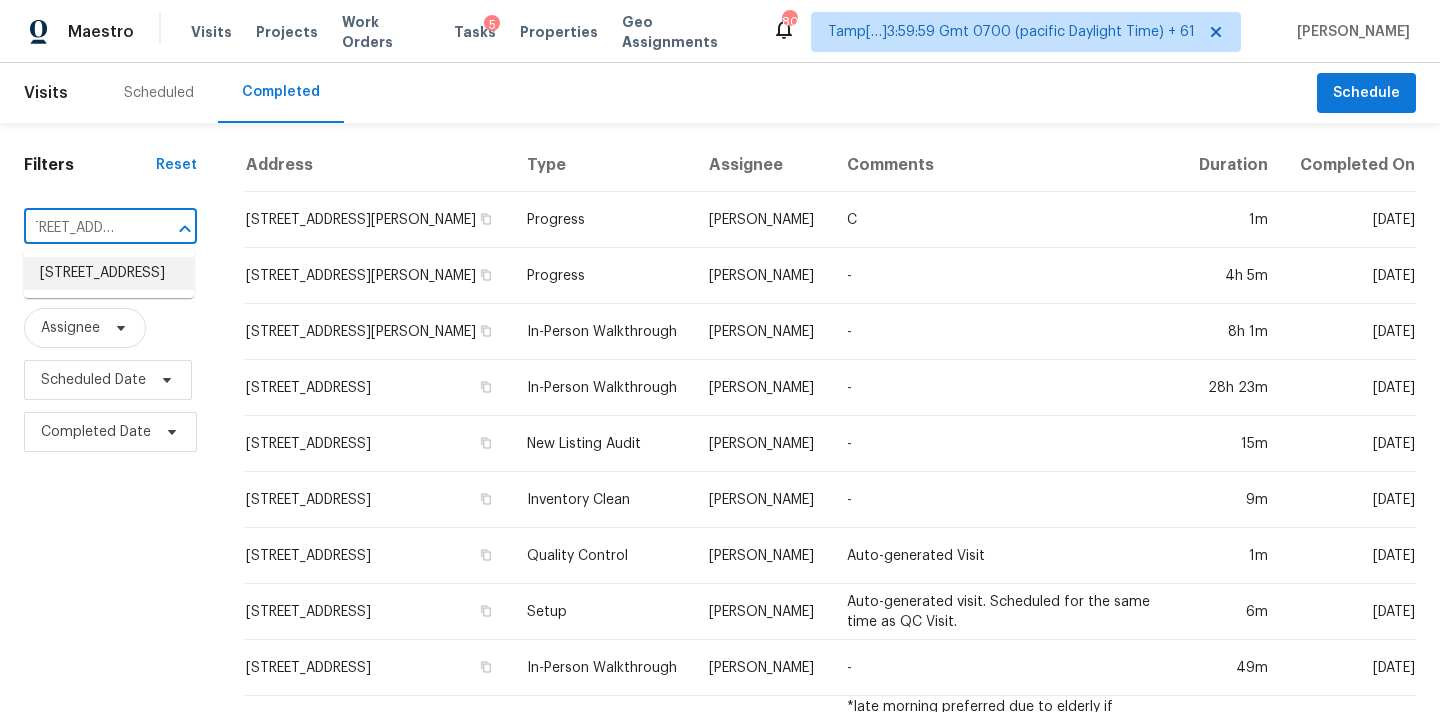 click on "1374 Stonehenge Ct NW, Kennesaw, GA 30144" at bounding box center (109, 273) 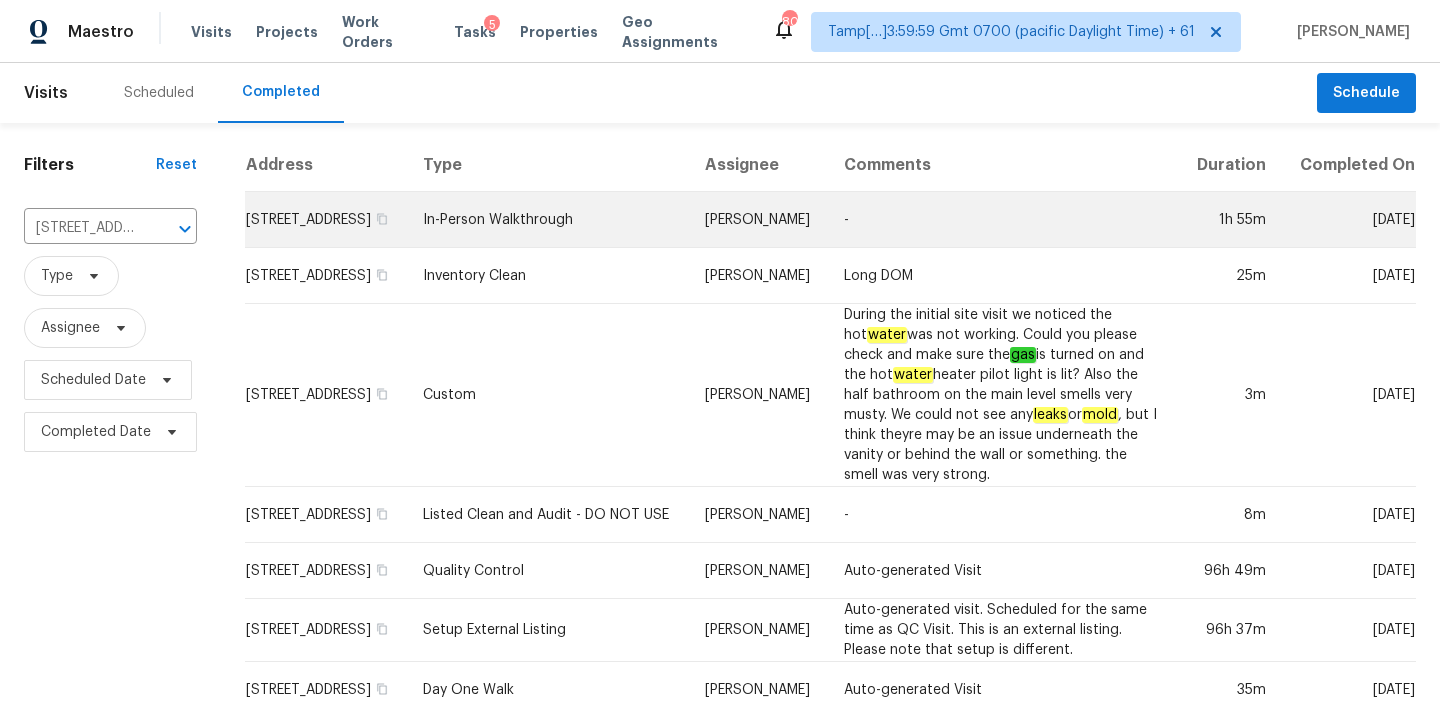click on "-" at bounding box center [1003, 220] 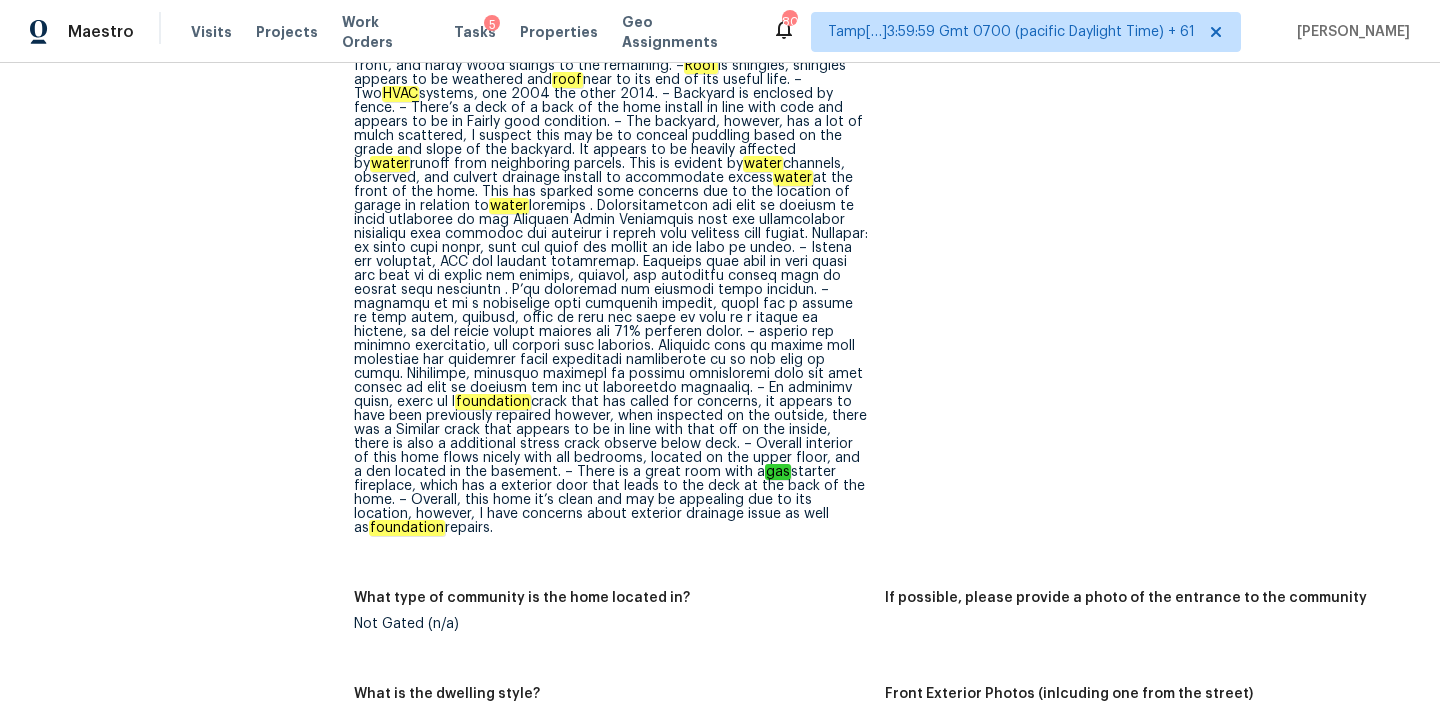 scroll, scrollTop: 3595, scrollLeft: 0, axis: vertical 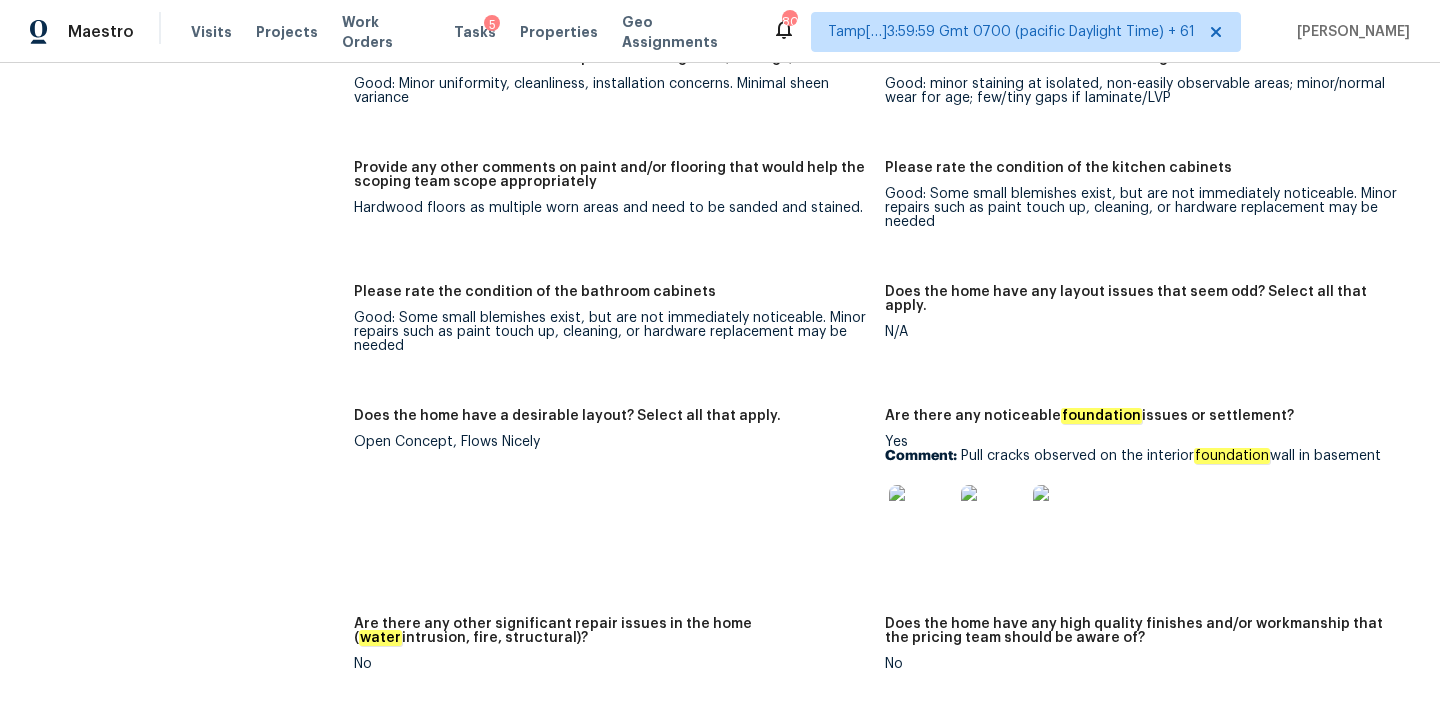 click at bounding box center [921, 517] 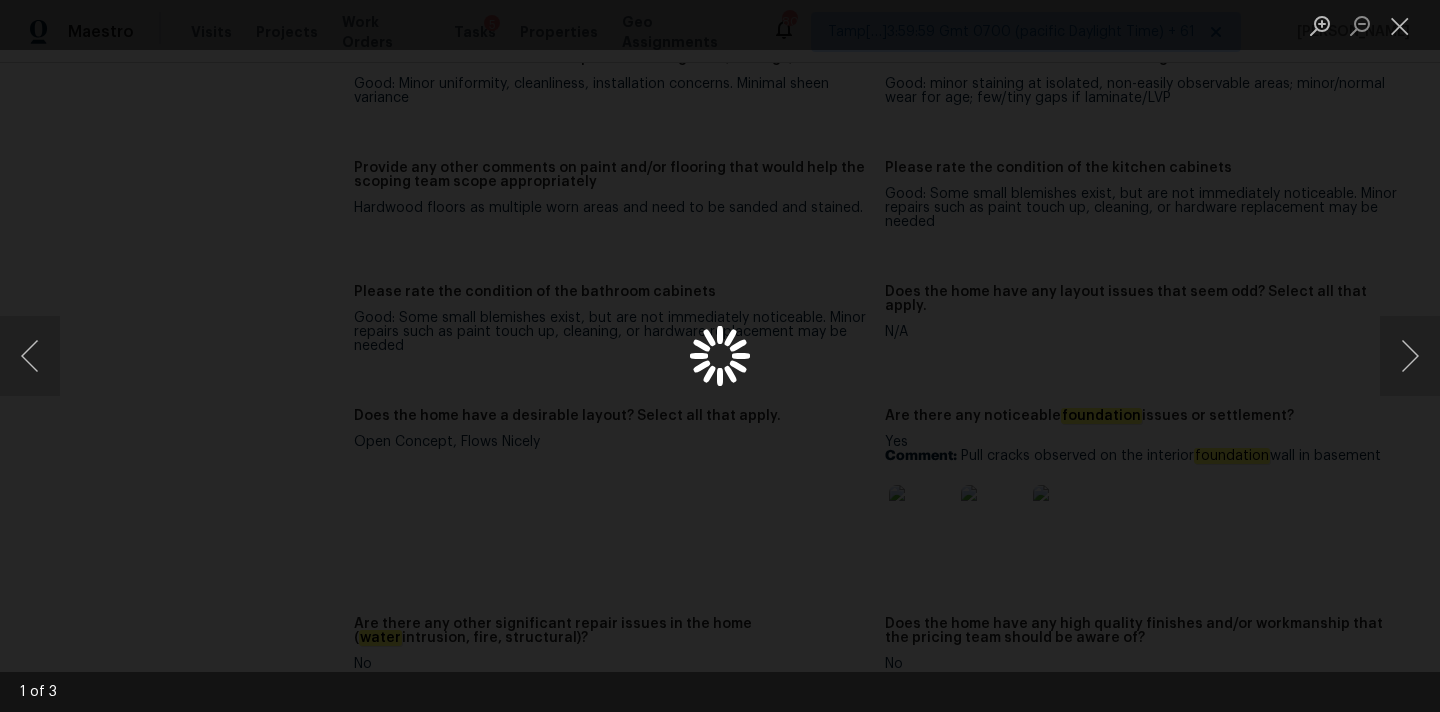 click at bounding box center [720, 356] 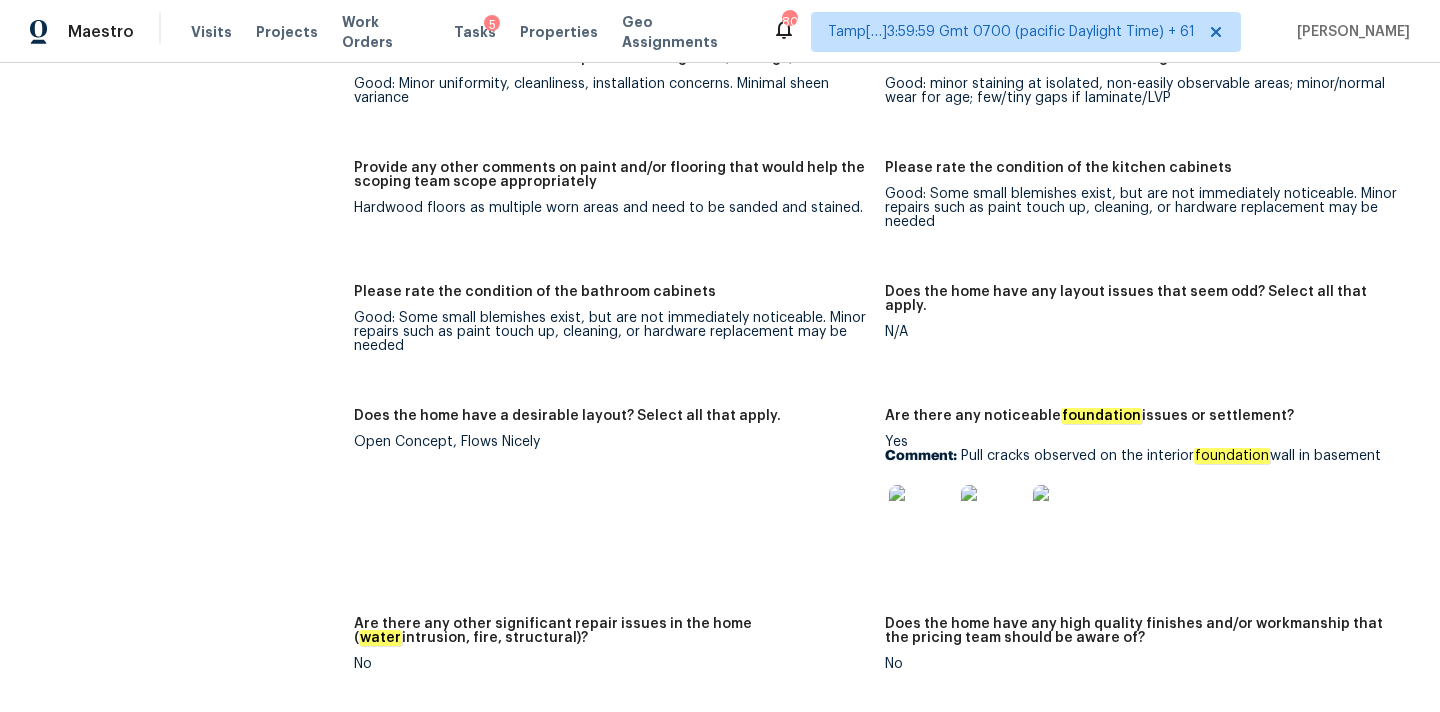 click at bounding box center [921, 517] 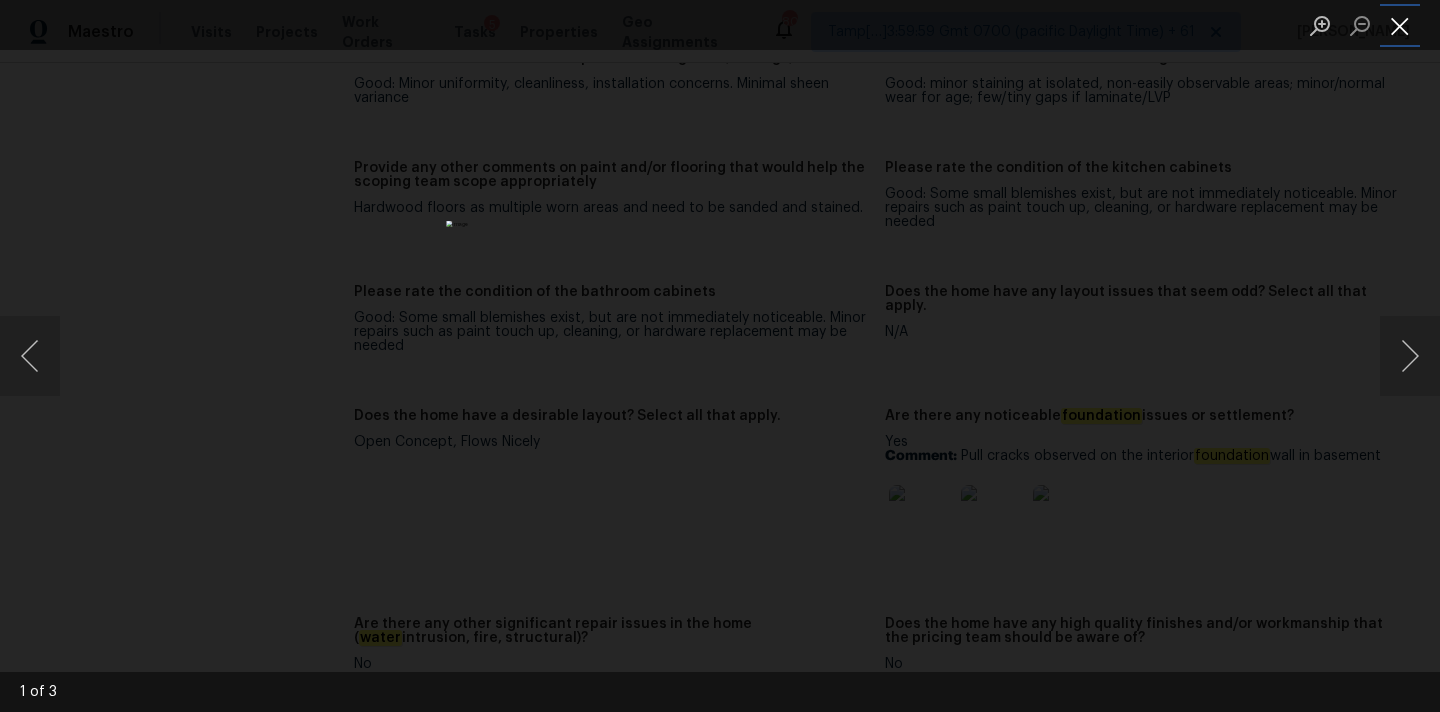 click at bounding box center (1400, 25) 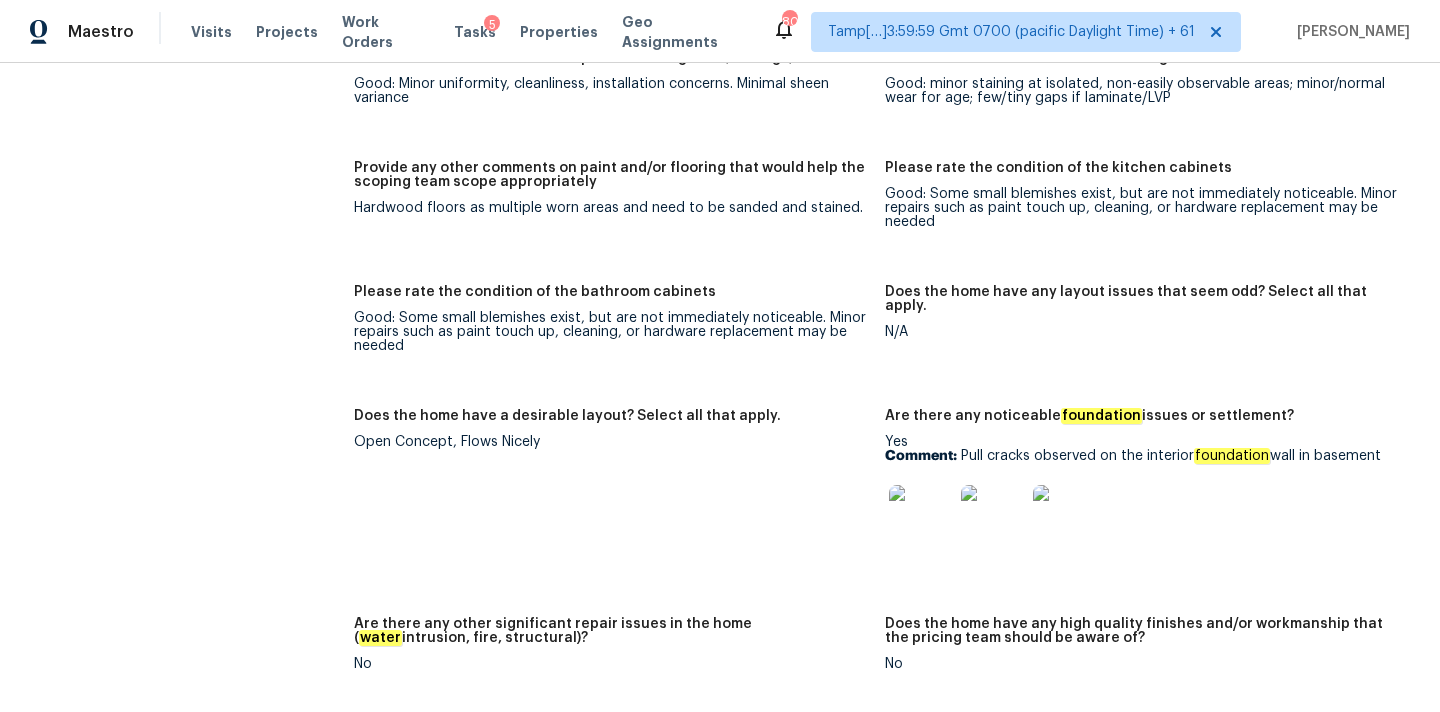 drag, startPoint x: 960, startPoint y: 429, endPoint x: 1402, endPoint y: 424, distance: 442.0283 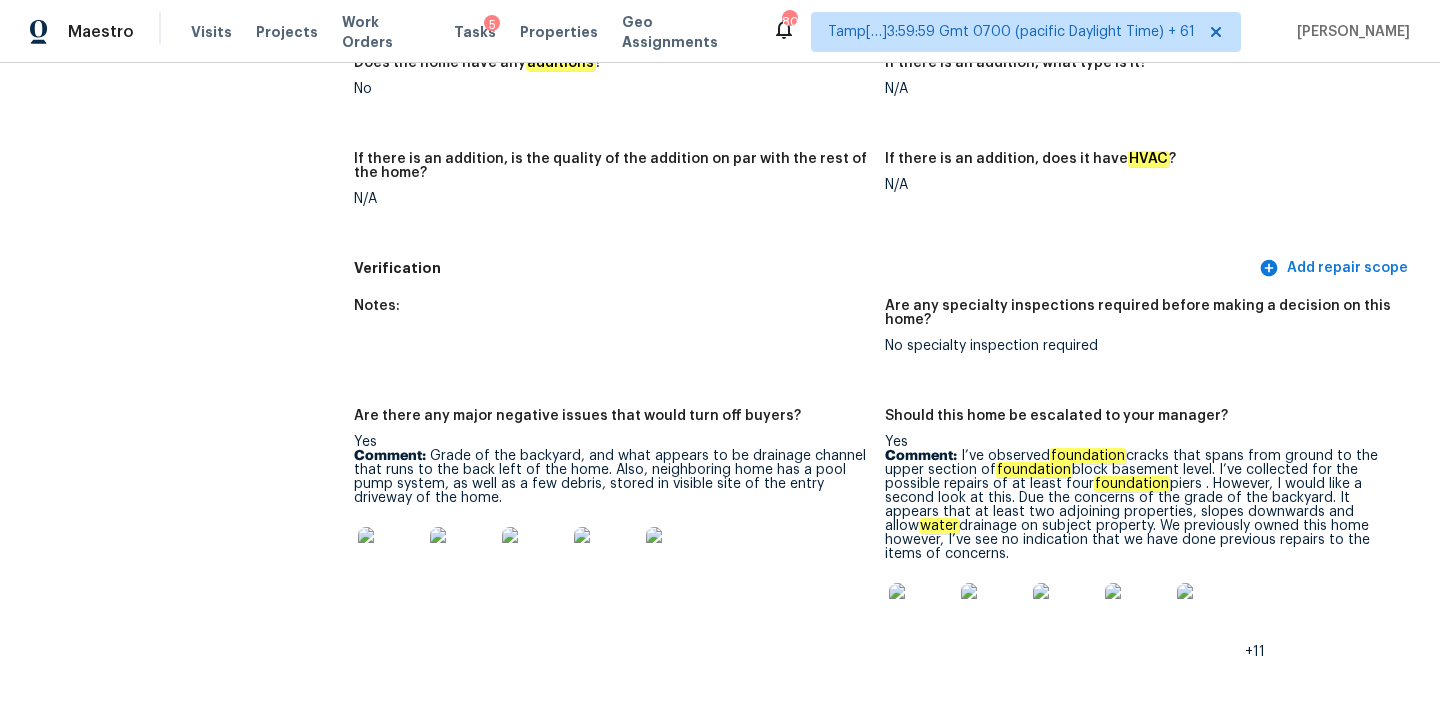 scroll, scrollTop: 99, scrollLeft: 0, axis: vertical 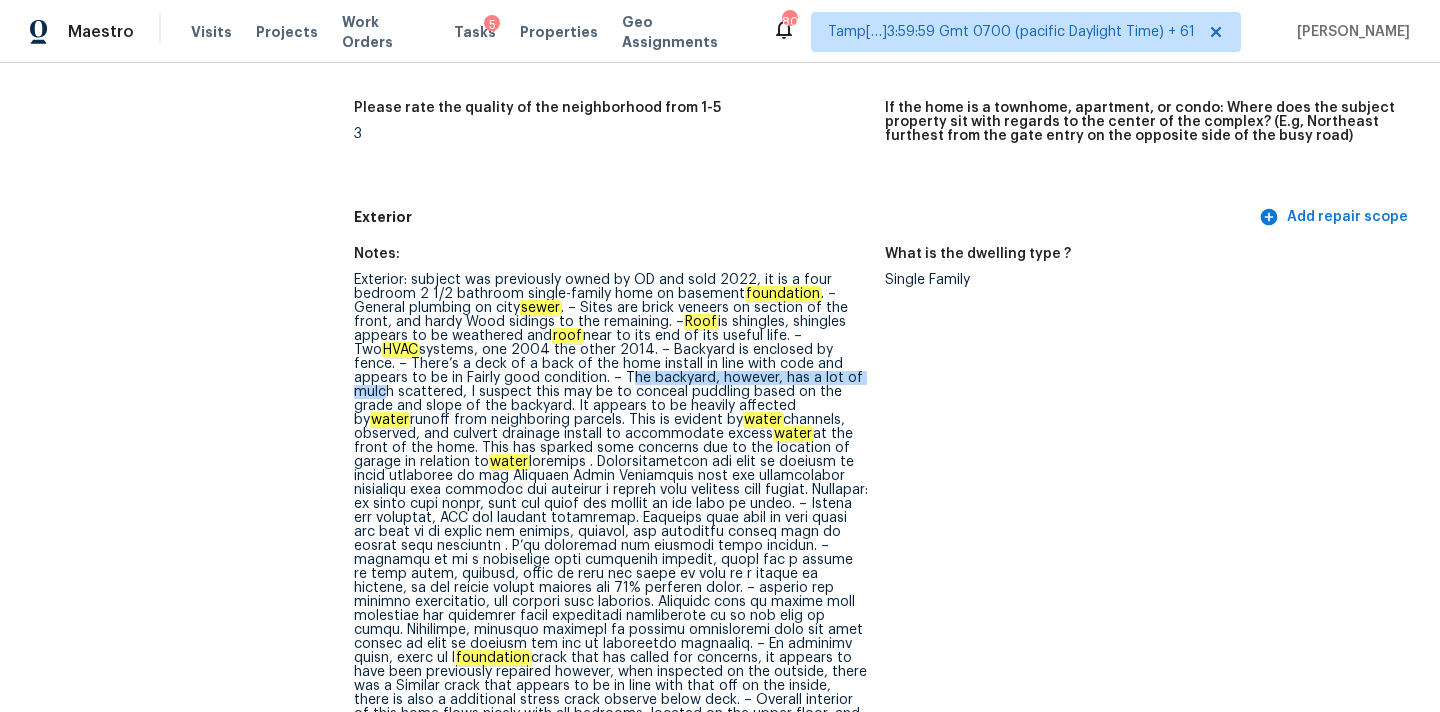 drag, startPoint x: 511, startPoint y: 377, endPoint x: 770, endPoint y: 379, distance: 259.00772 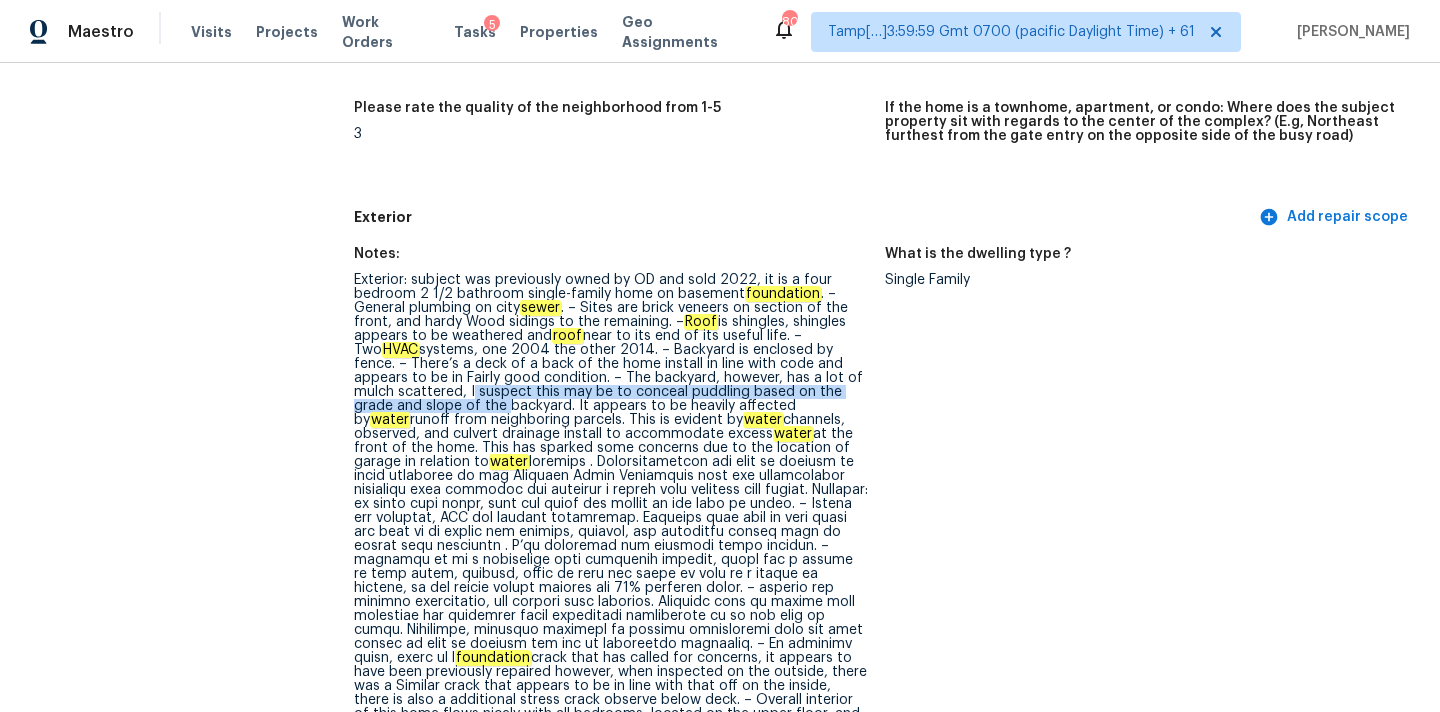 drag, startPoint x: 861, startPoint y: 382, endPoint x: 868, endPoint y: 395, distance: 14.764823 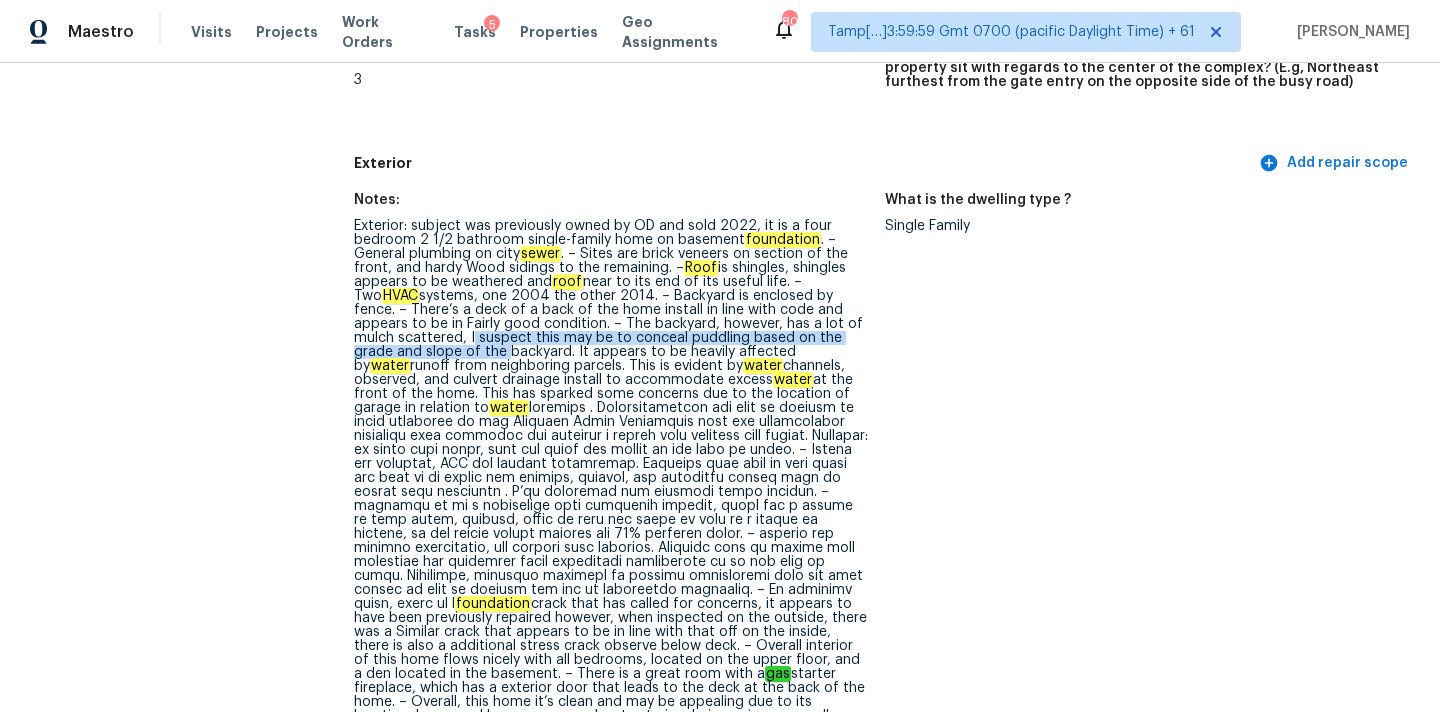 scroll, scrollTop: 685, scrollLeft: 0, axis: vertical 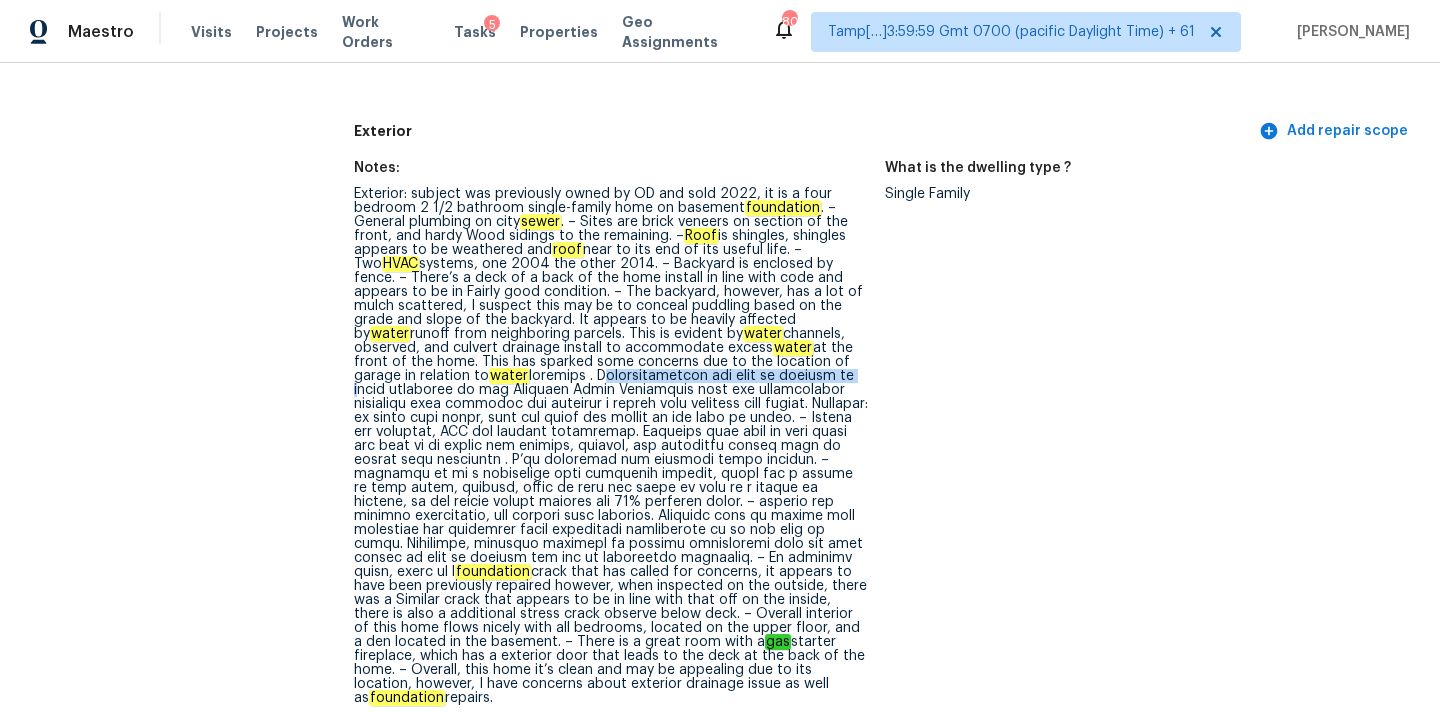drag, startPoint x: 425, startPoint y: 378, endPoint x: 688, endPoint y: 381, distance: 263.01712 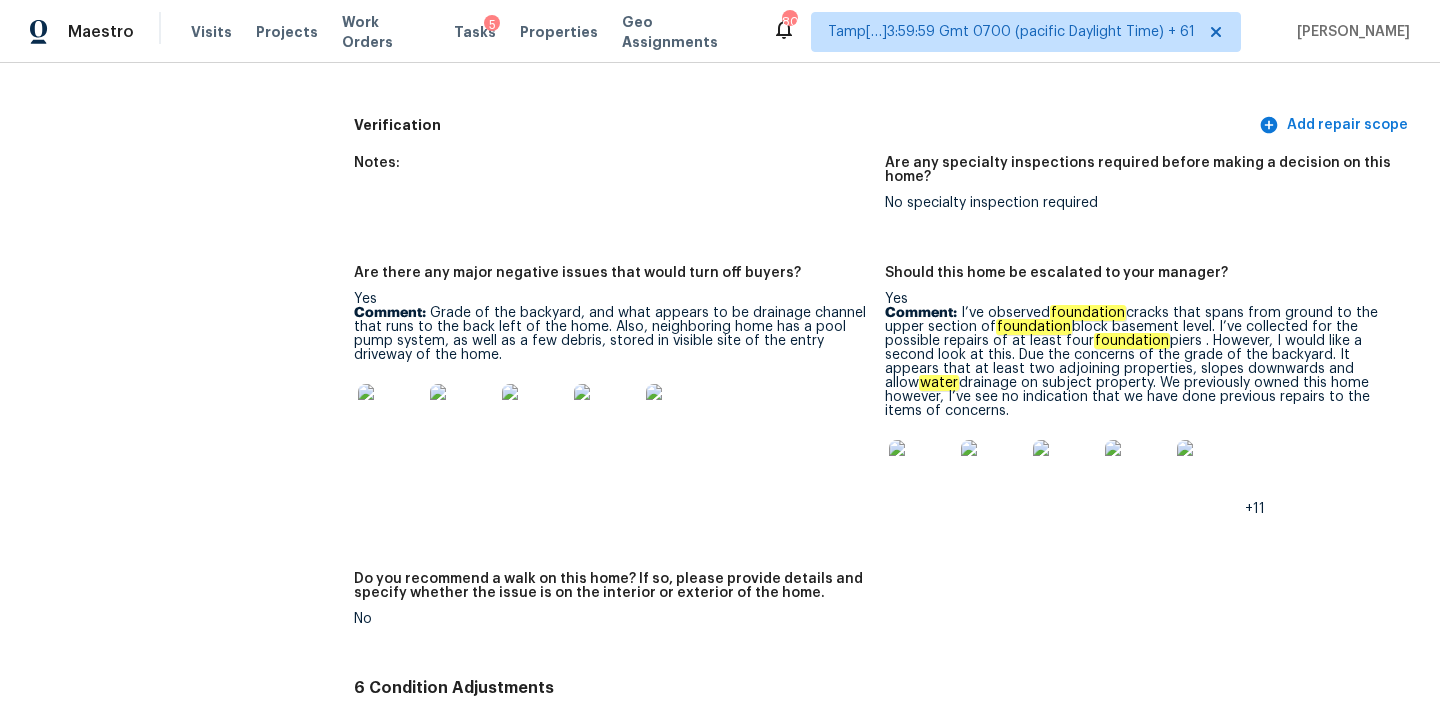 scroll, scrollTop: 5091, scrollLeft: 0, axis: vertical 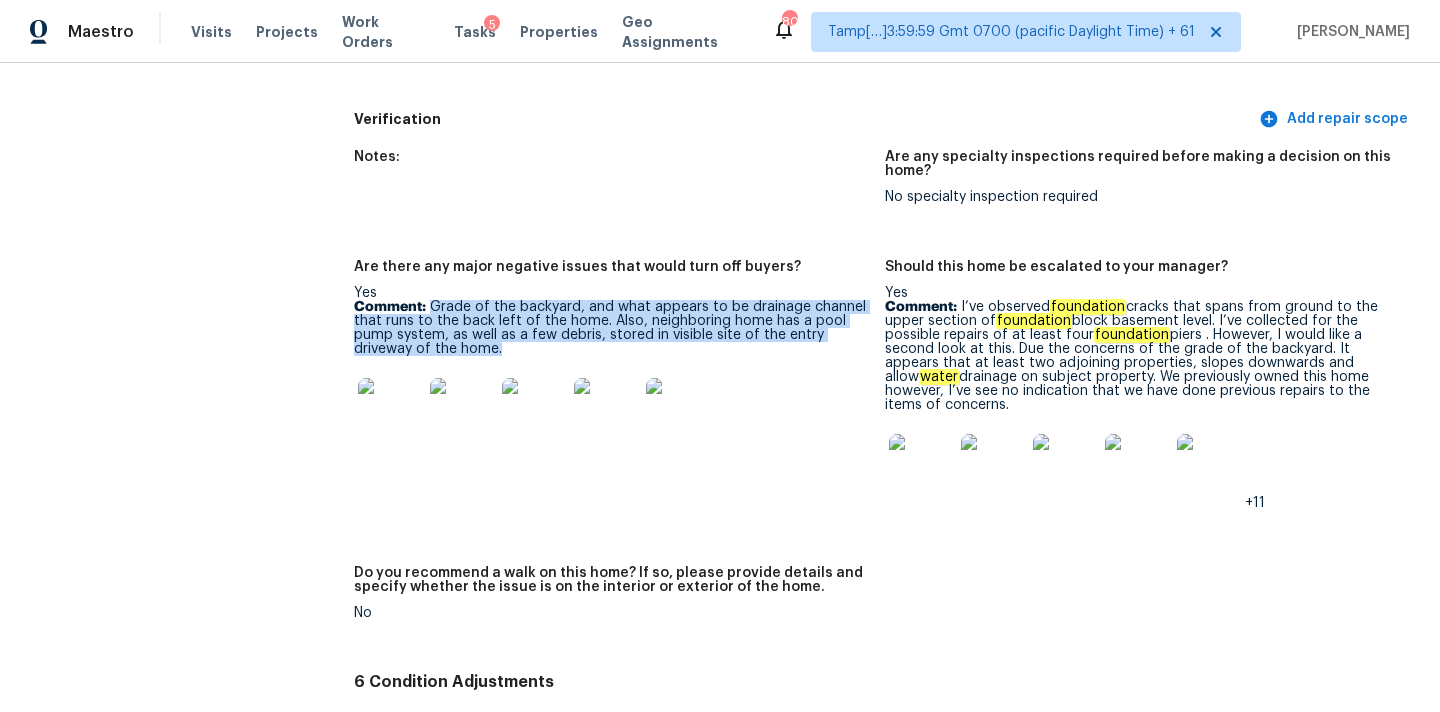 drag, startPoint x: 432, startPoint y: 280, endPoint x: 504, endPoint y: 325, distance: 84.90583 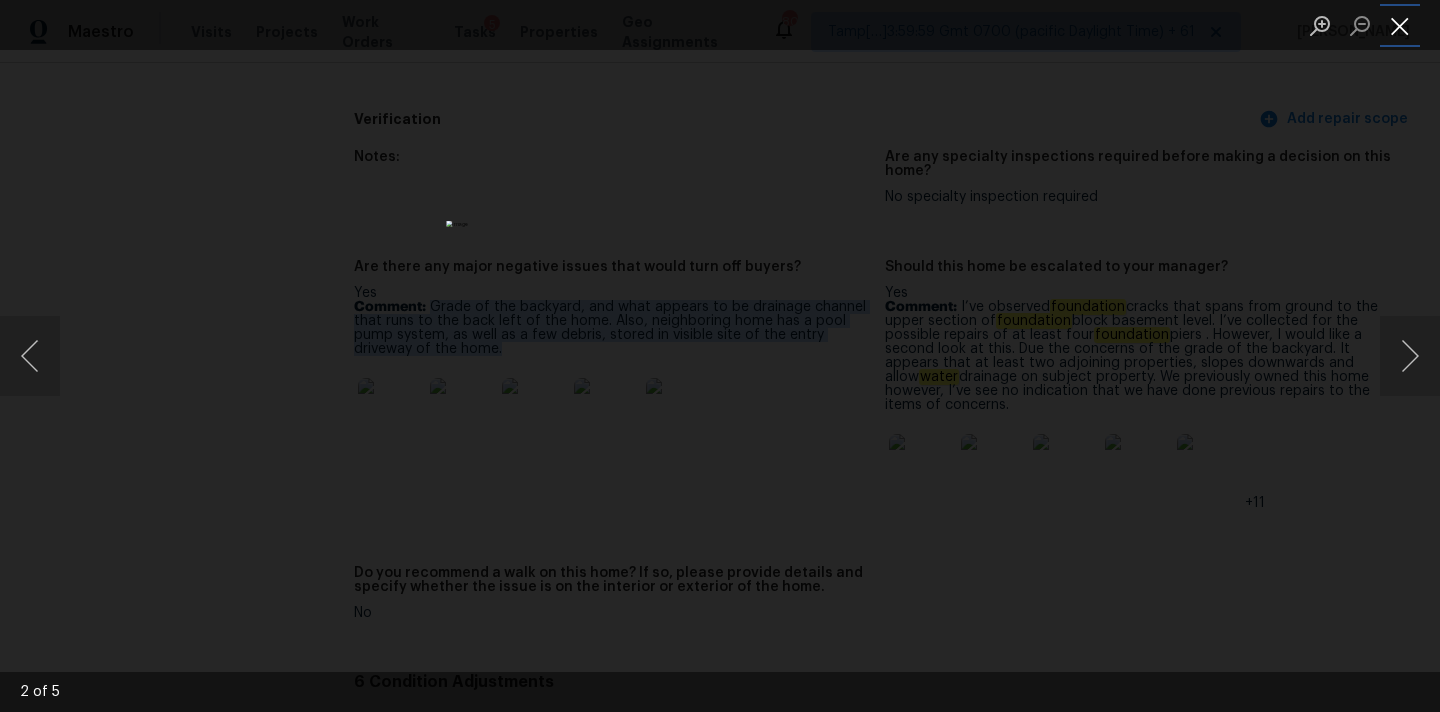 click at bounding box center [1400, 25] 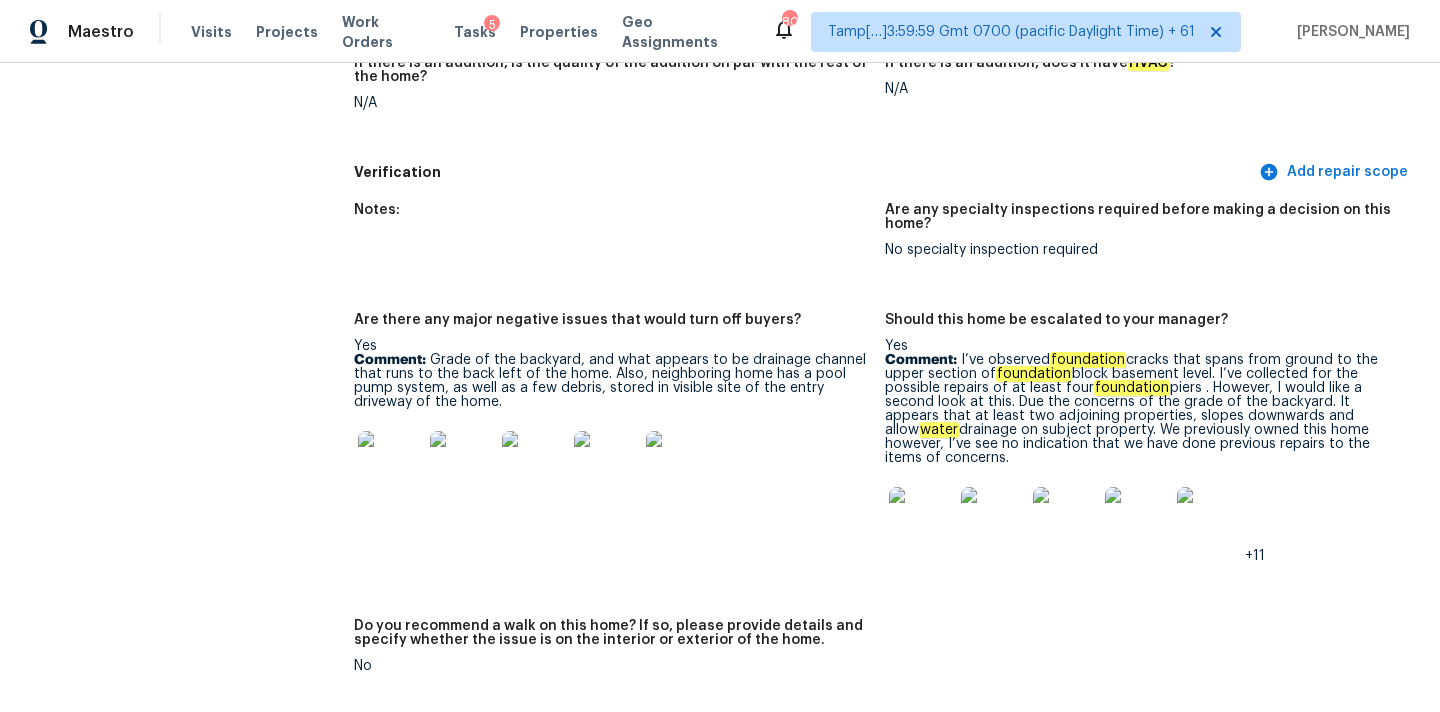 scroll, scrollTop: 617, scrollLeft: 0, axis: vertical 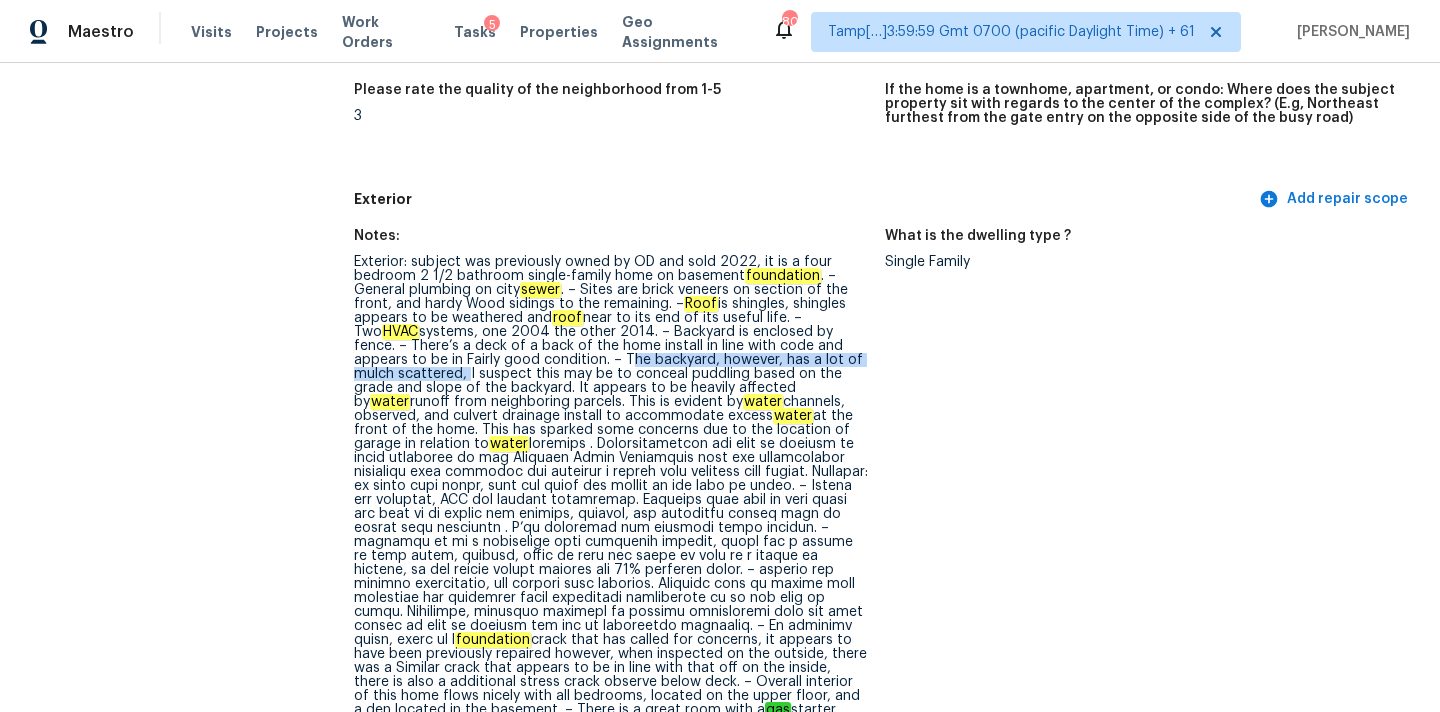 copy on "The backyard, however, has a lot of mulch scattered," 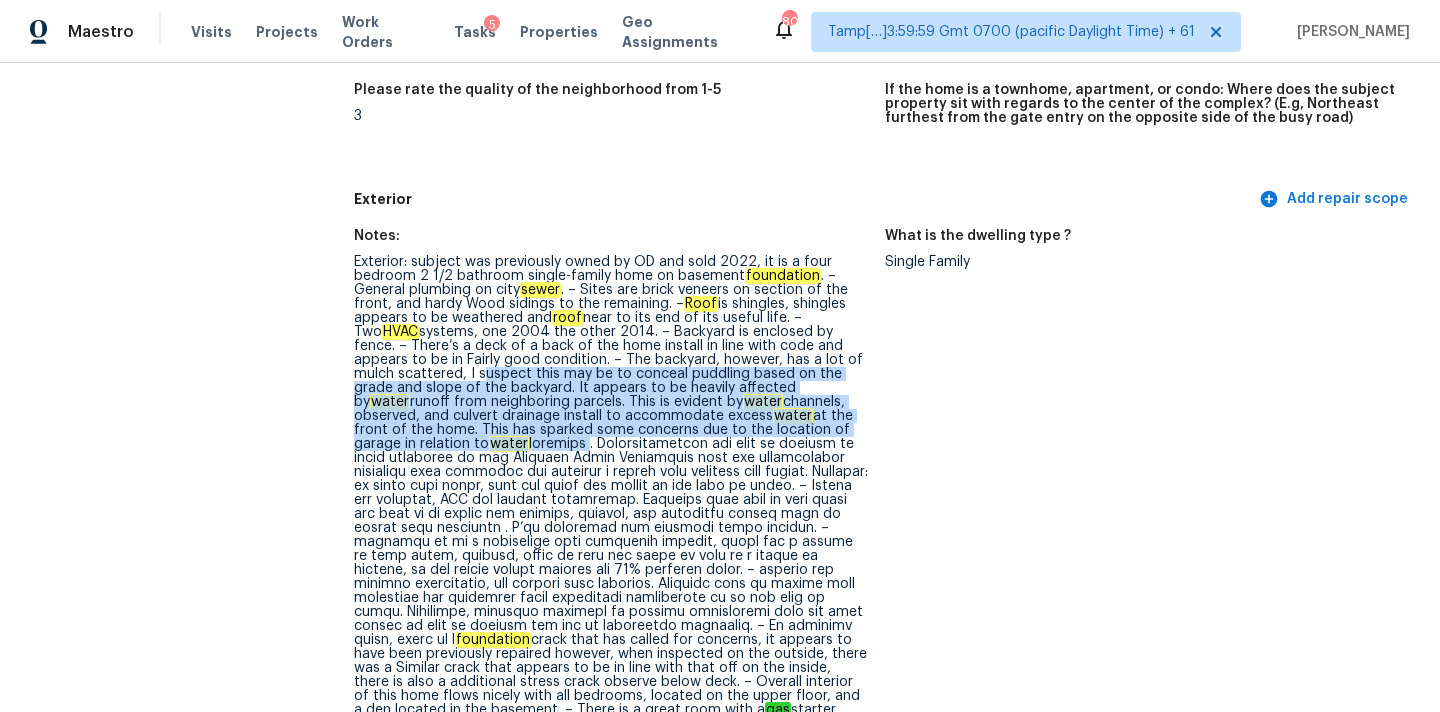 copy on "suspect this may be to conceal puddling based on the grade and slope of the backyard. It appears to be heavily affected by  water  runoff from neighboring parcels. This is evident by  water  channels, observed, and culvert drainage install to accommodate excess  water  at the front of the home. This has sparked some concerns due to the location of garage in relation to  water  channels" 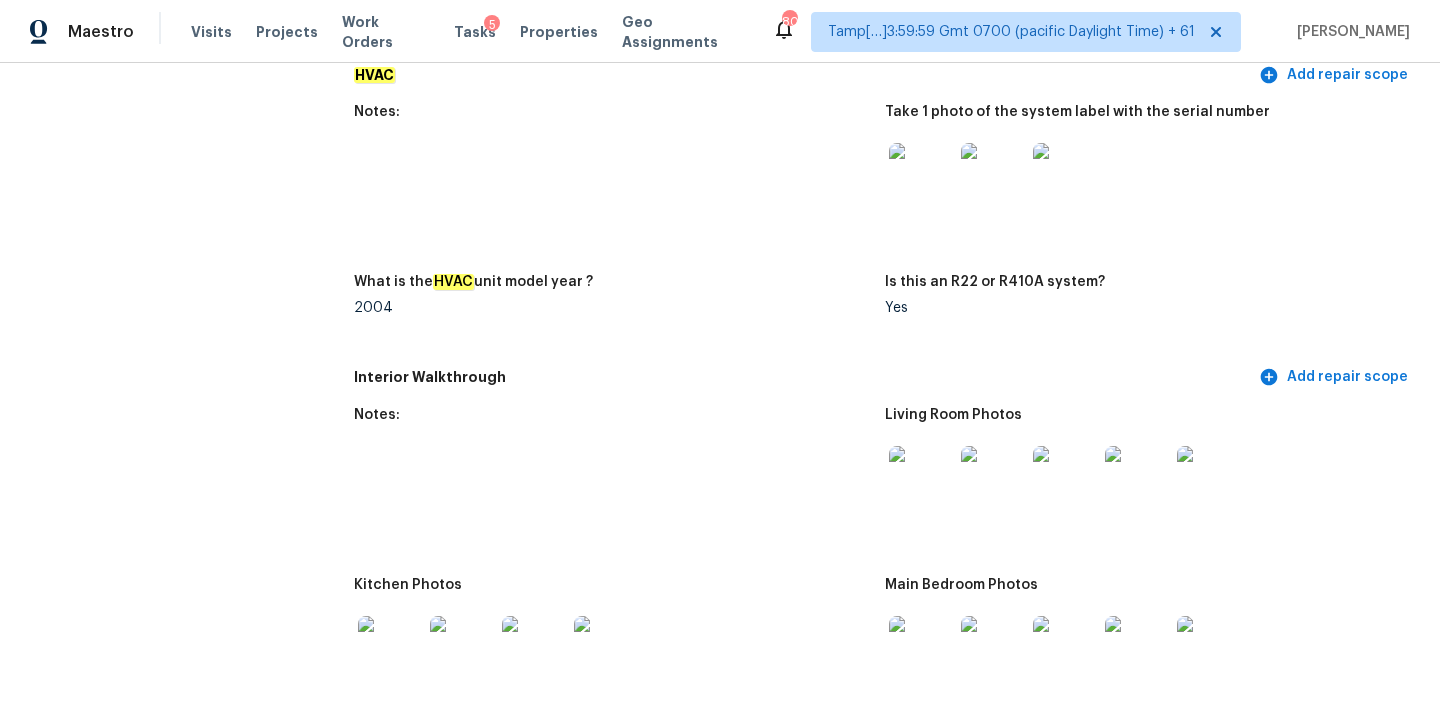 scroll, scrollTop: 2604, scrollLeft: 0, axis: vertical 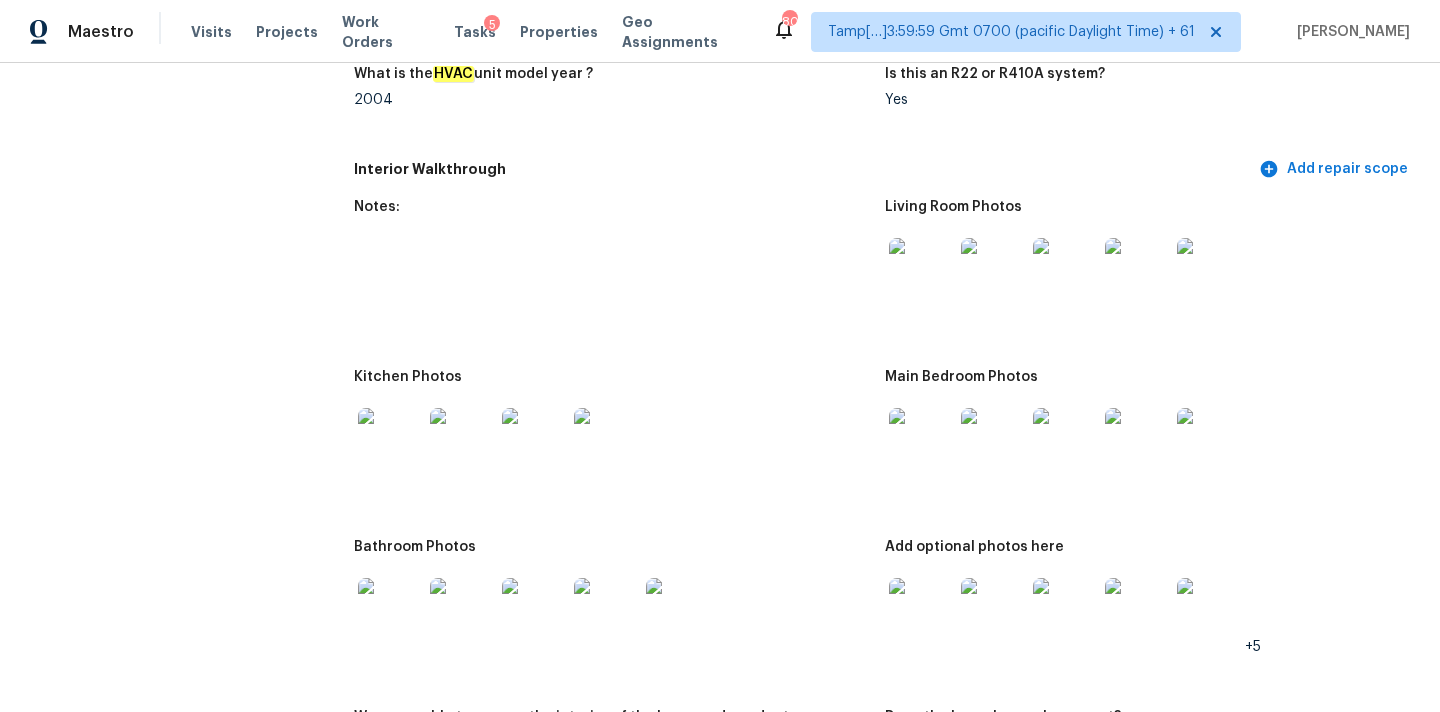 click at bounding box center [921, 270] 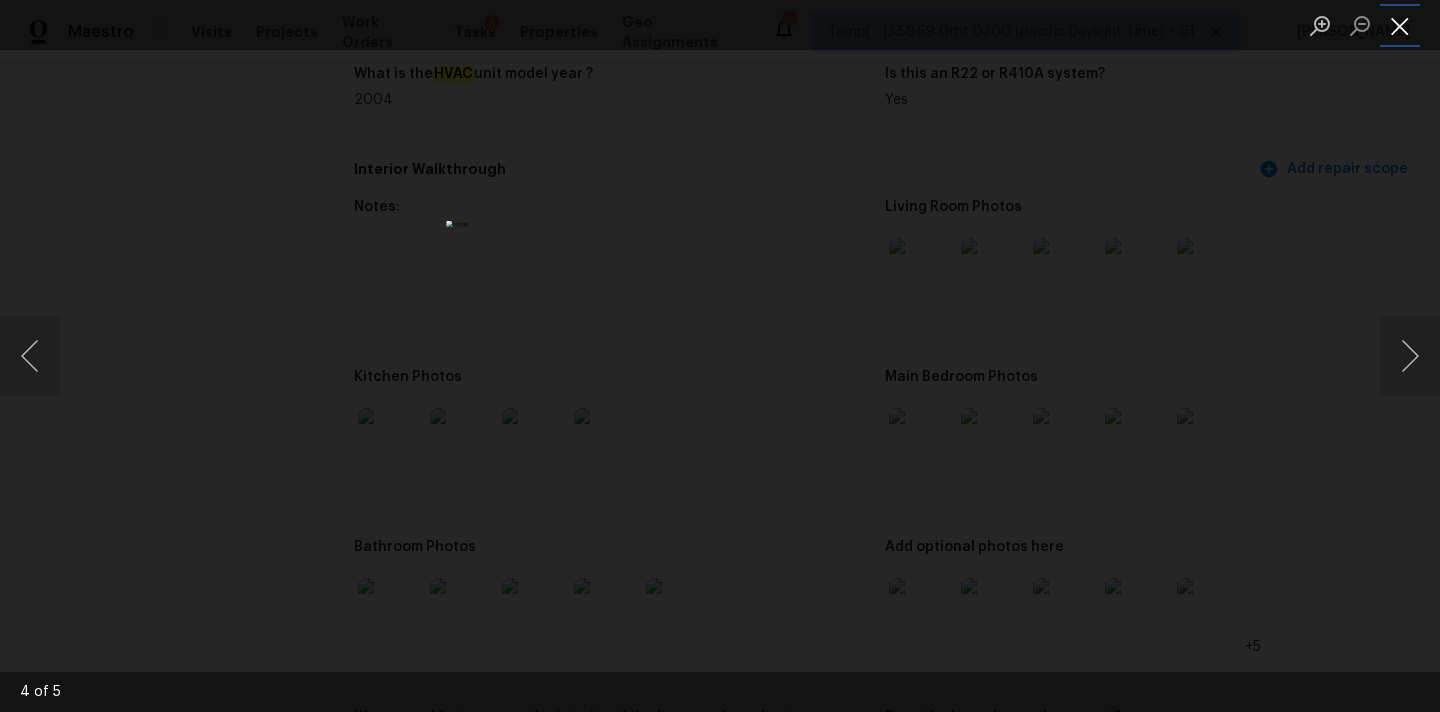 click at bounding box center (1400, 25) 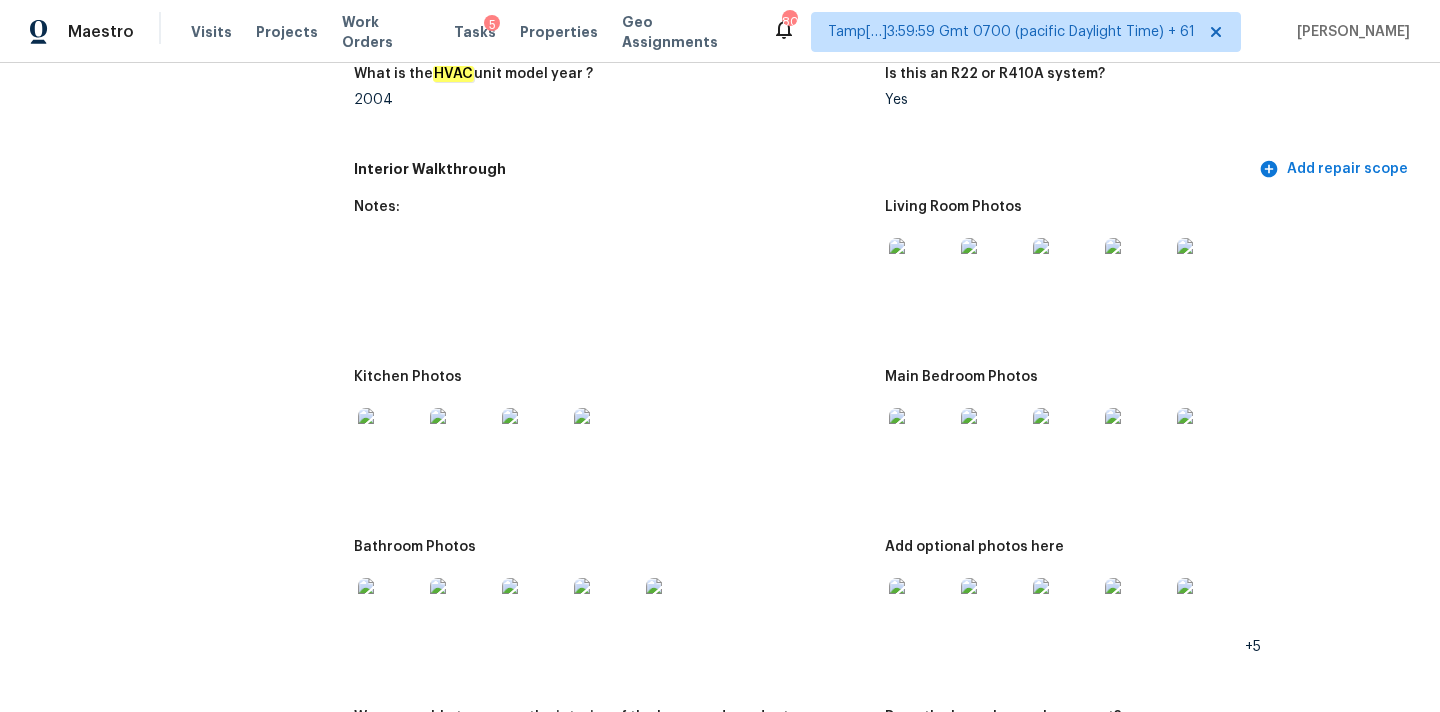 click at bounding box center (921, 440) 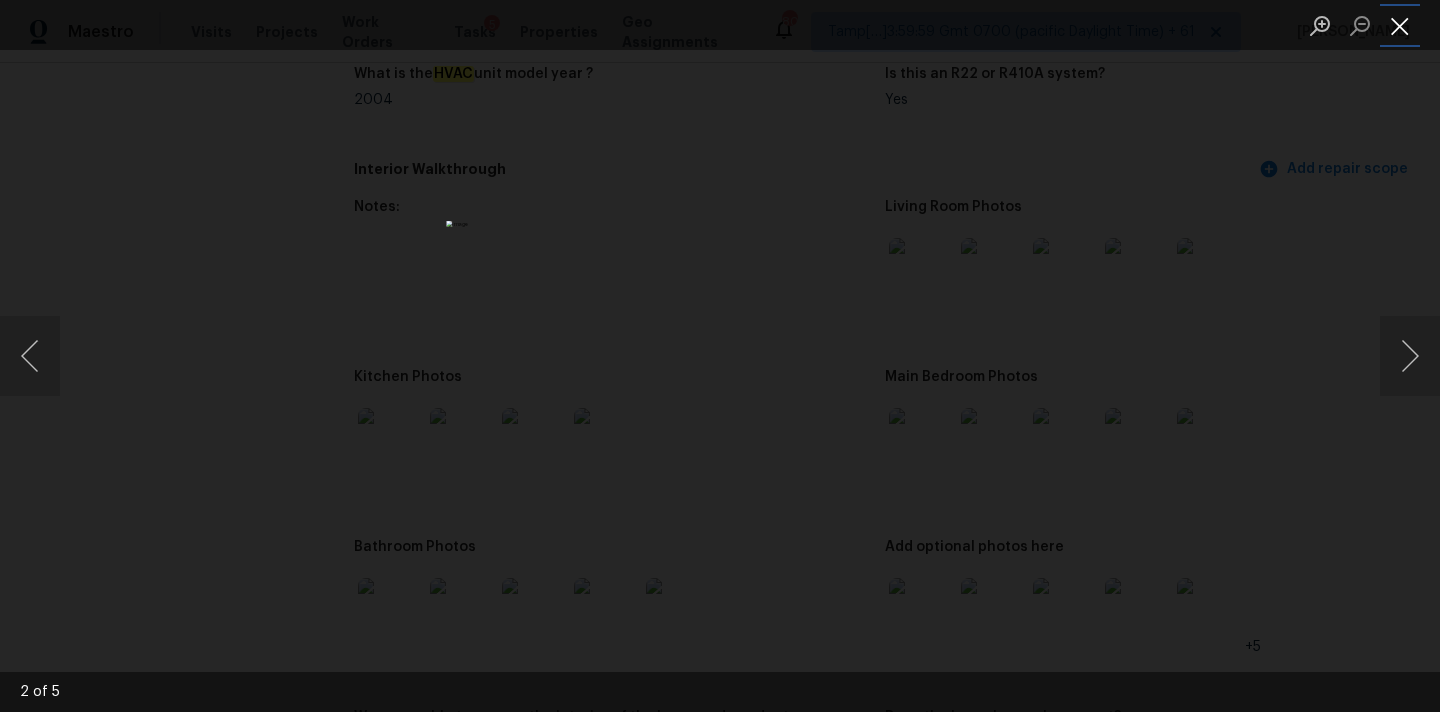 click at bounding box center [1400, 25] 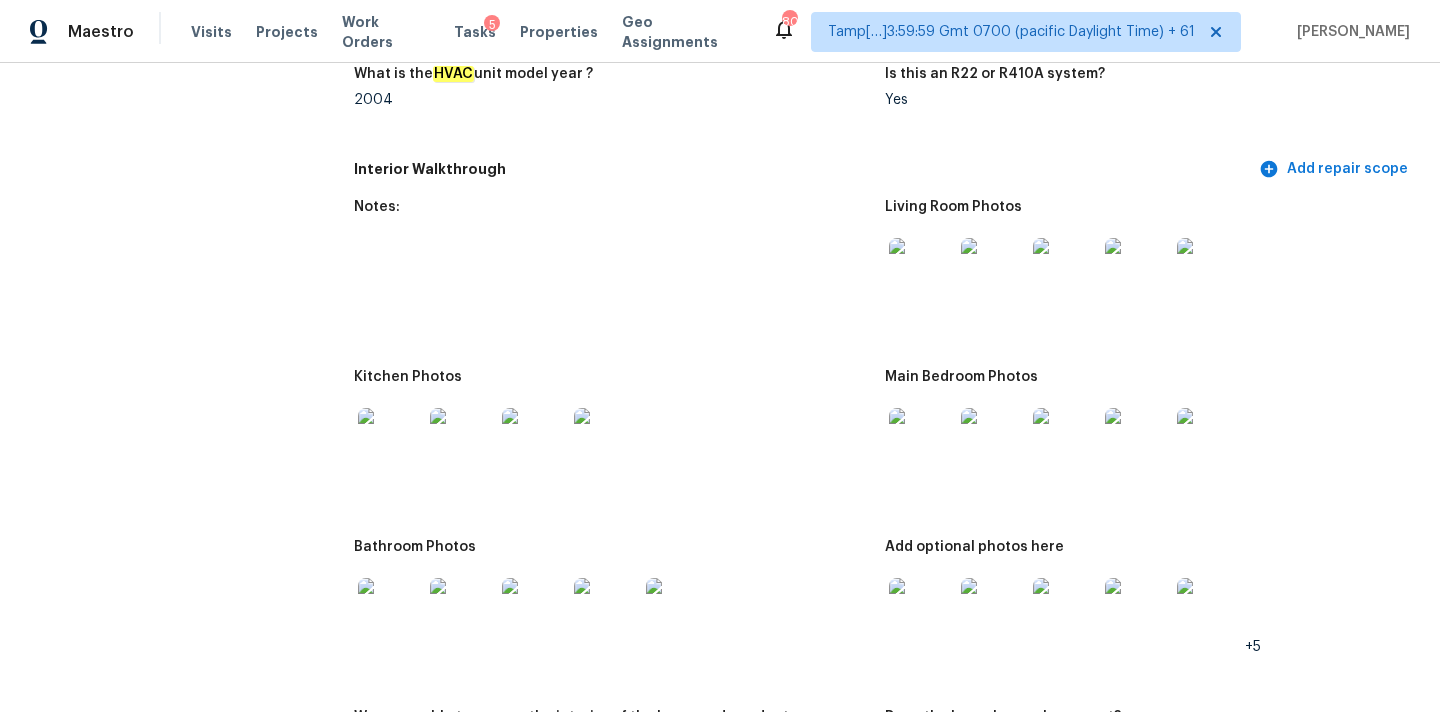 click at bounding box center (390, 440) 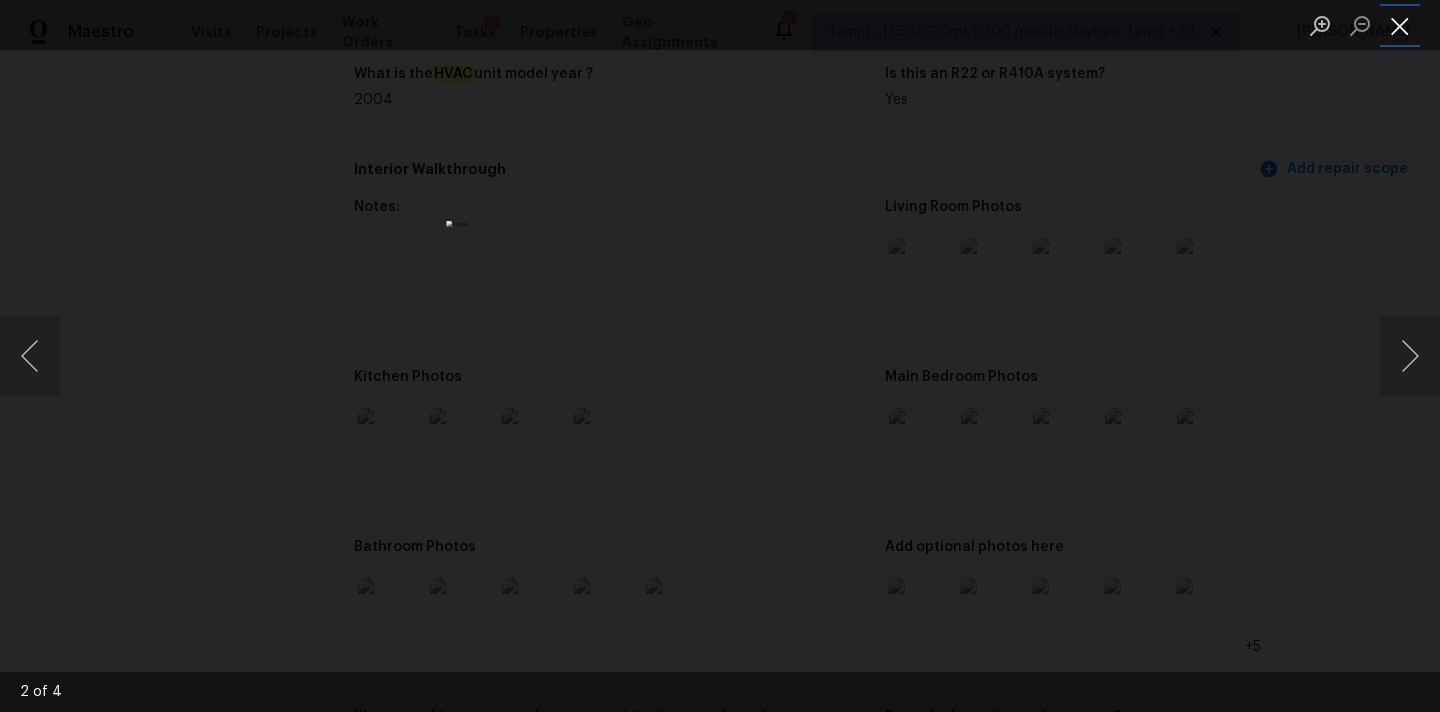 click at bounding box center [1400, 25] 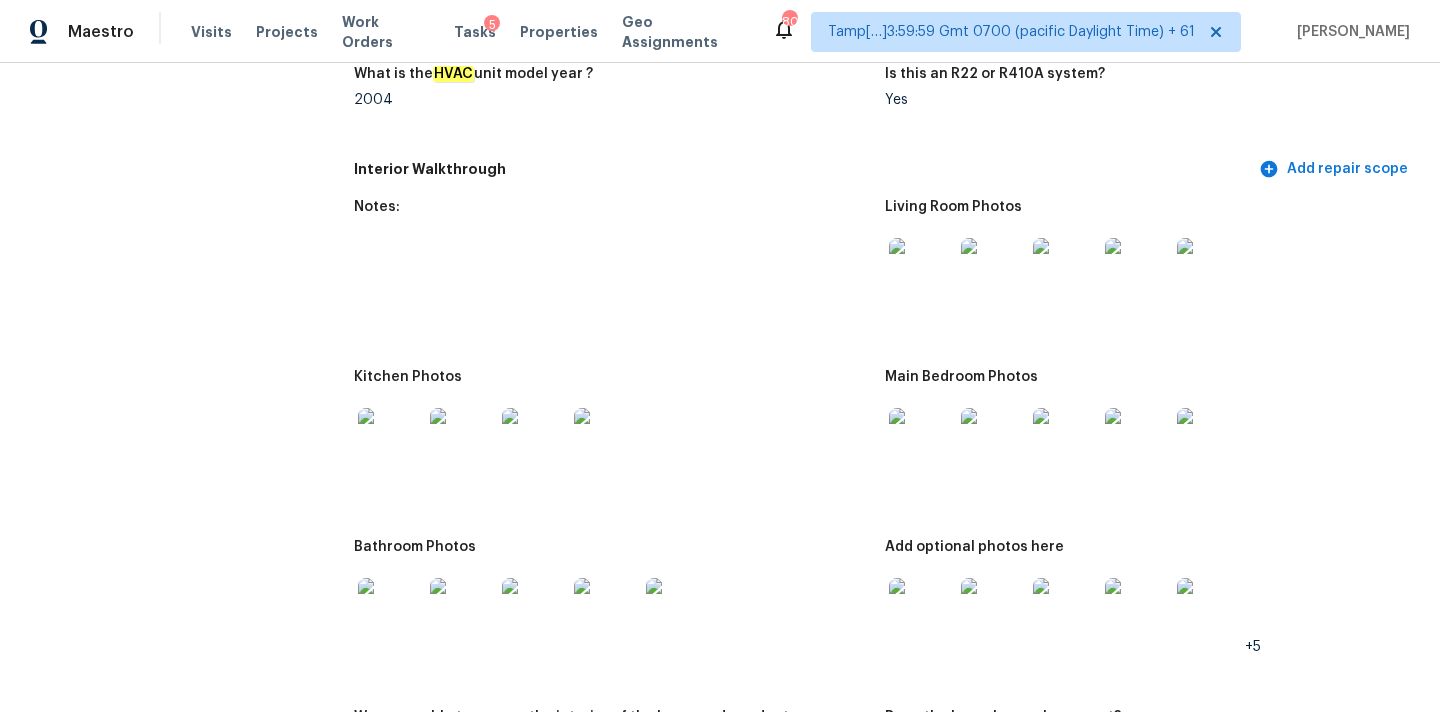 click at bounding box center [390, 610] 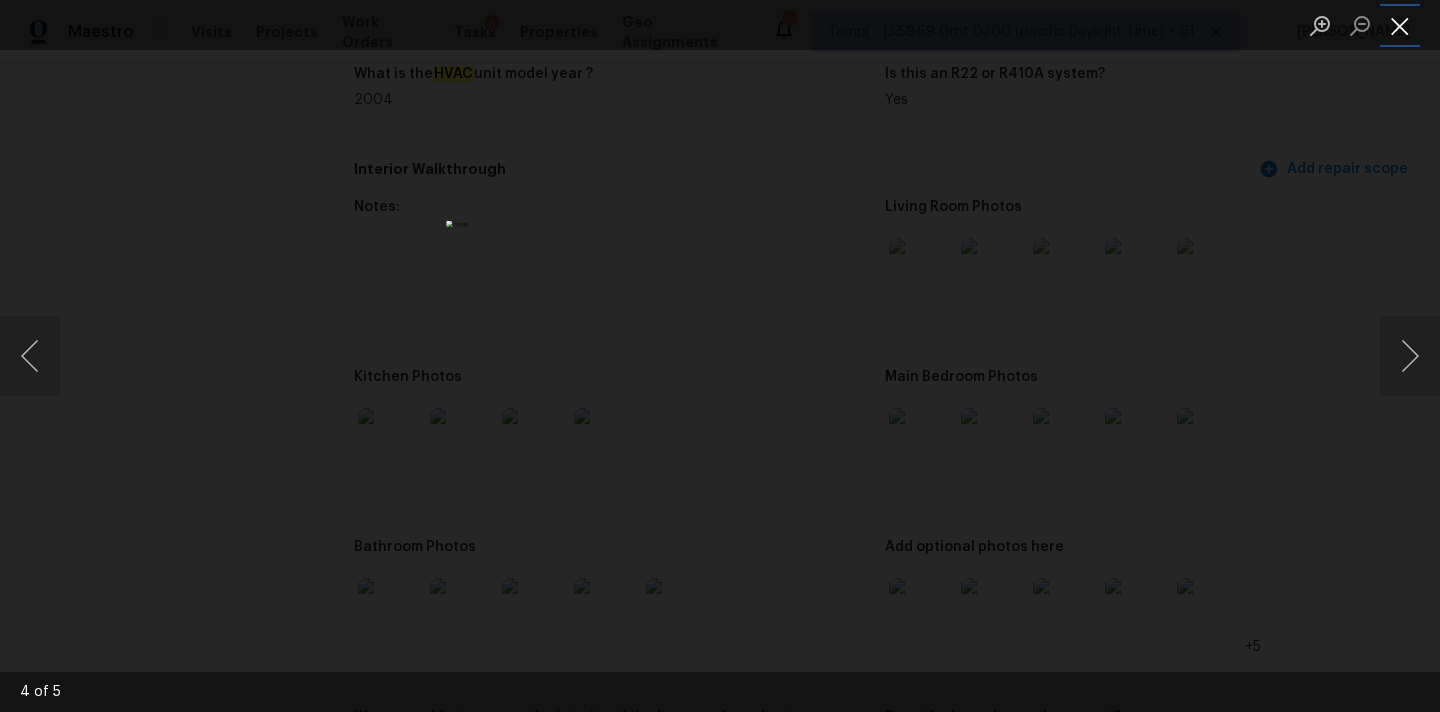 click at bounding box center [1400, 25] 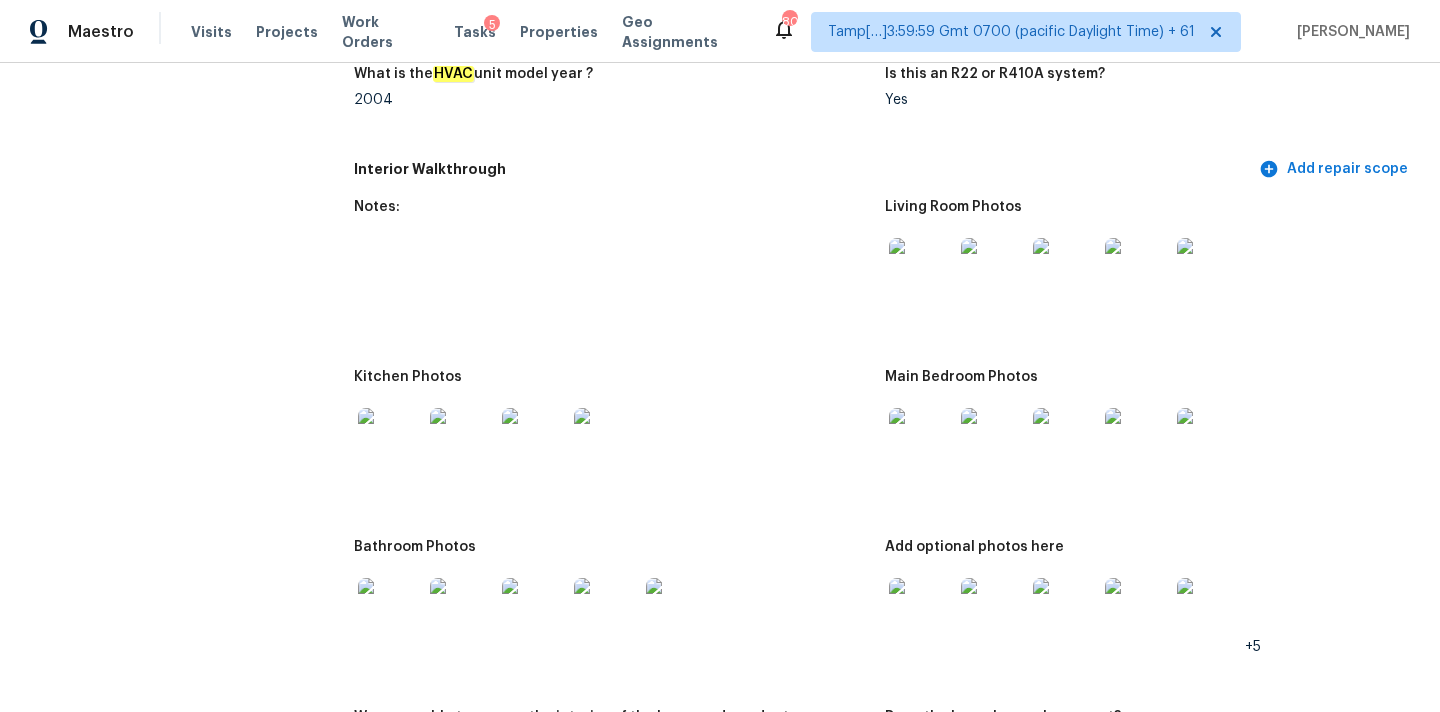click at bounding box center (921, 610) 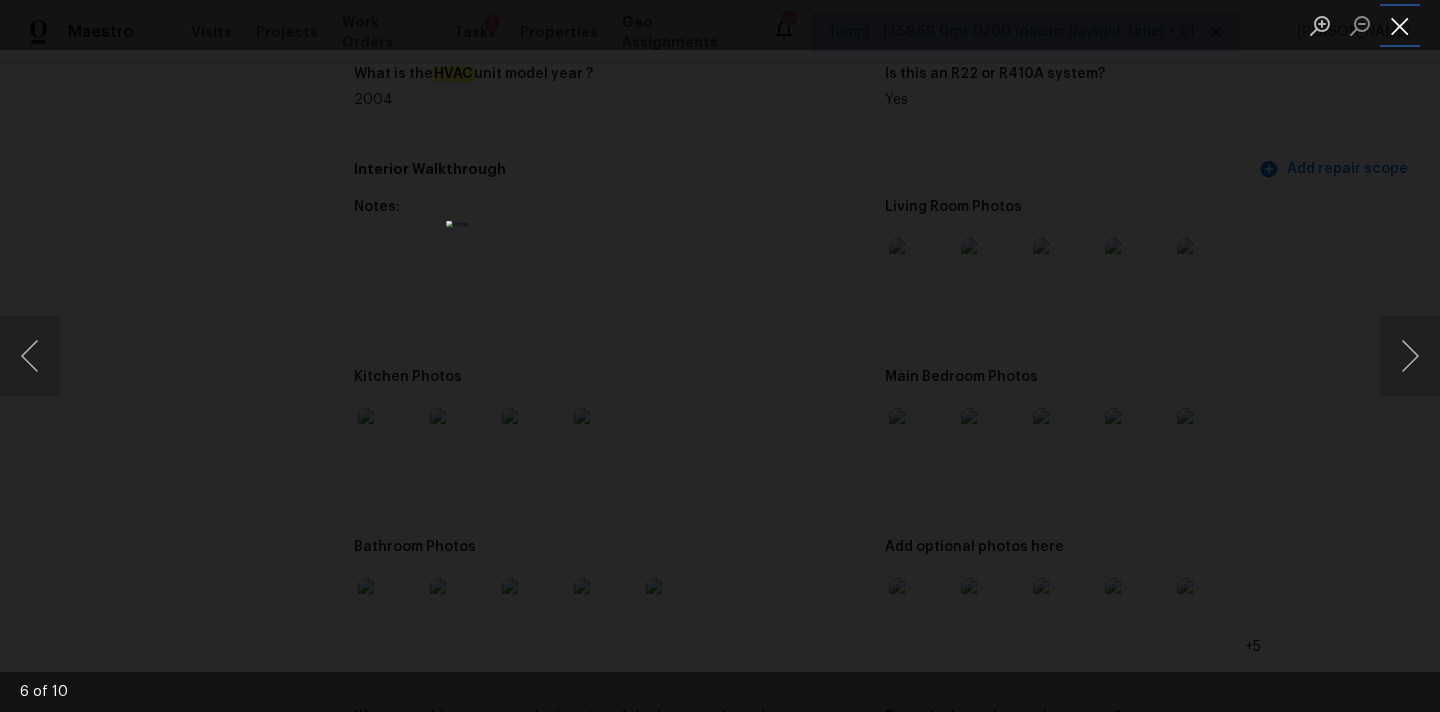 click at bounding box center [1400, 25] 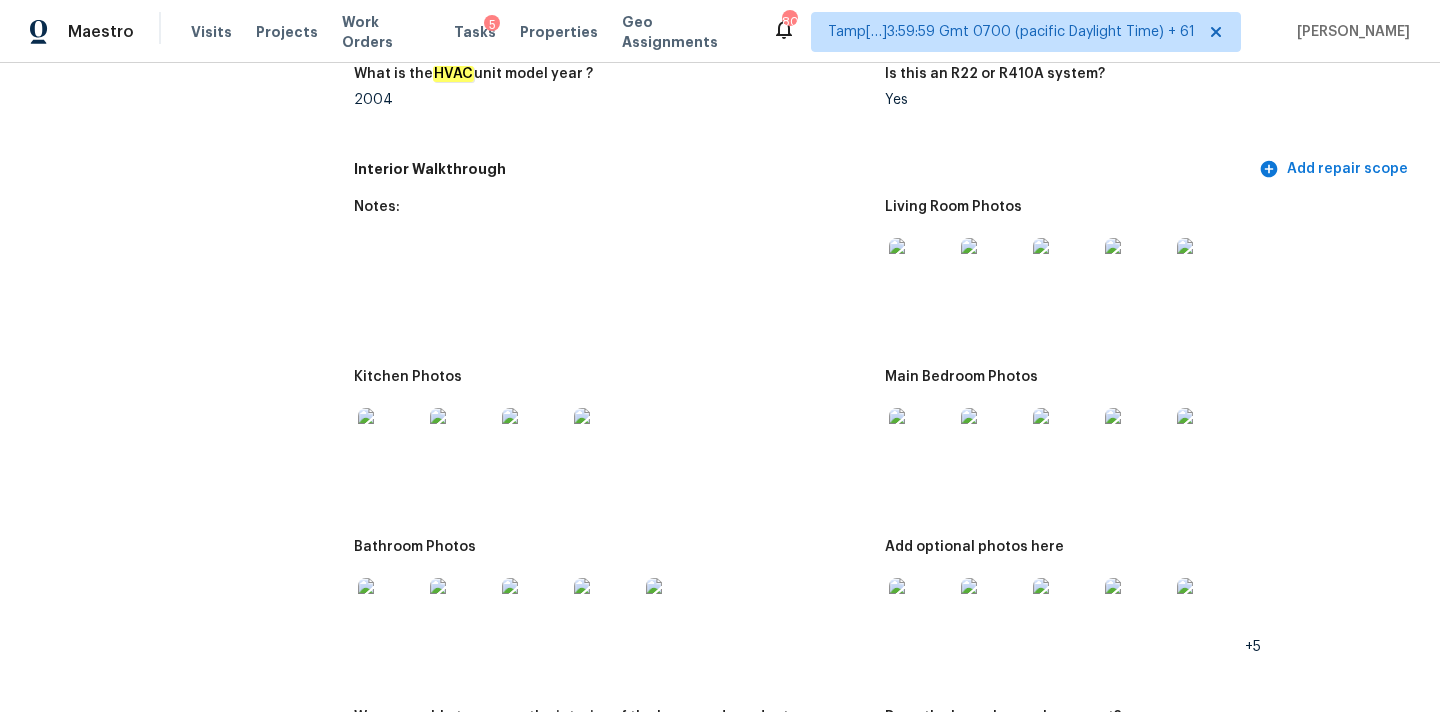 type 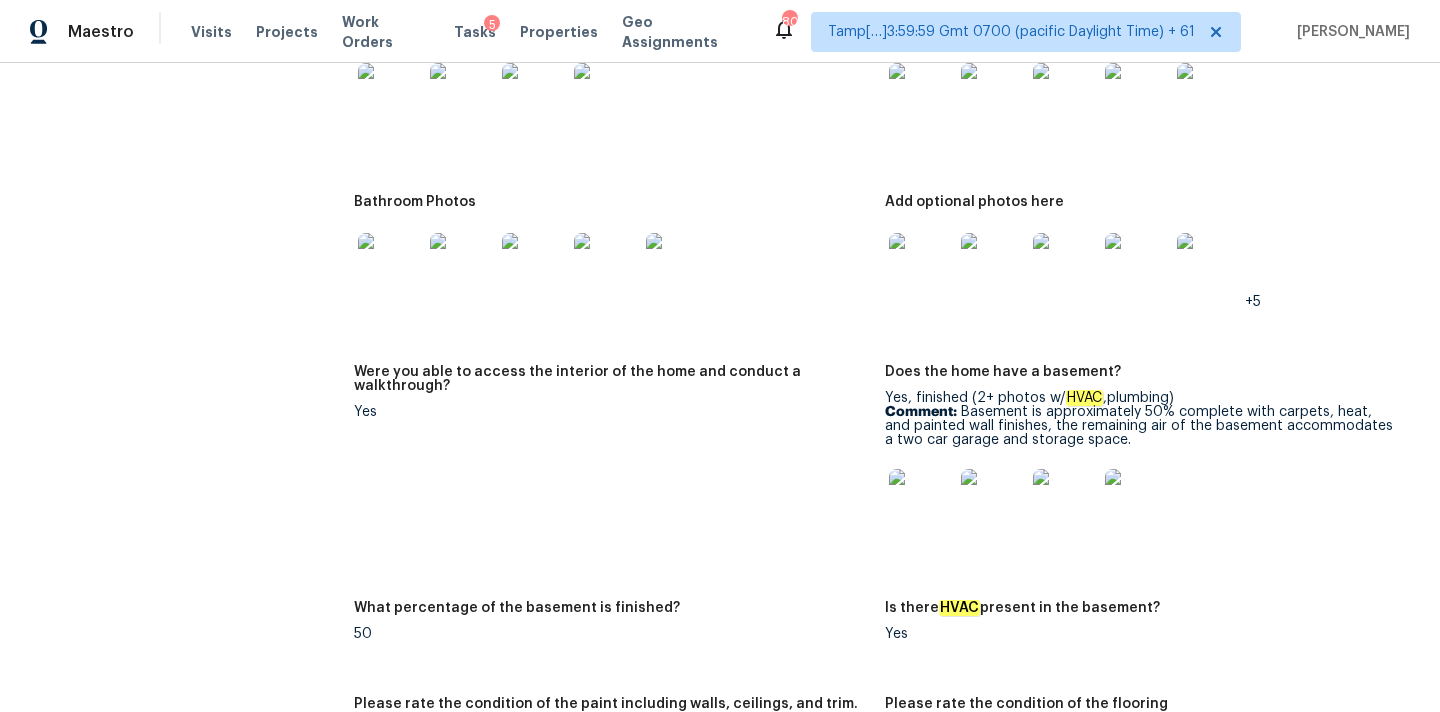 scroll, scrollTop: 2894, scrollLeft: 0, axis: vertical 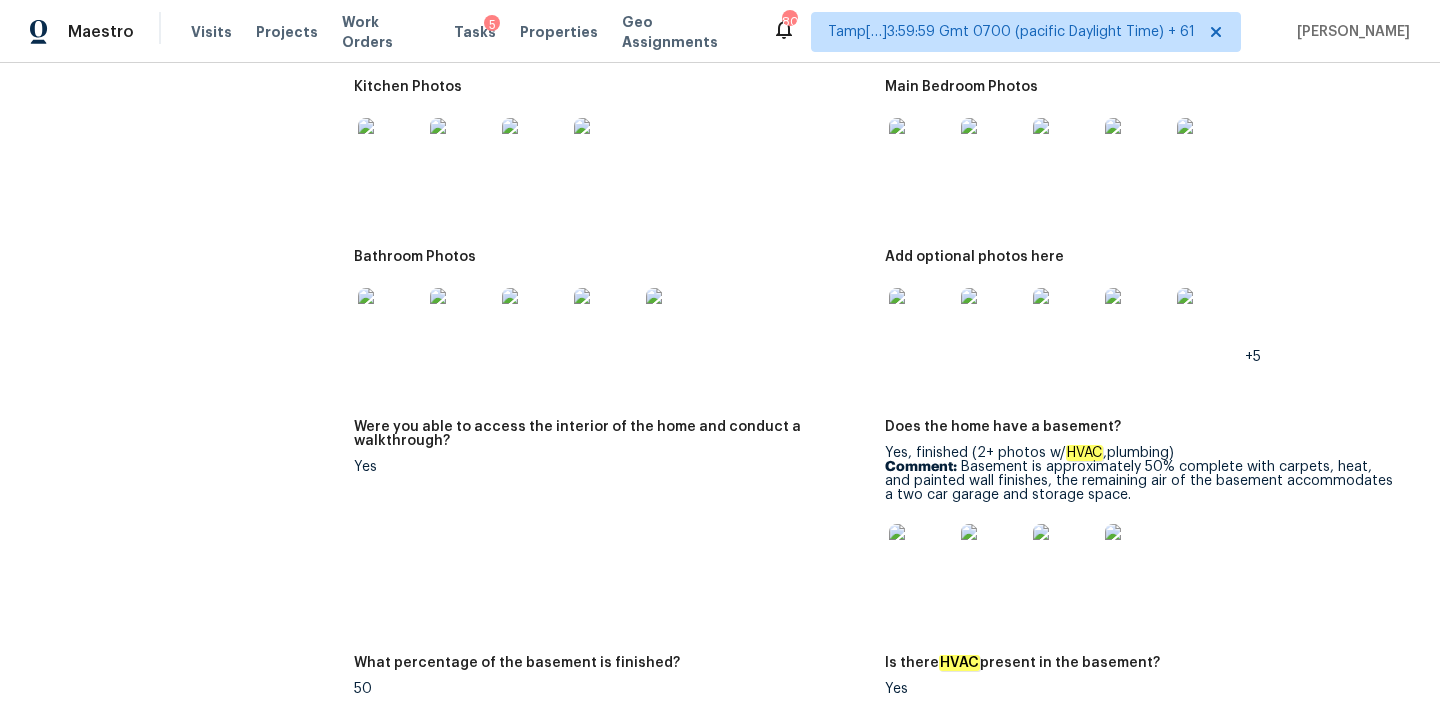 click at bounding box center [390, 320] 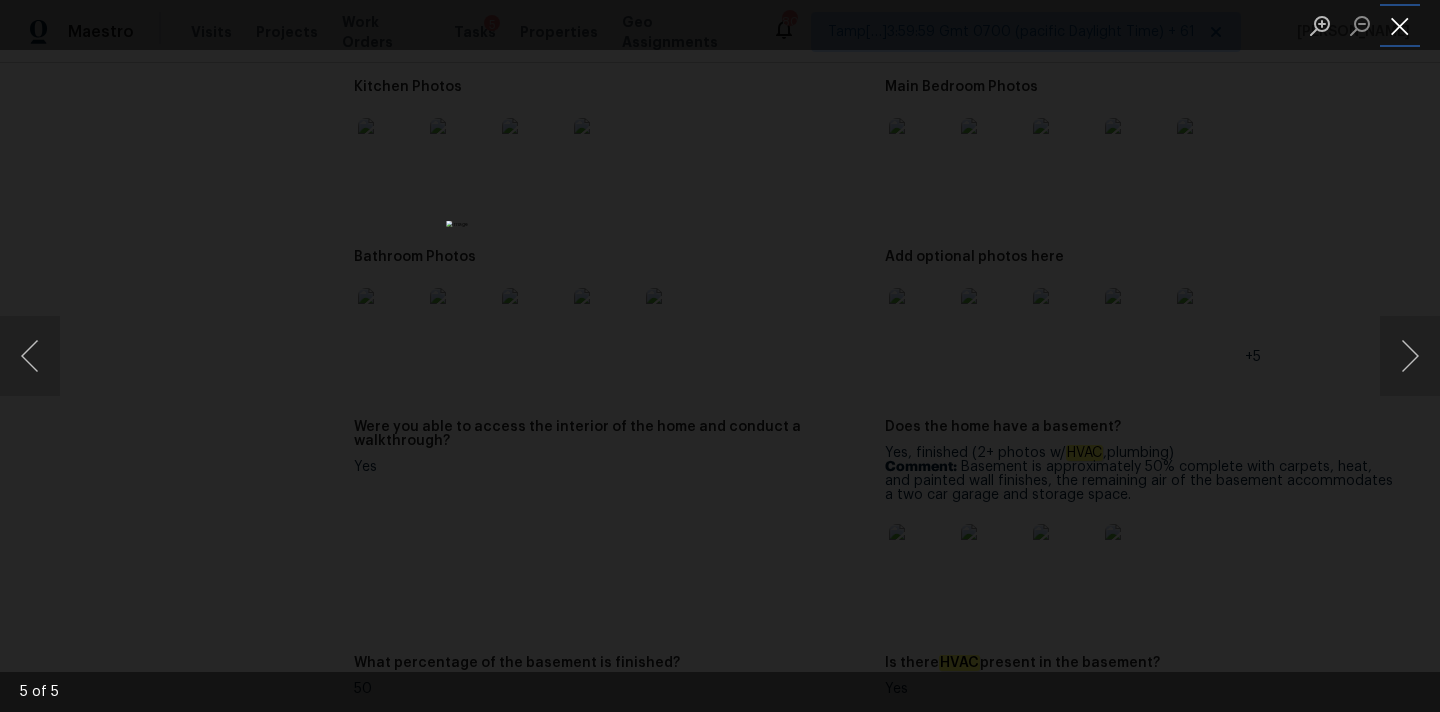 click at bounding box center [1400, 25] 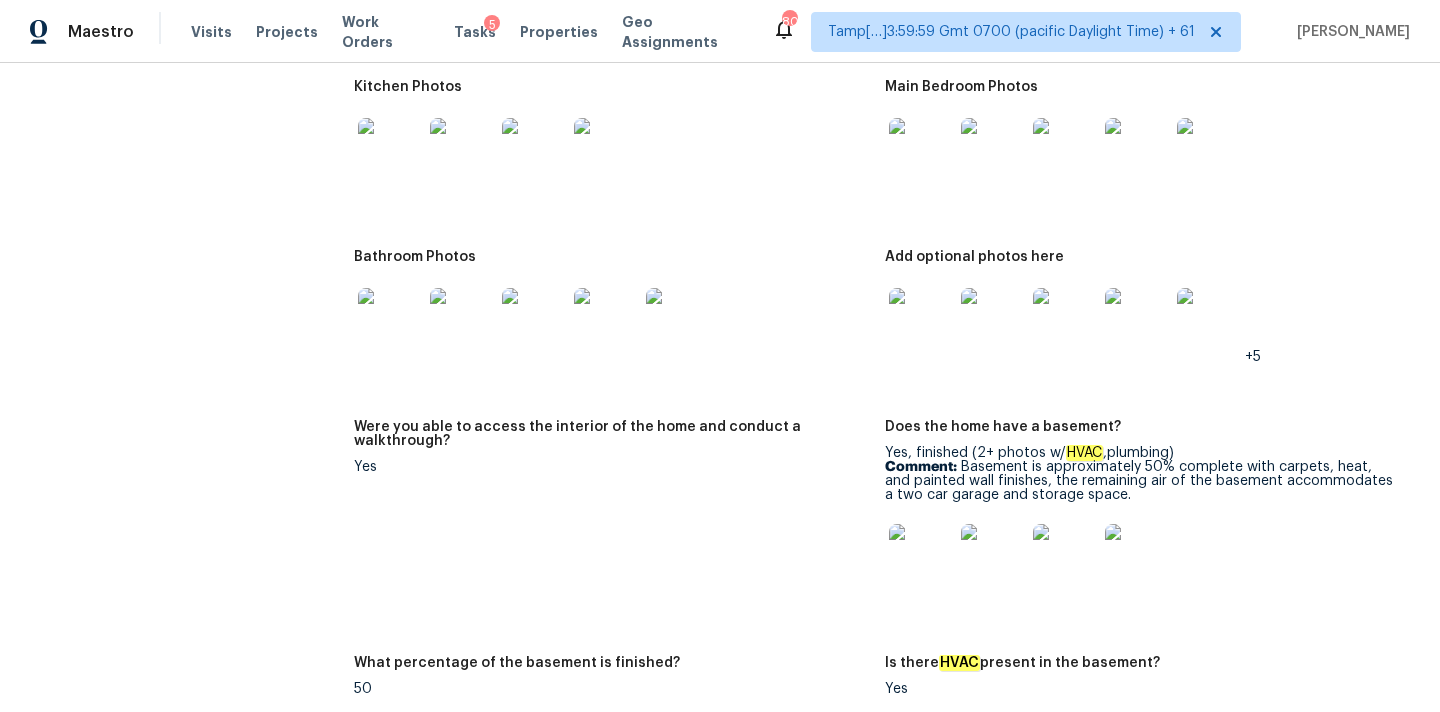 click at bounding box center [462, 150] 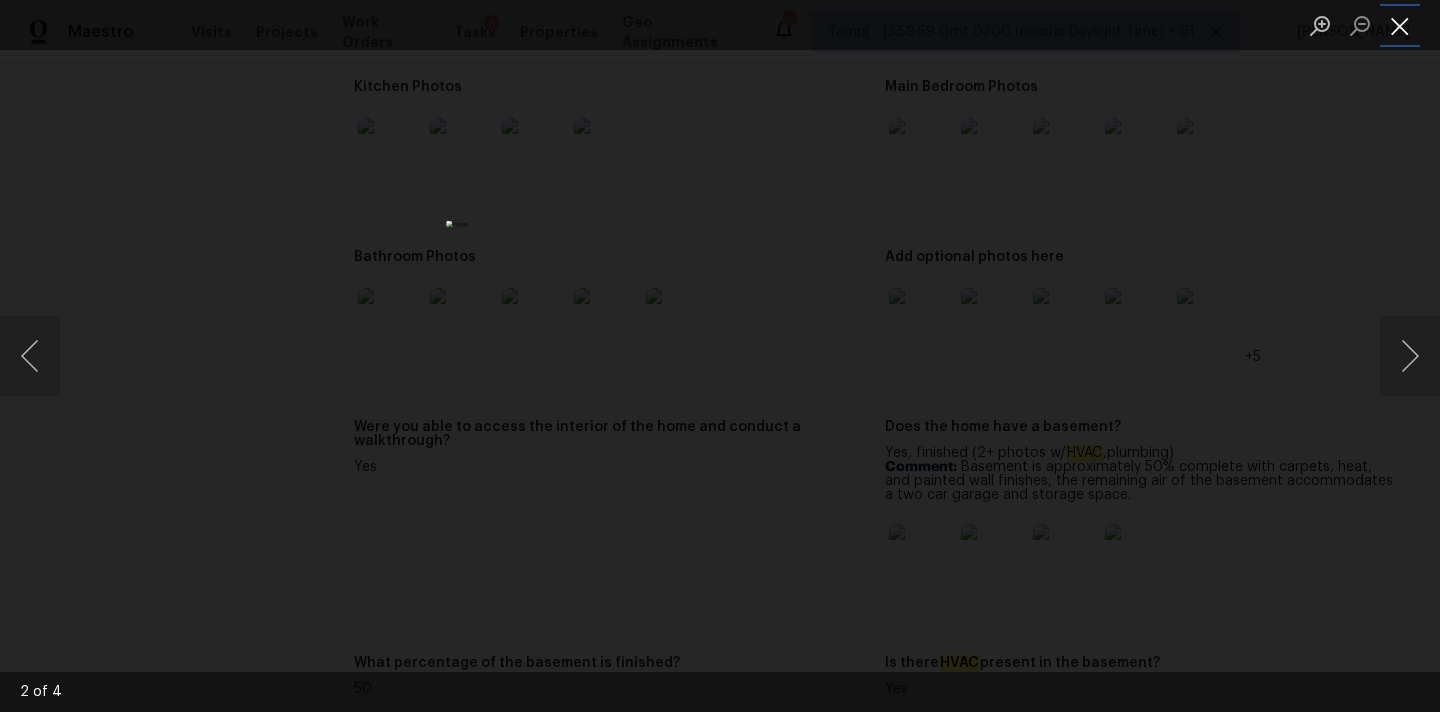 click at bounding box center (1400, 25) 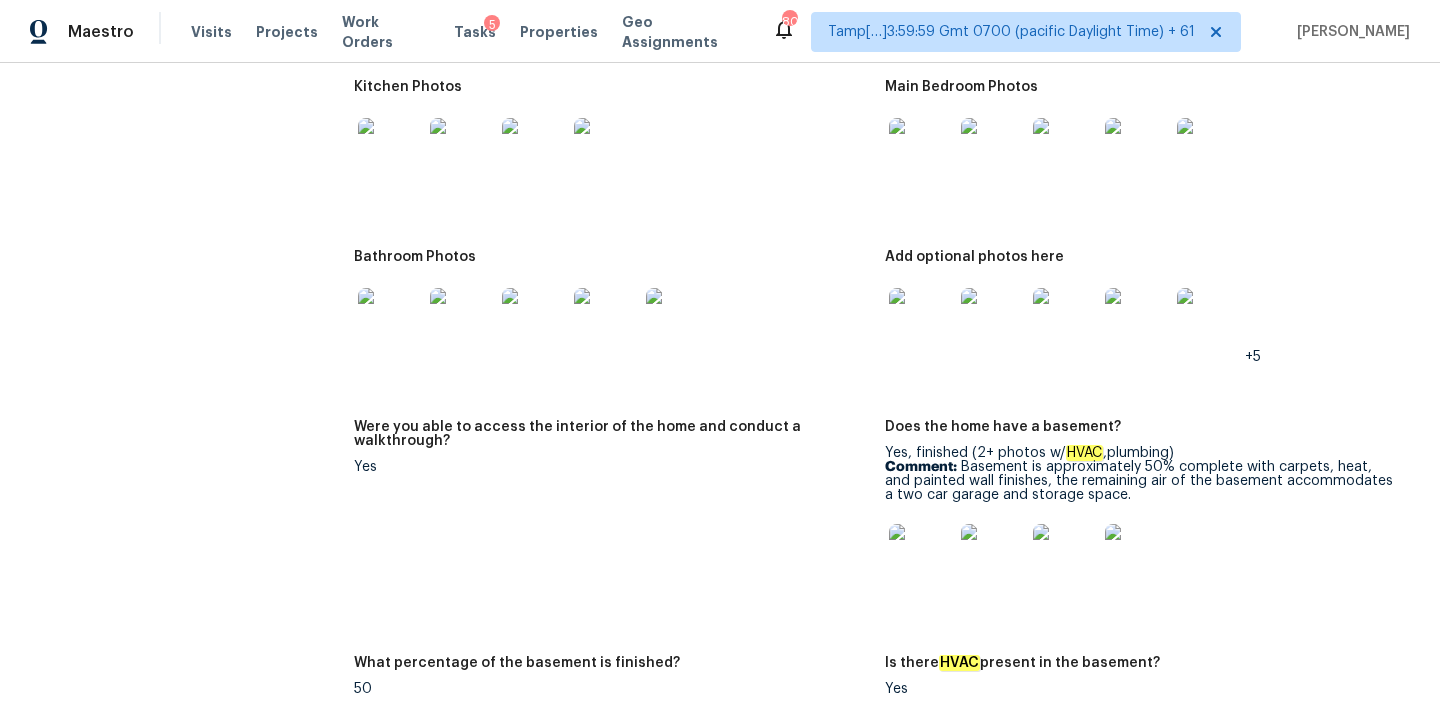 scroll, scrollTop: 209, scrollLeft: 0, axis: vertical 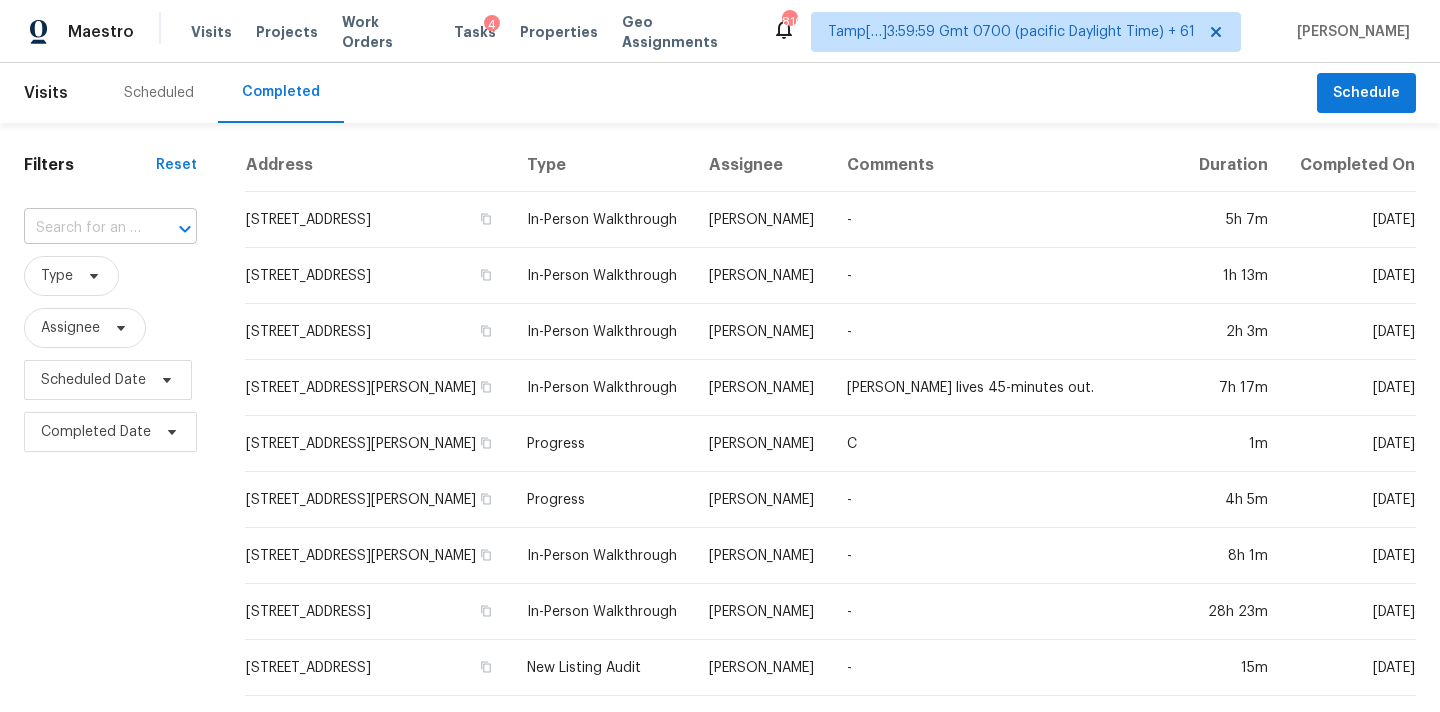 click at bounding box center (82, 228) 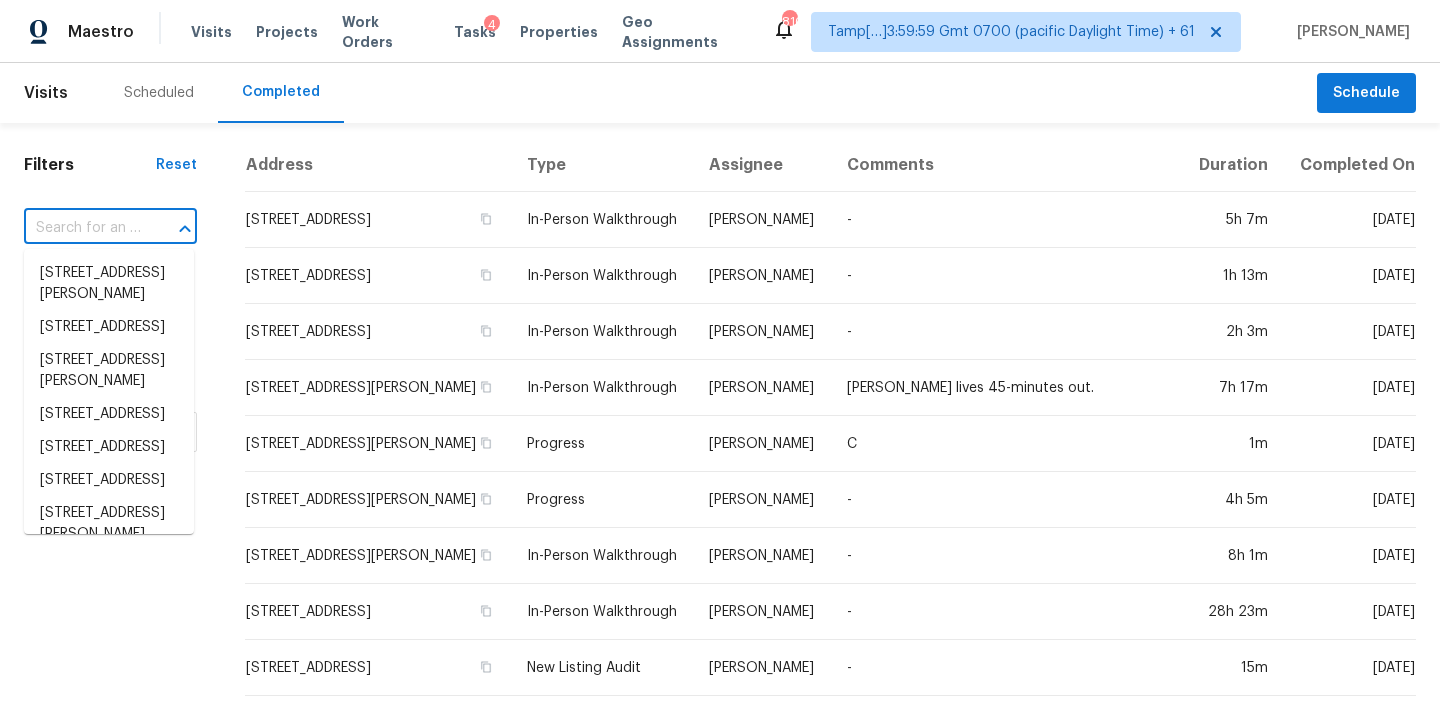 type on "7534 Dr Hector P Garcia Dr, Corpus Christi, TX 78414" 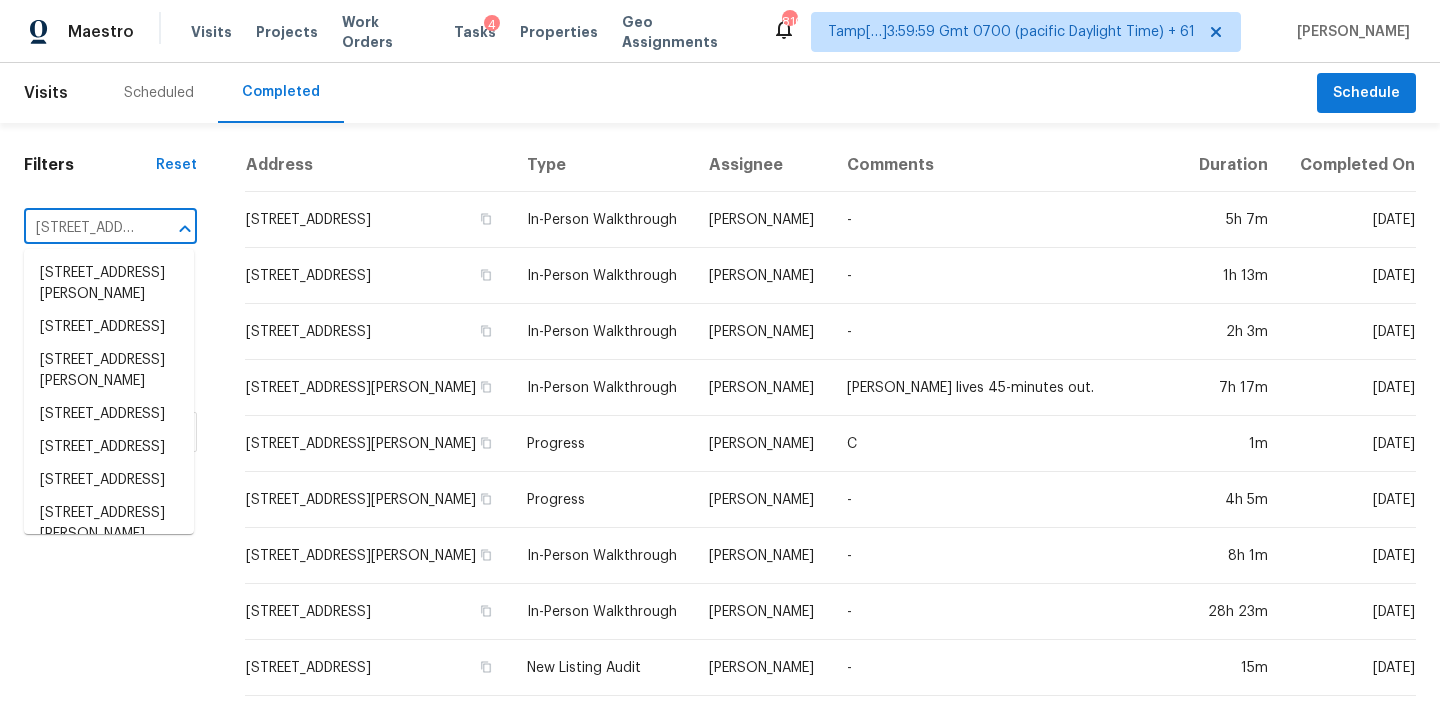 scroll, scrollTop: 0, scrollLeft: 241, axis: horizontal 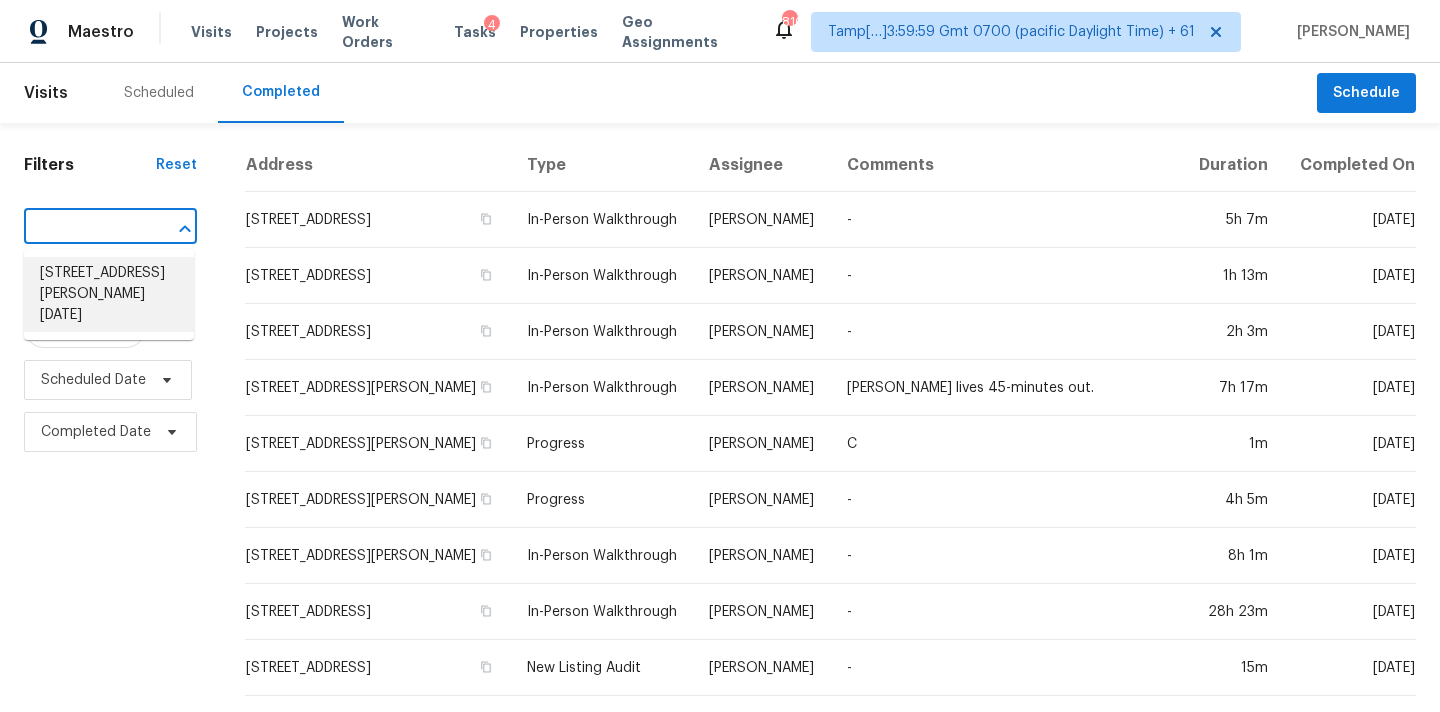 click on "7534 Dr Hector P Garcia Dr, Corpus Christi, TX 78414" at bounding box center (109, 294) 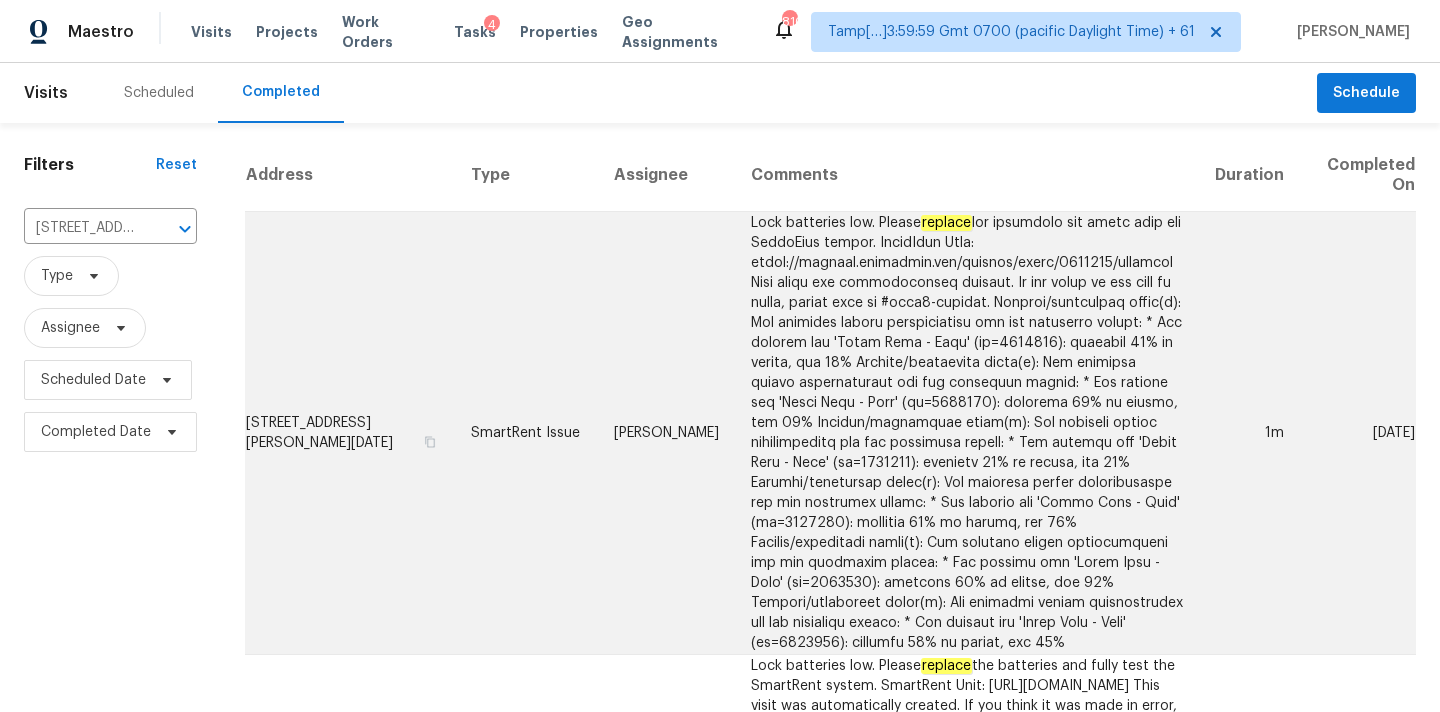 click on "Lock batteries low.
Please  replace" at bounding box center (967, 433) 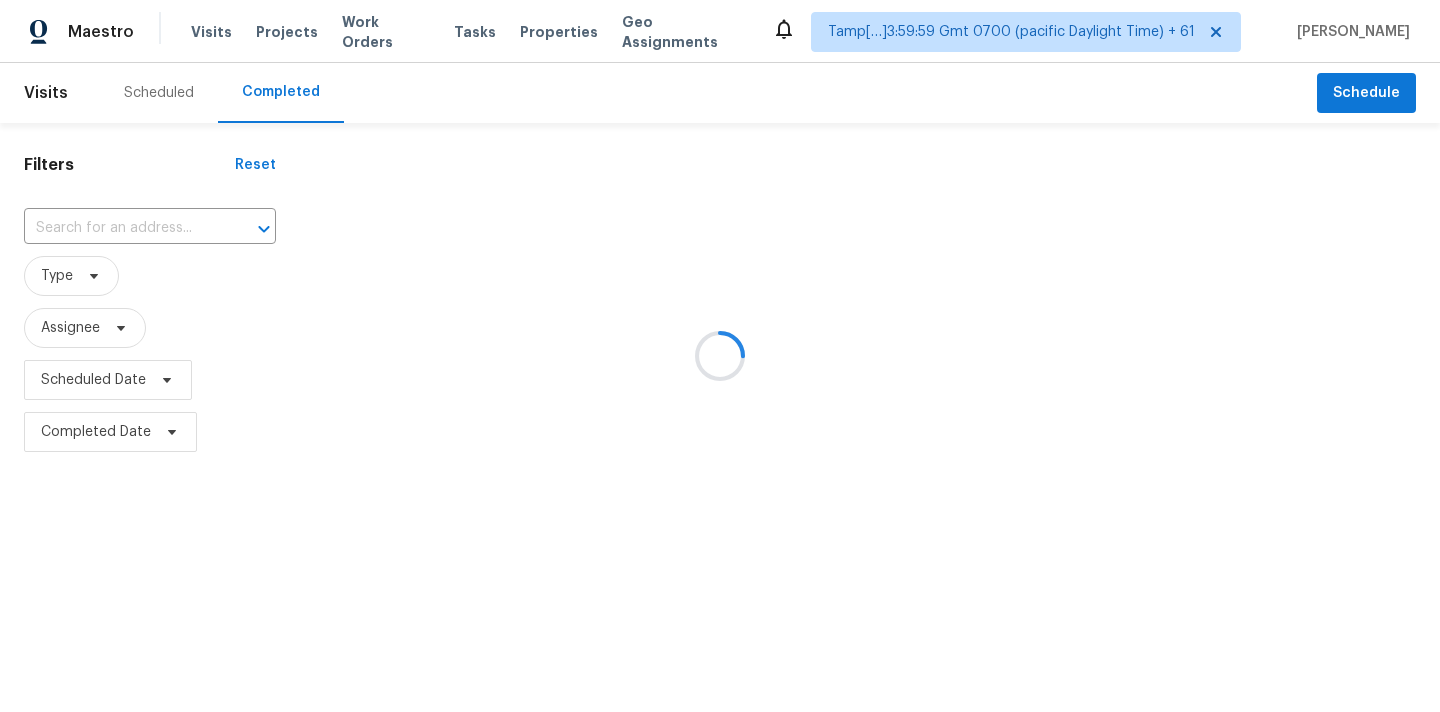 scroll, scrollTop: 0, scrollLeft: 0, axis: both 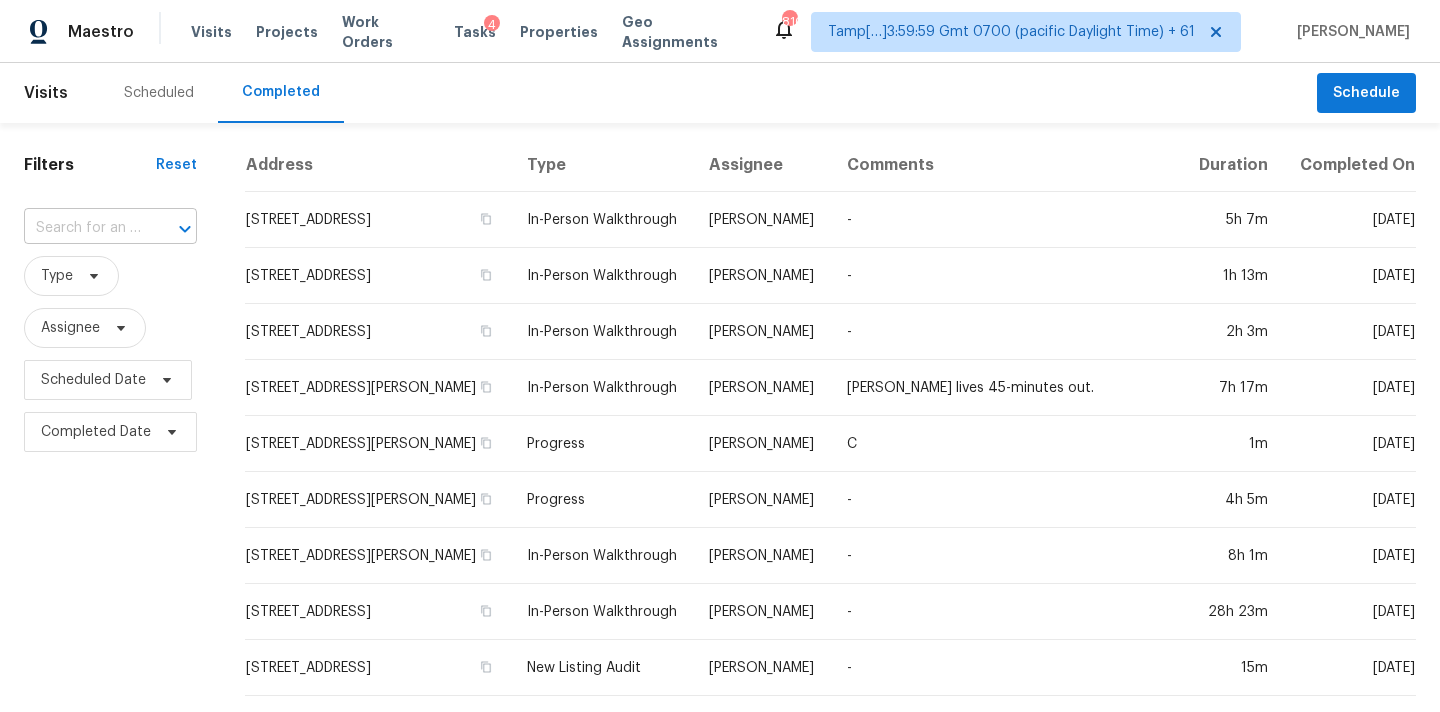 click at bounding box center (82, 228) 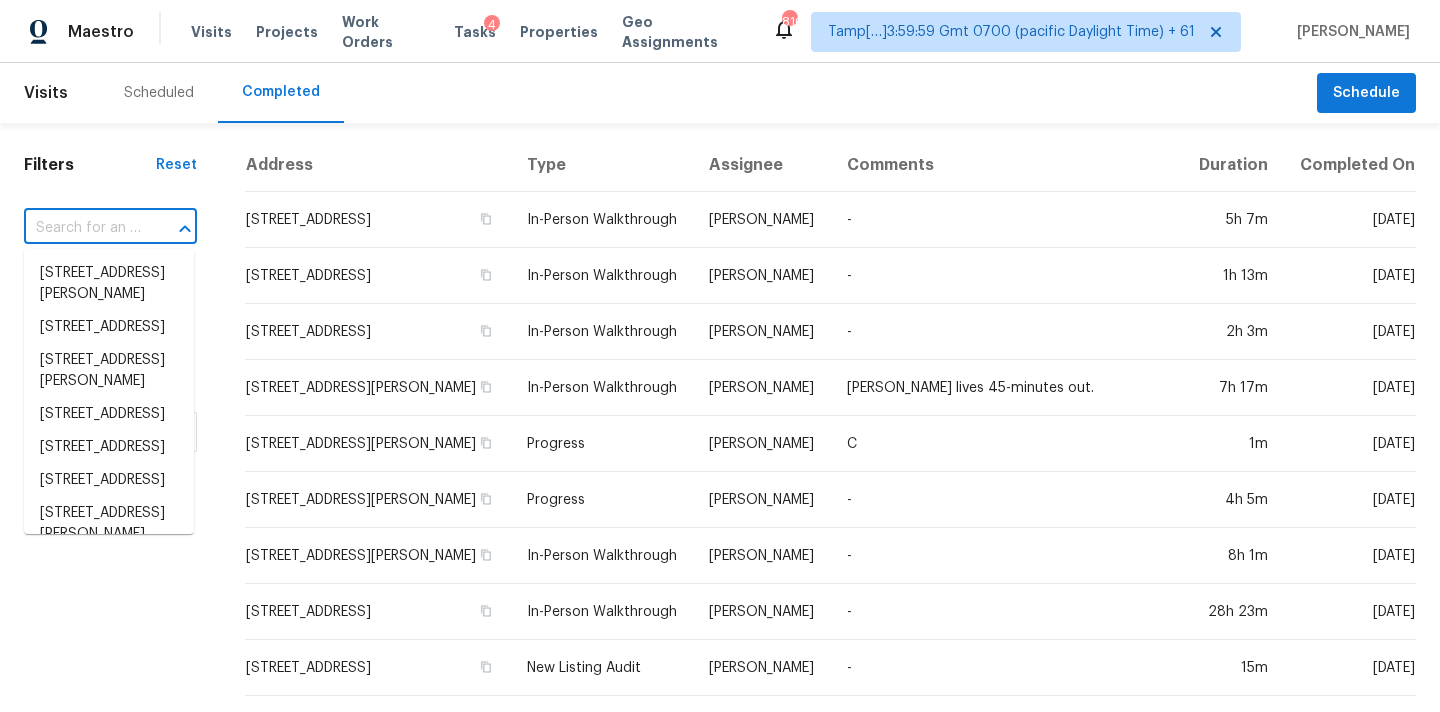 paste on "[STREET_ADDRESS]" 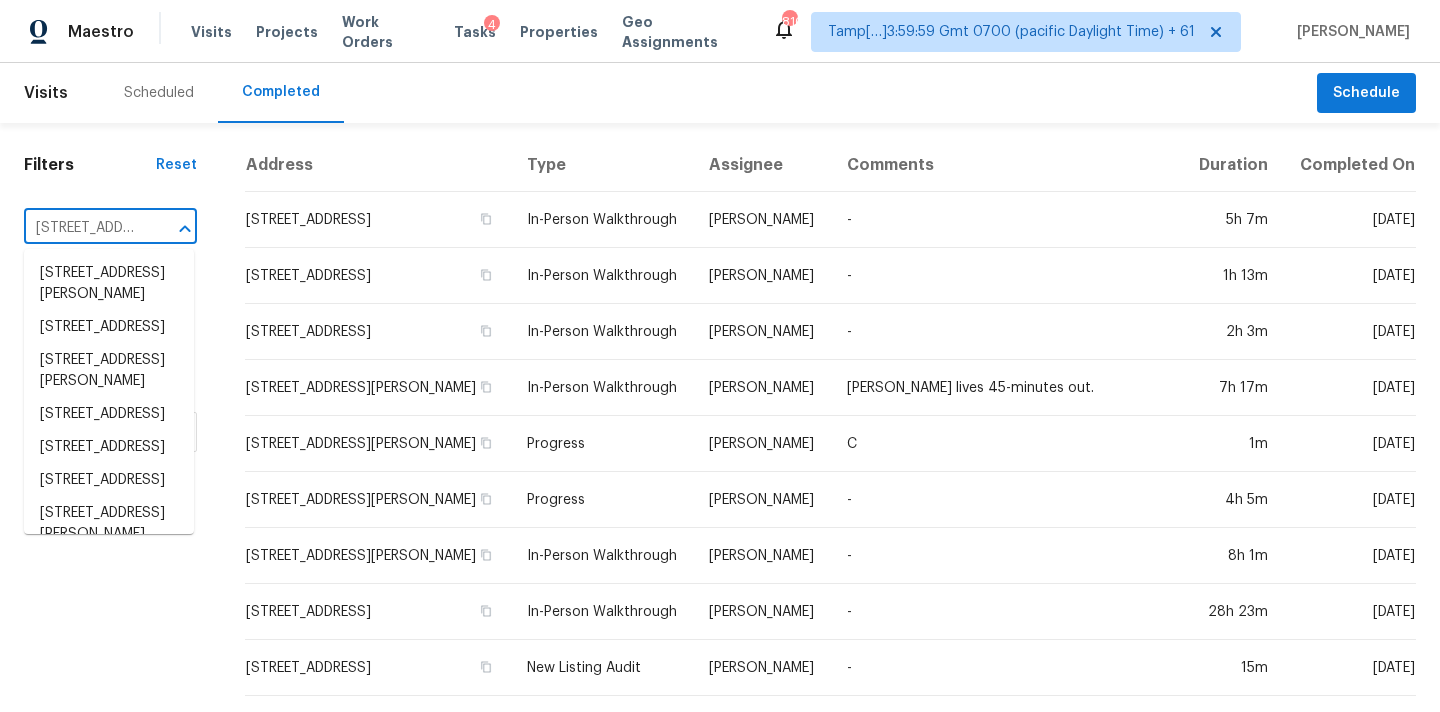 scroll, scrollTop: 0, scrollLeft: 154, axis: horizontal 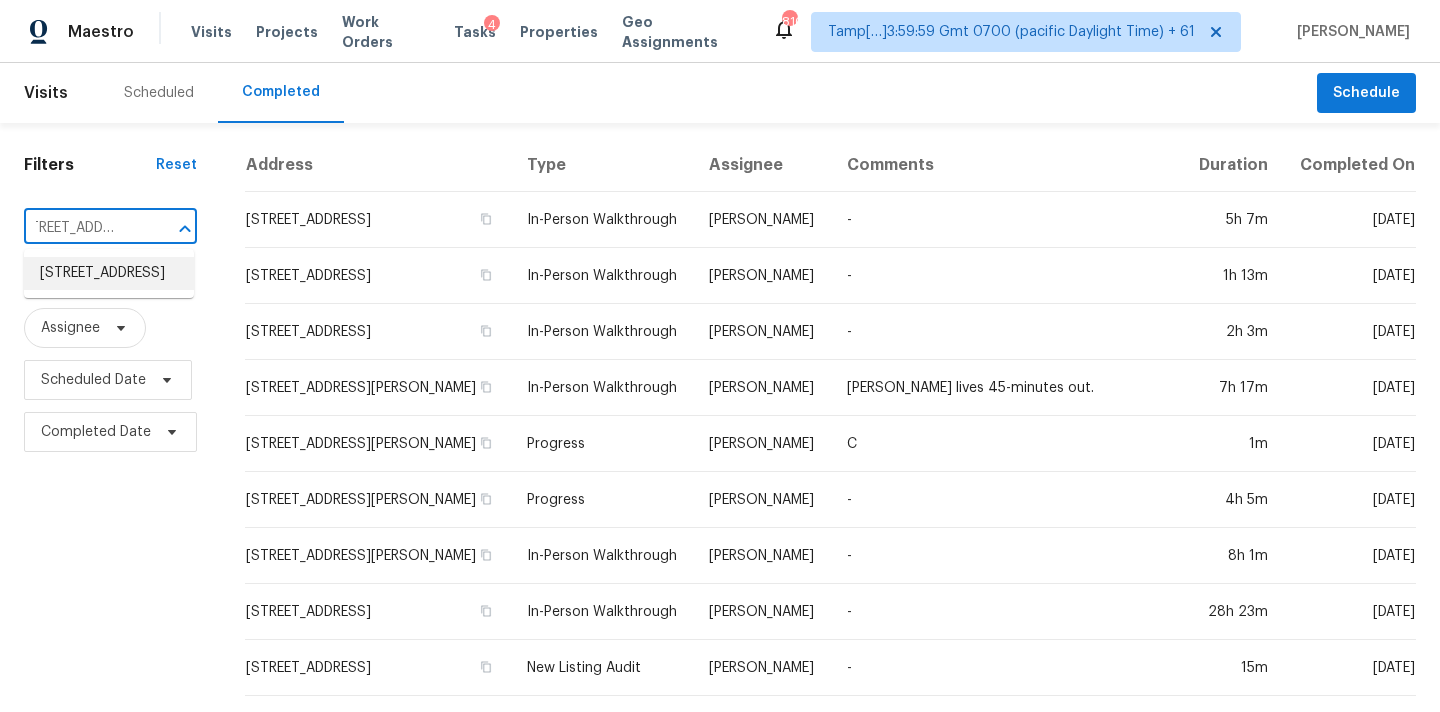 click on "[STREET_ADDRESS]" at bounding box center (109, 273) 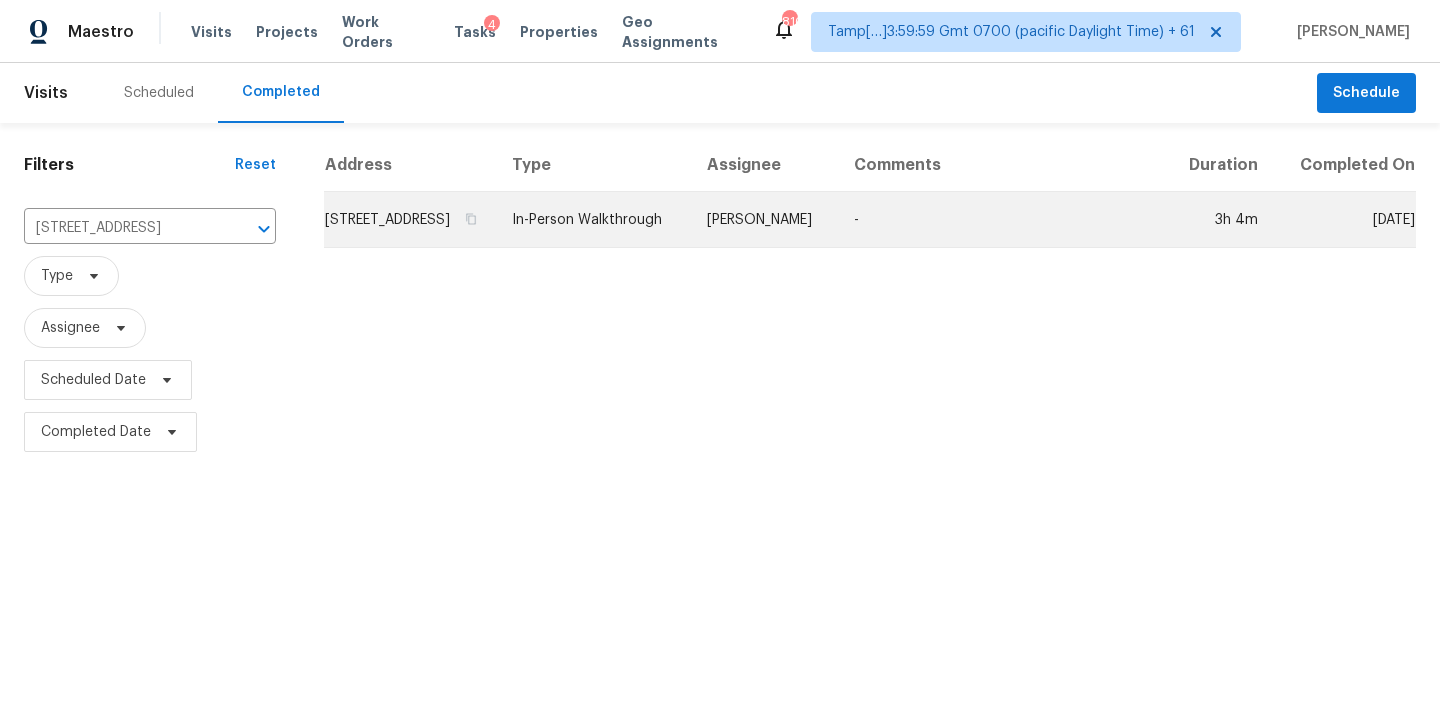 click on "[PERSON_NAME]" at bounding box center [764, 220] 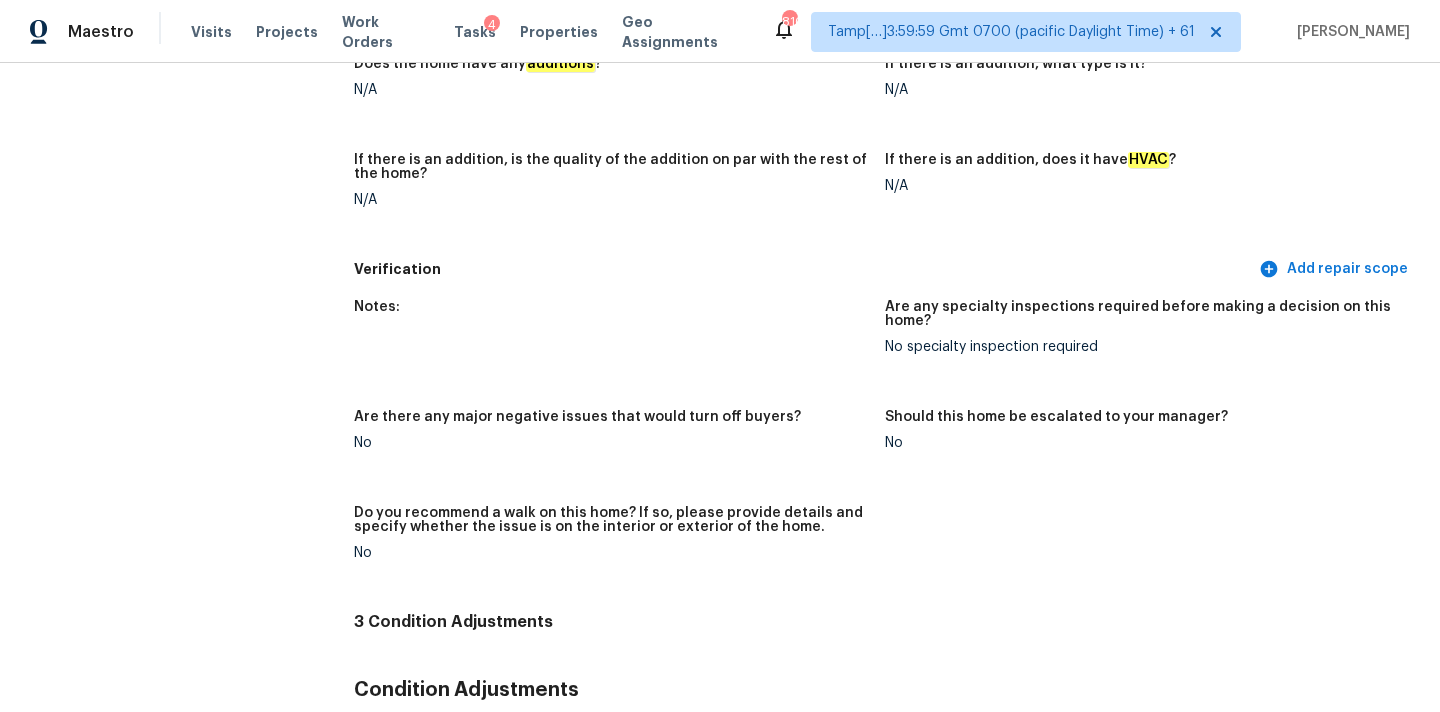 scroll, scrollTop: 99, scrollLeft: 0, axis: vertical 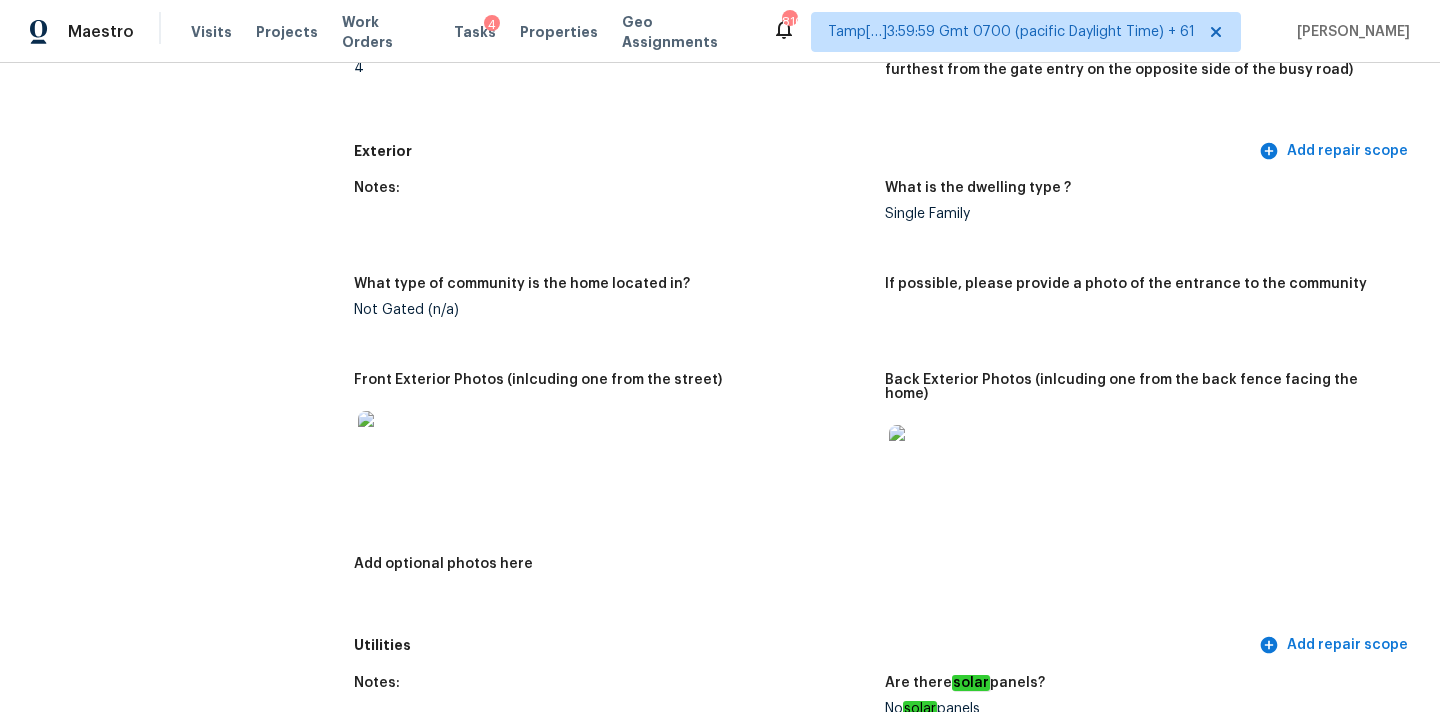 click at bounding box center (921, 457) 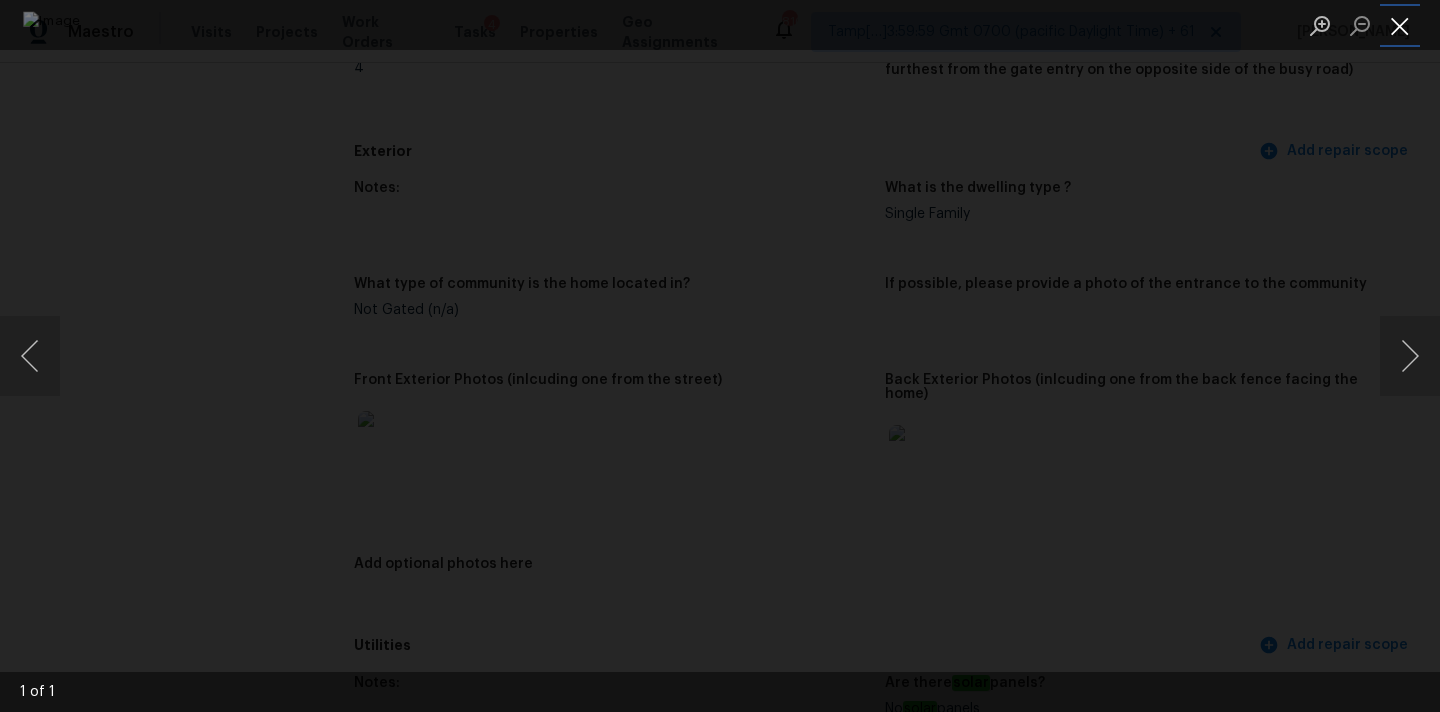 click at bounding box center [1400, 25] 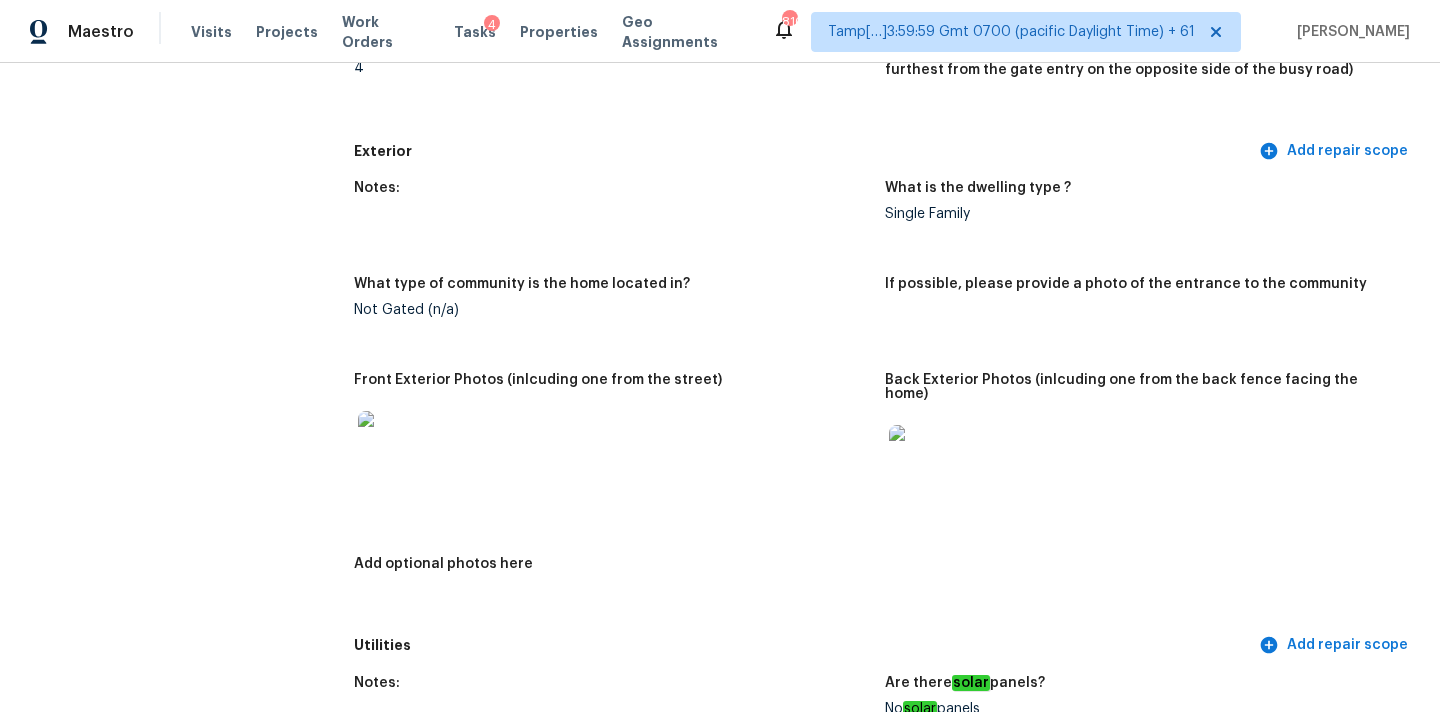 click at bounding box center [390, 443] 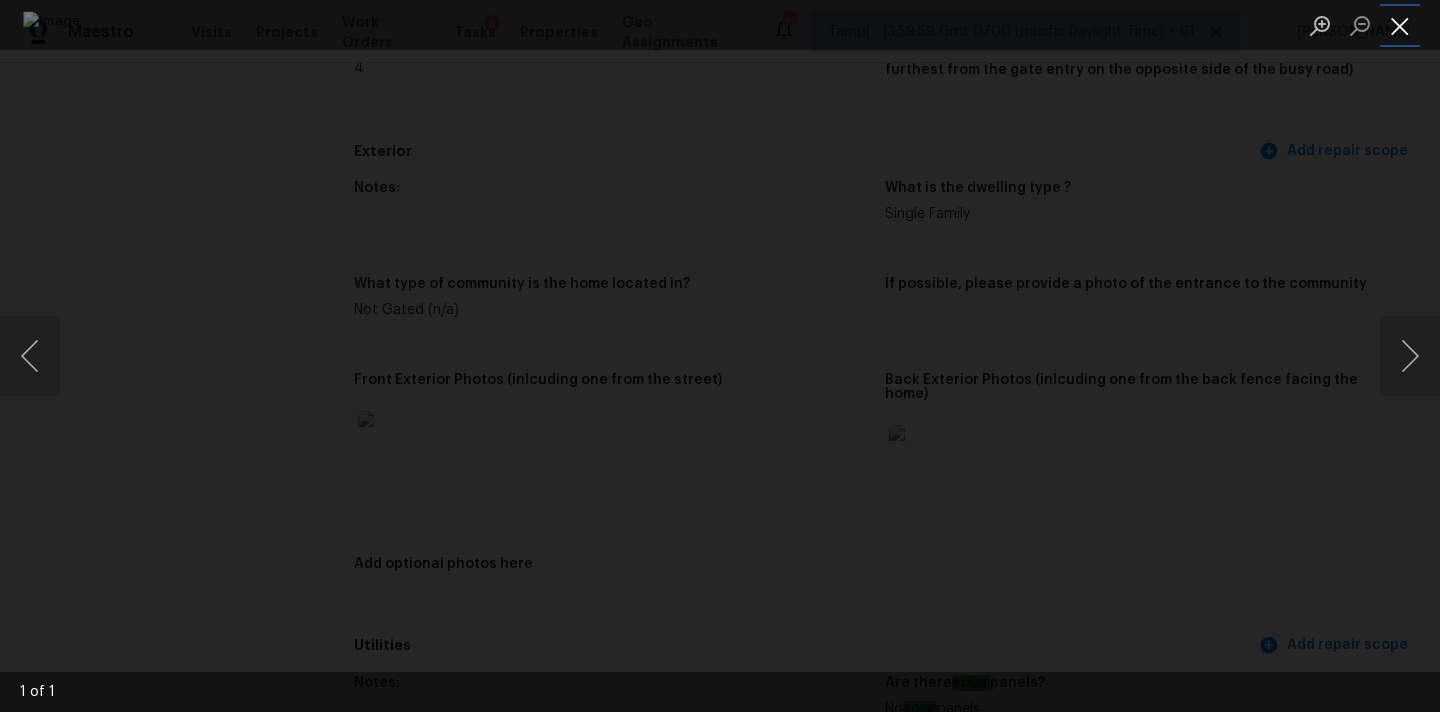 click at bounding box center (1400, 25) 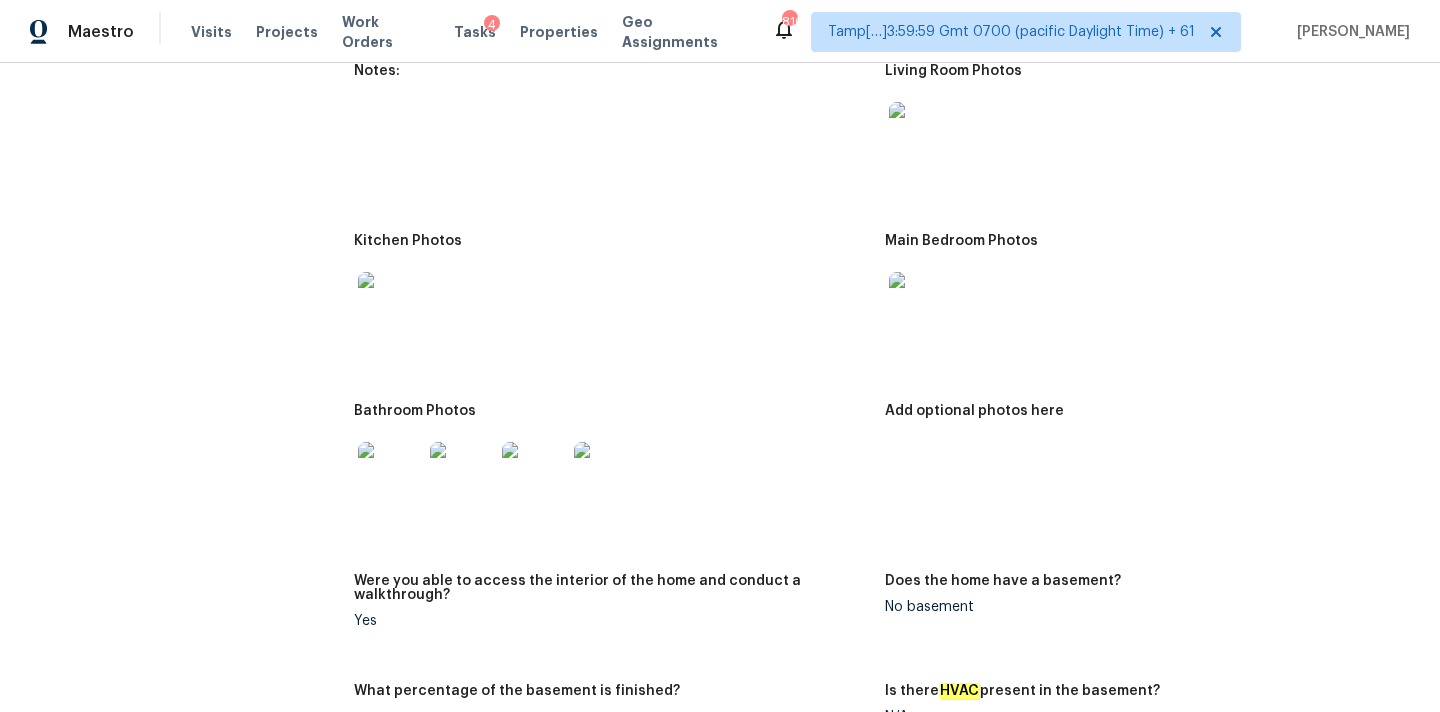 scroll, scrollTop: 2183, scrollLeft: 0, axis: vertical 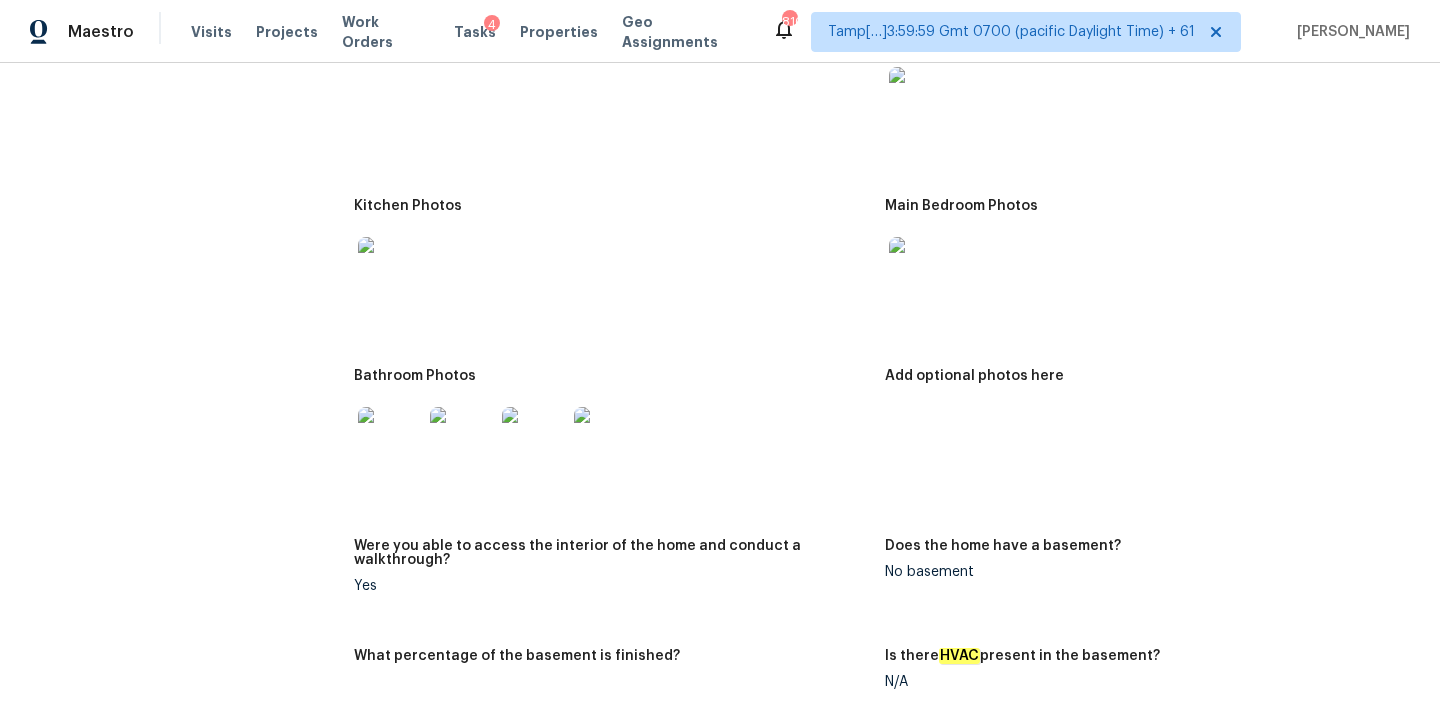 click at bounding box center (921, 99) 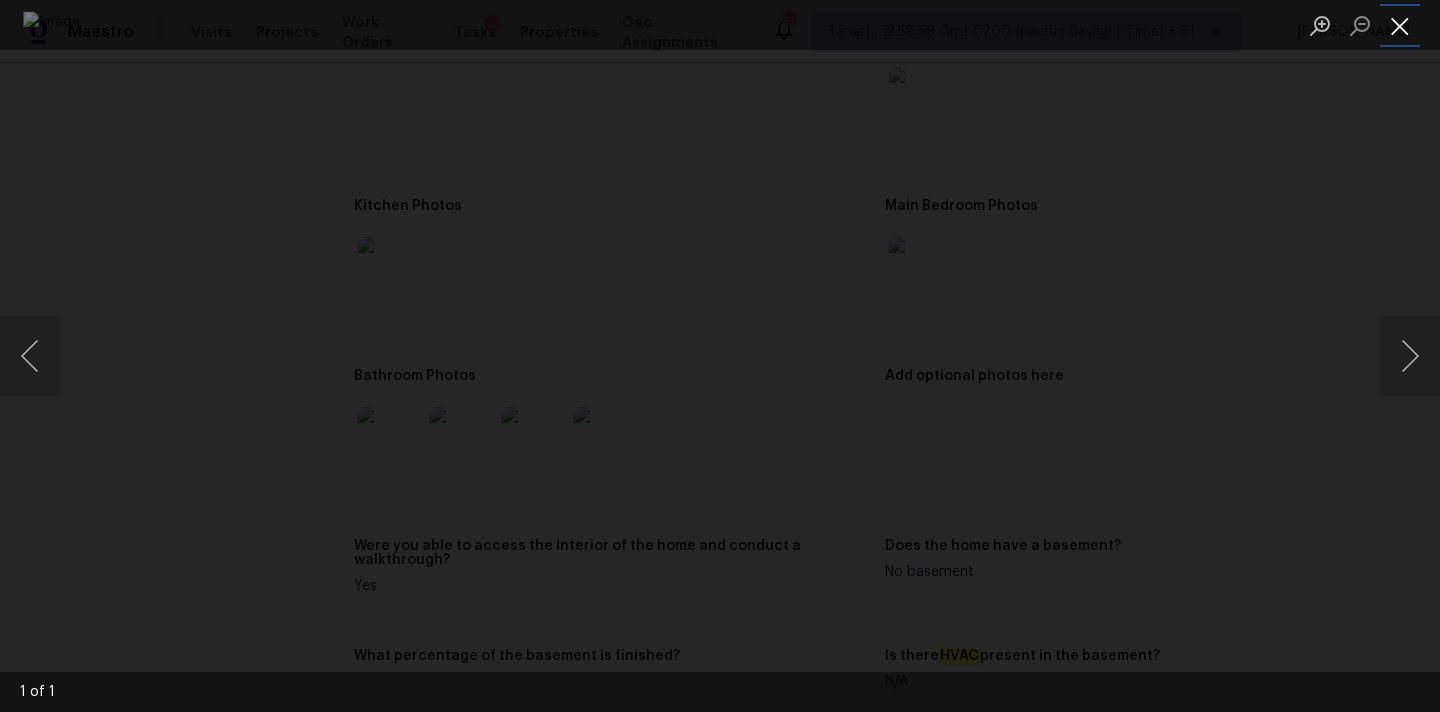 click at bounding box center [1400, 25] 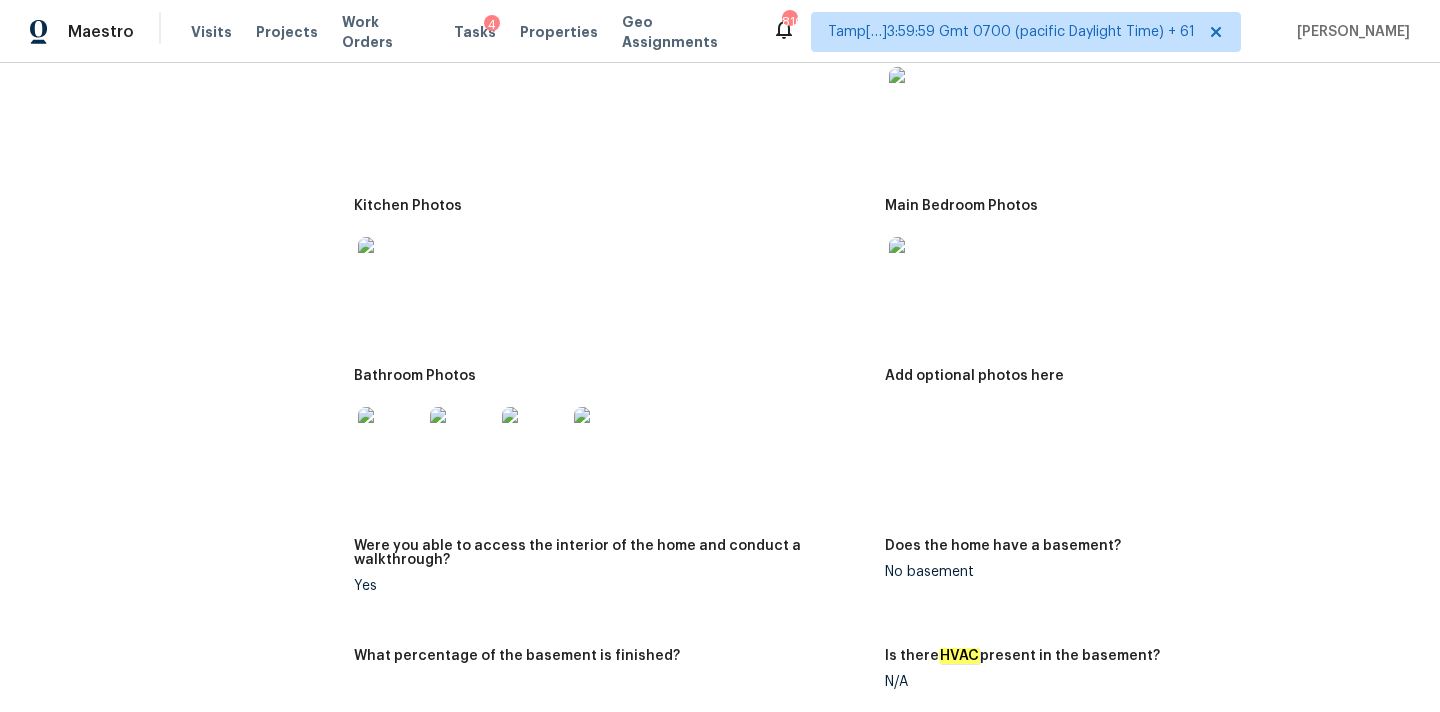 click at bounding box center [921, 269] 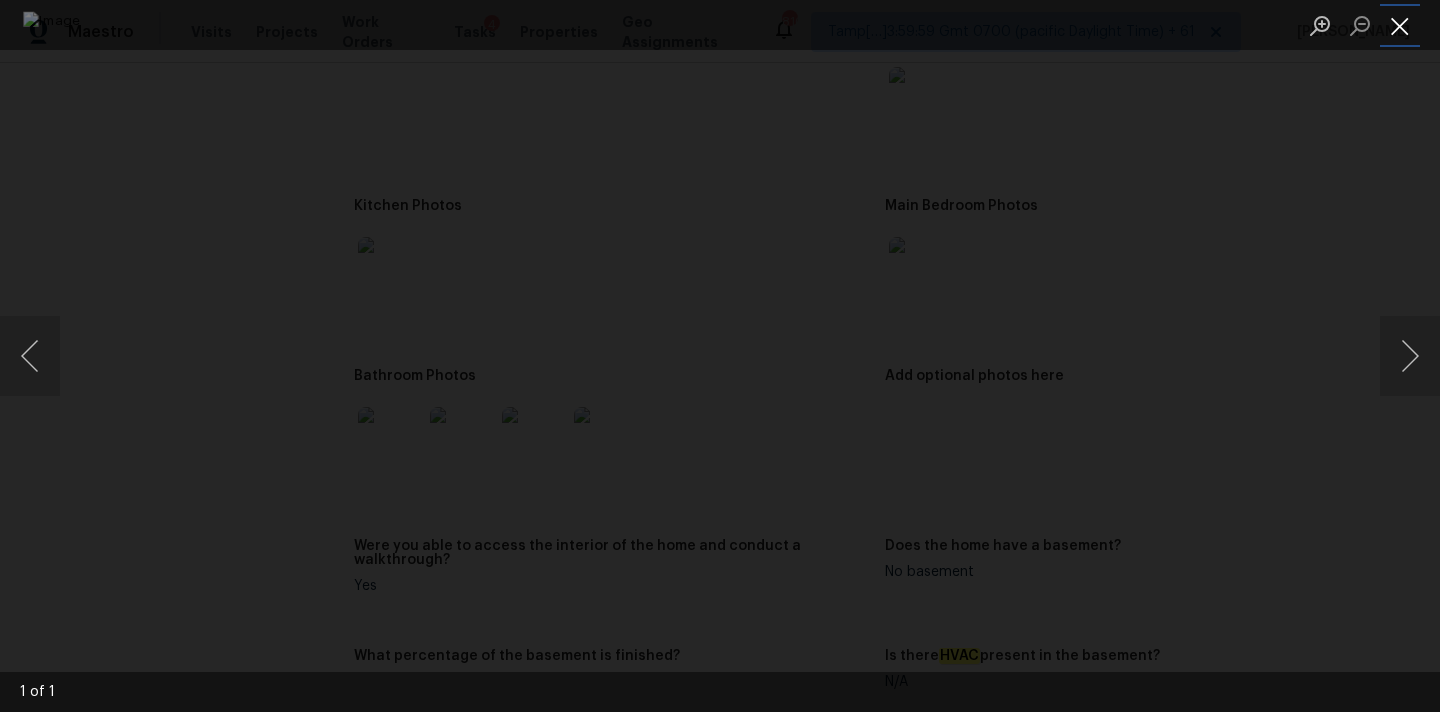 click at bounding box center (1400, 25) 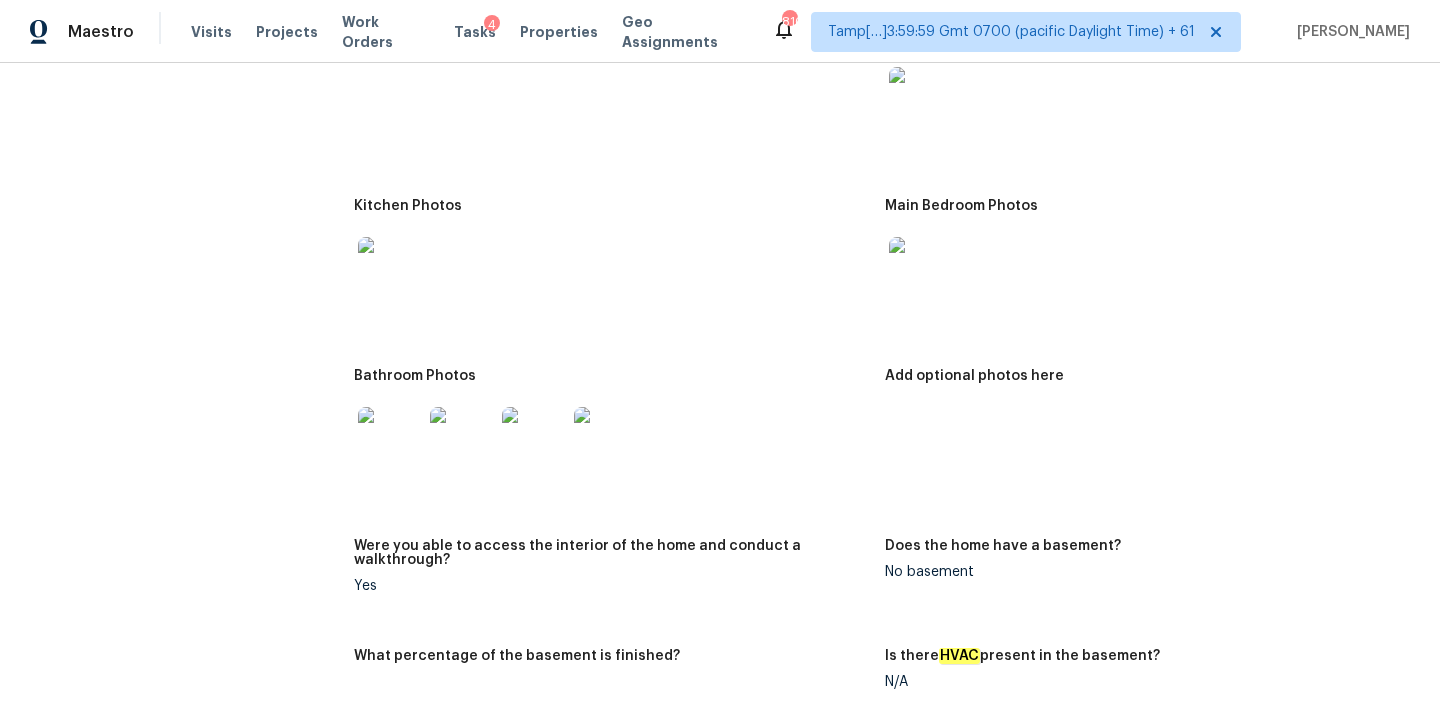 click at bounding box center (390, 269) 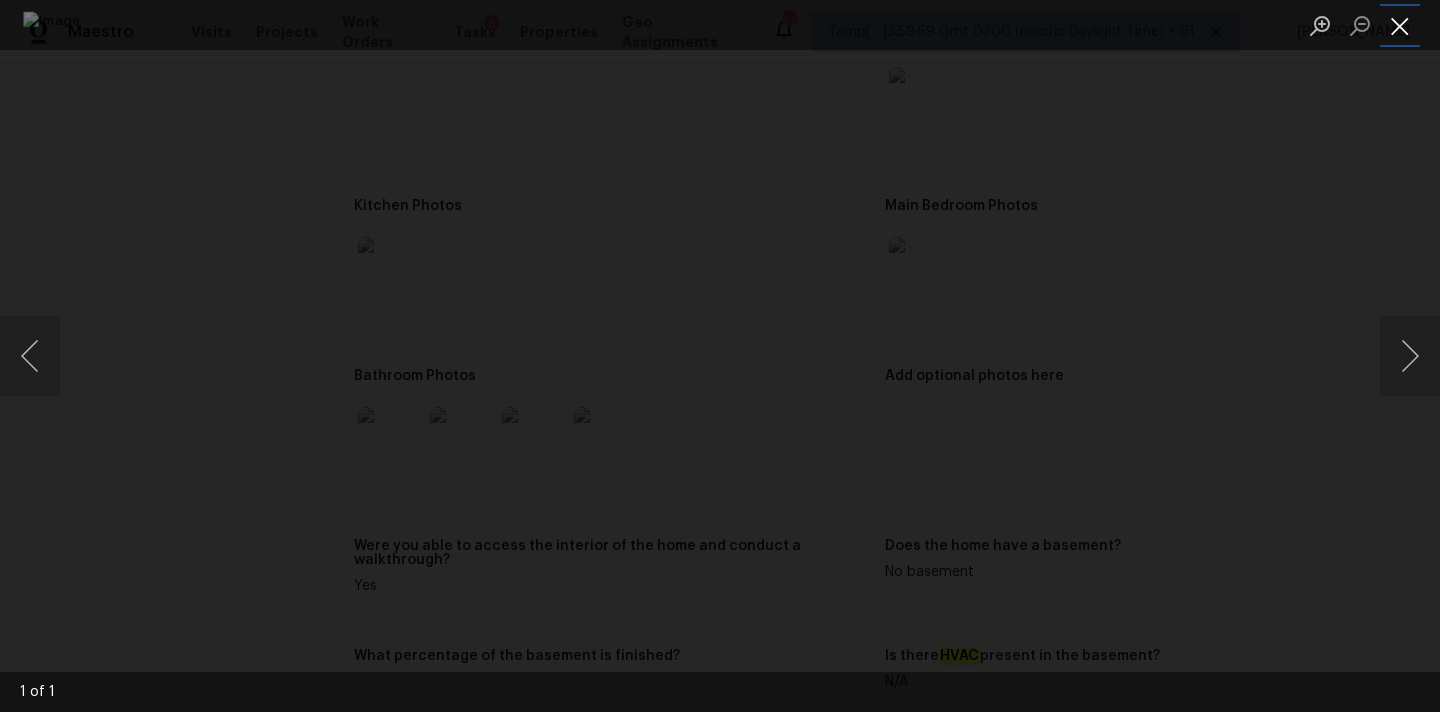 click at bounding box center (1400, 25) 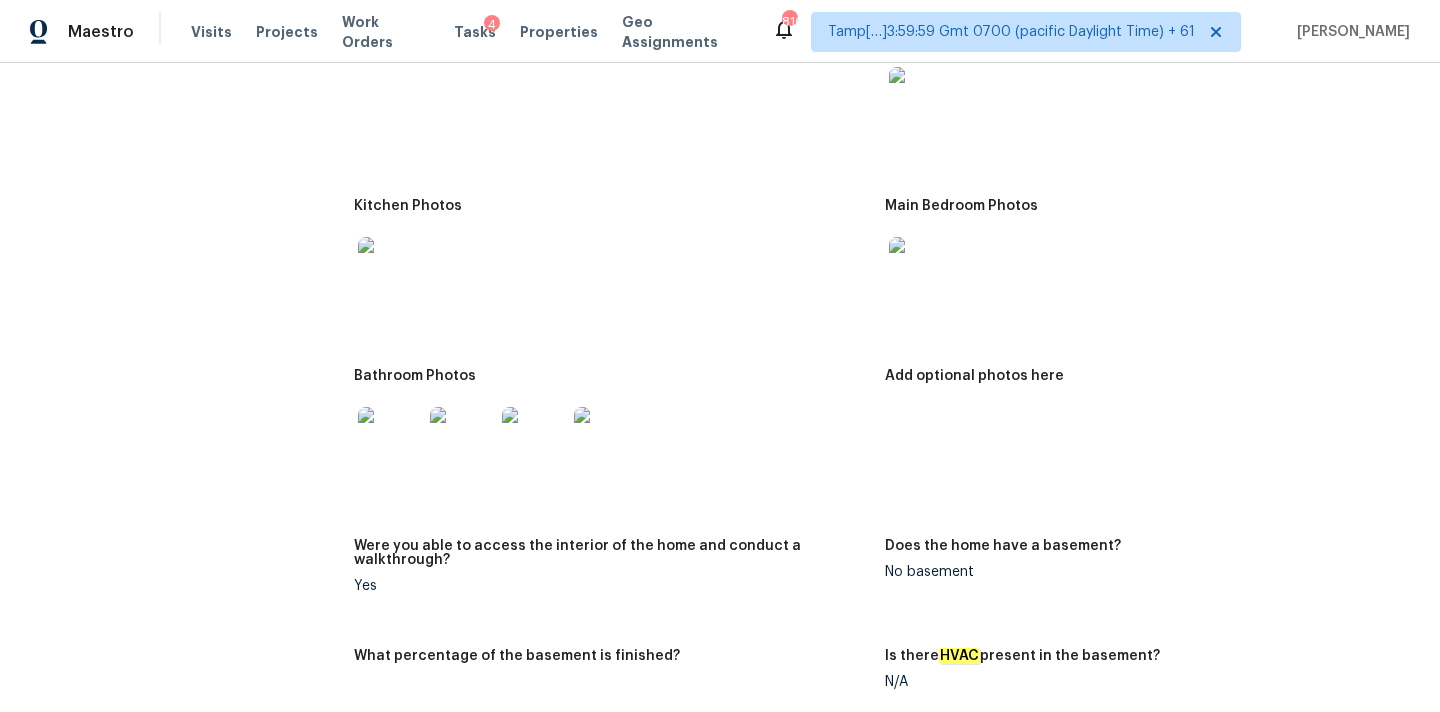 click at bounding box center [390, 439] 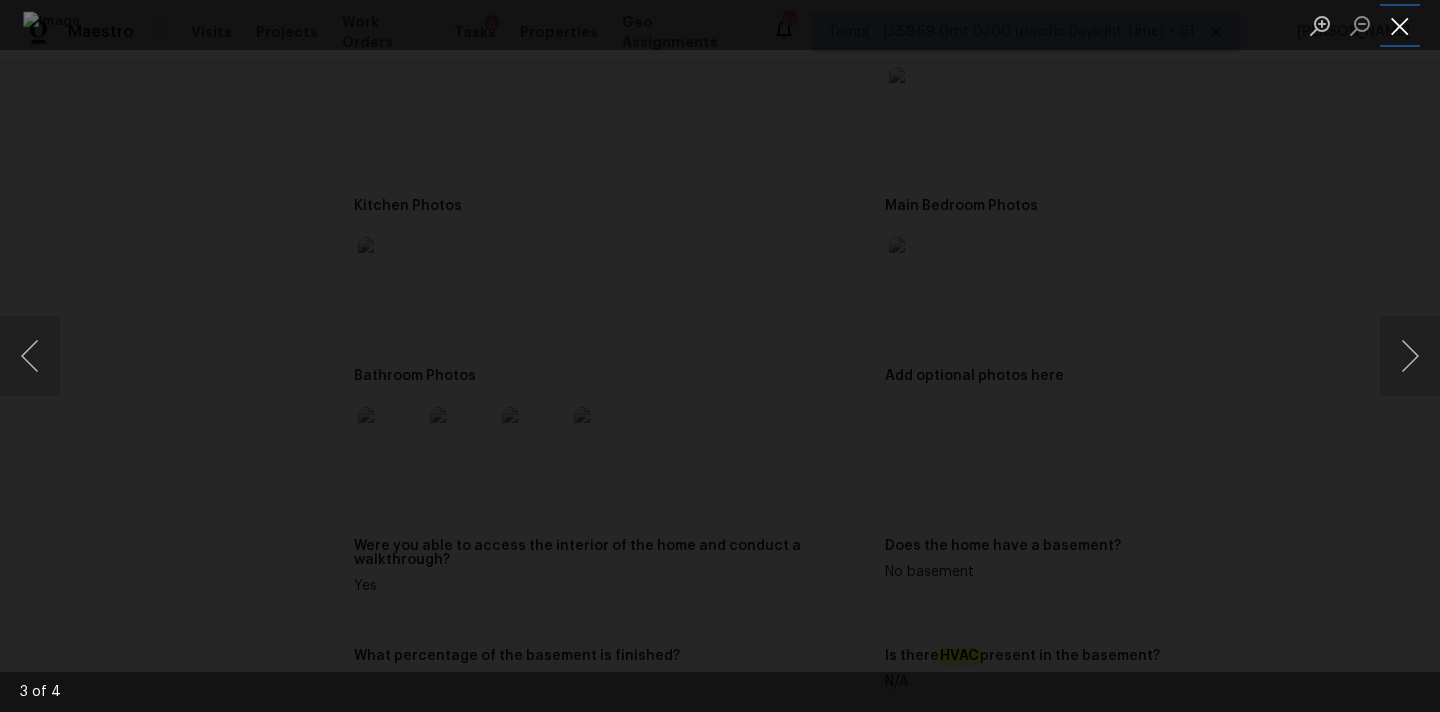 click at bounding box center [1400, 25] 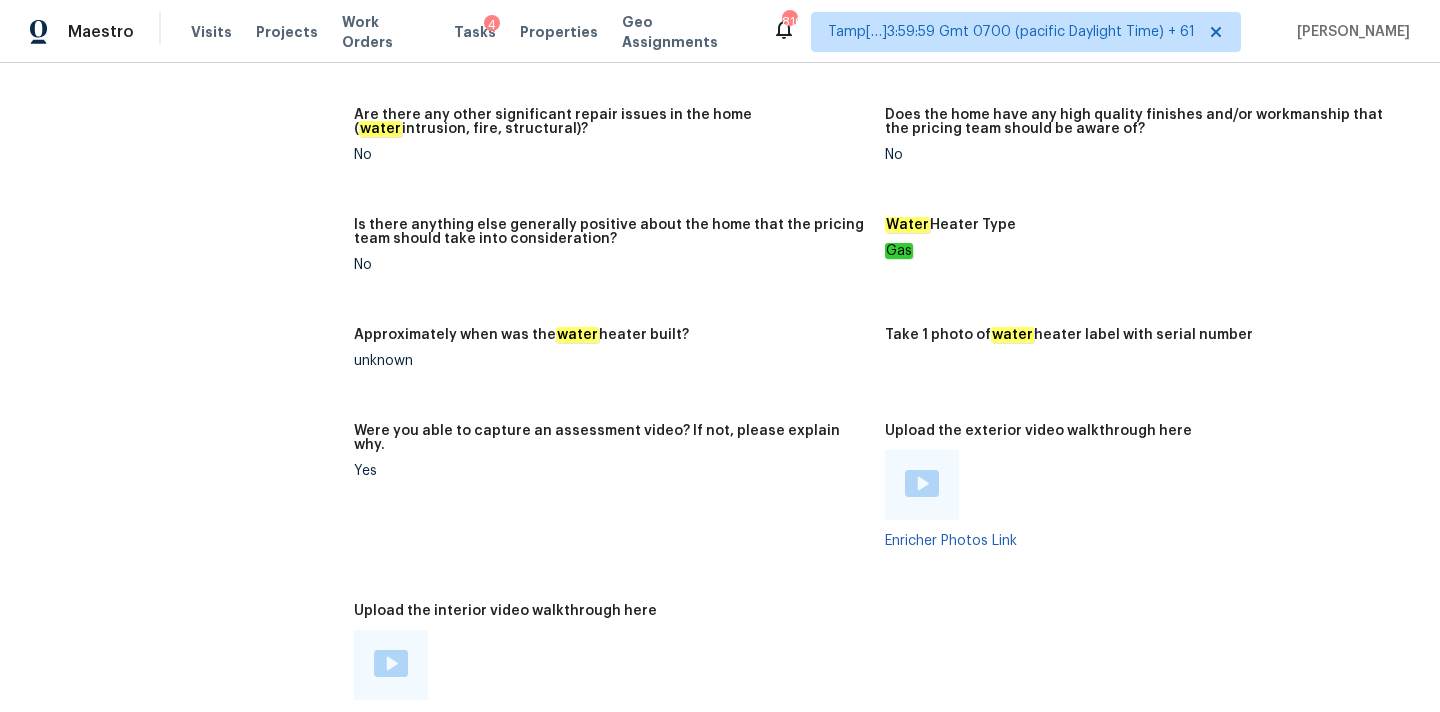 scroll, scrollTop: 3398, scrollLeft: 0, axis: vertical 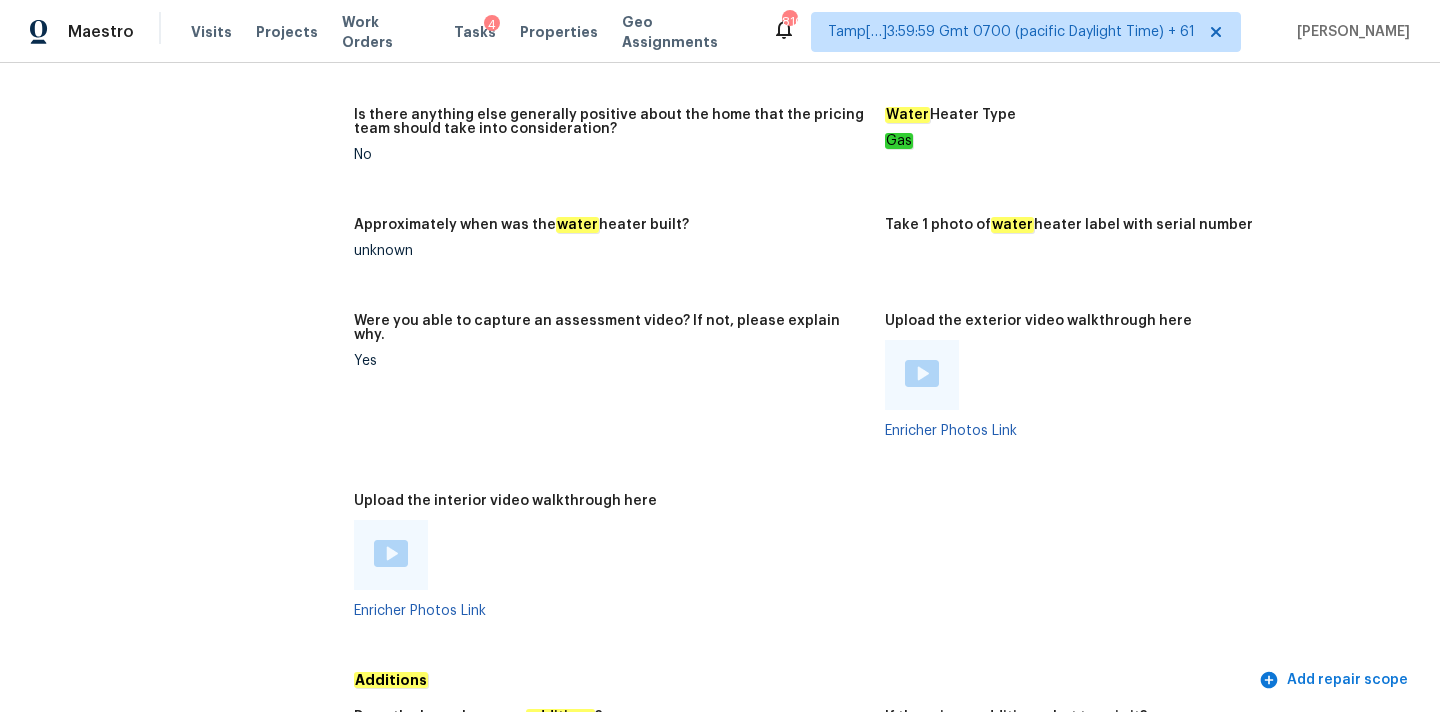 click at bounding box center (391, 553) 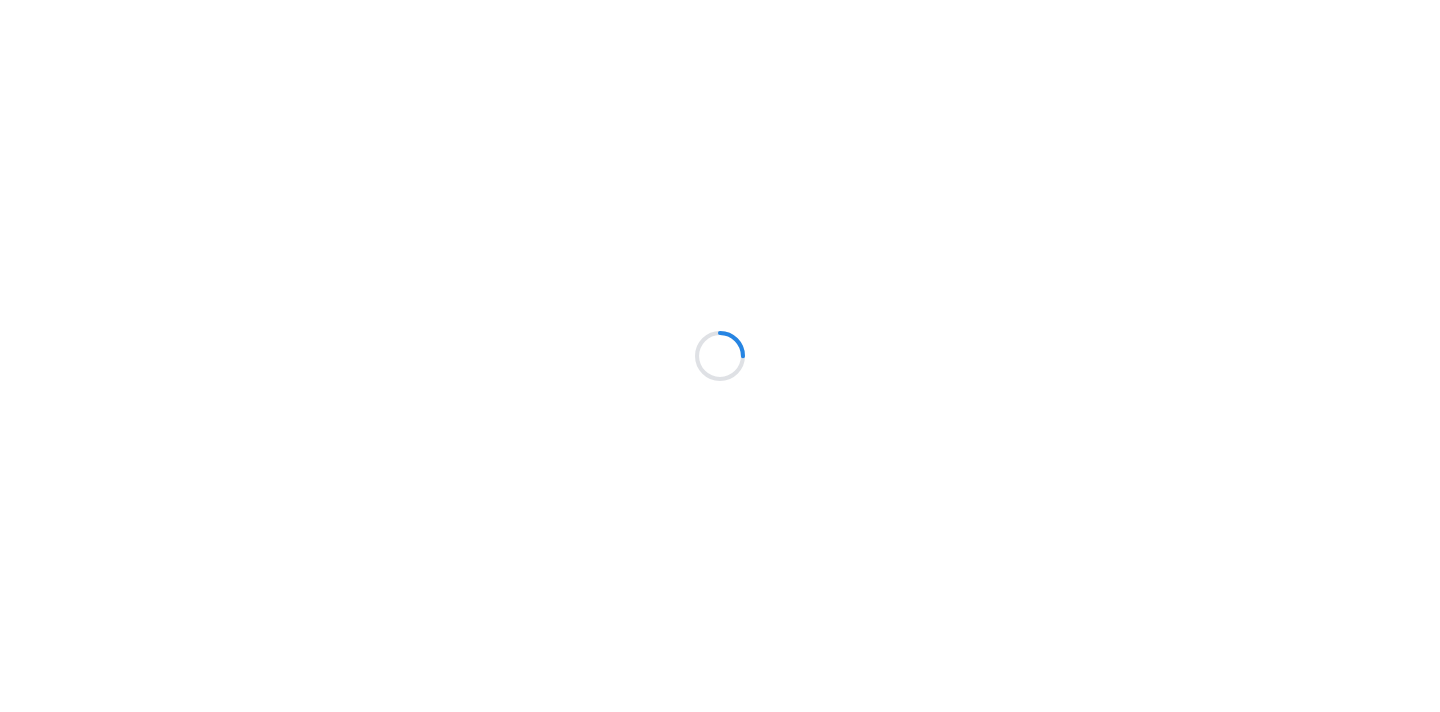 scroll, scrollTop: 0, scrollLeft: 0, axis: both 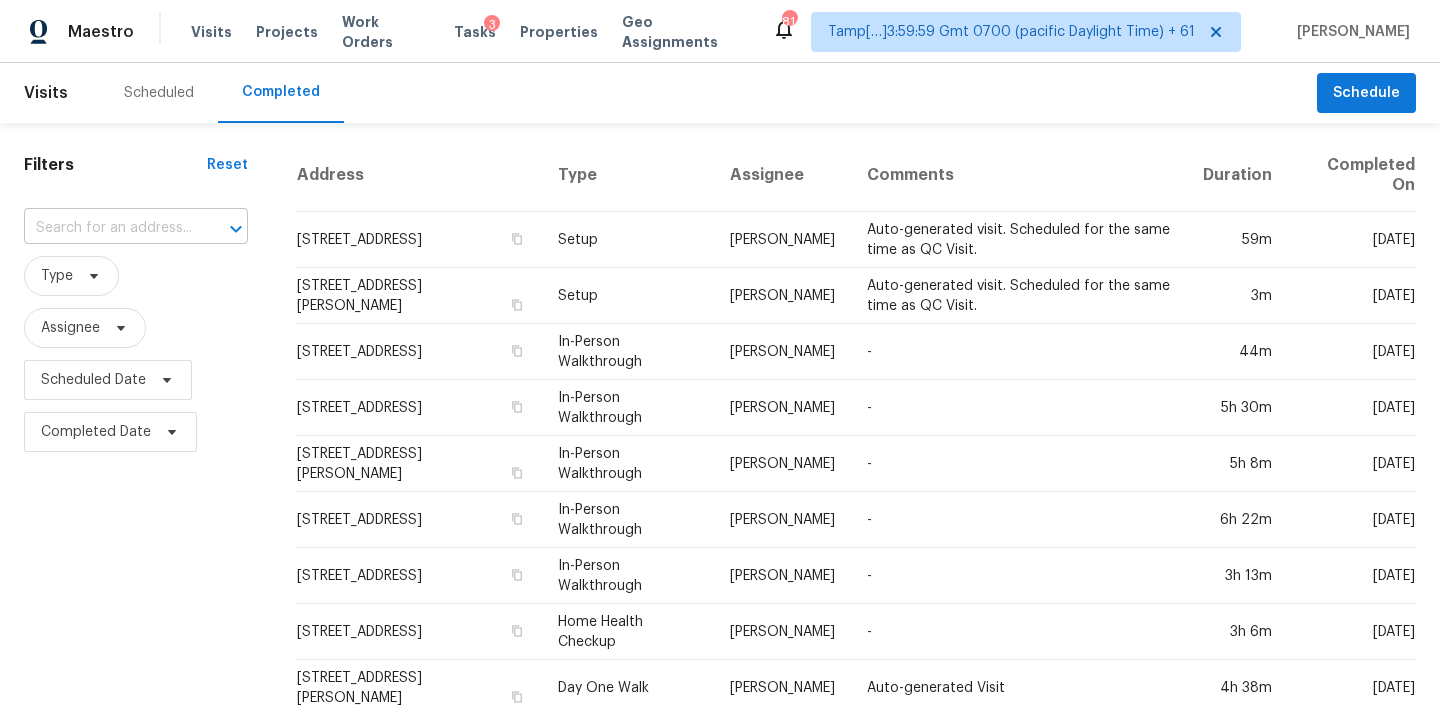 click at bounding box center [108, 228] 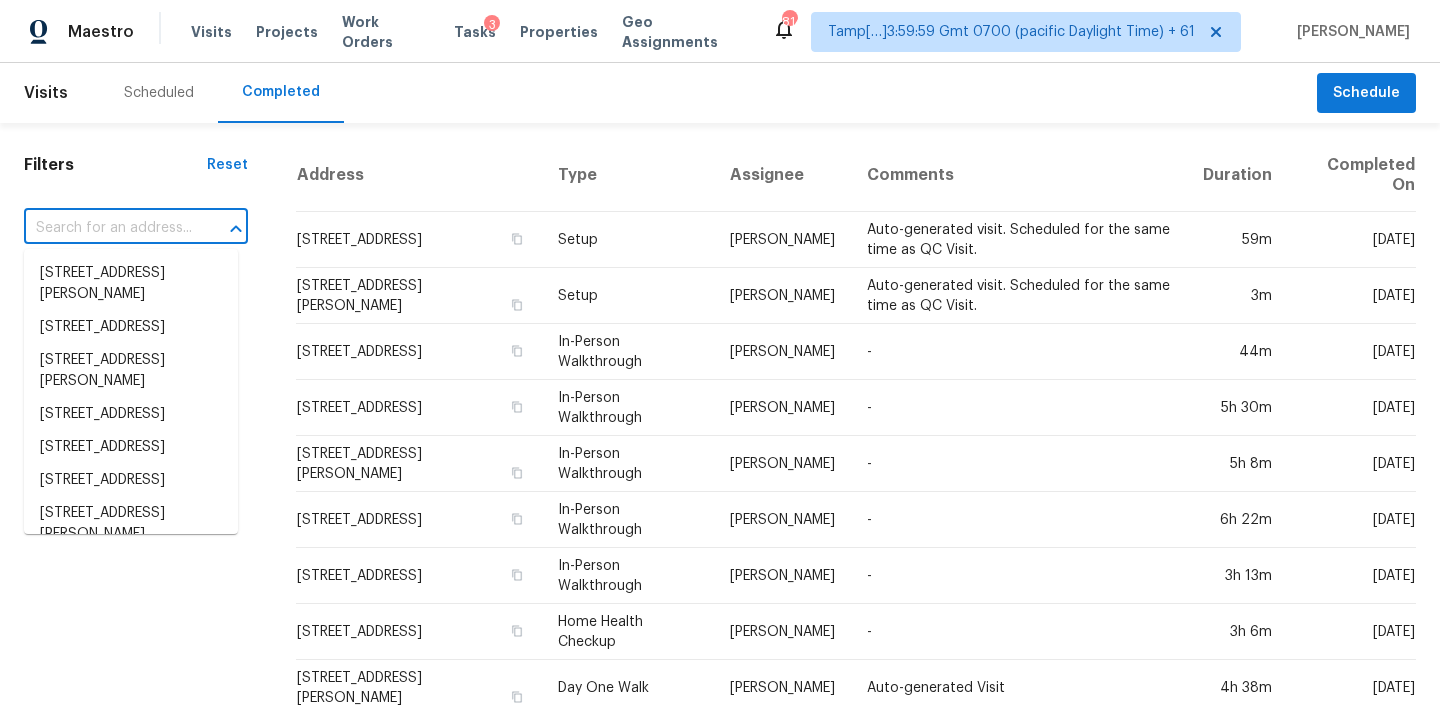 paste on "[STREET_ADDRESS]" 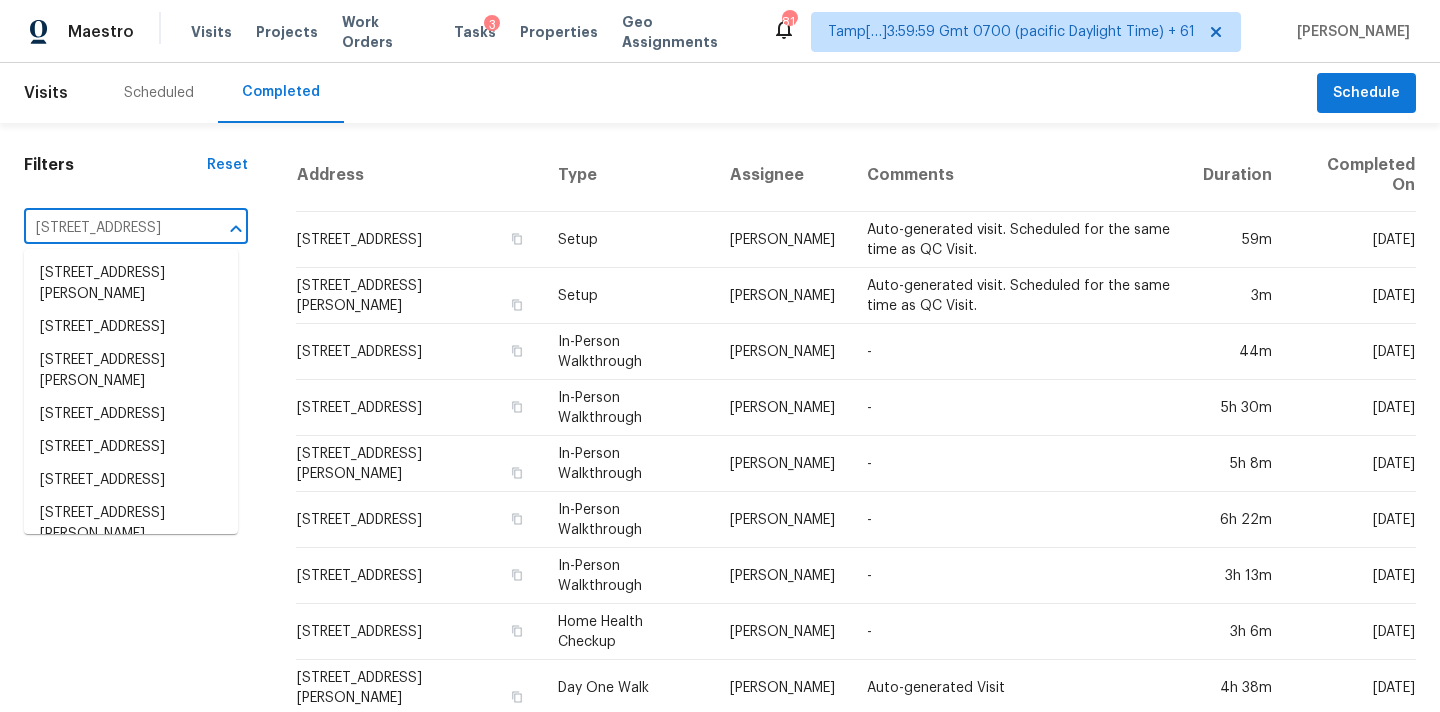scroll, scrollTop: 0, scrollLeft: 183, axis: horizontal 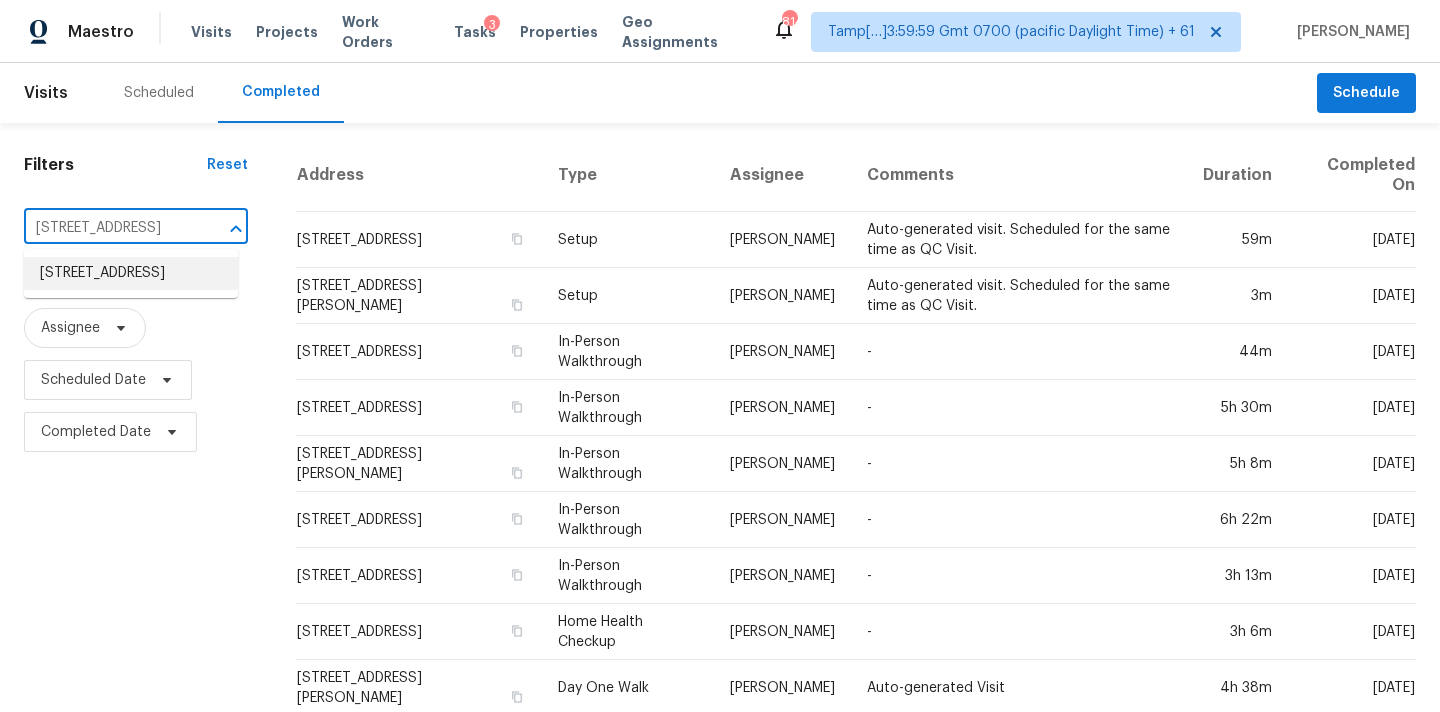 click on "[STREET_ADDRESS]" at bounding box center (131, 273) 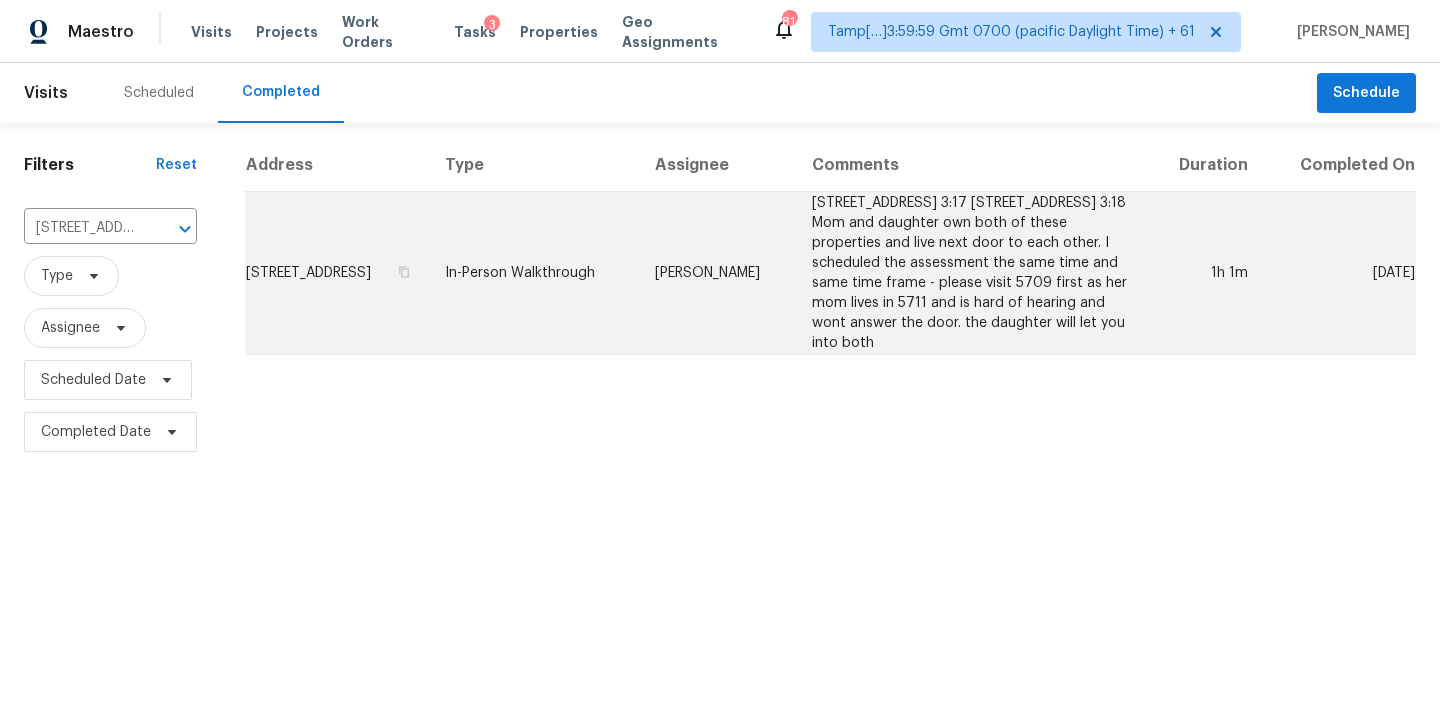 click on "5709 Westchase Dr, North Richland Hills, TX 76180
3:17
5711 Westchase Dr, North Richland Hills, TX 76180
3:18
Mom and daughter own both of these properties  and live next door to each other. I scheduled the assessment the same time and same time frame - please visit 5709 first as her mom lives in 5711 and is hard of hearing and wont answer the door. the daughter will let you into both" at bounding box center [971, 273] 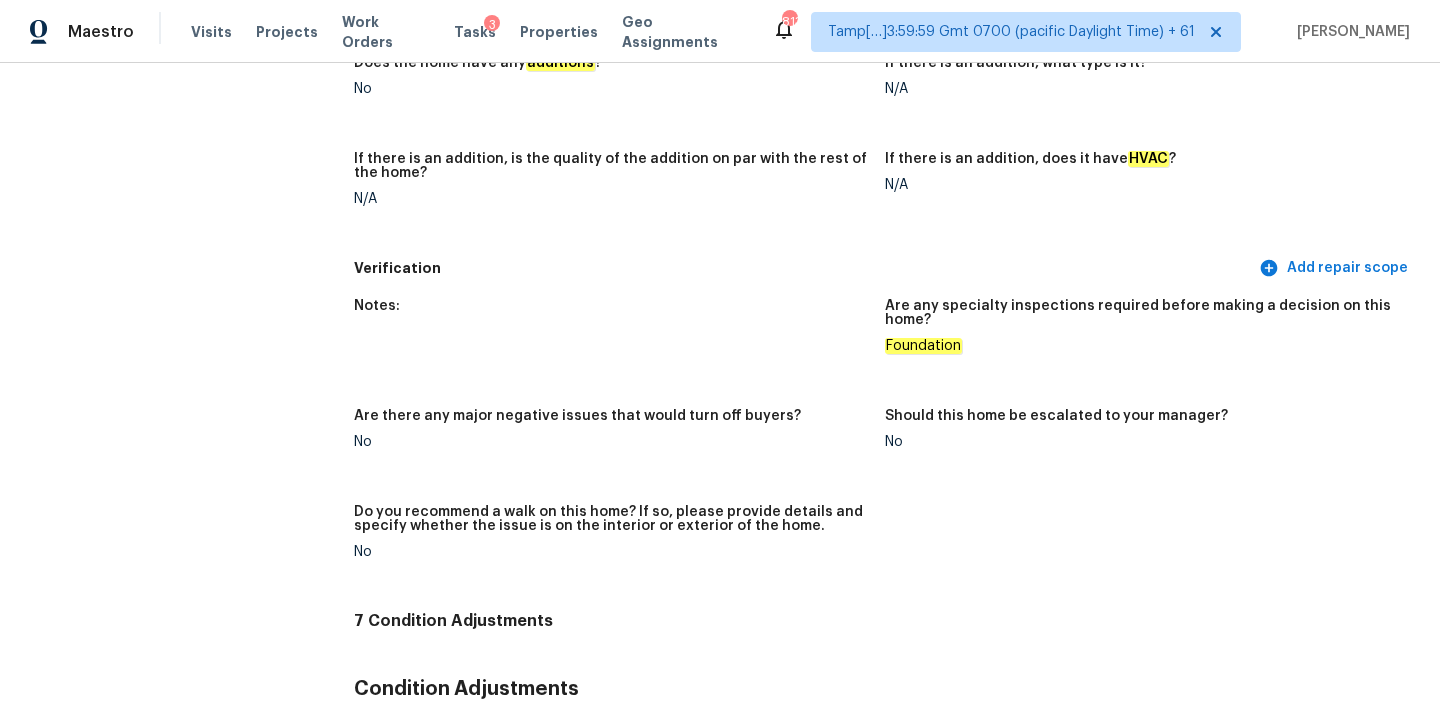 scroll, scrollTop: 99, scrollLeft: 0, axis: vertical 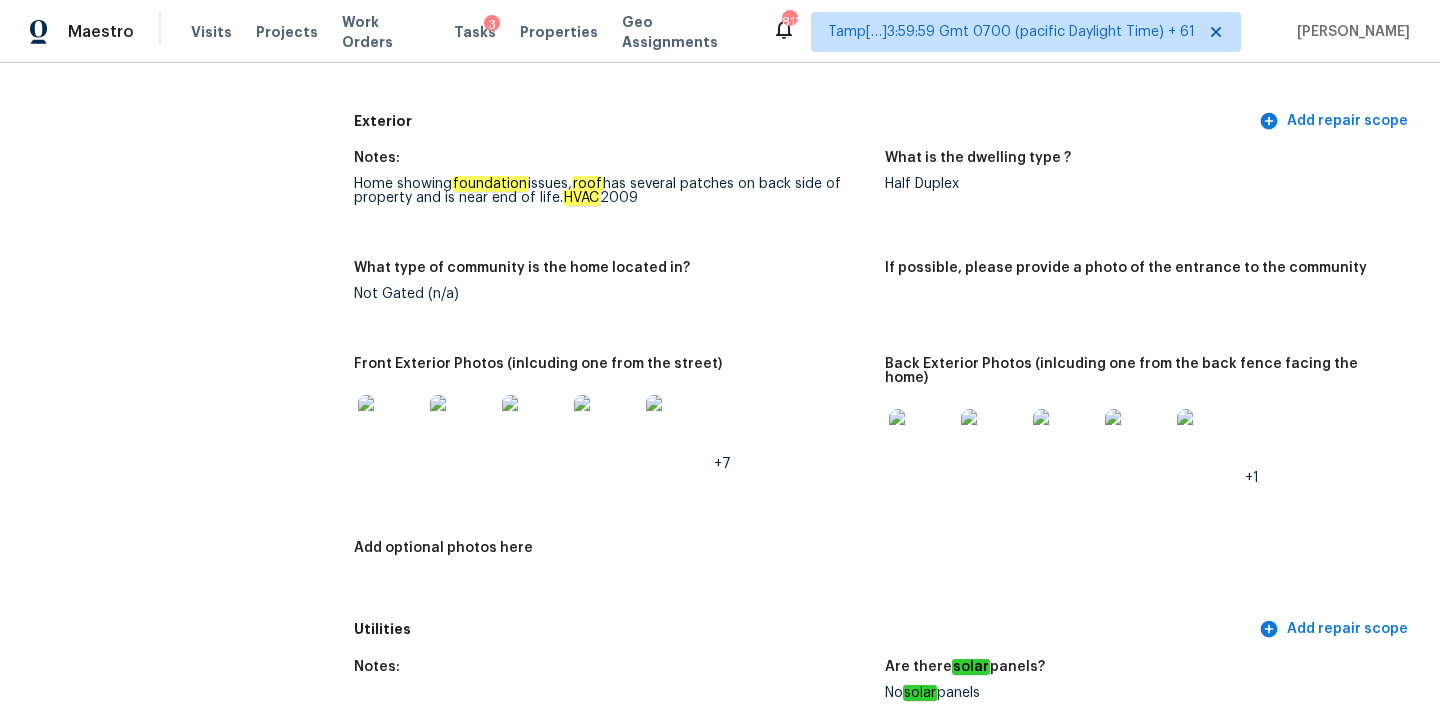 drag, startPoint x: 355, startPoint y: 184, endPoint x: 650, endPoint y: 197, distance: 295.28632 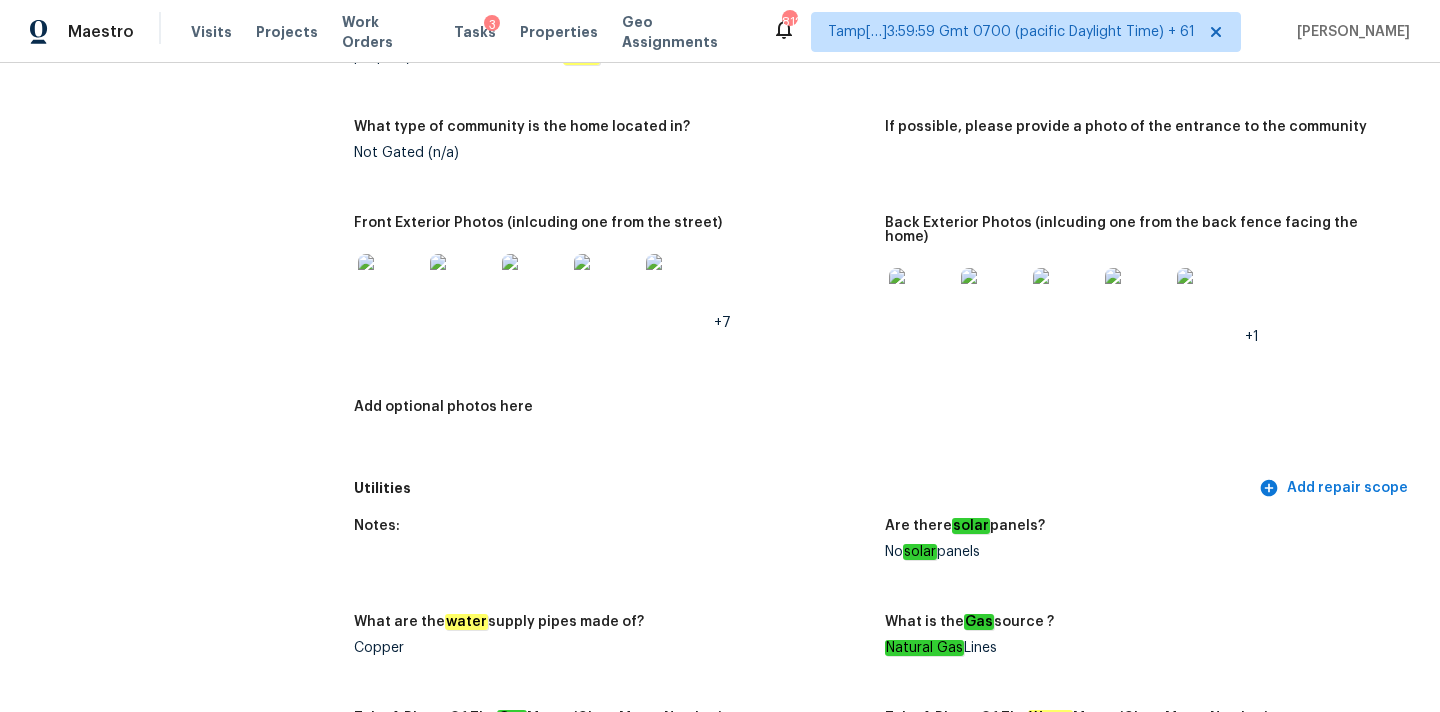 scroll, scrollTop: 941, scrollLeft: 0, axis: vertical 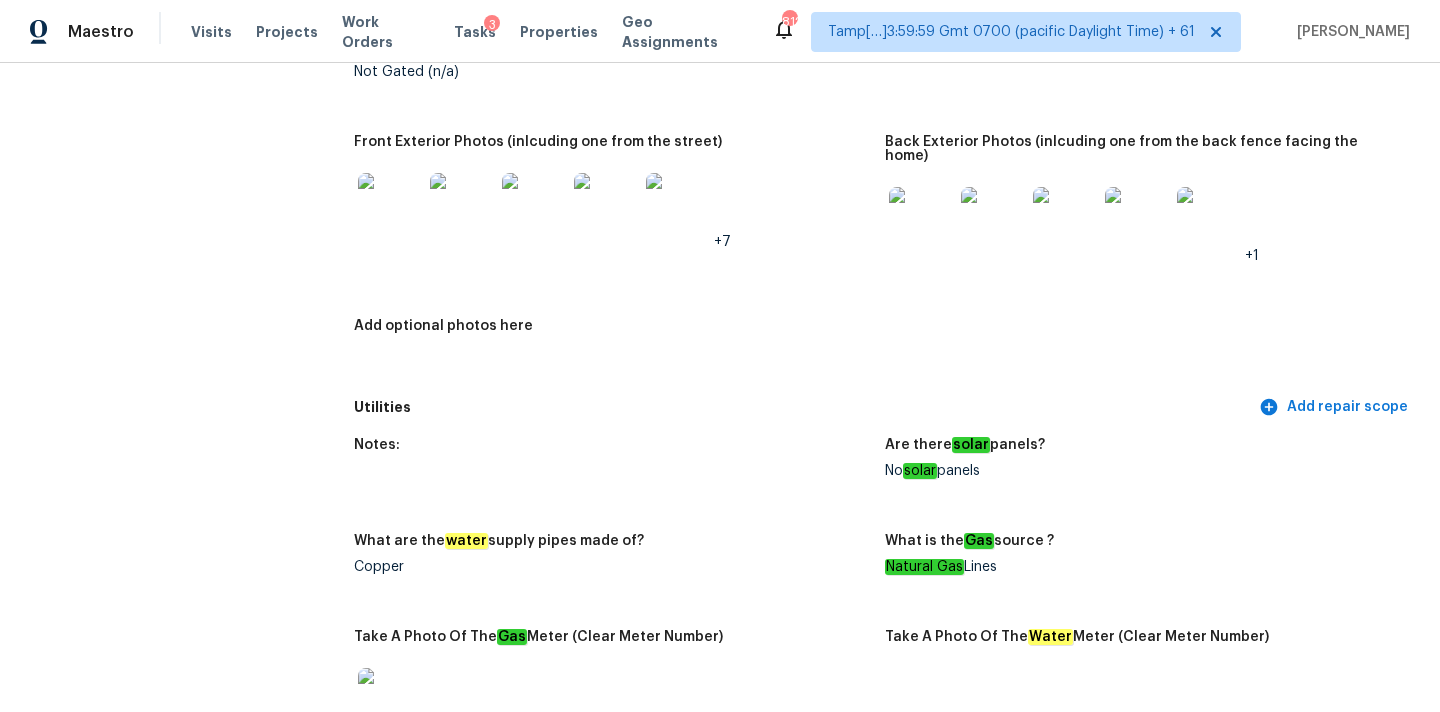 click at bounding box center (390, 205) 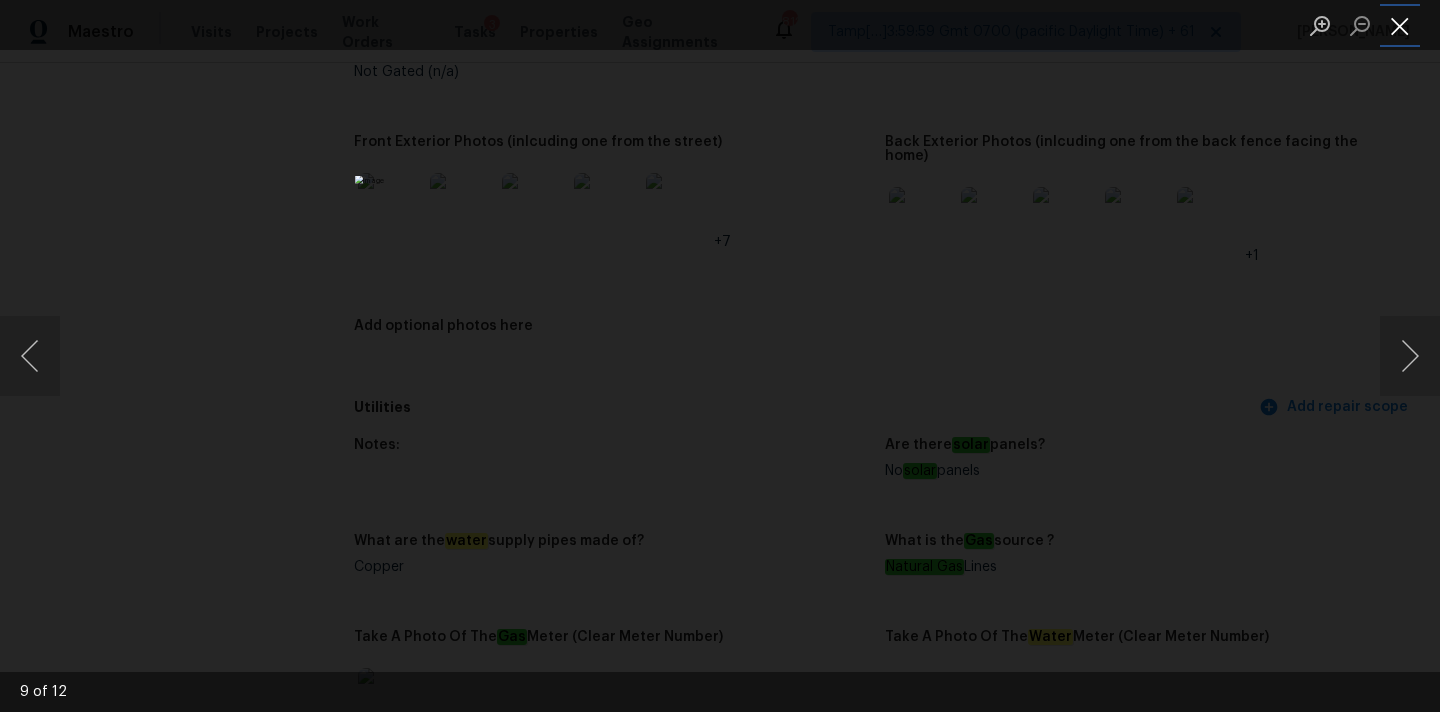 click at bounding box center [1400, 25] 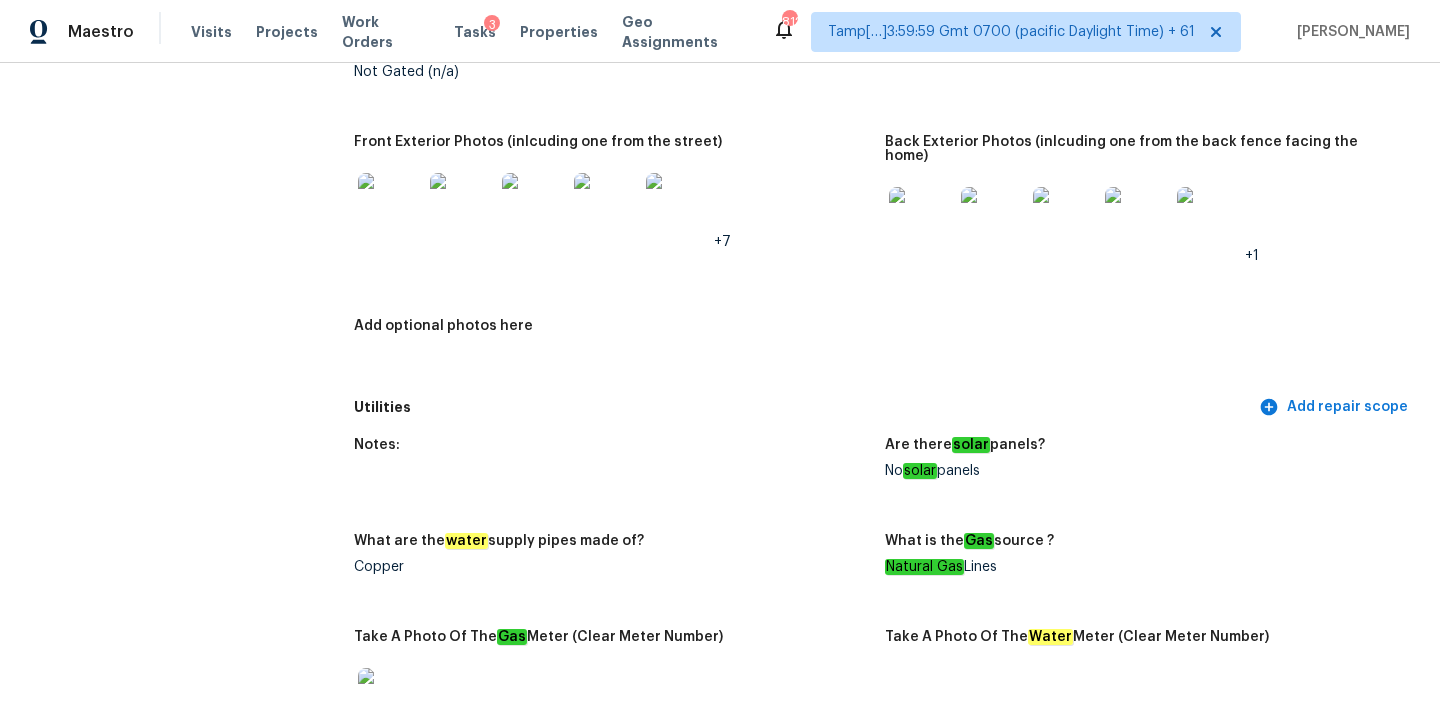 click at bounding box center [921, 219] 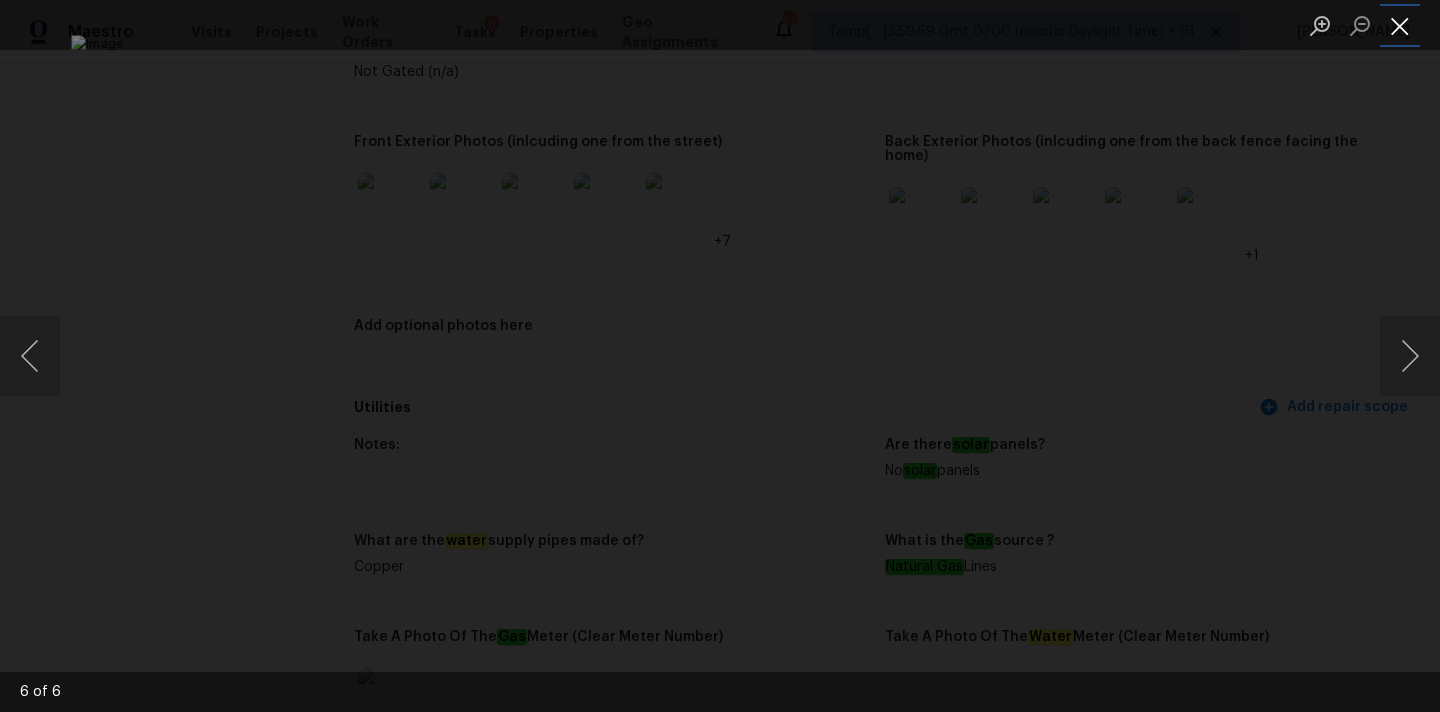 click at bounding box center [1400, 25] 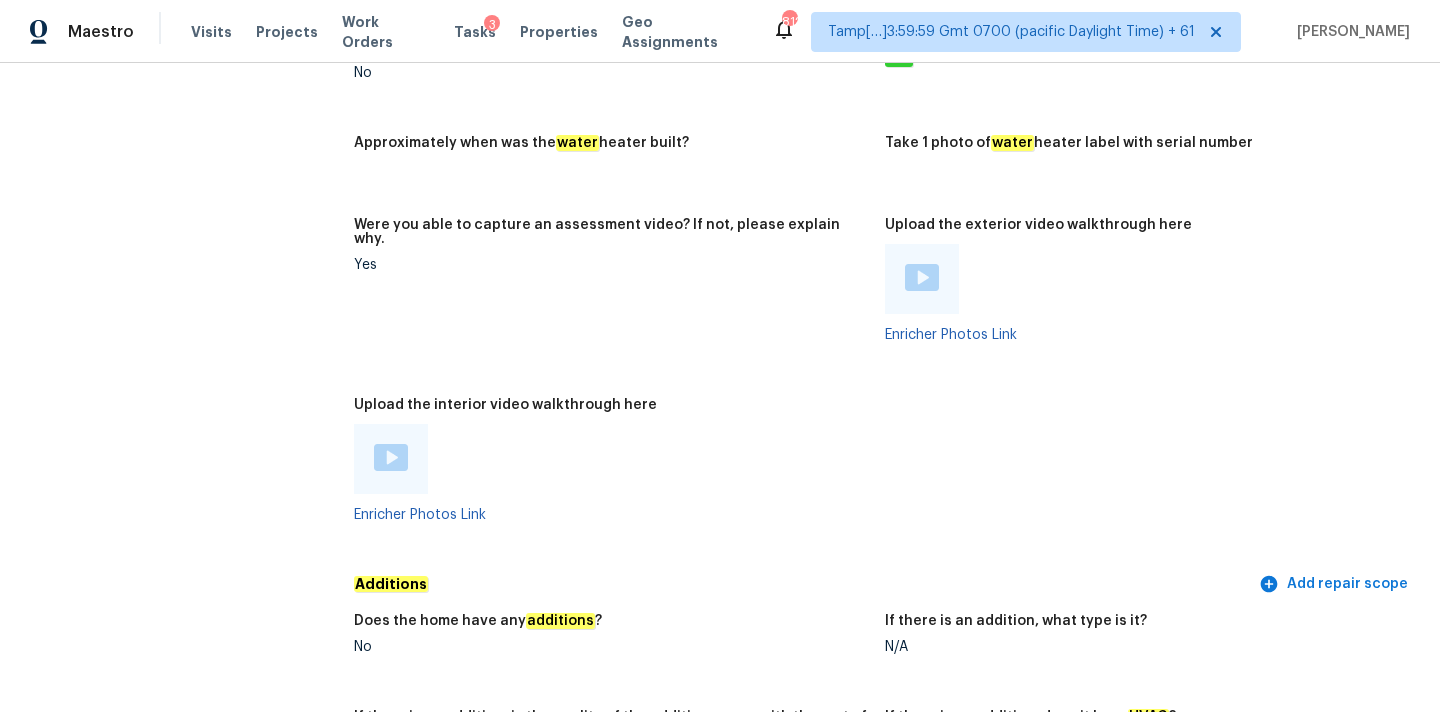 scroll, scrollTop: 3891, scrollLeft: 0, axis: vertical 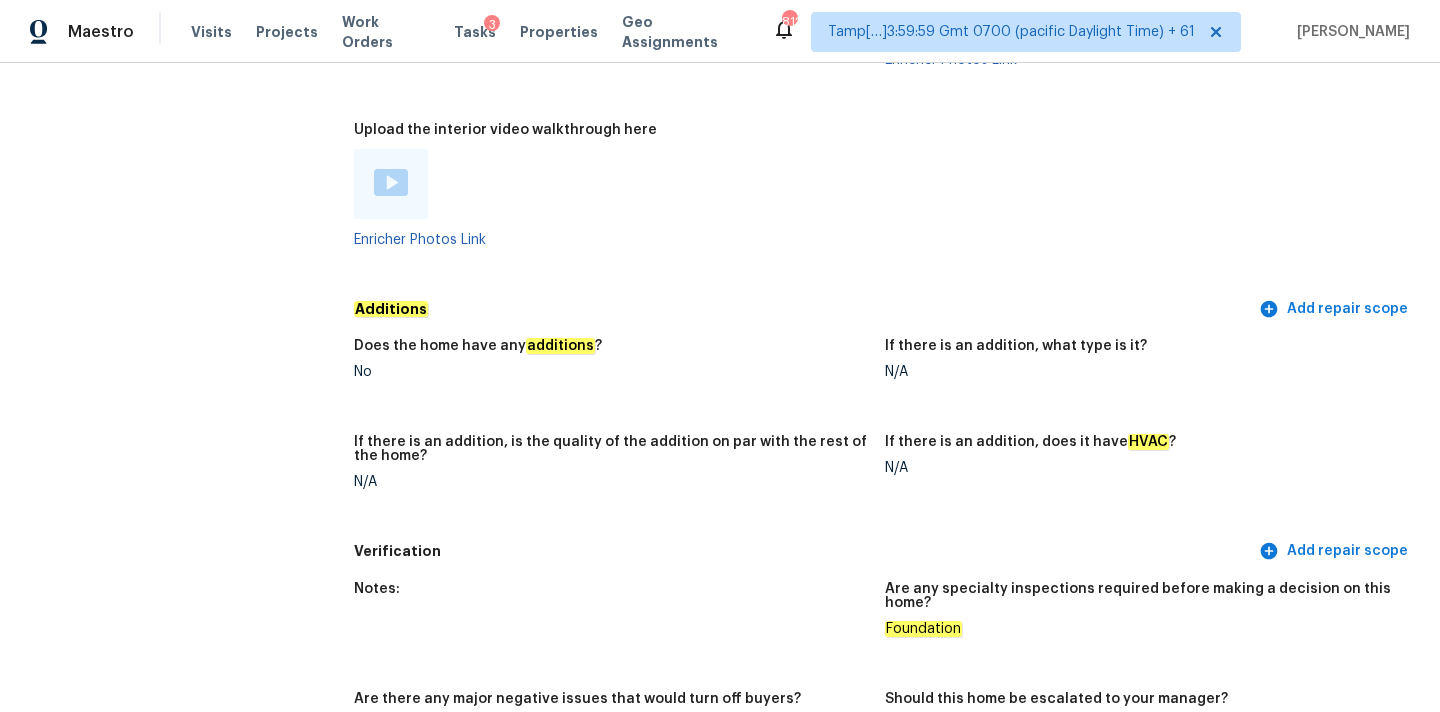 click at bounding box center [391, 182] 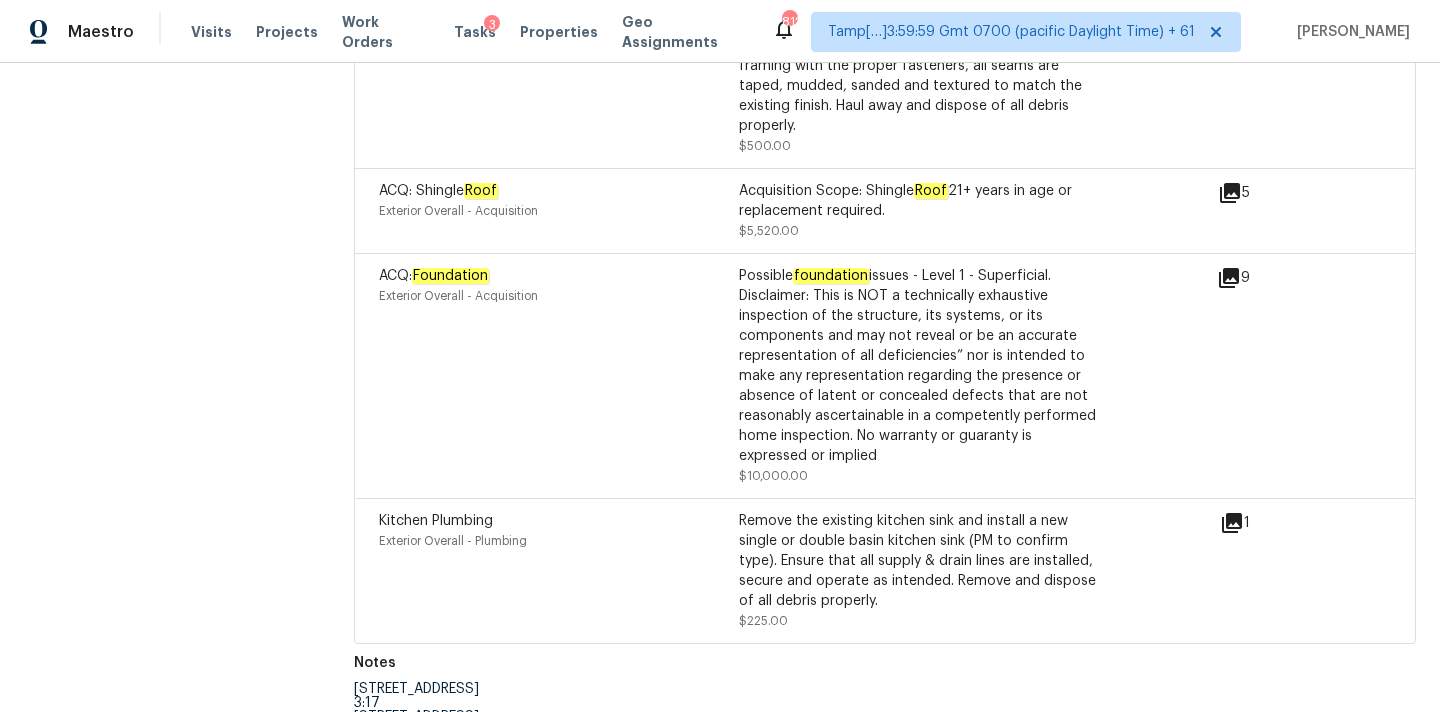 scroll, scrollTop: 5278, scrollLeft: 0, axis: vertical 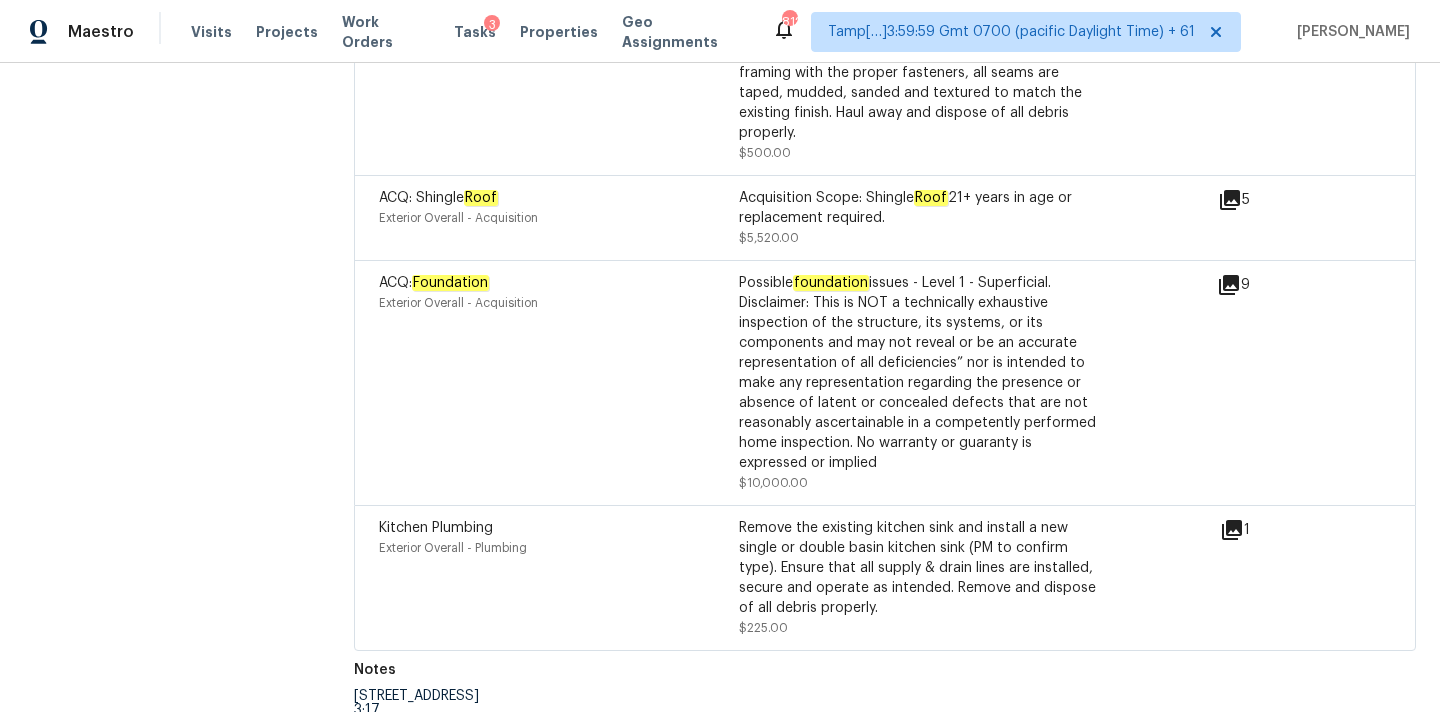 click 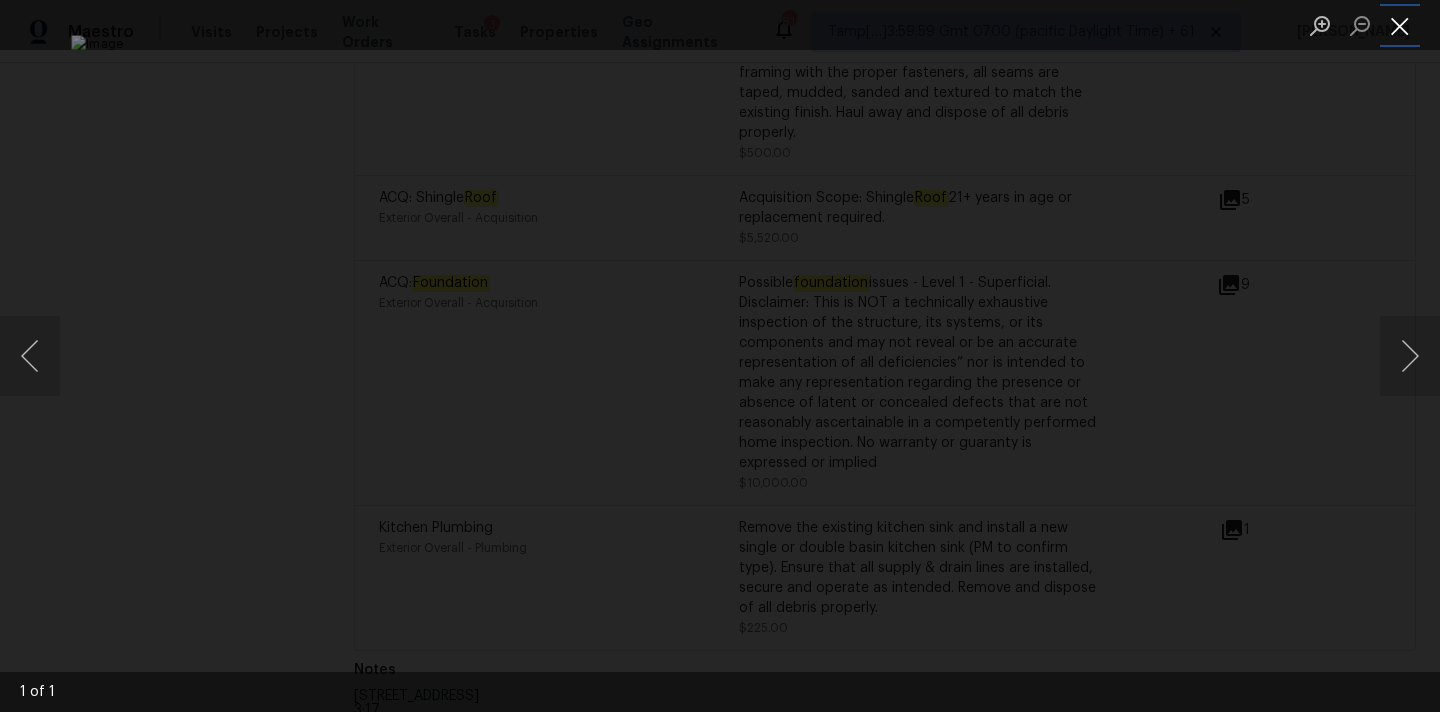 click at bounding box center (1400, 25) 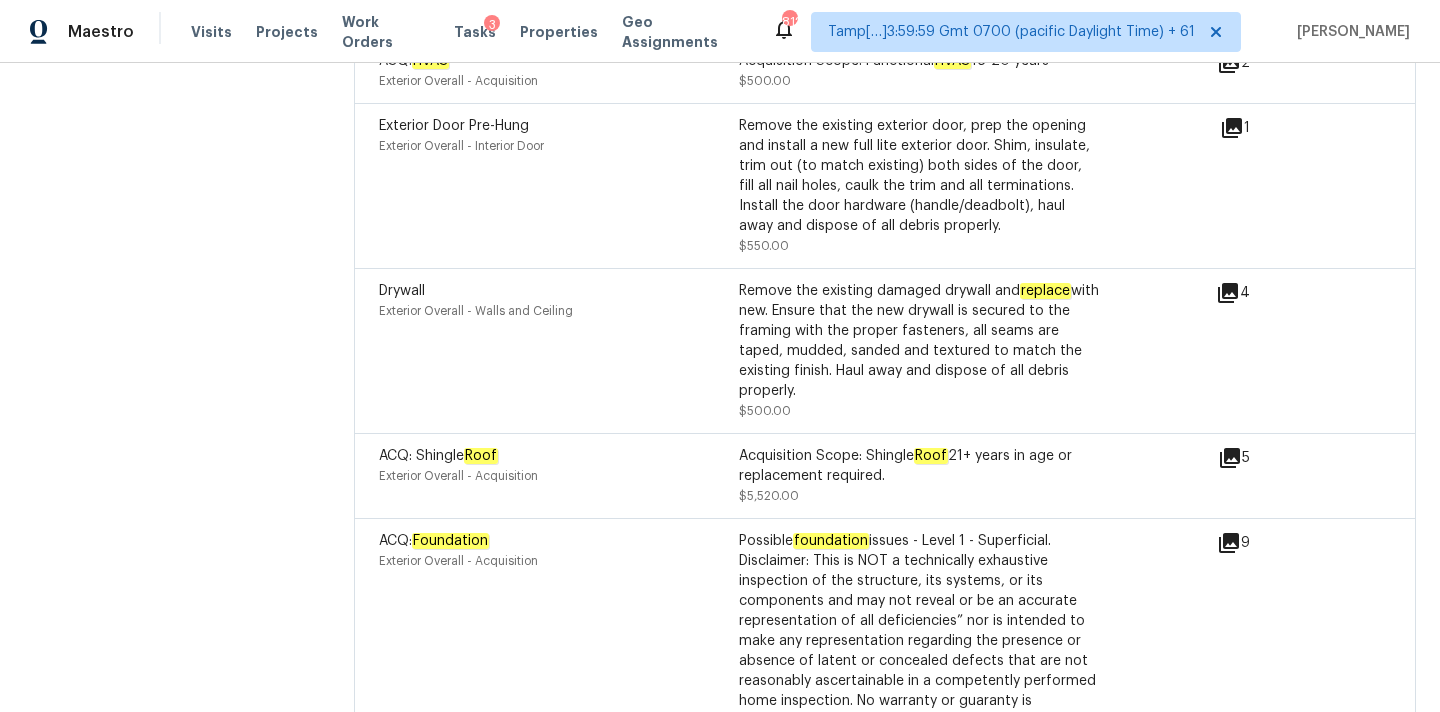 scroll, scrollTop: 5019, scrollLeft: 0, axis: vertical 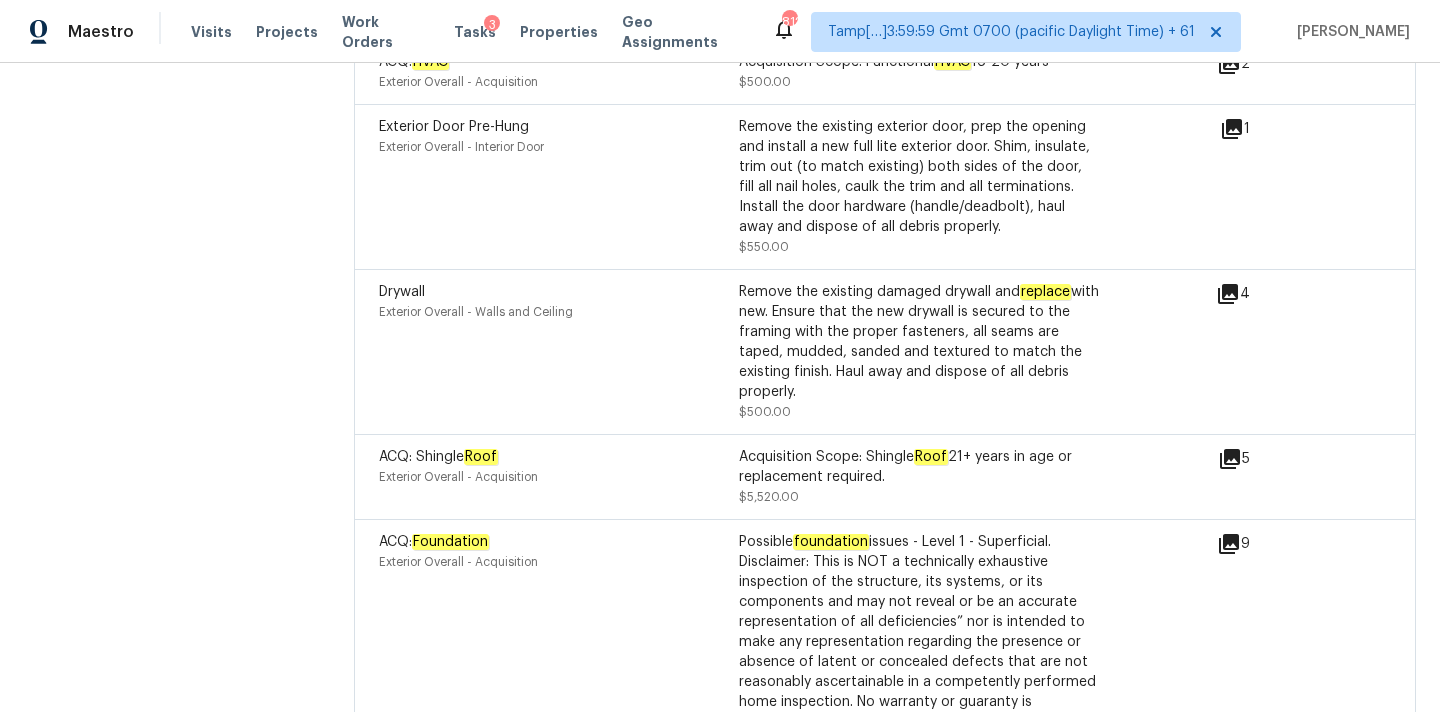 click 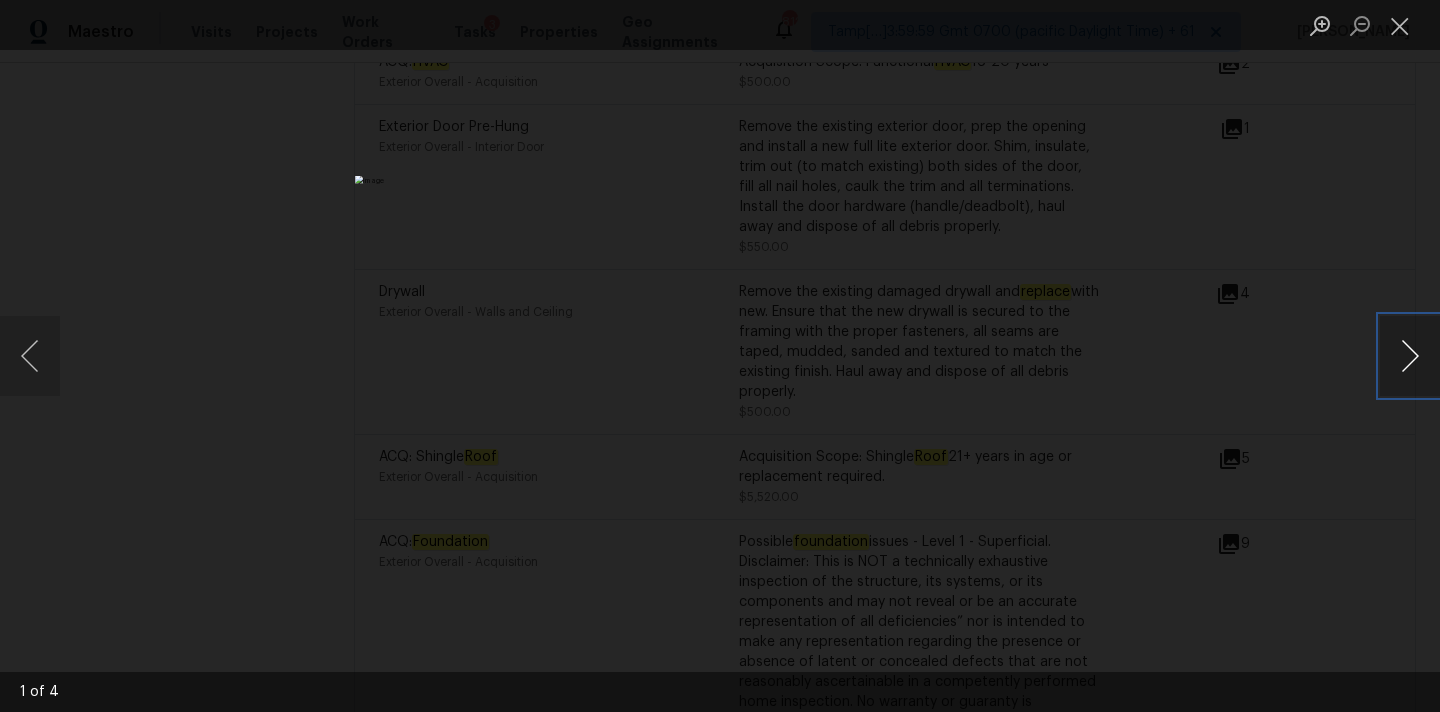 click at bounding box center (1410, 356) 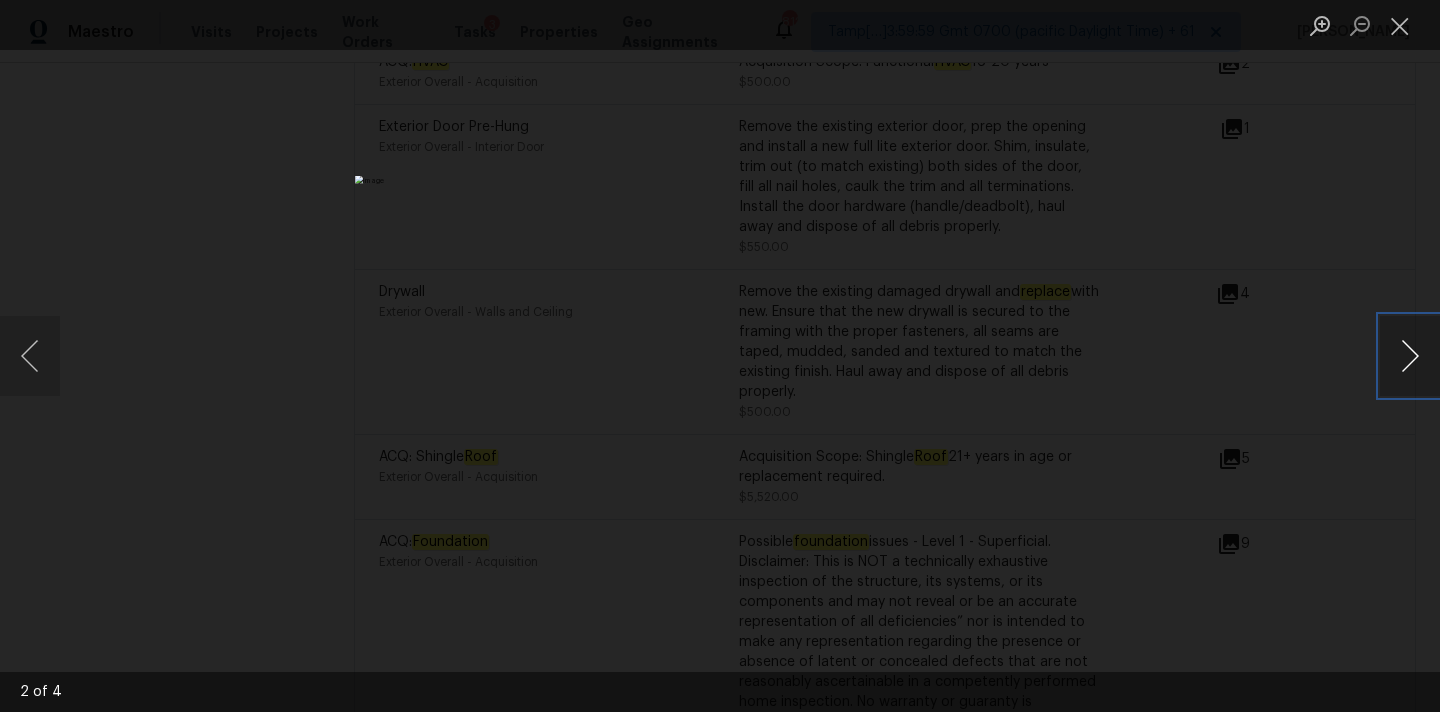 click at bounding box center (1410, 356) 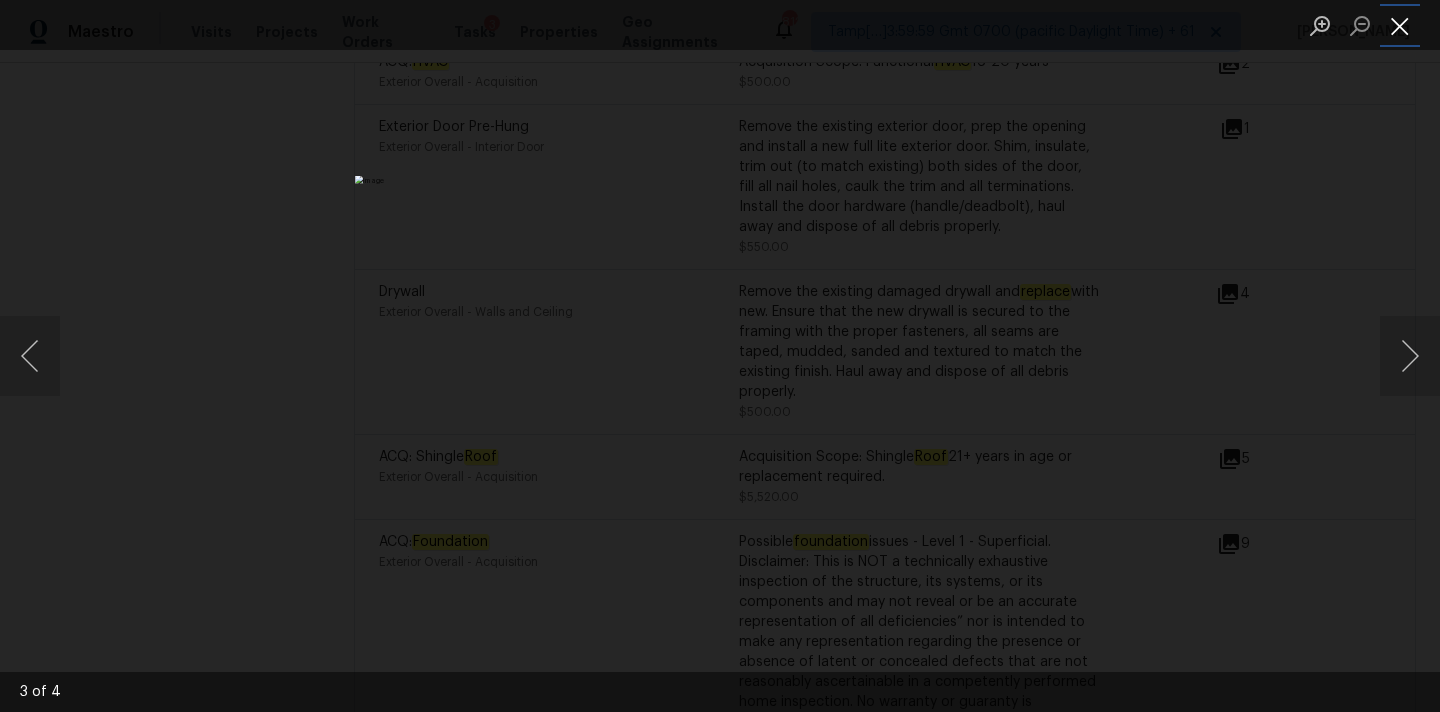 click at bounding box center (1400, 25) 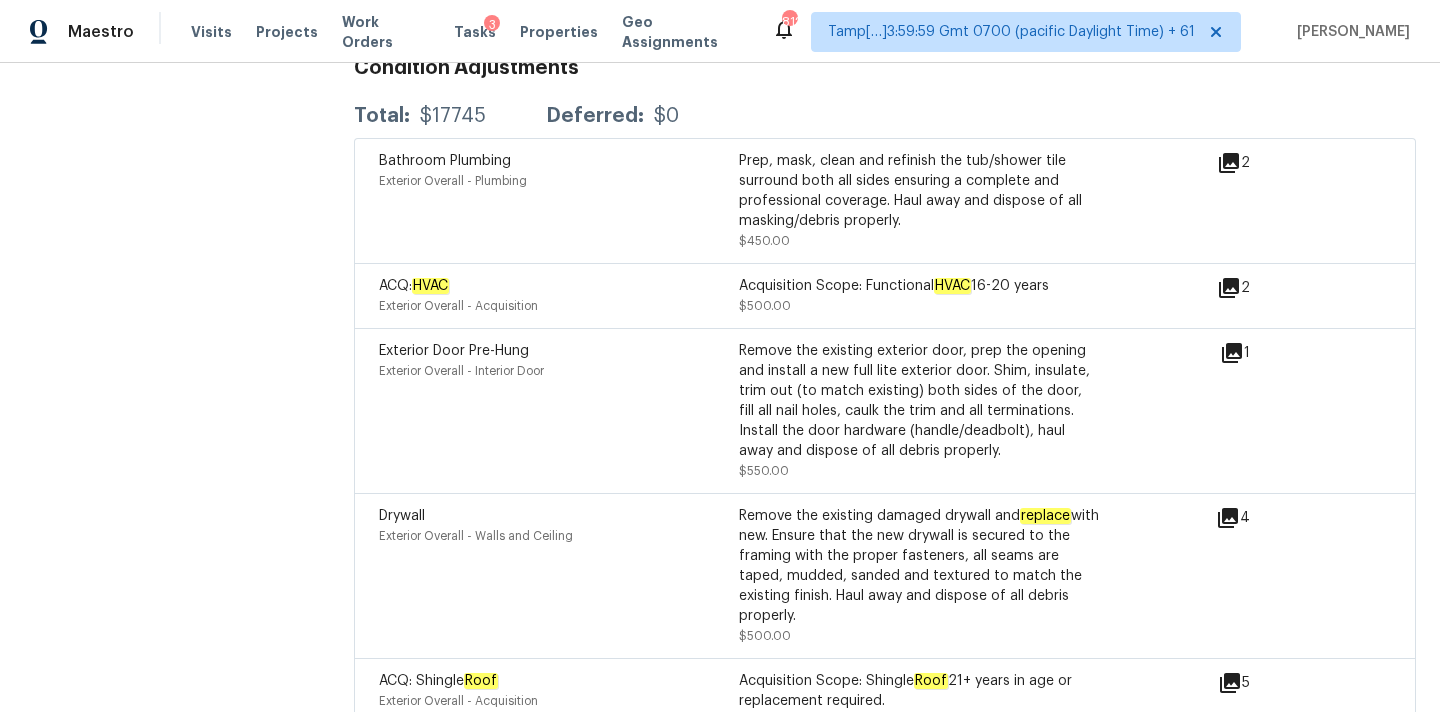 scroll, scrollTop: 4791, scrollLeft: 0, axis: vertical 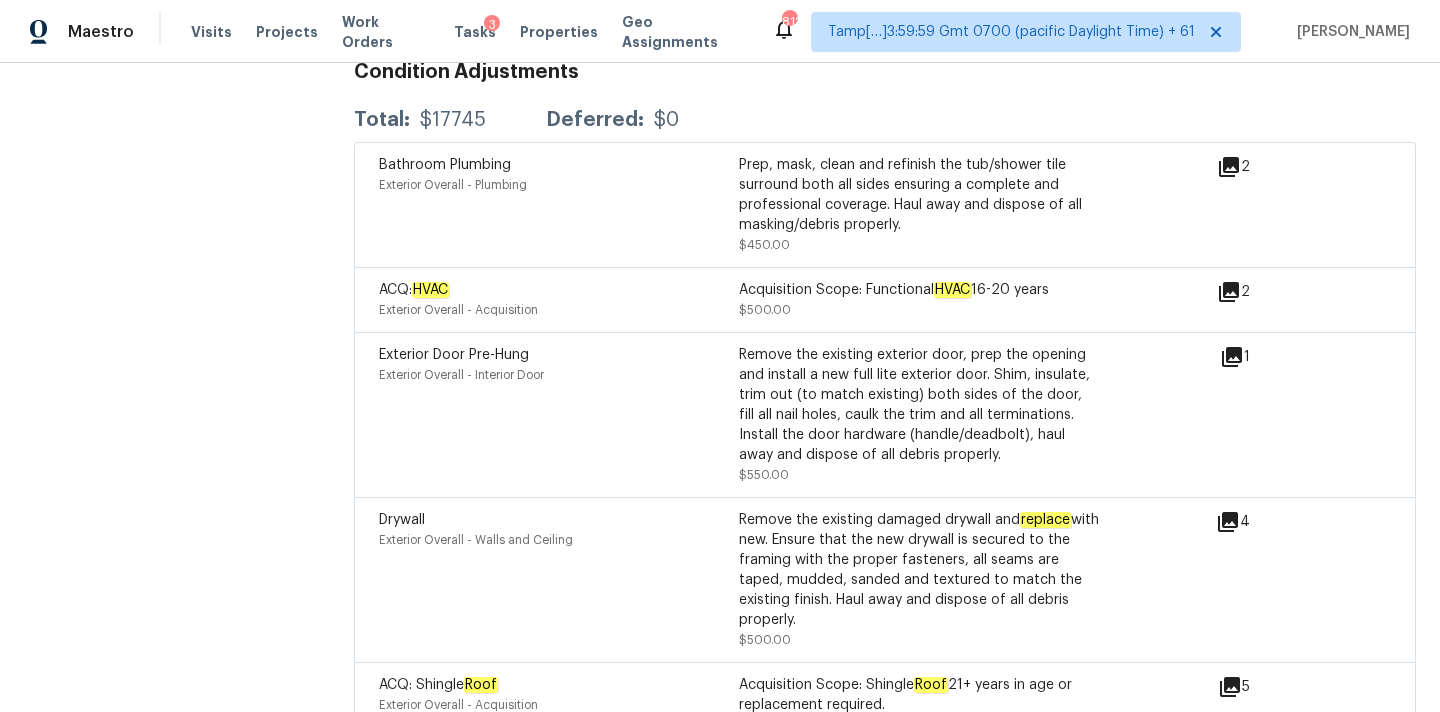 click 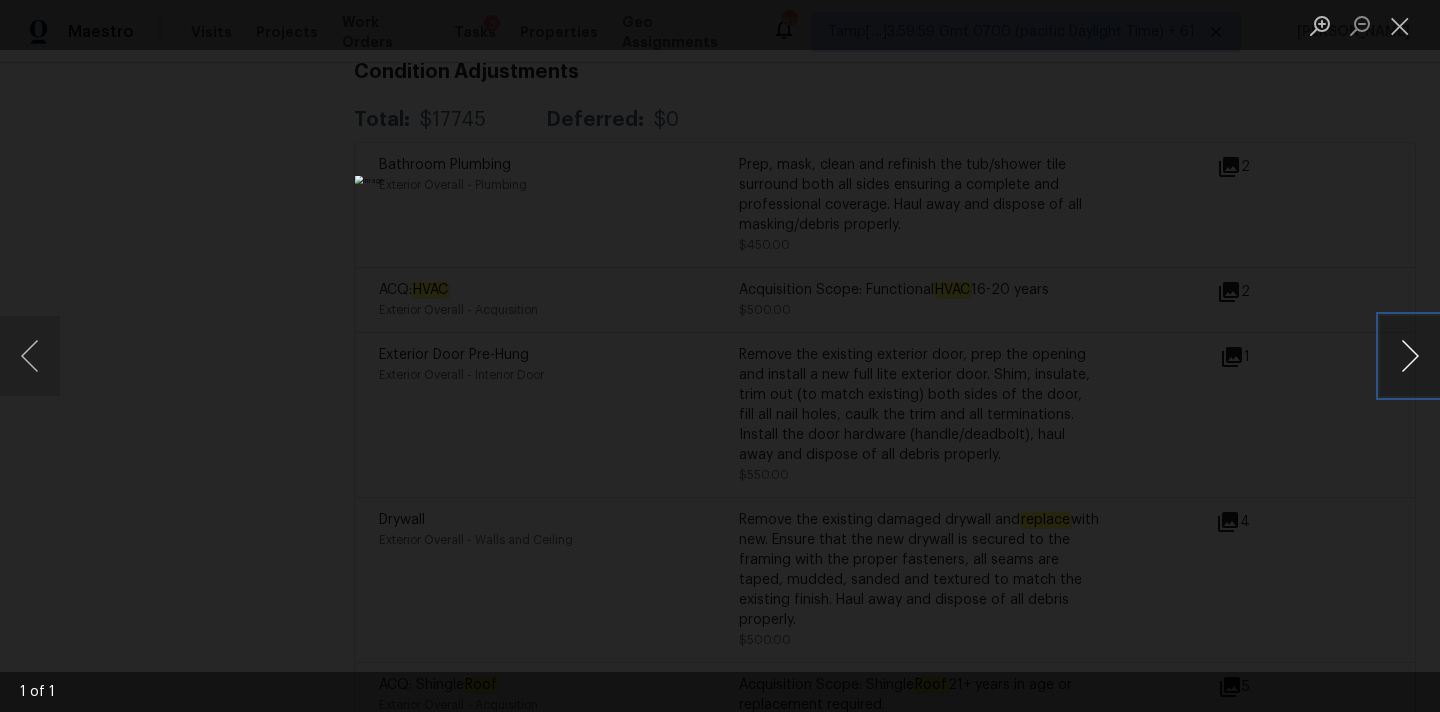 click at bounding box center [1410, 356] 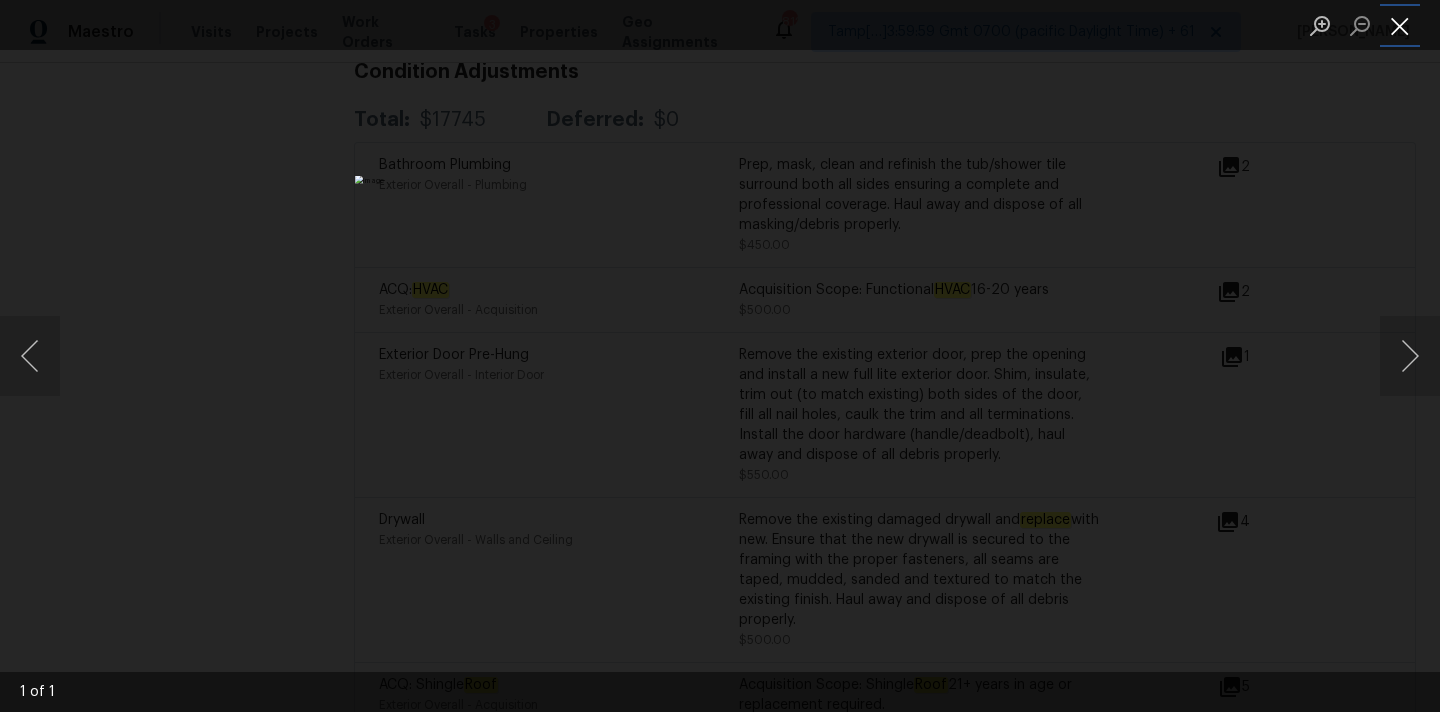 click at bounding box center (1400, 25) 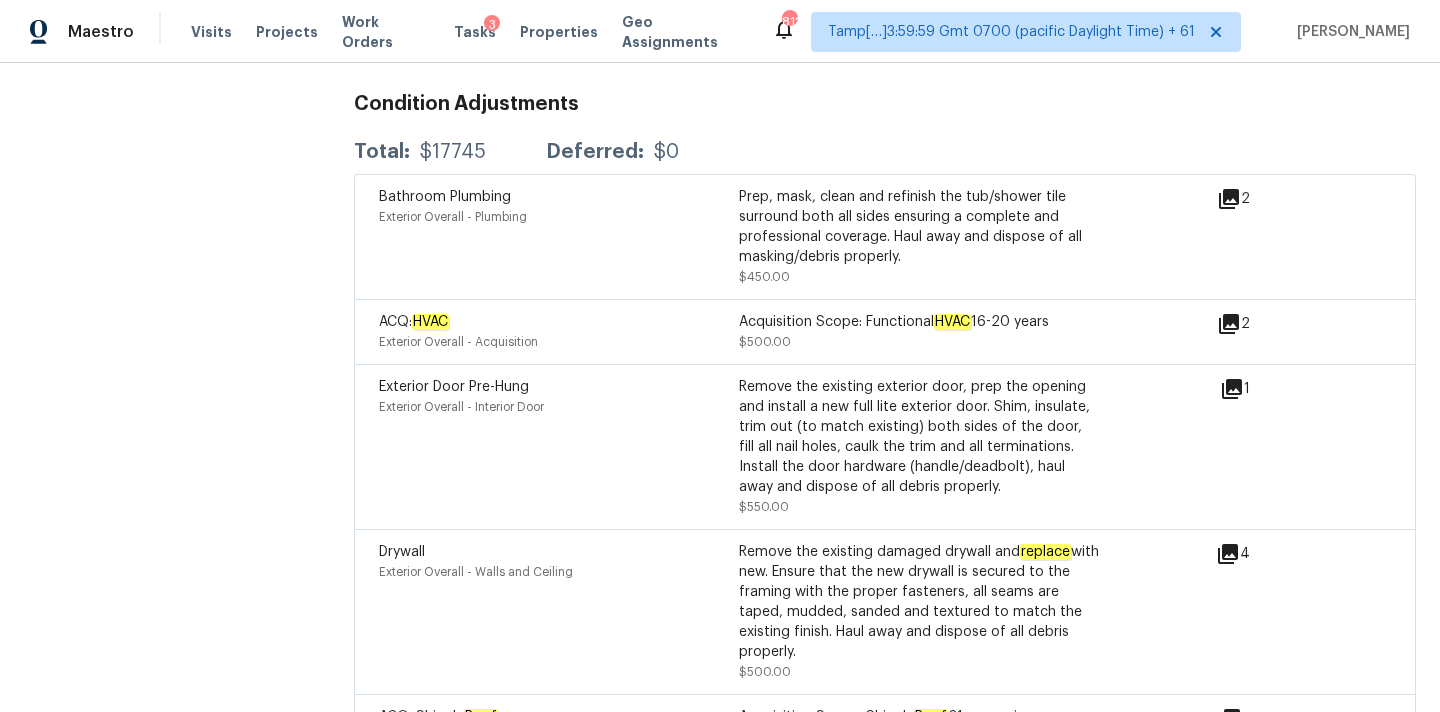 scroll, scrollTop: 4758, scrollLeft: 0, axis: vertical 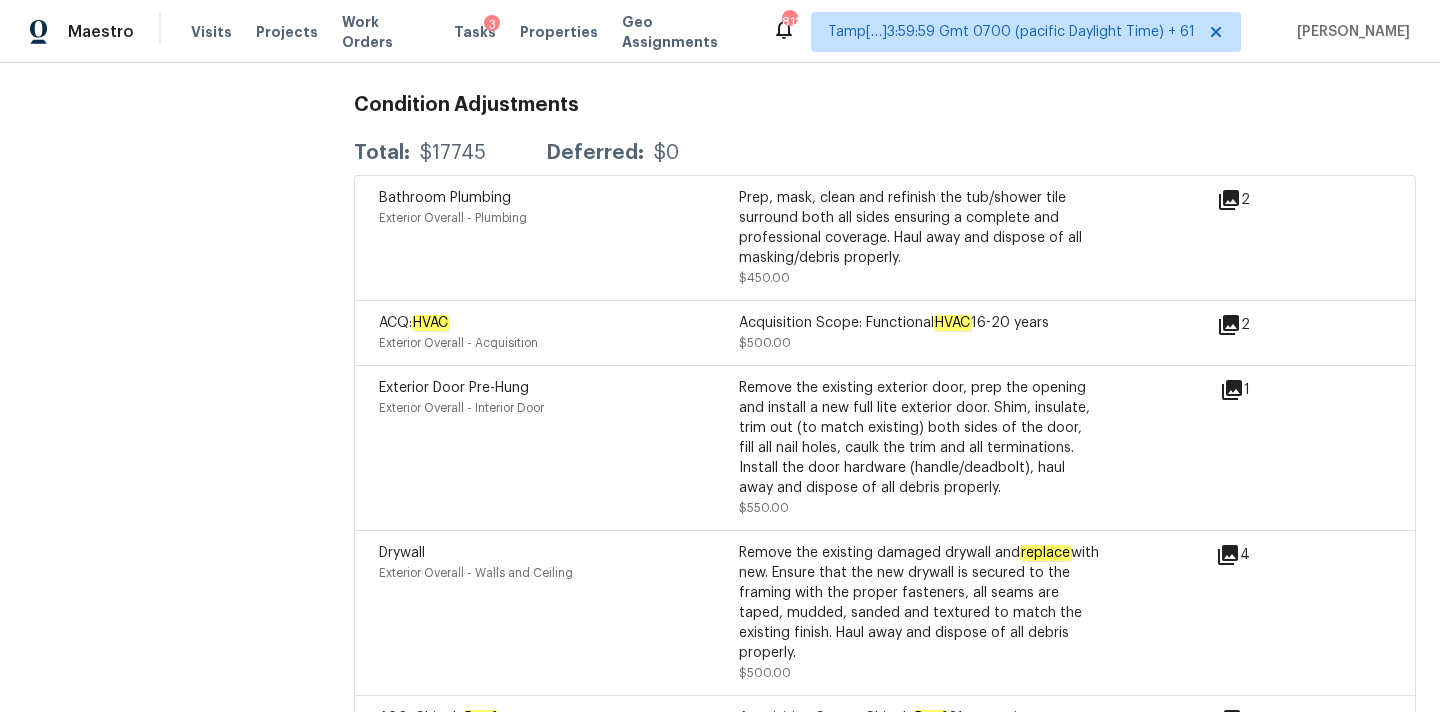 click 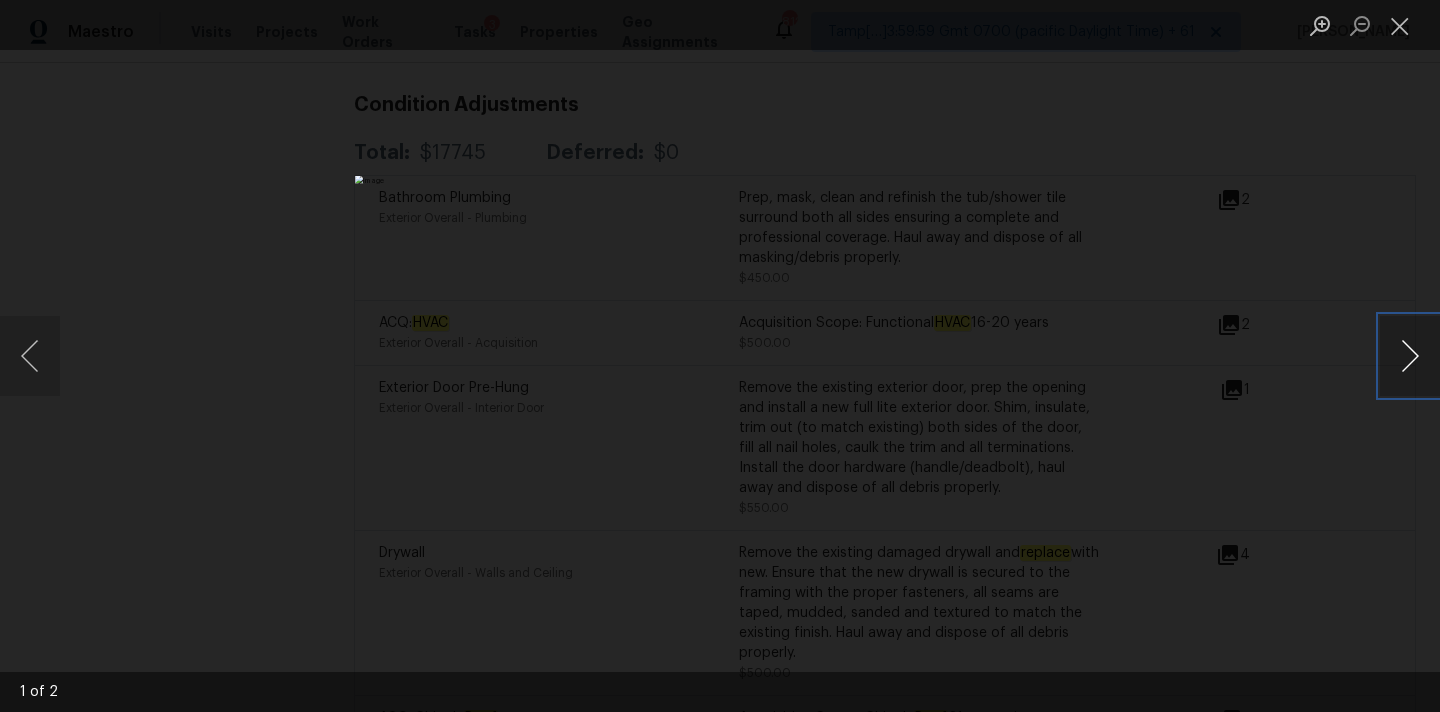 click at bounding box center (1410, 356) 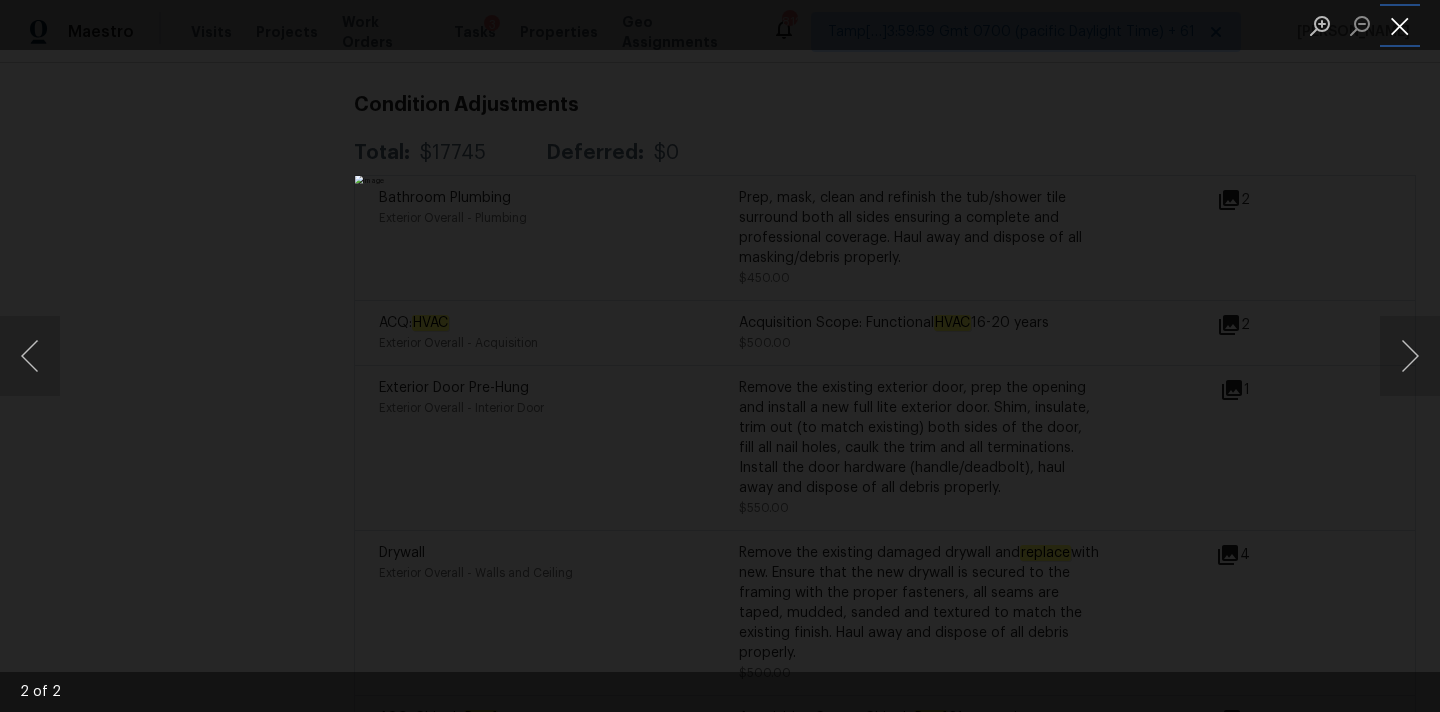 click at bounding box center (1400, 25) 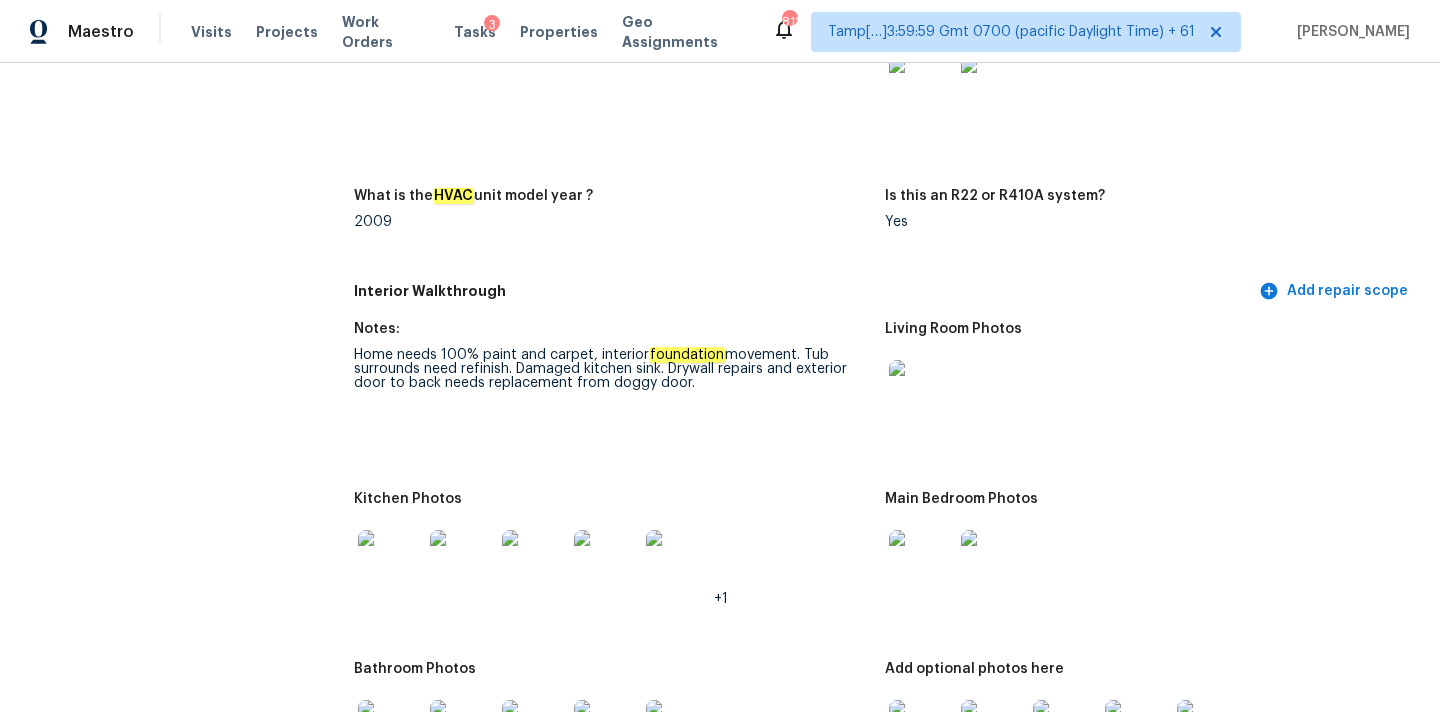 scroll, scrollTop: 1918, scrollLeft: 0, axis: vertical 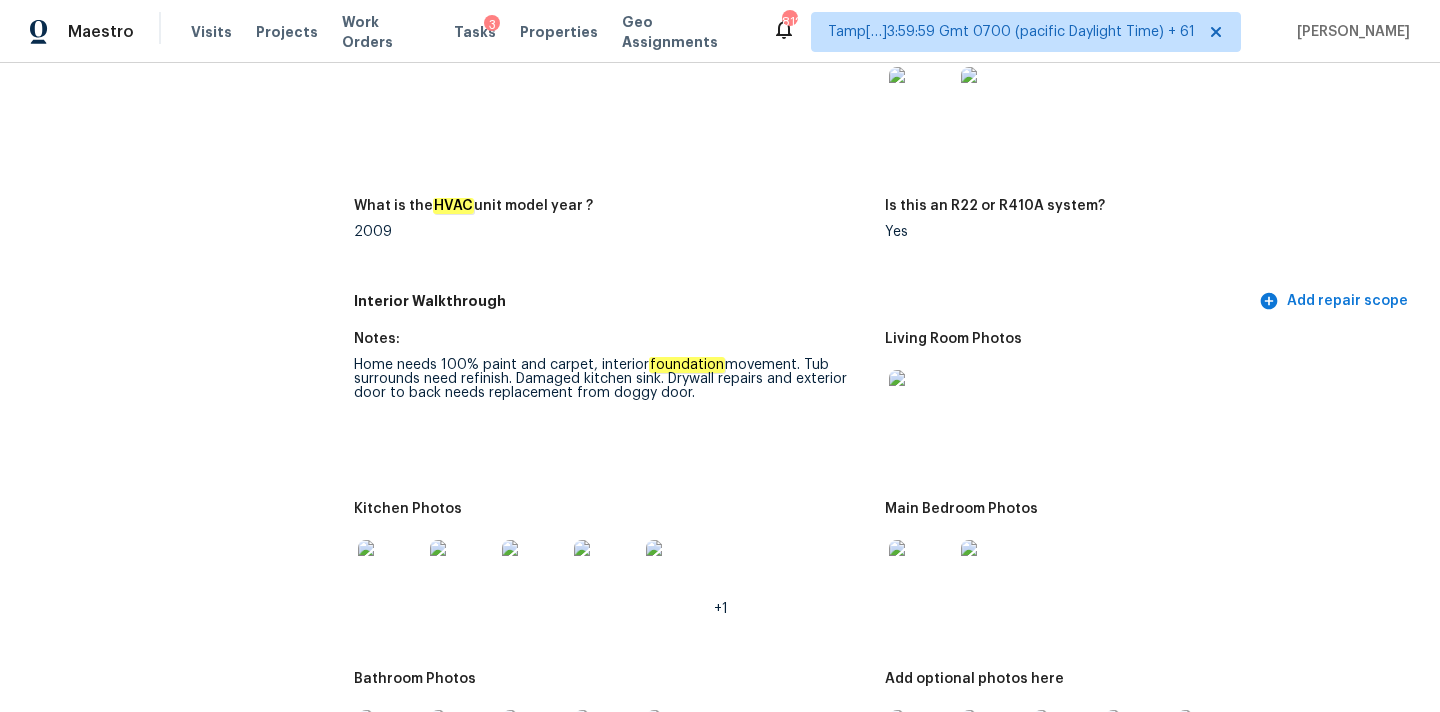 click at bounding box center (921, 402) 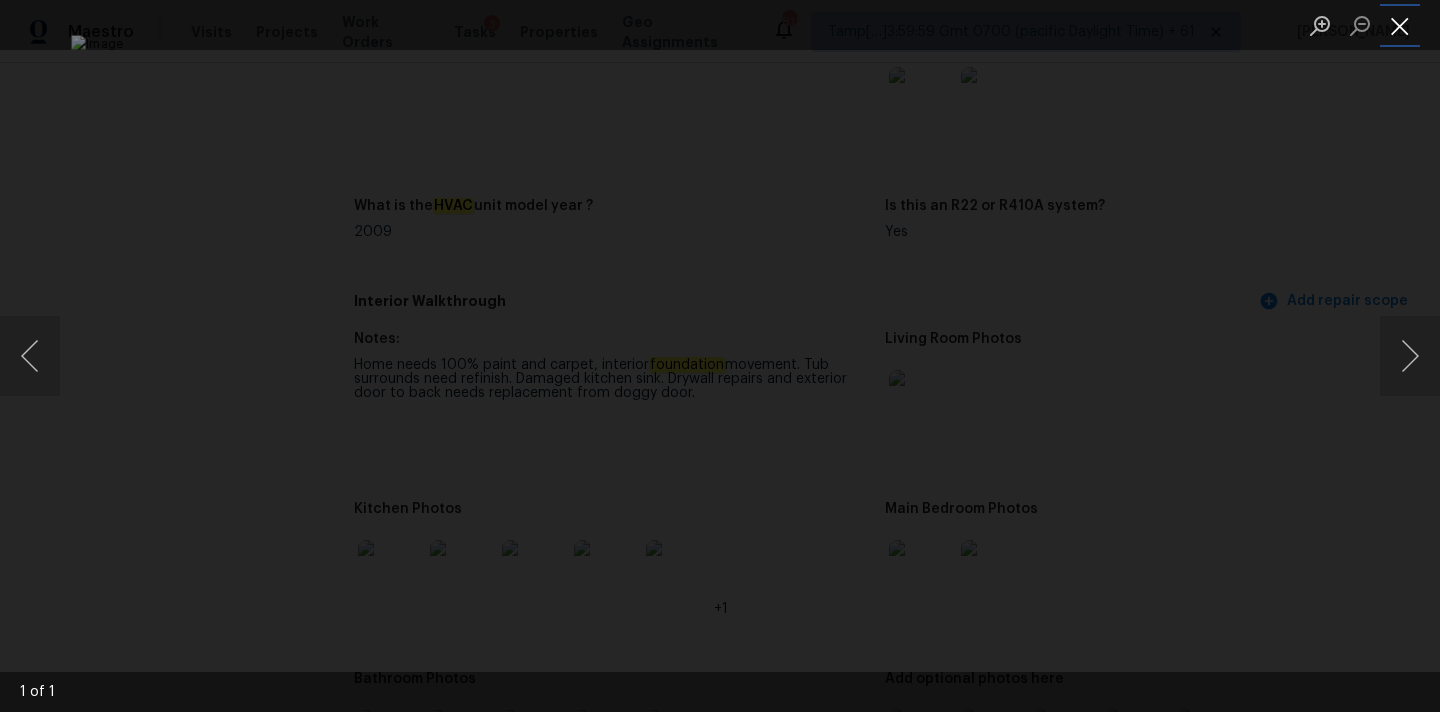 click at bounding box center [1400, 25] 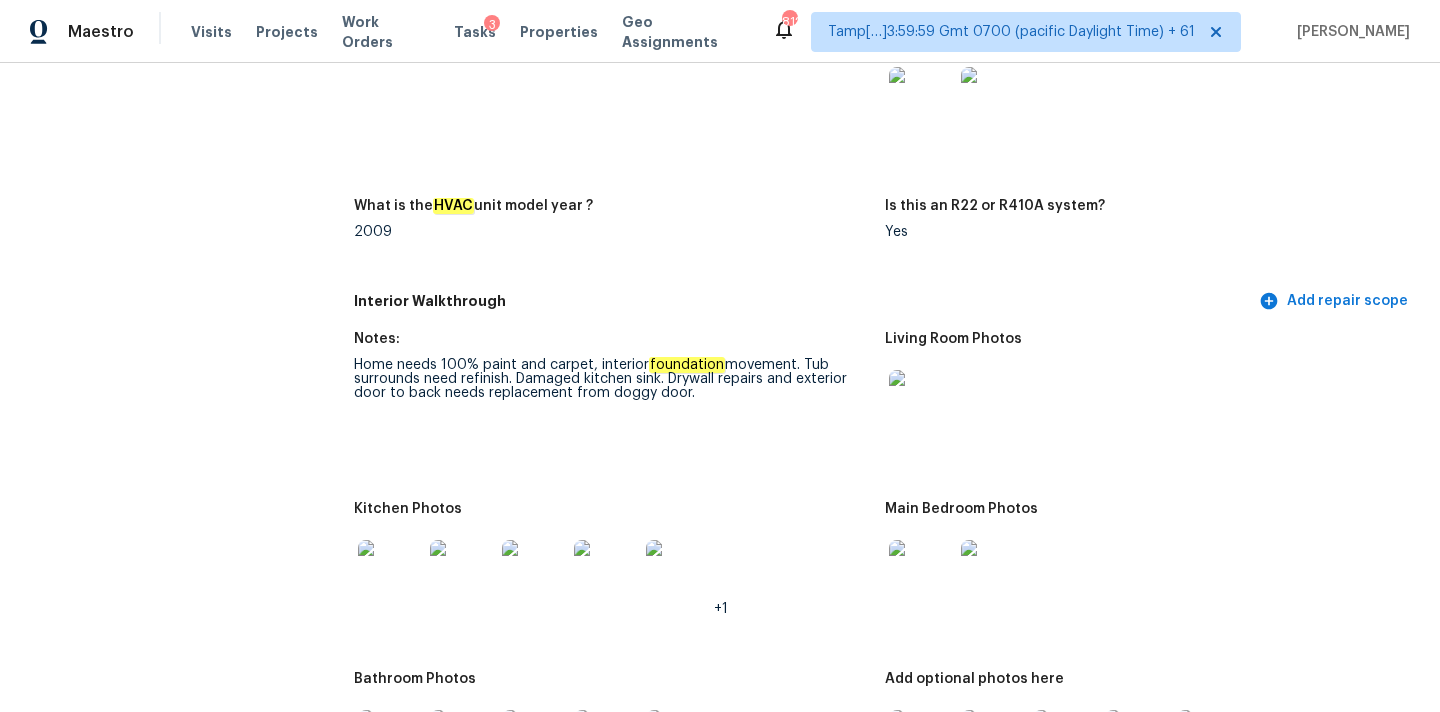 click at bounding box center (921, 572) 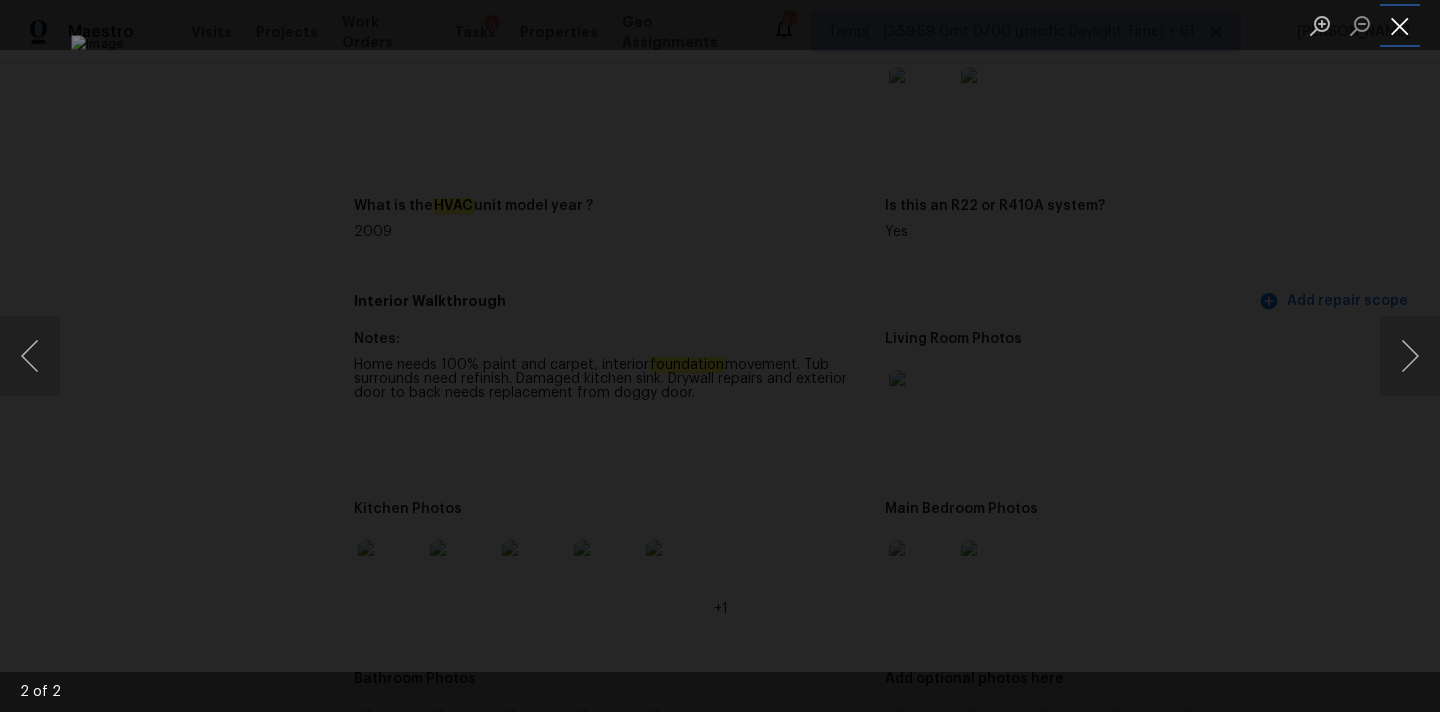 click at bounding box center (1400, 25) 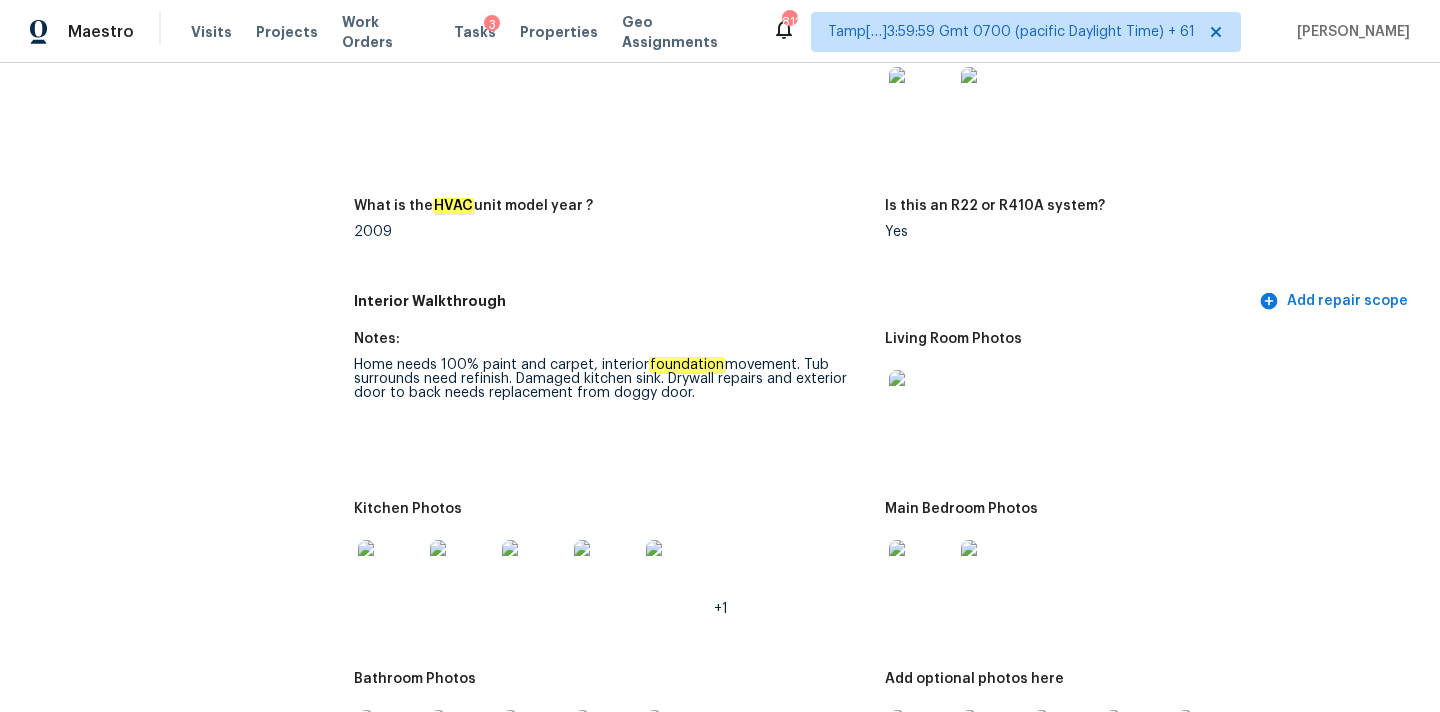 click at bounding box center (390, 572) 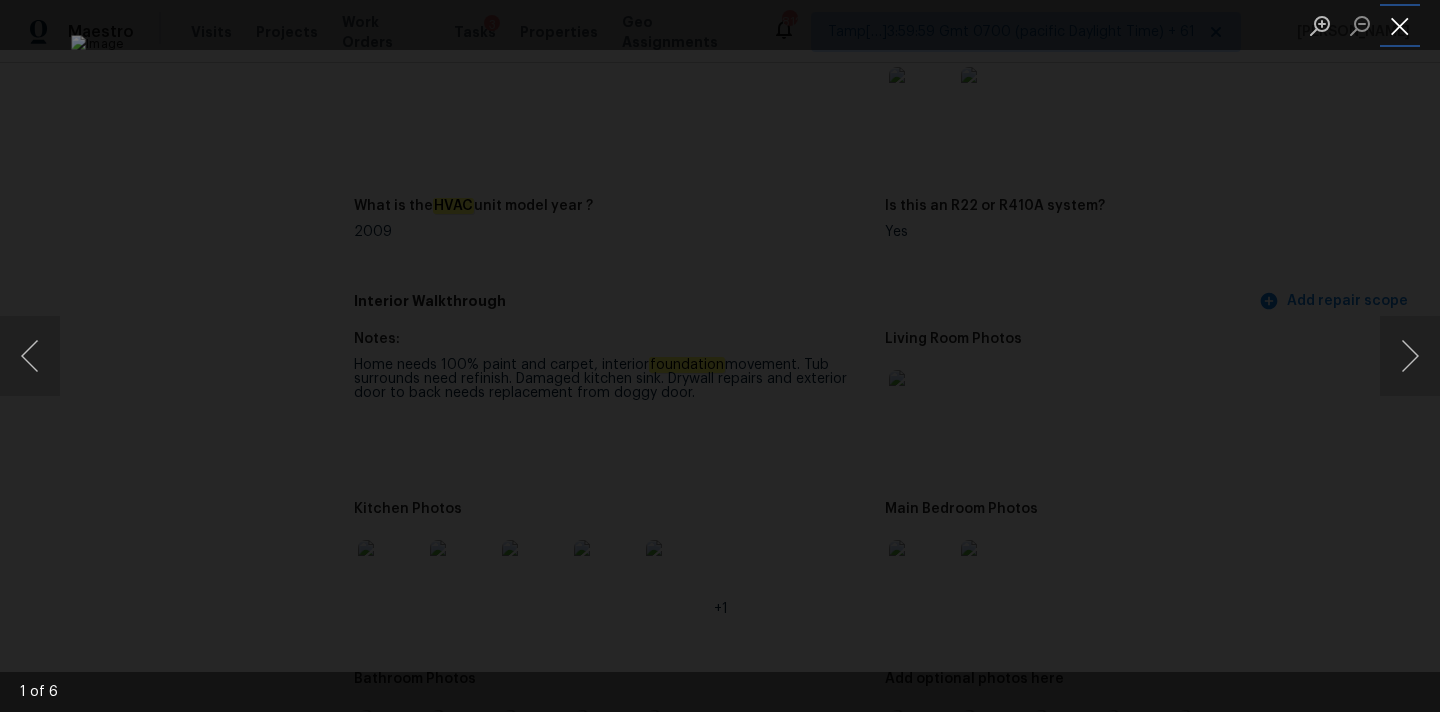 click at bounding box center (1400, 25) 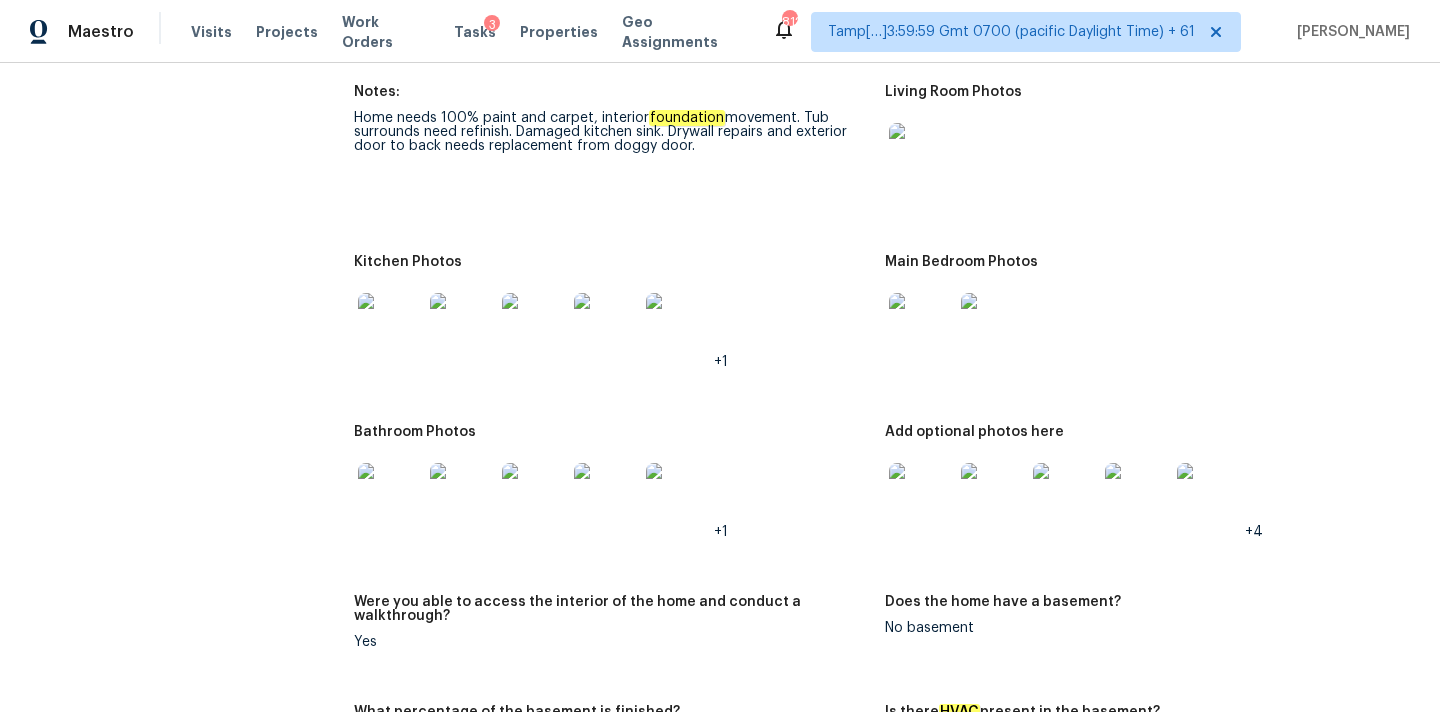 scroll, scrollTop: 2267, scrollLeft: 0, axis: vertical 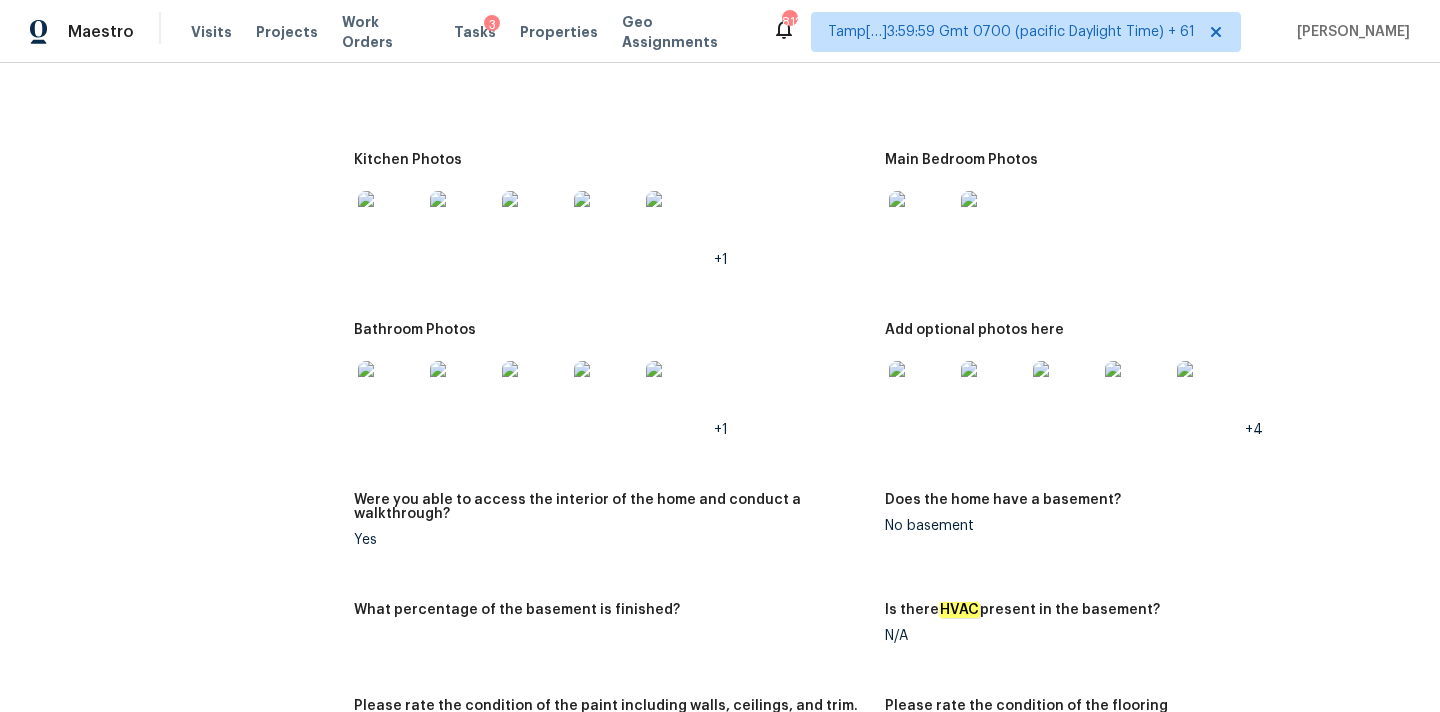 click at bounding box center (390, 393) 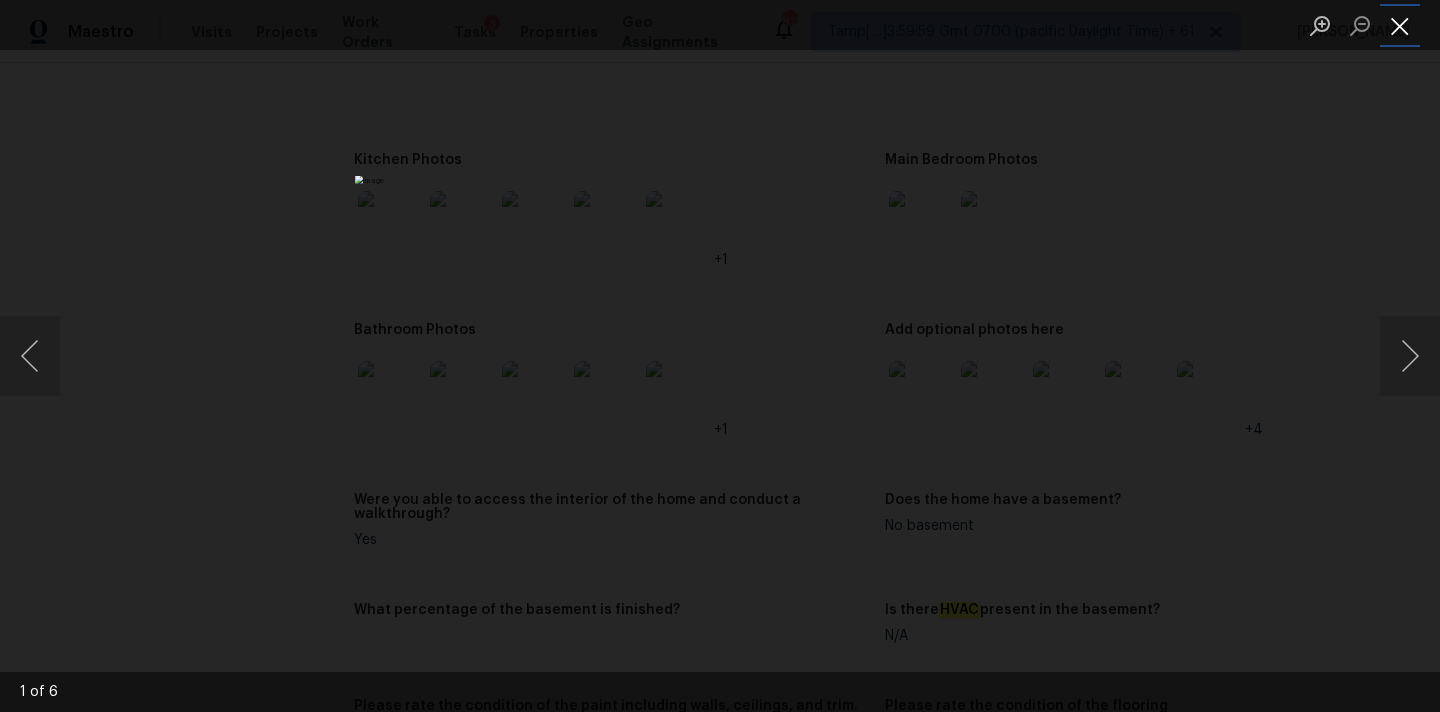 click at bounding box center [1400, 25] 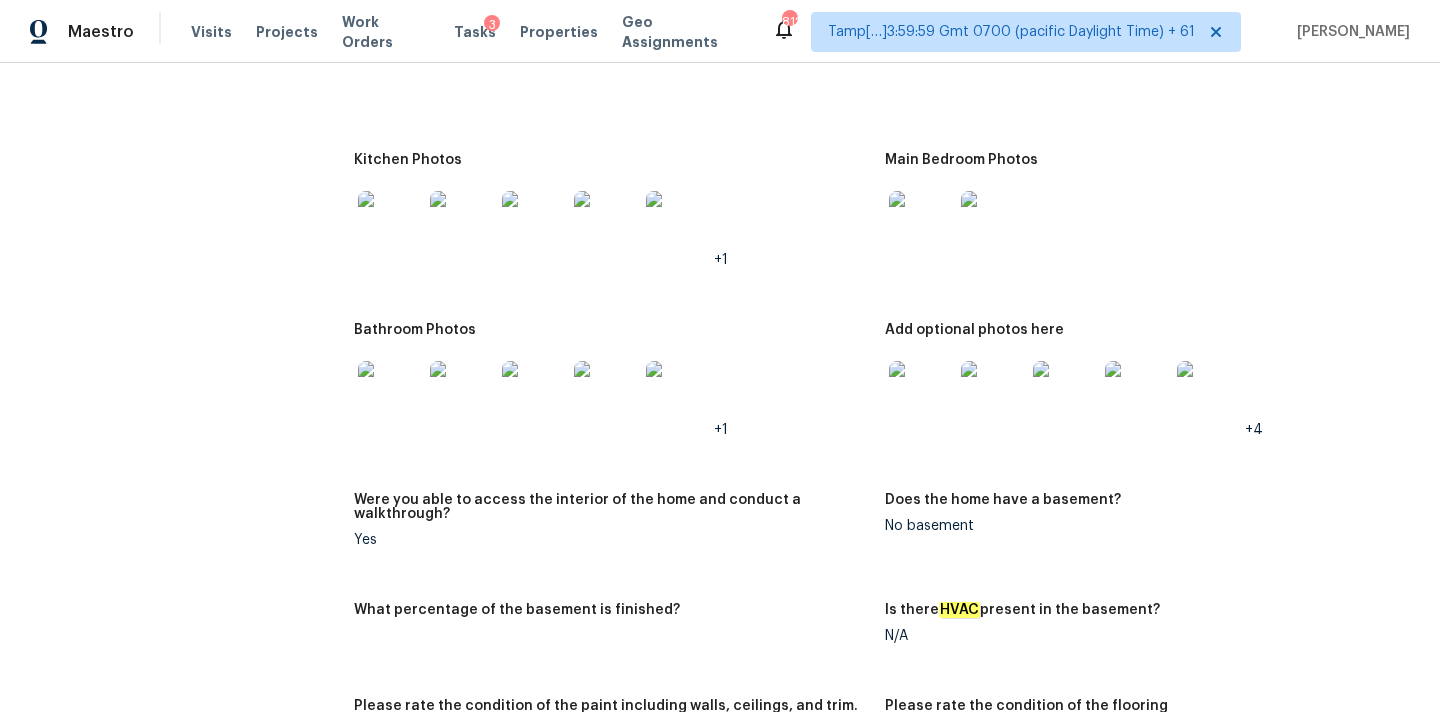 click at bounding box center [921, 393] 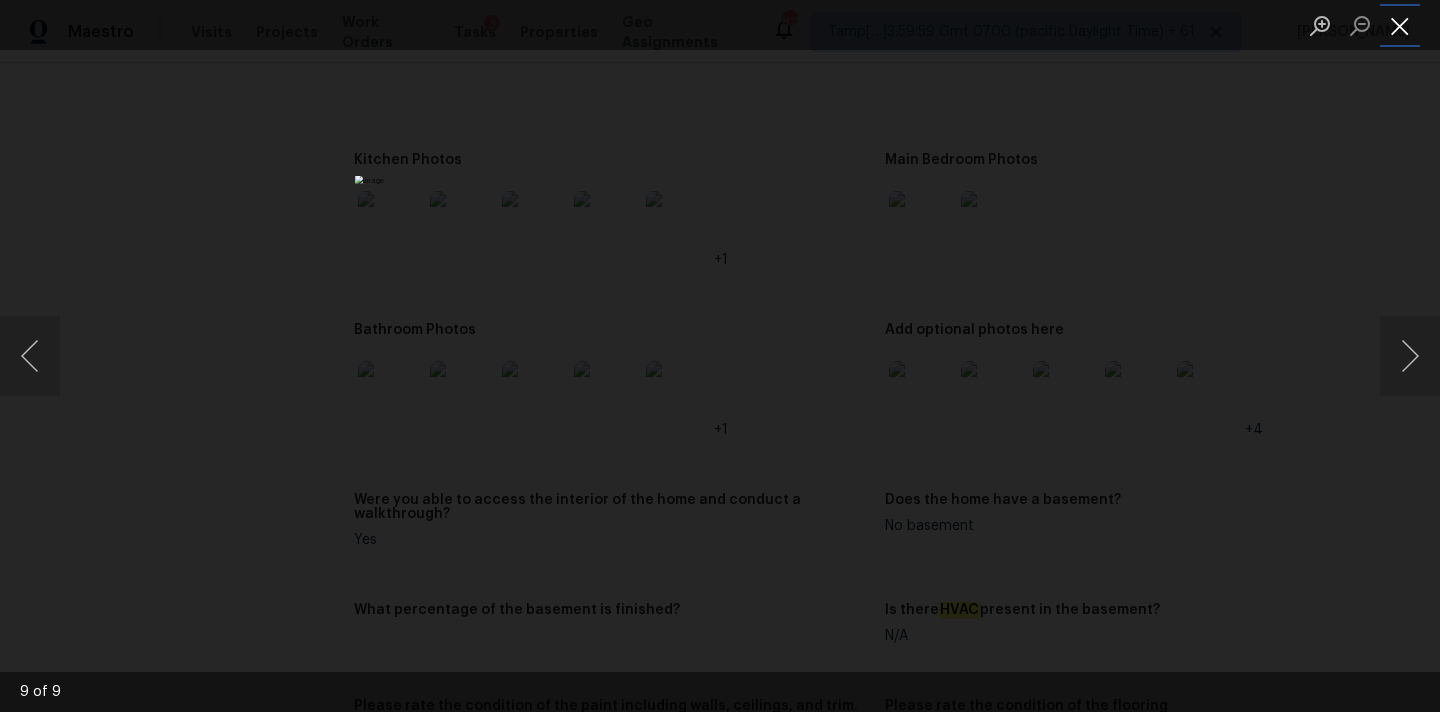 click at bounding box center (1400, 25) 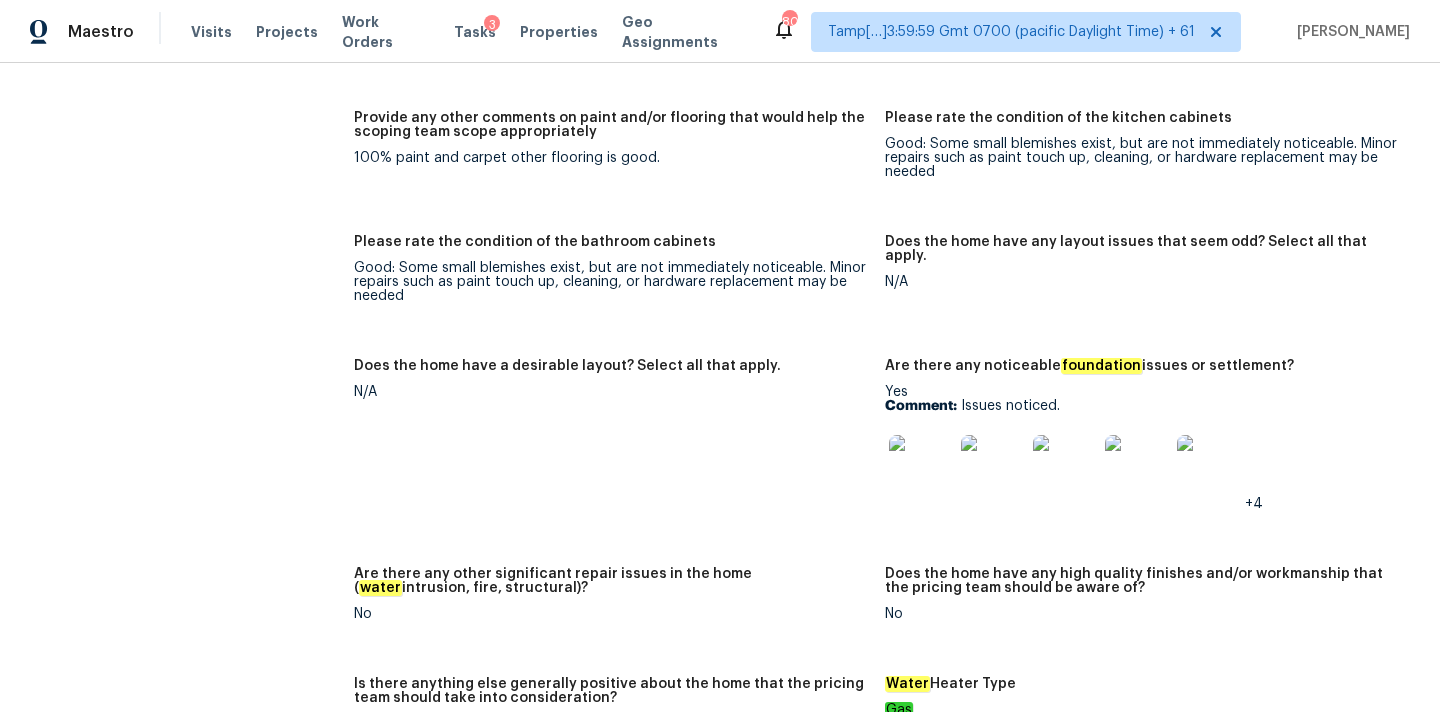 scroll, scrollTop: 209, scrollLeft: 0, axis: vertical 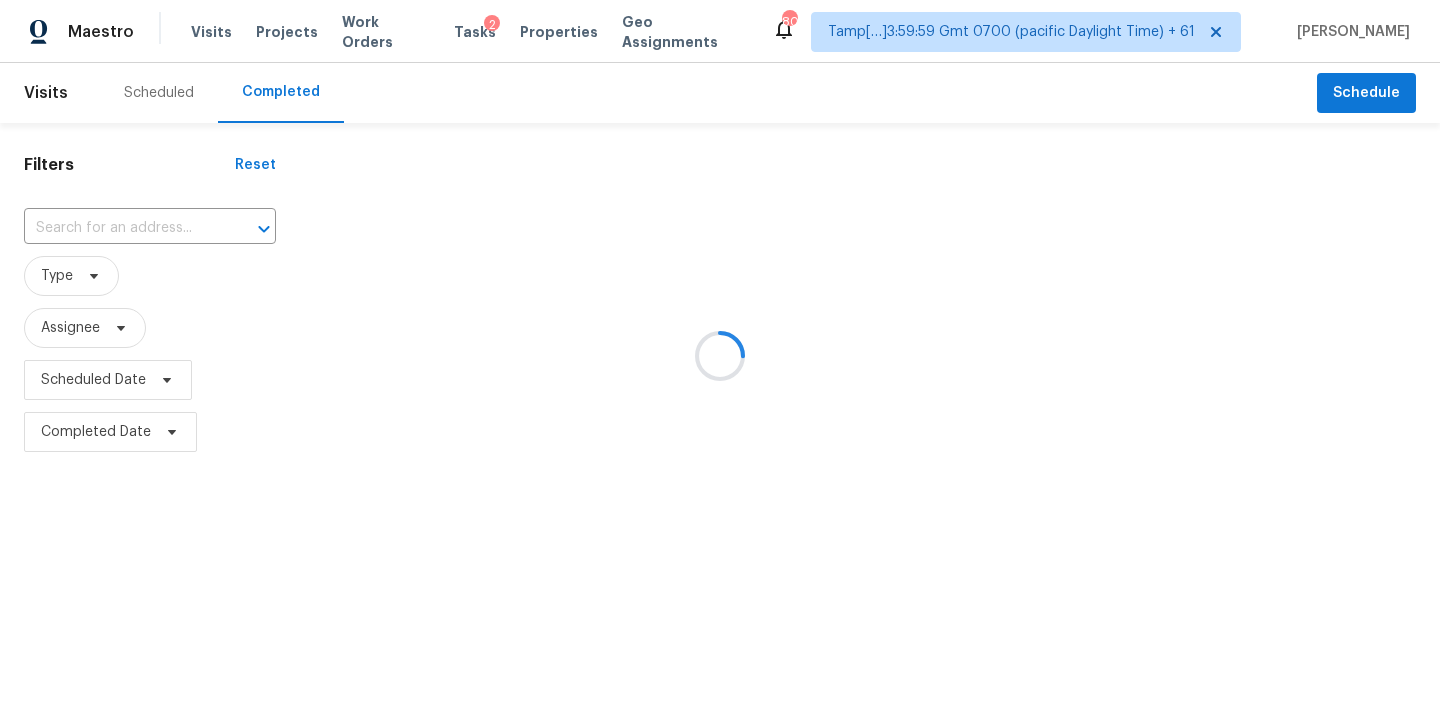 click at bounding box center (720, 356) 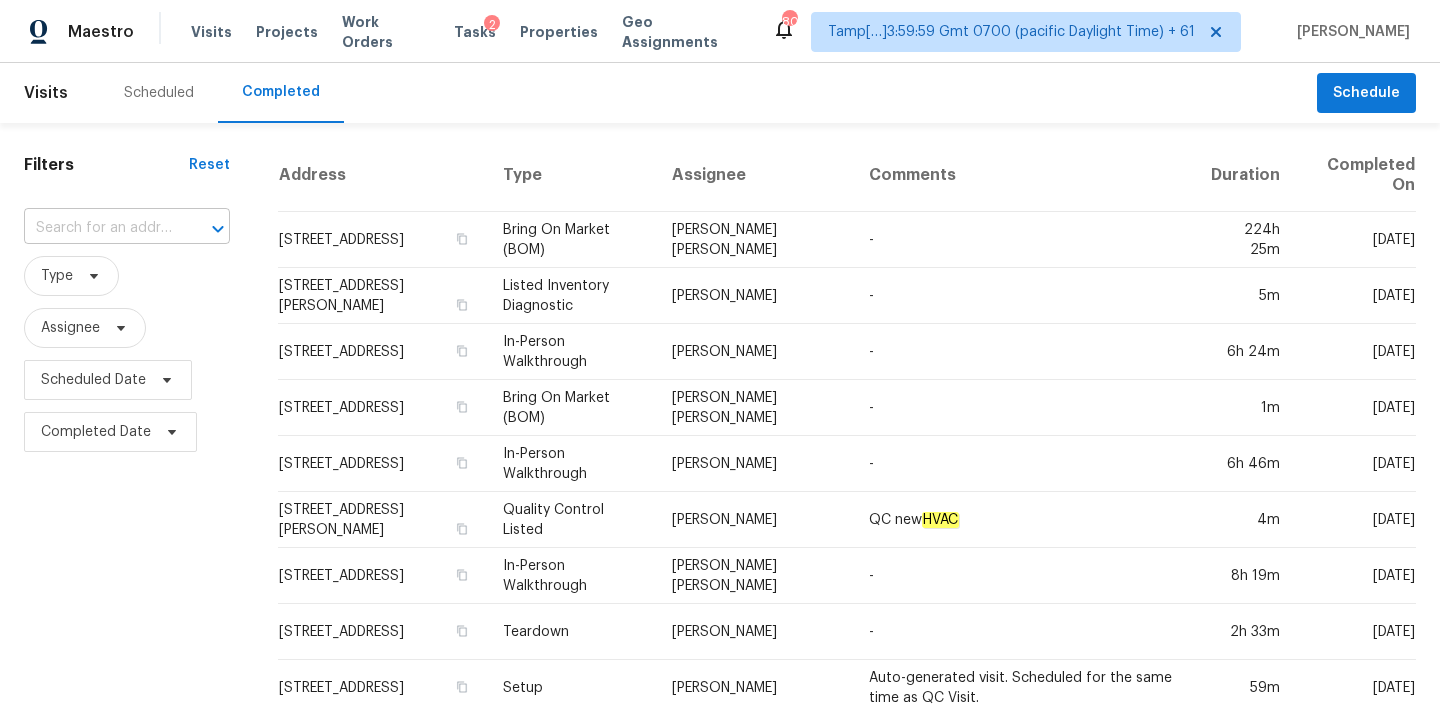 click at bounding box center [99, 228] 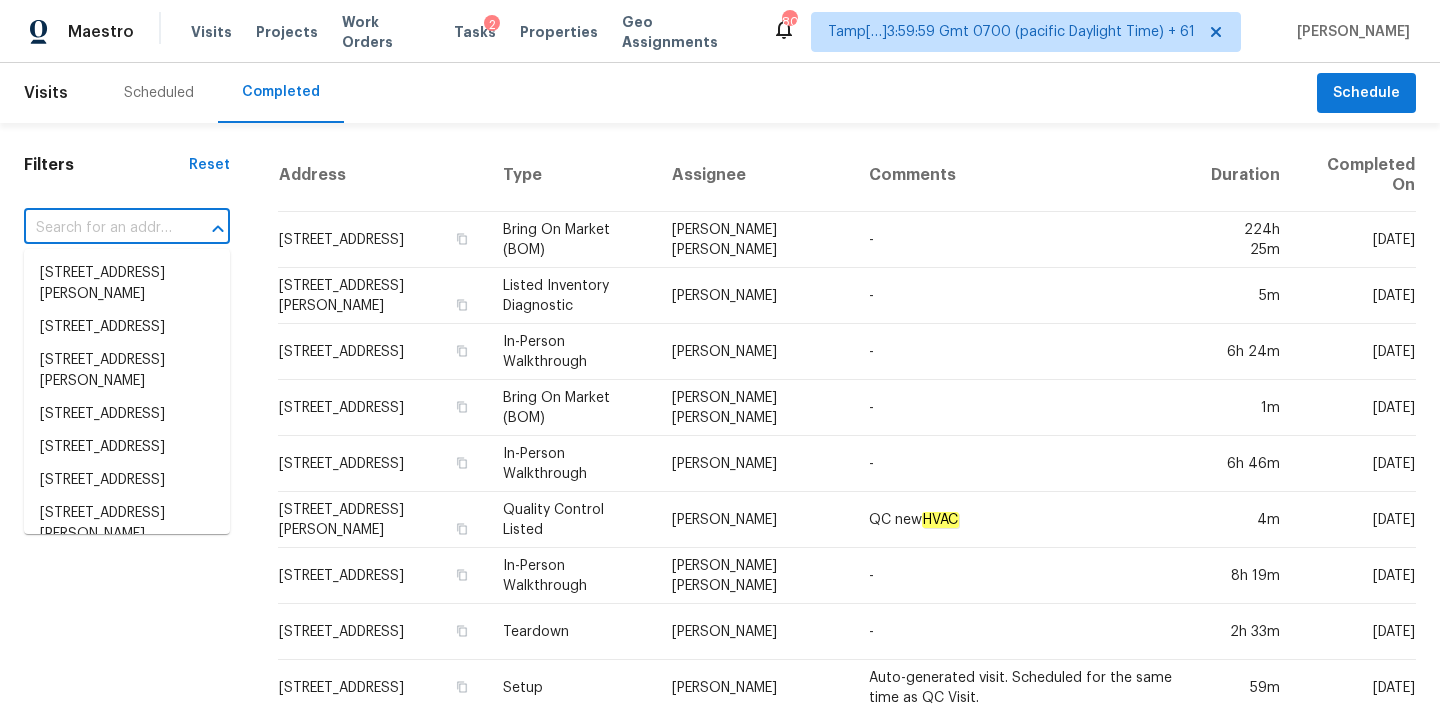 paste on "[STREET_ADDRESS]" 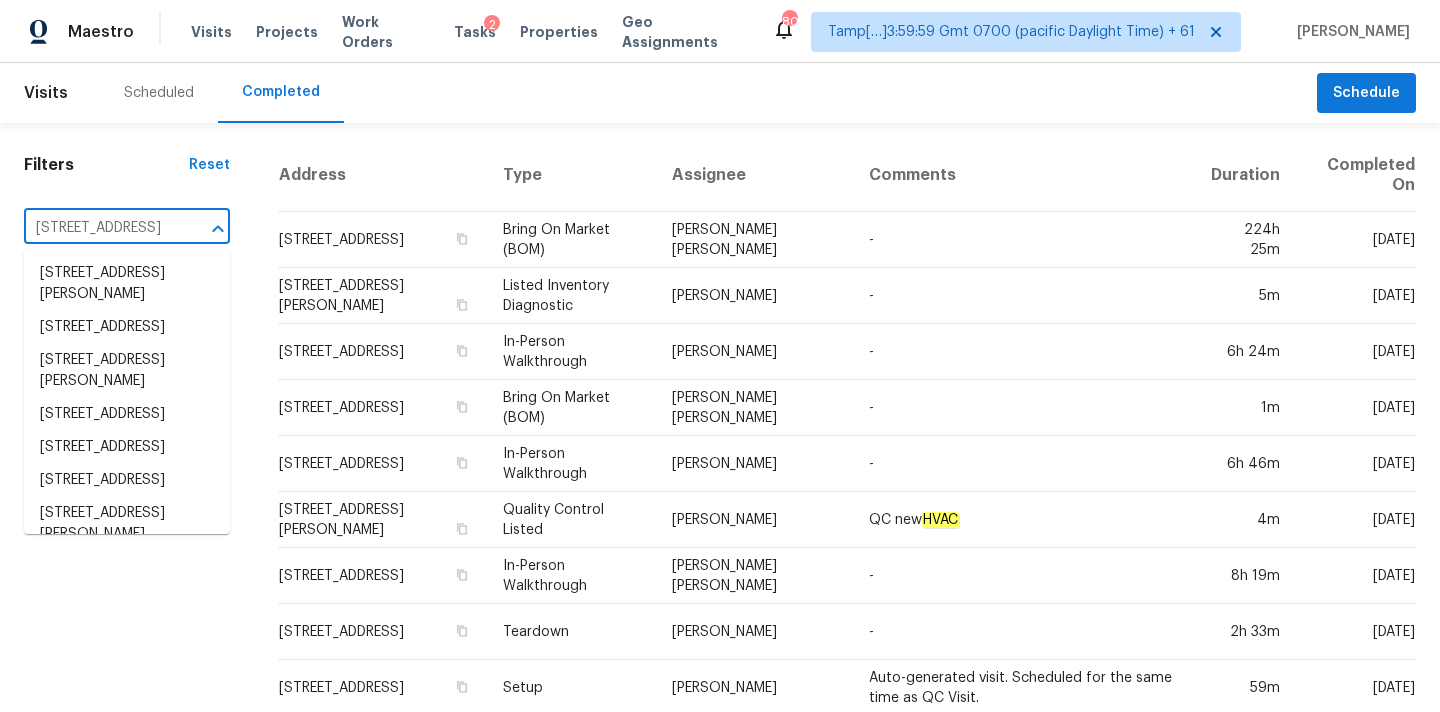 scroll, scrollTop: 0, scrollLeft: 149, axis: horizontal 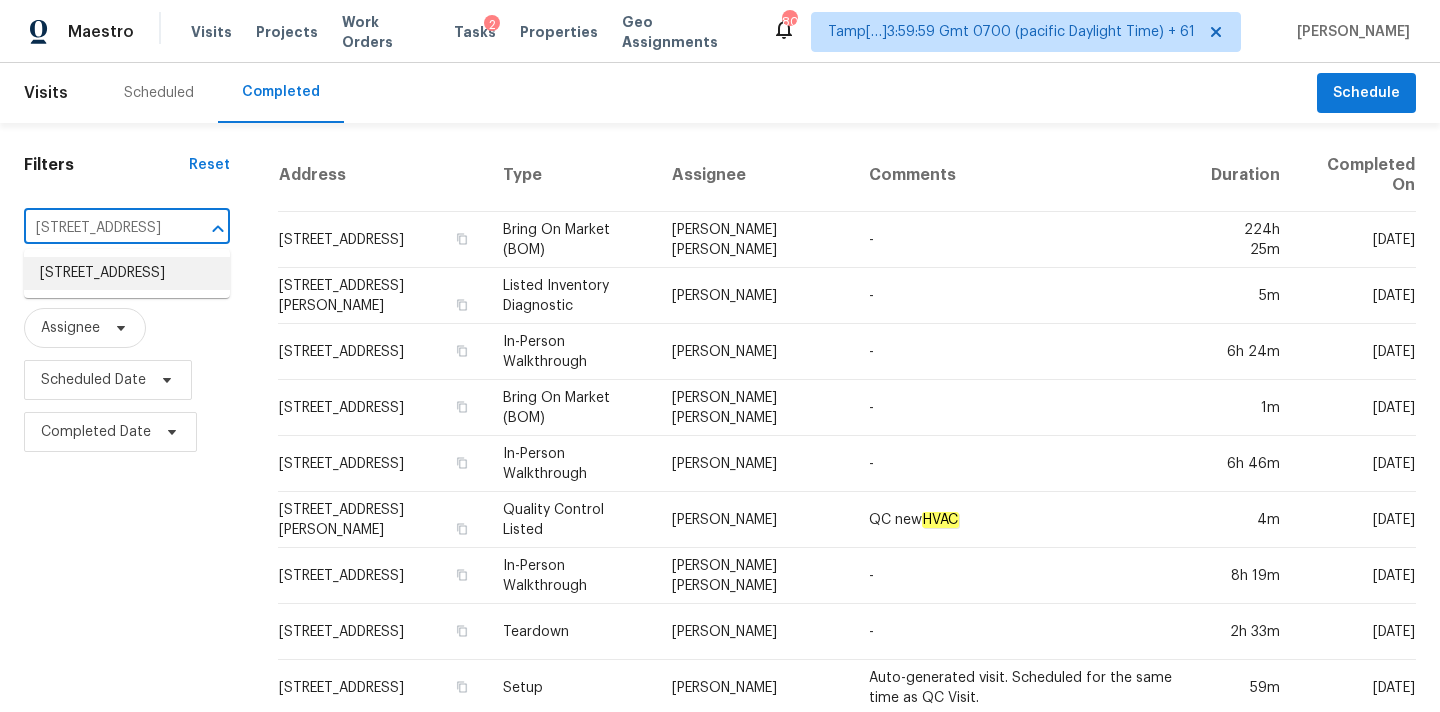 click on "[STREET_ADDRESS]" at bounding box center (127, 273) 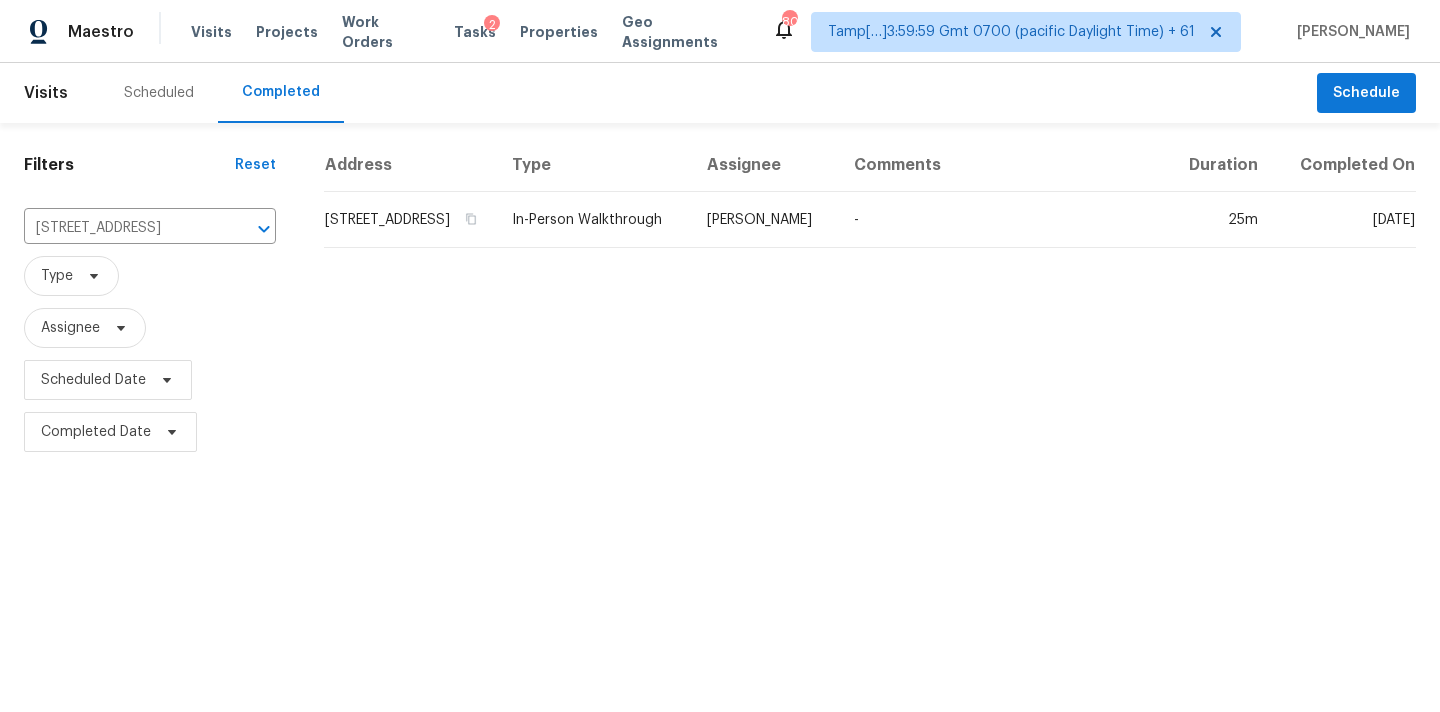 click on "In-Person Walkthrough" at bounding box center [593, 220] 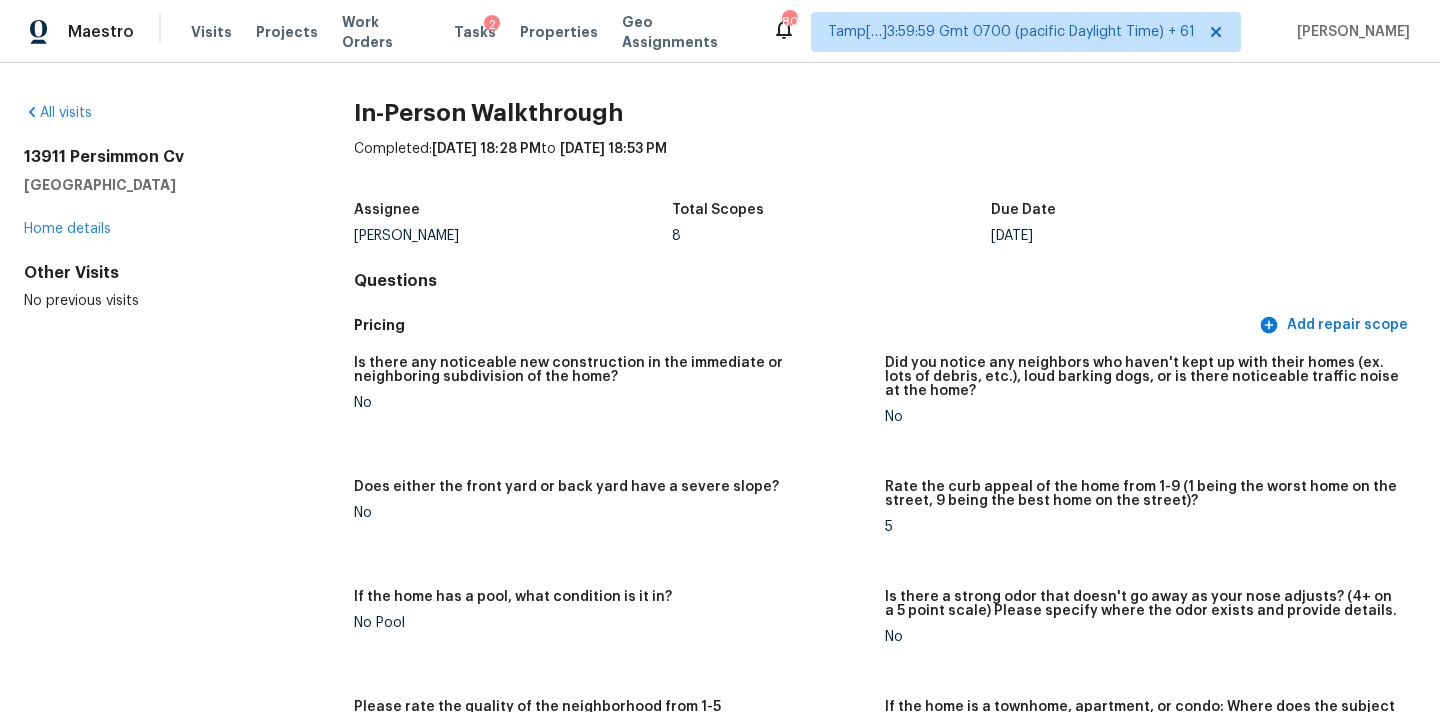 click on "Due Date" at bounding box center (1150, 216) 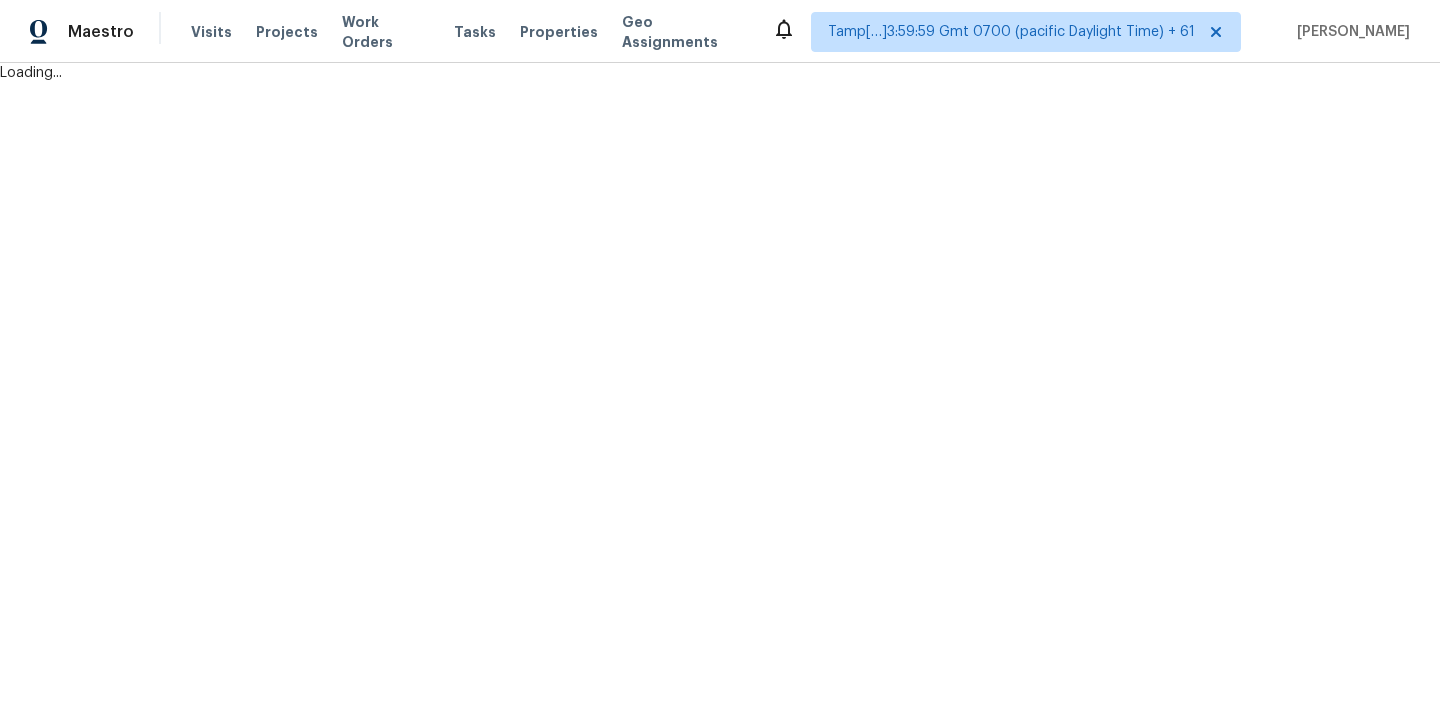 scroll, scrollTop: 0, scrollLeft: 0, axis: both 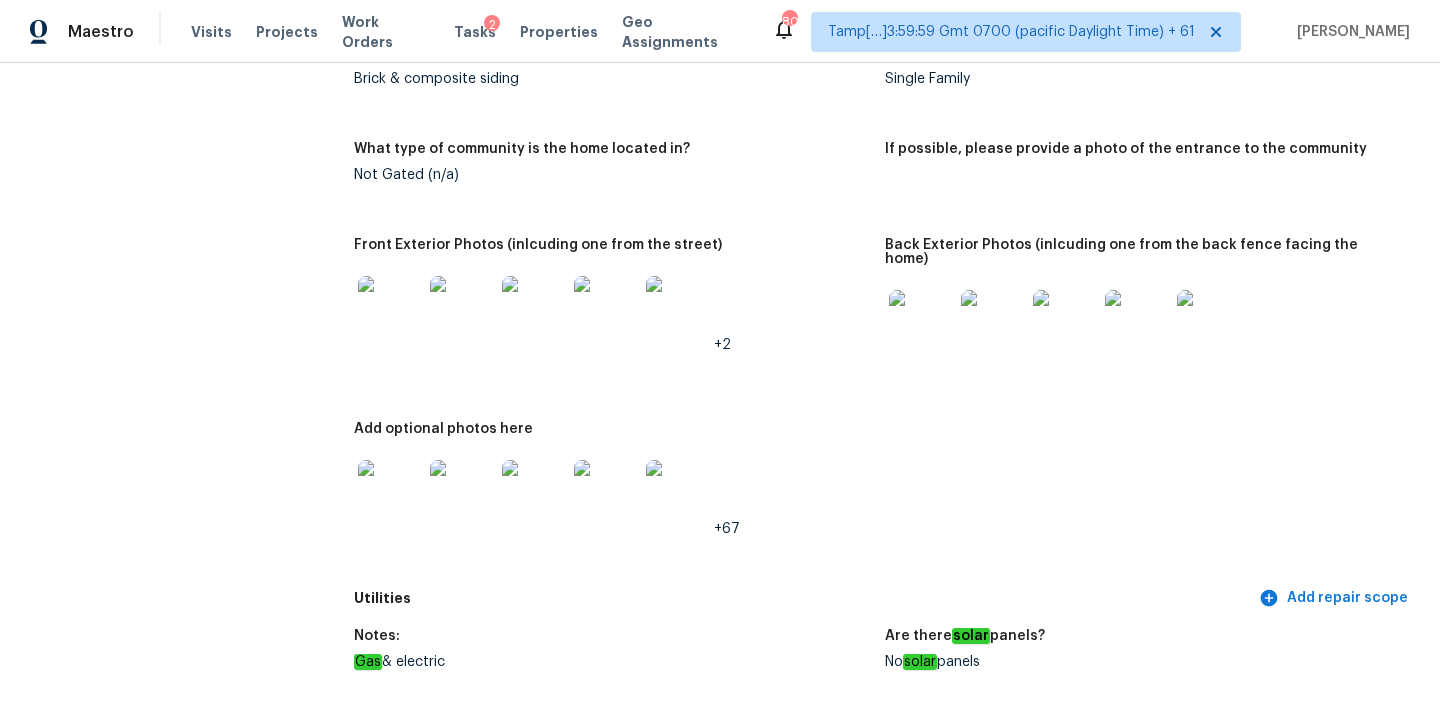 click at bounding box center [390, 308] 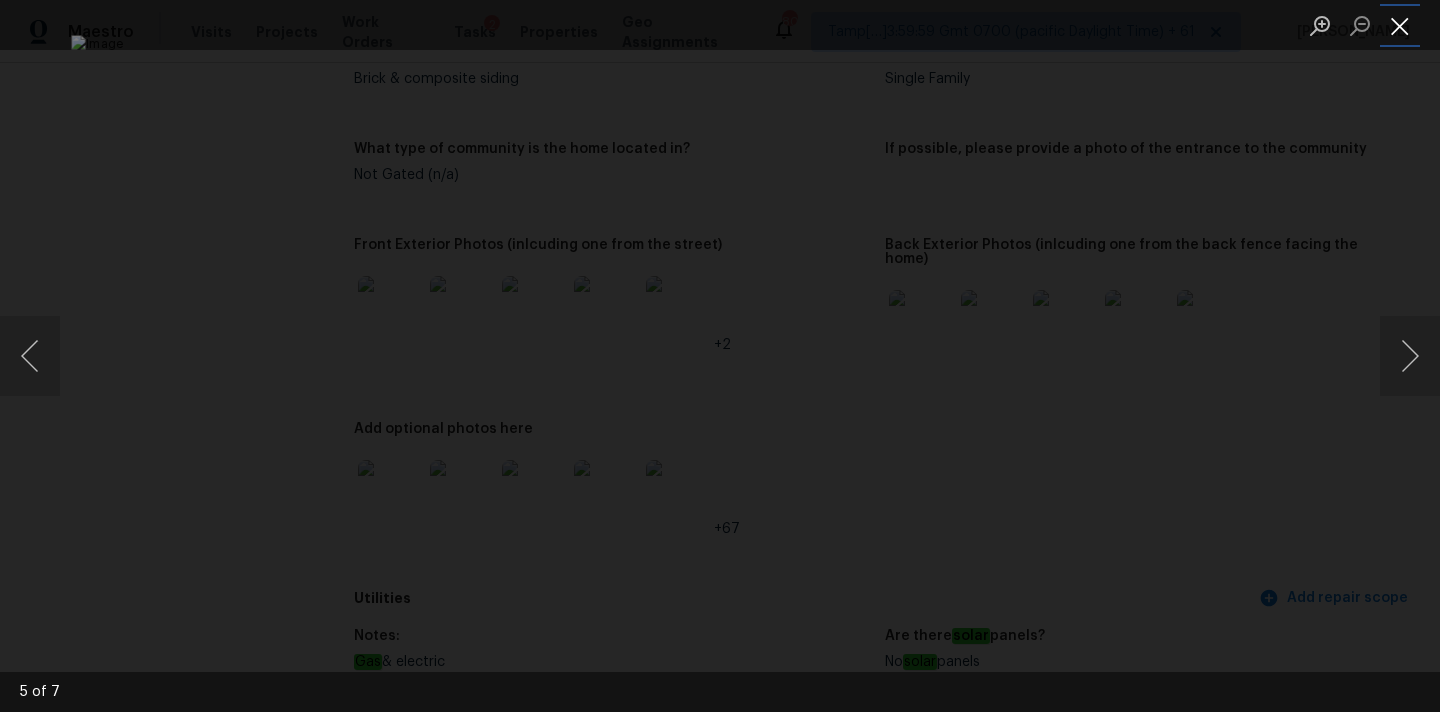 click at bounding box center [1400, 25] 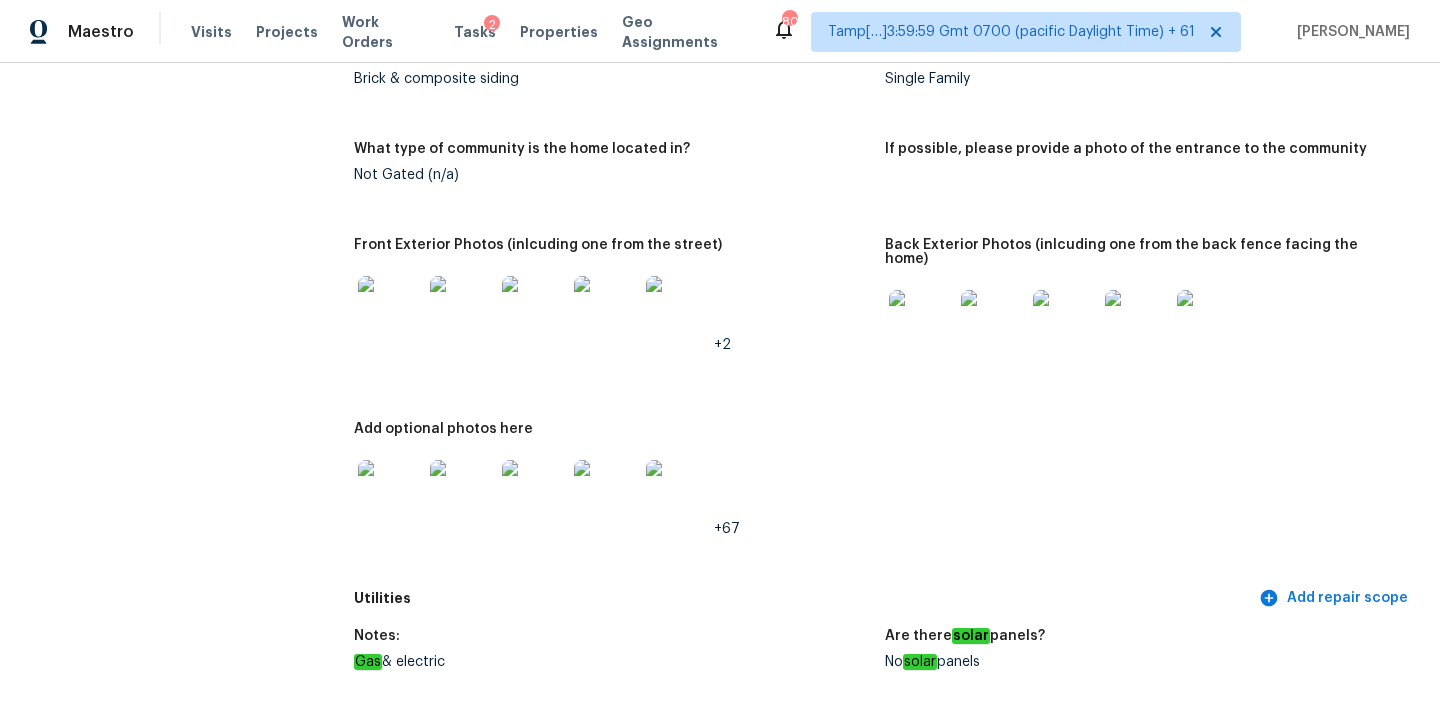 click at bounding box center [921, 322] 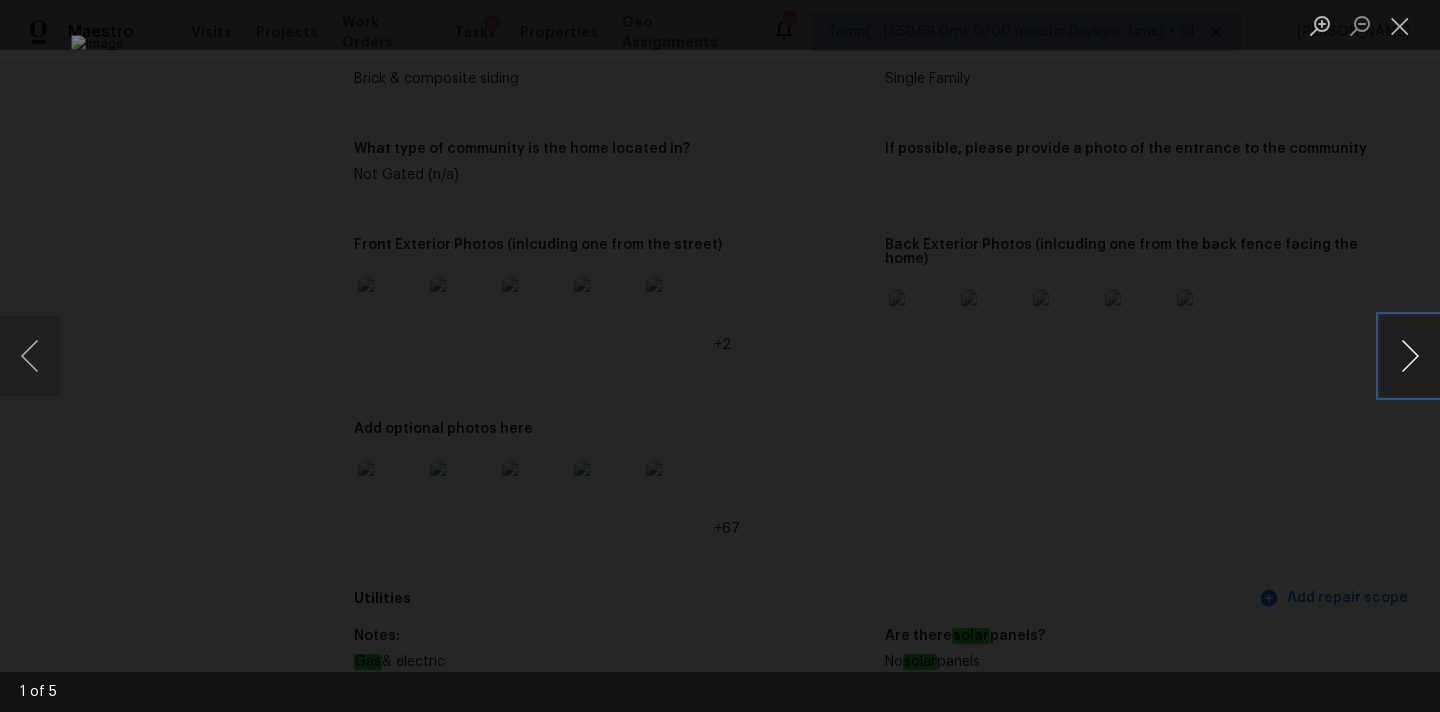 click at bounding box center (1410, 356) 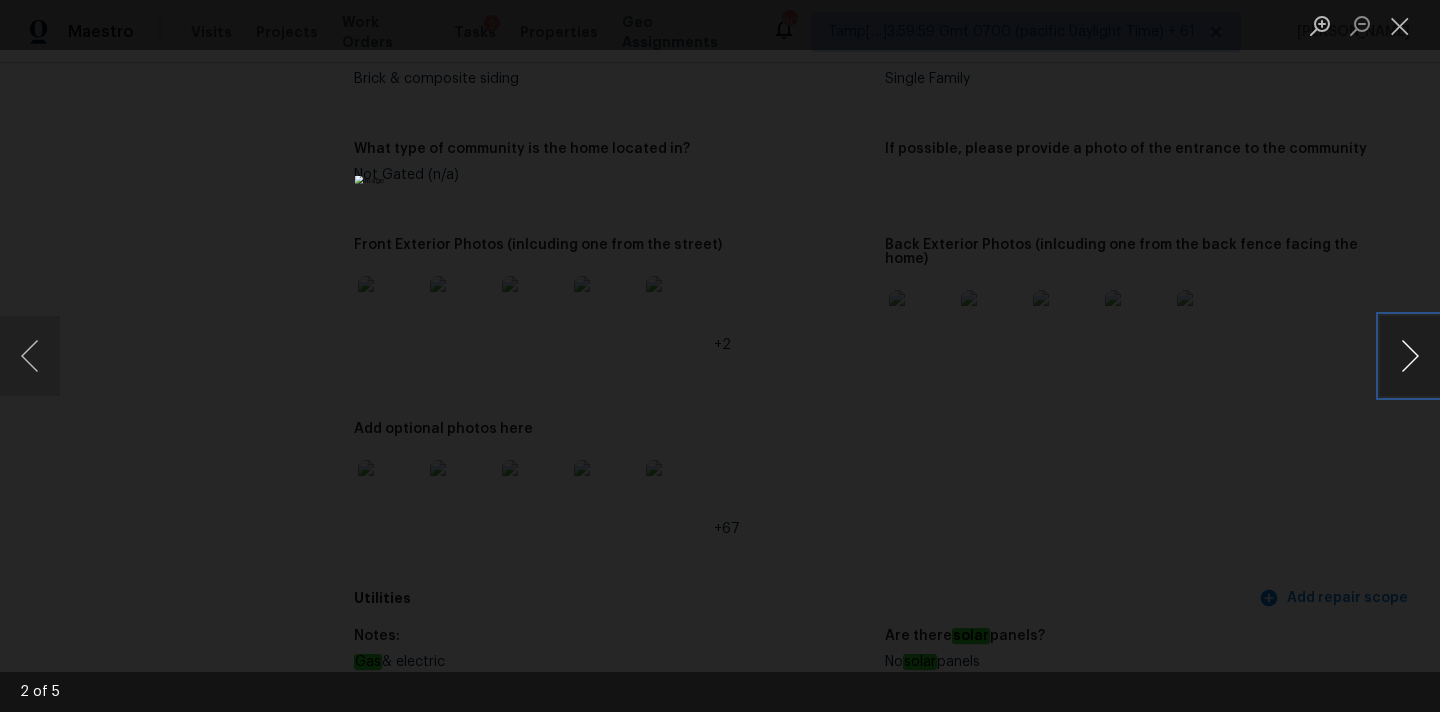 click at bounding box center (1410, 356) 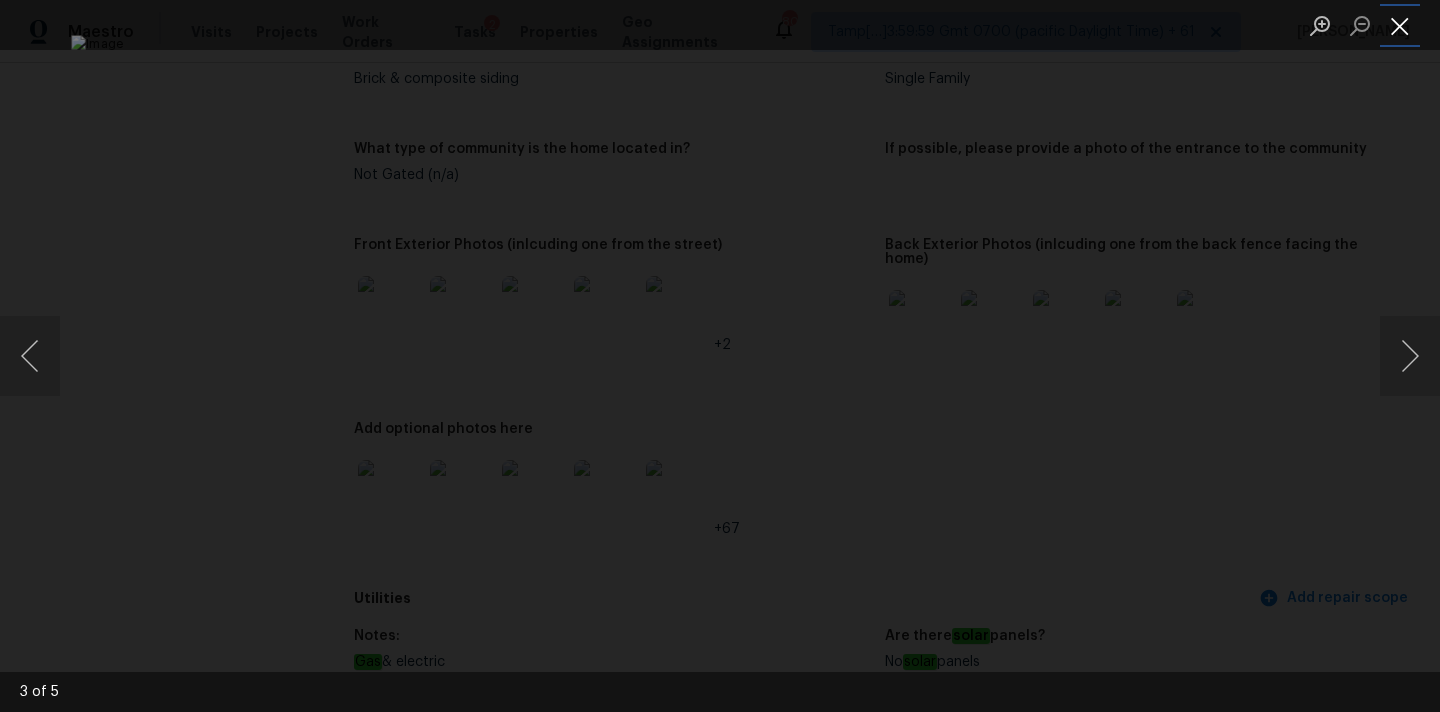 click at bounding box center [1400, 25] 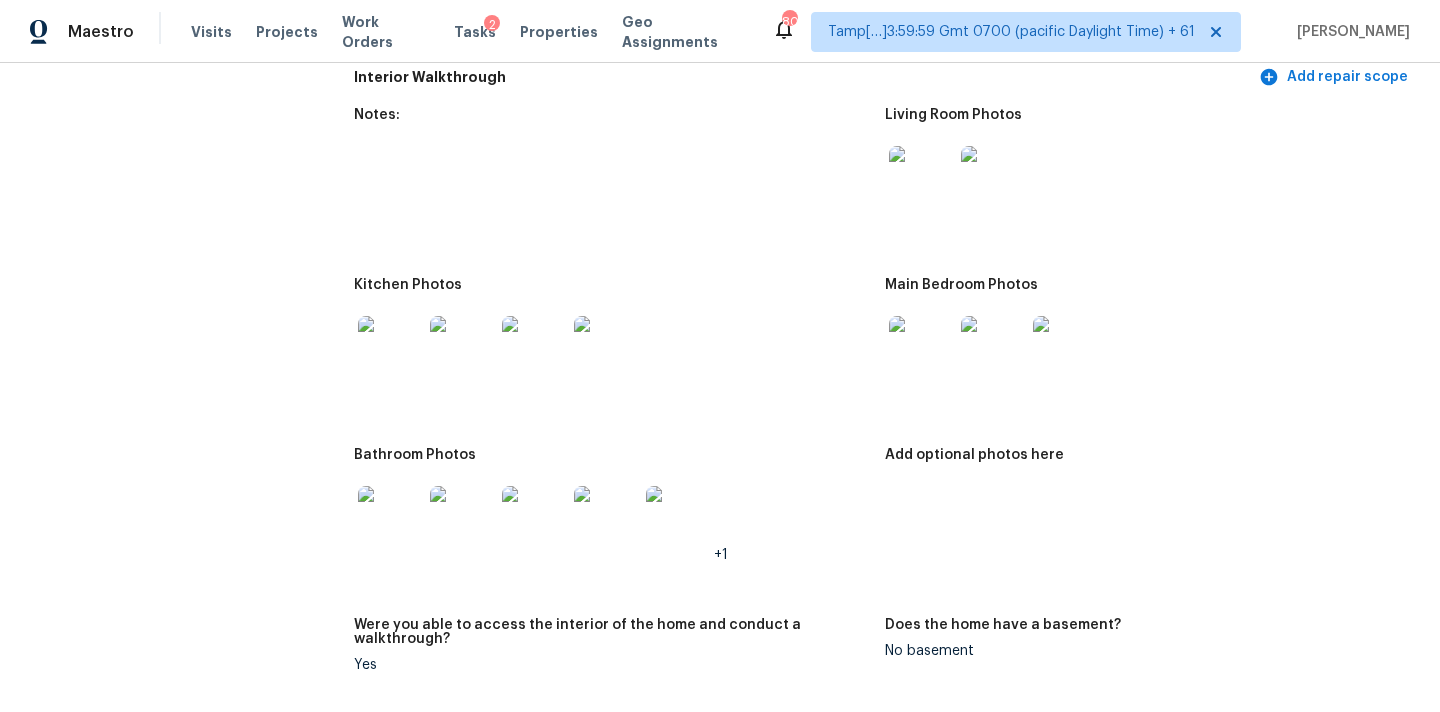 scroll, scrollTop: 2127, scrollLeft: 0, axis: vertical 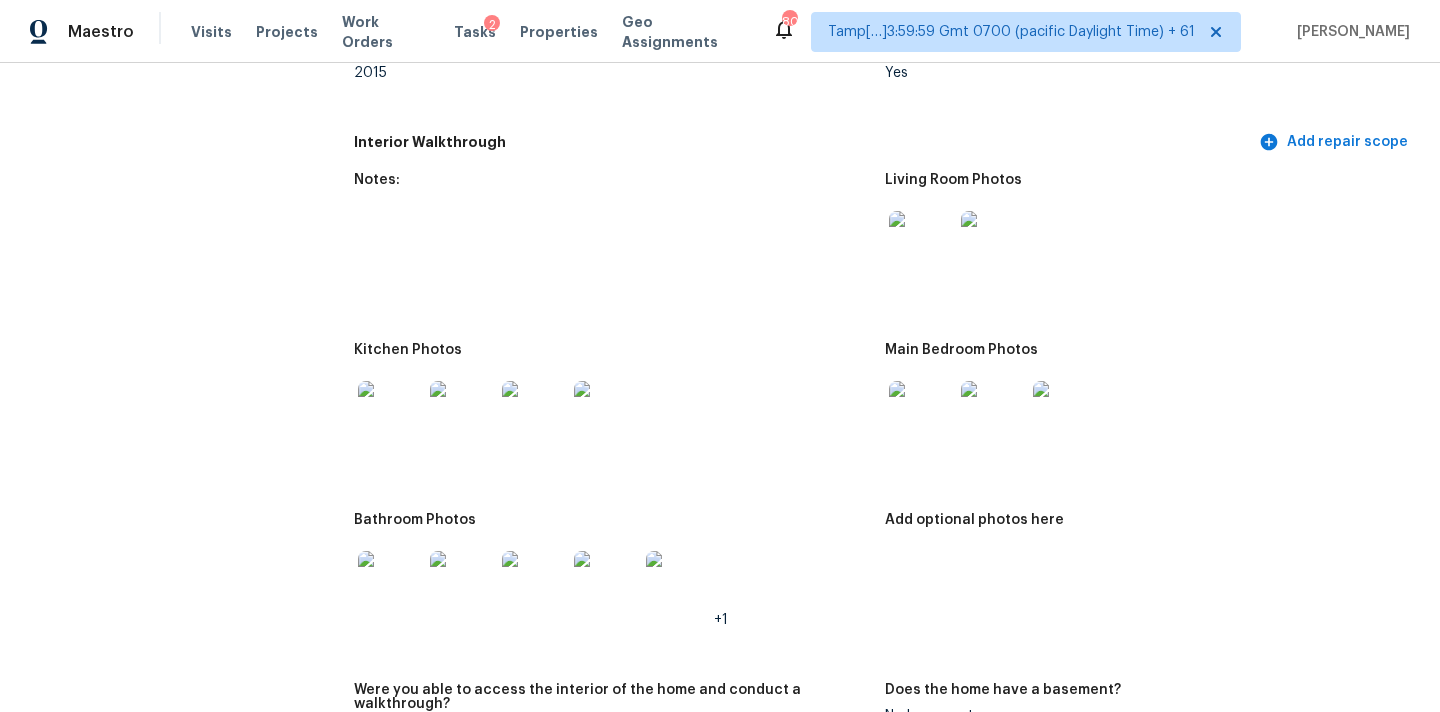 click at bounding box center [921, 243] 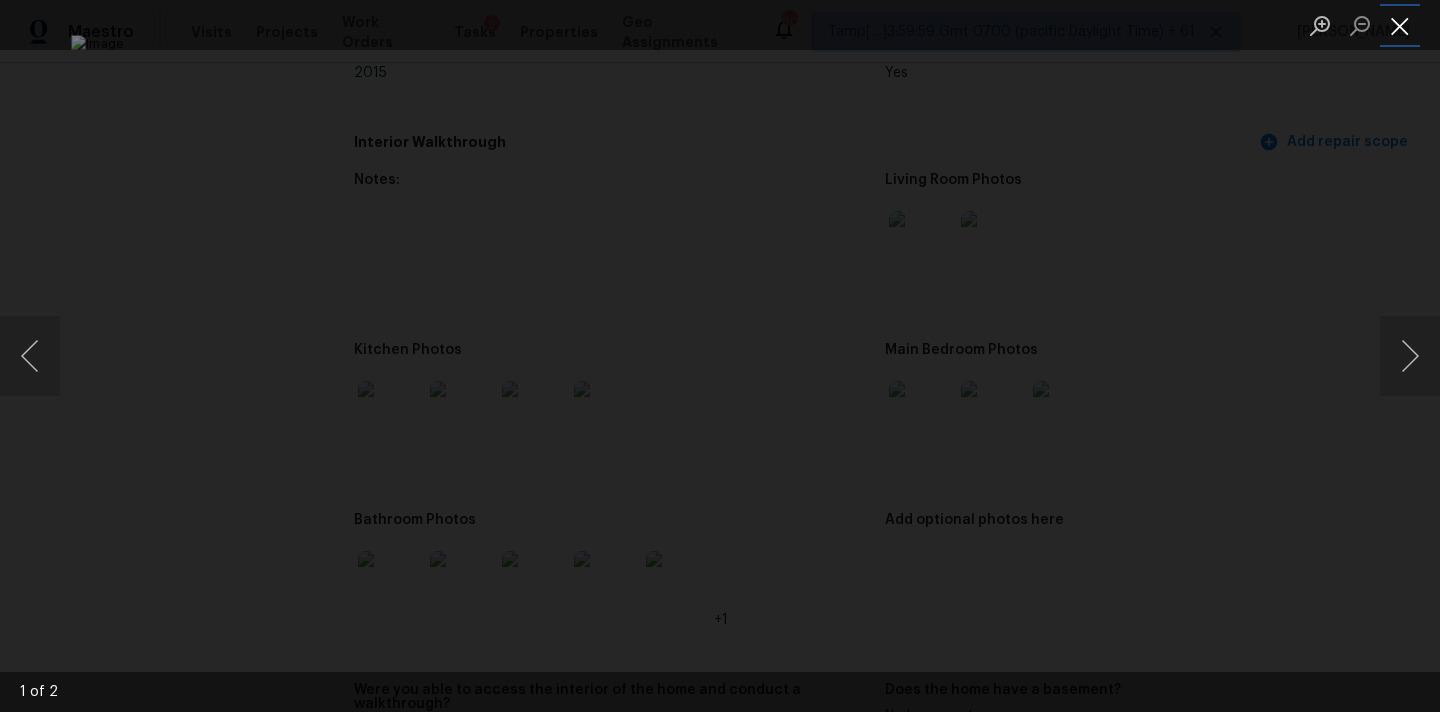 click at bounding box center [1400, 25] 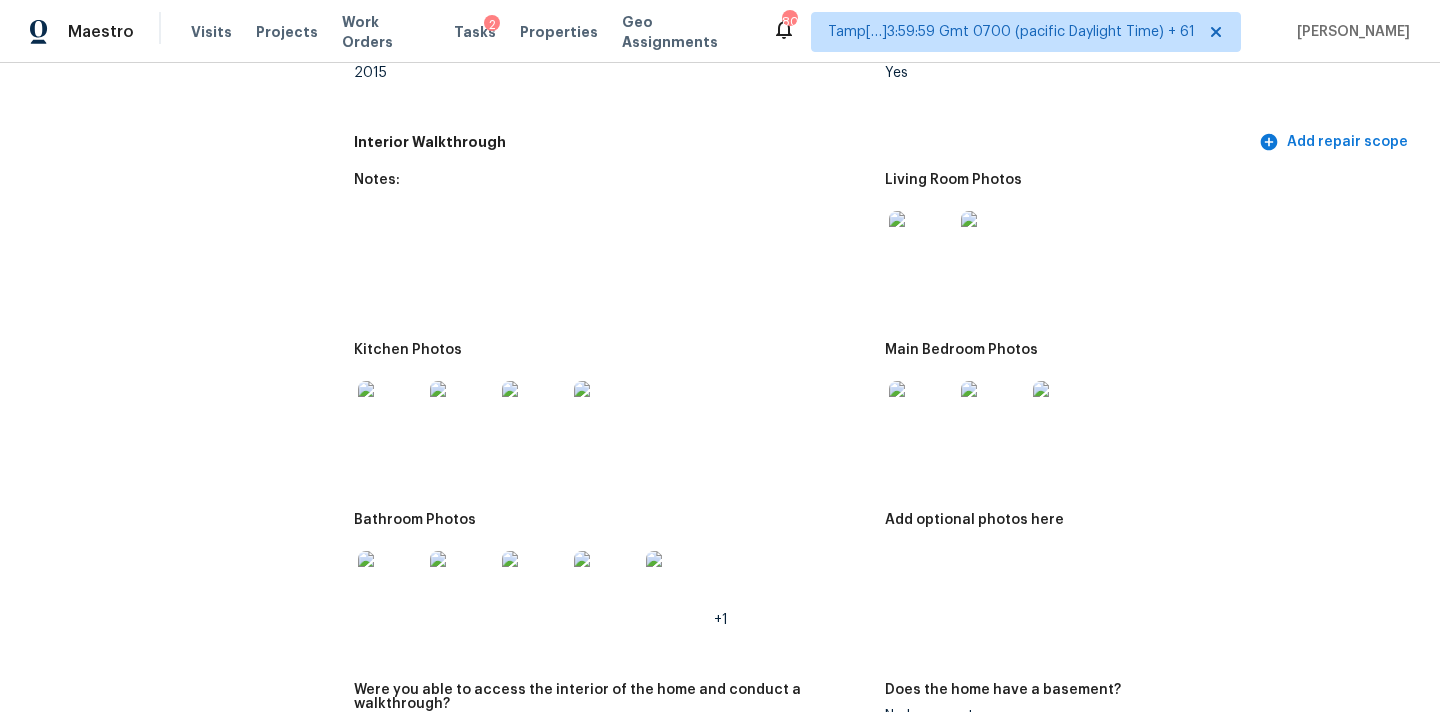 click at bounding box center [921, 413] 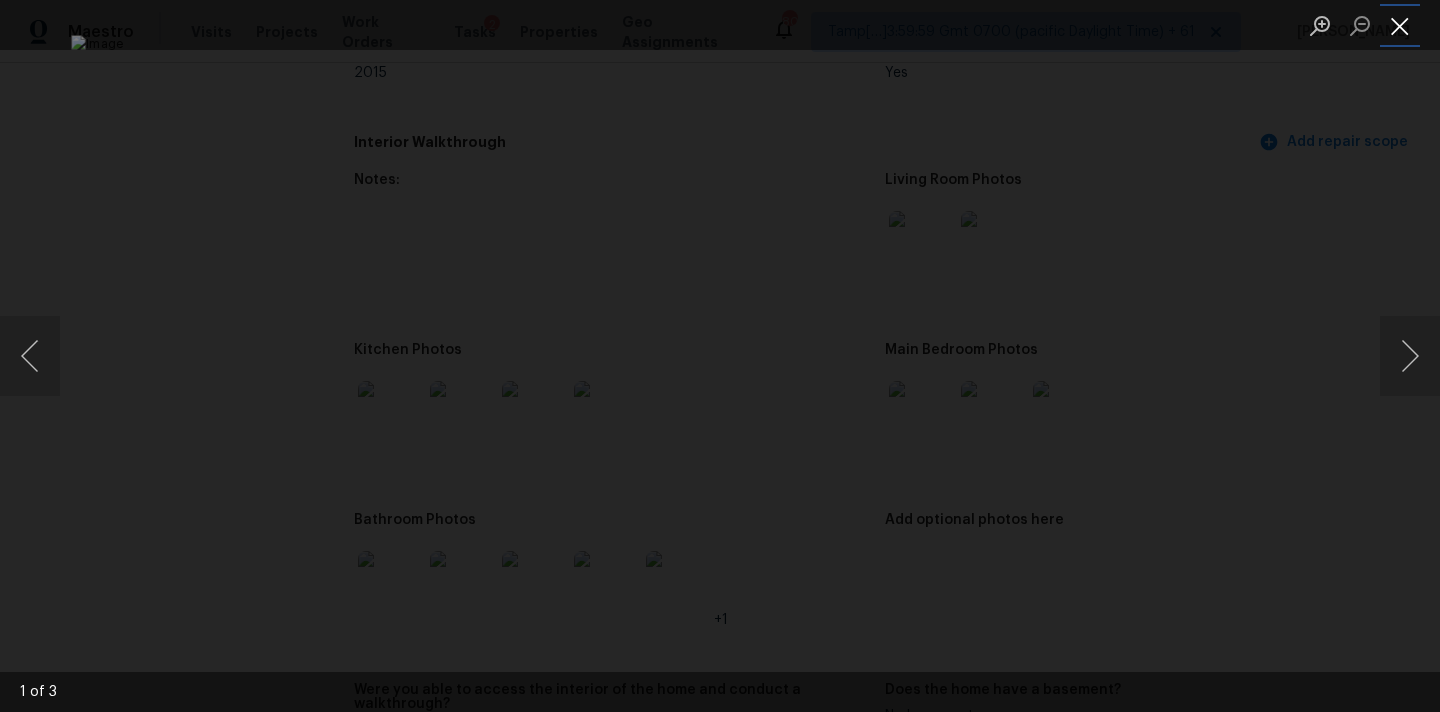 click at bounding box center [1400, 25] 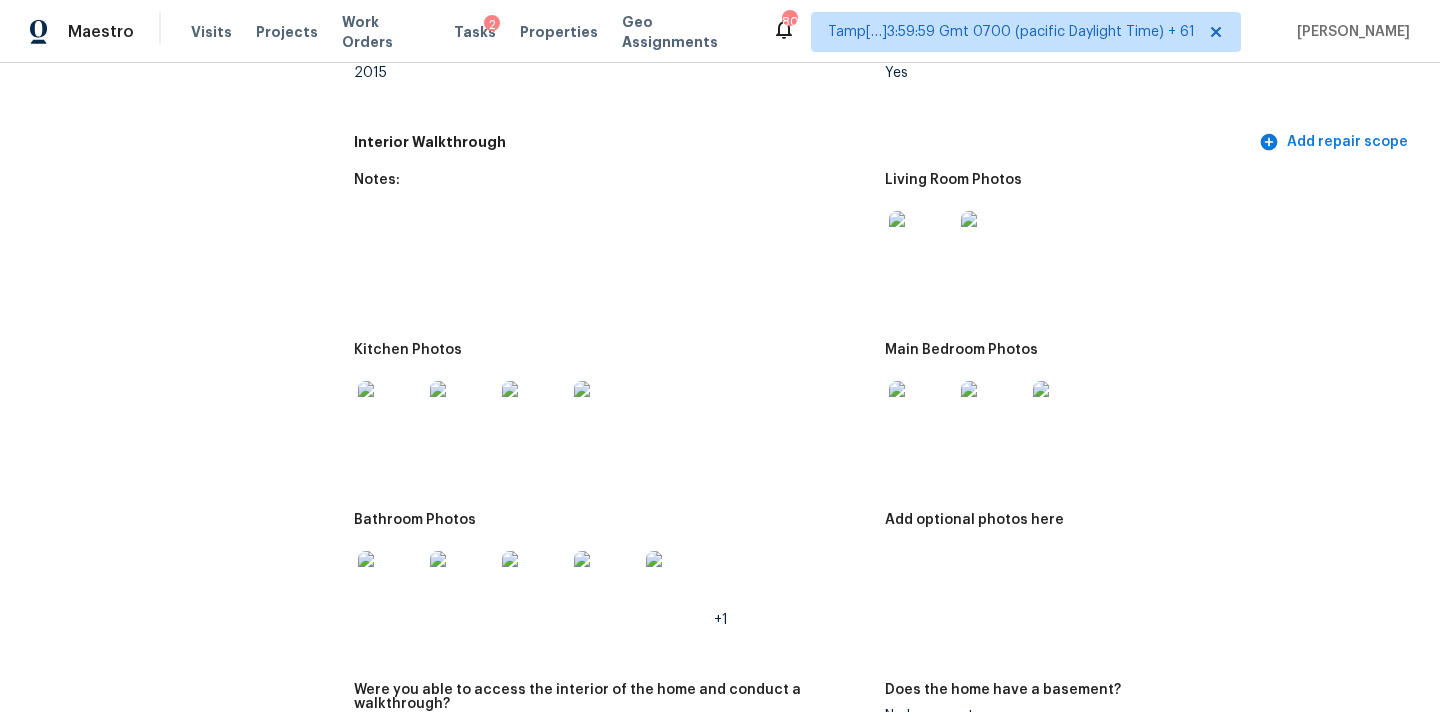click at bounding box center [390, 413] 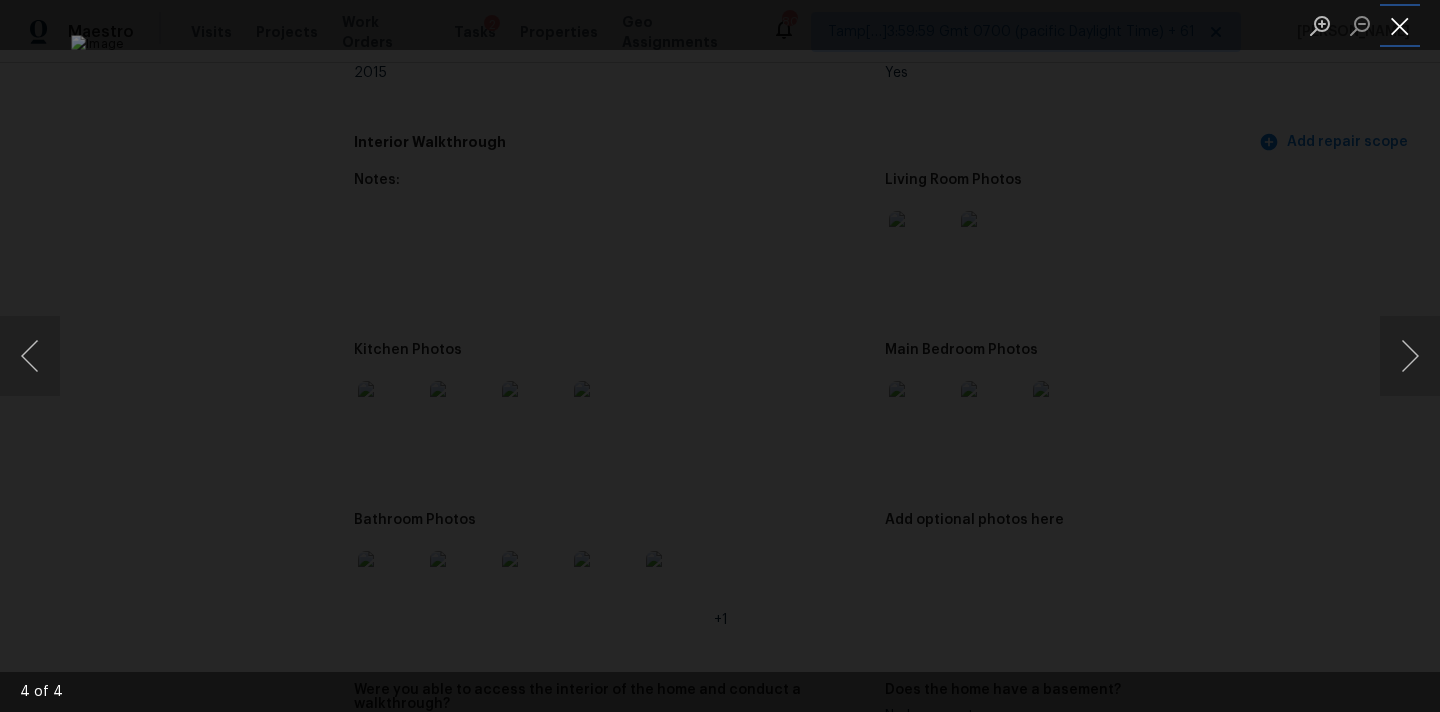 click at bounding box center (1400, 25) 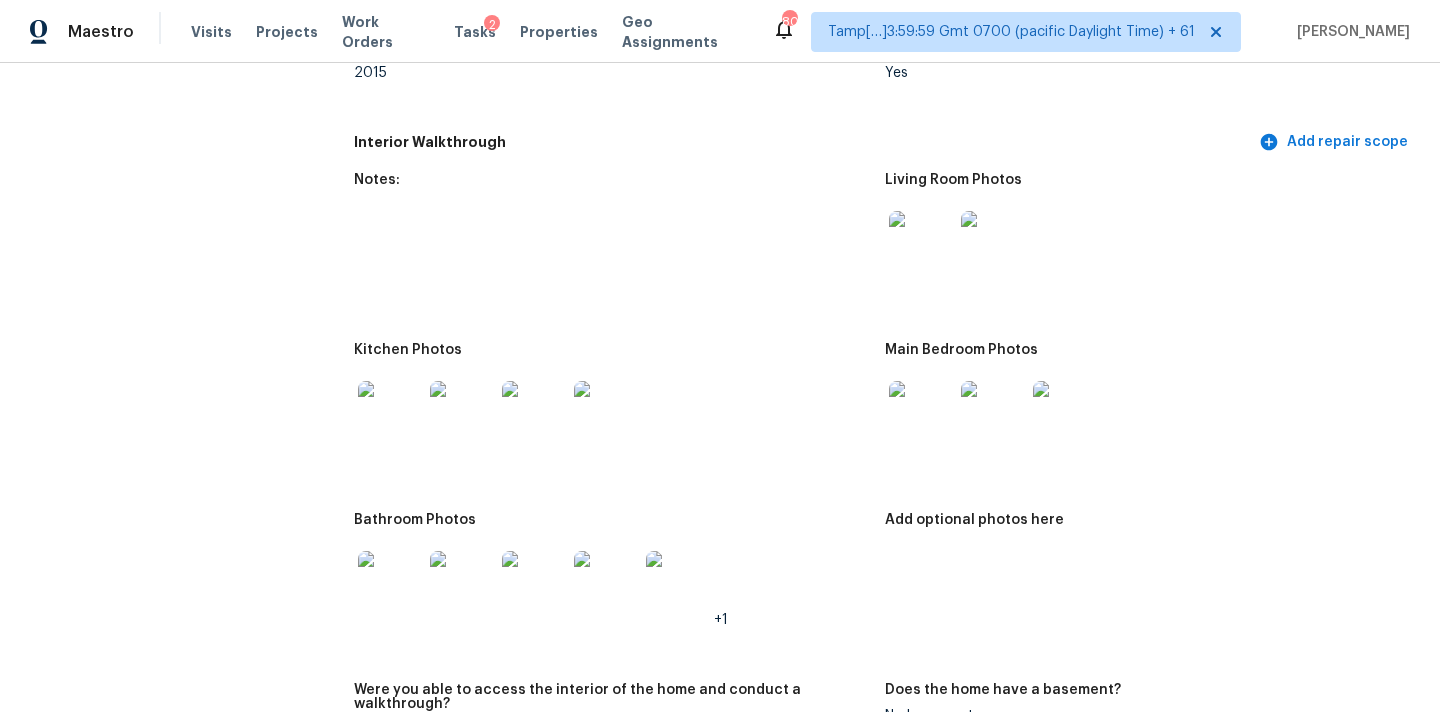 click at bounding box center [390, 583] 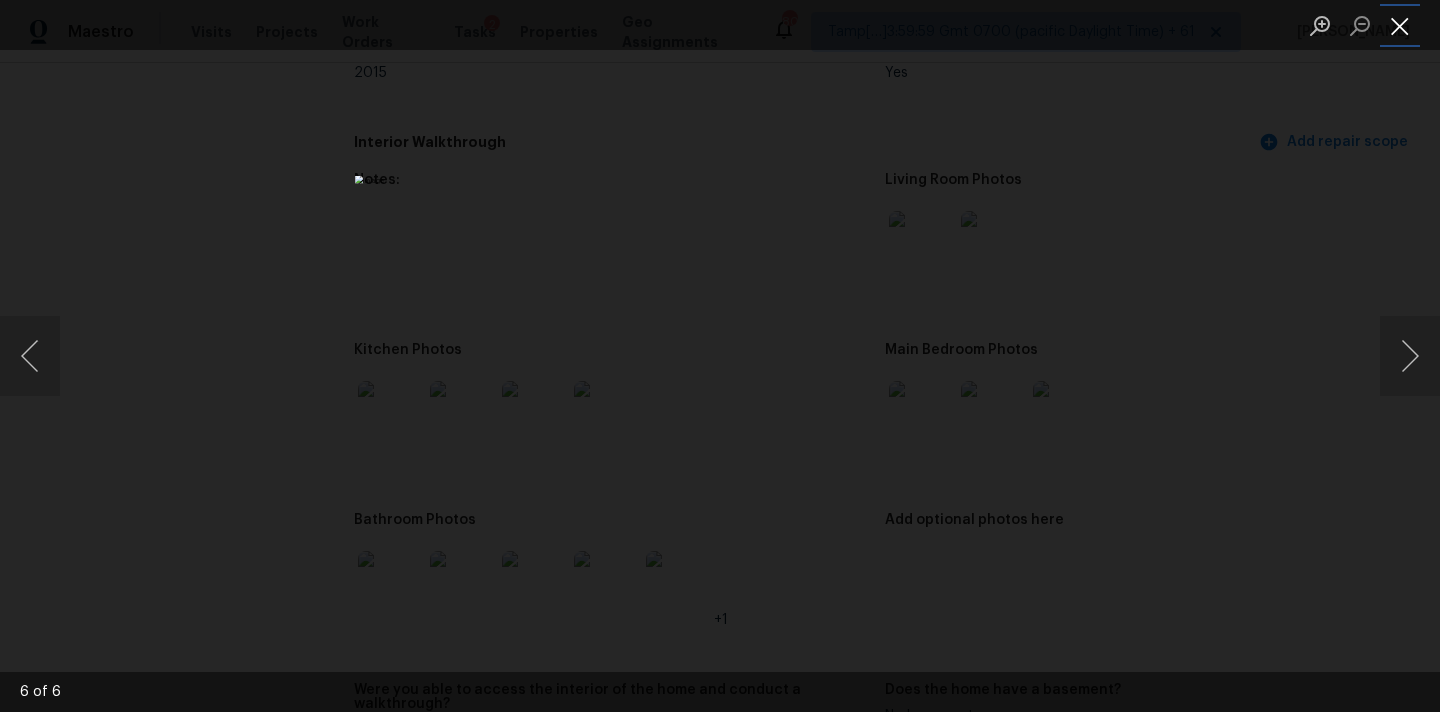 click at bounding box center [1400, 25] 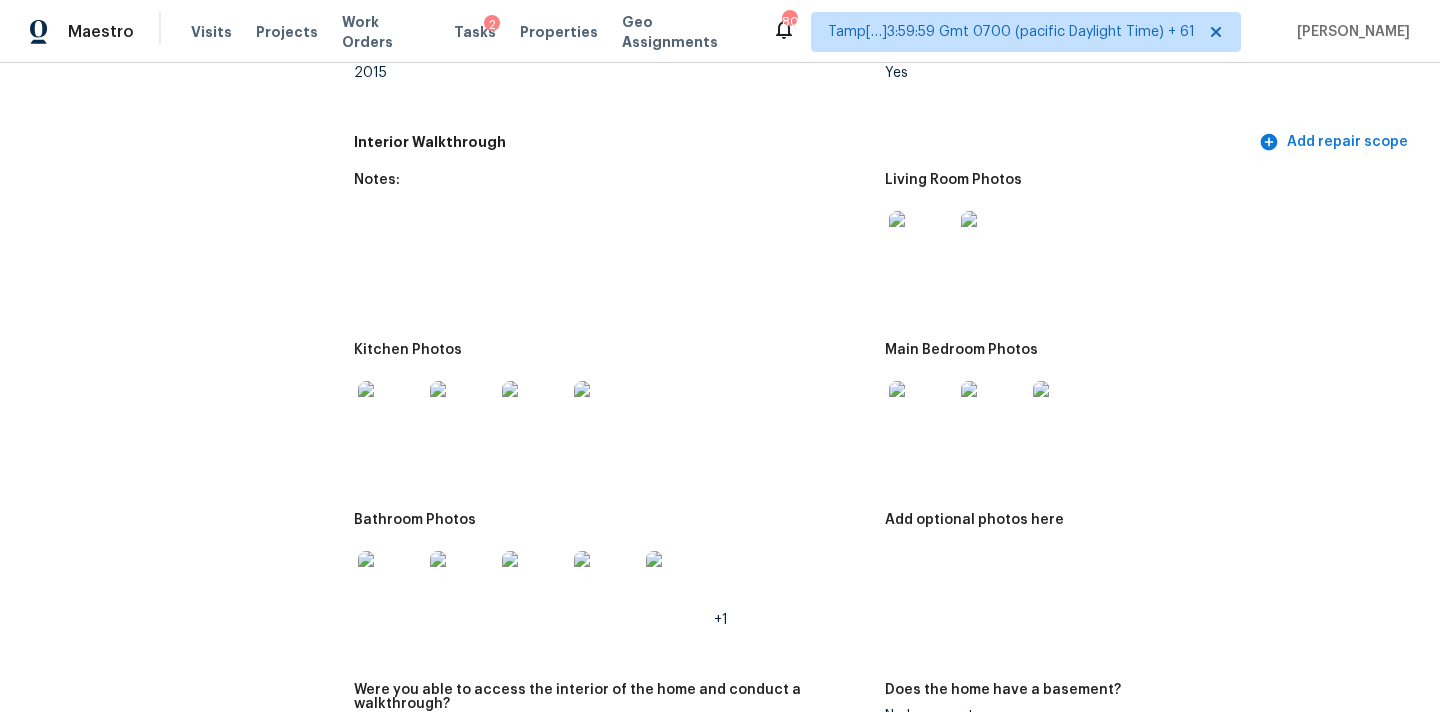 scroll, scrollTop: 209, scrollLeft: 0, axis: vertical 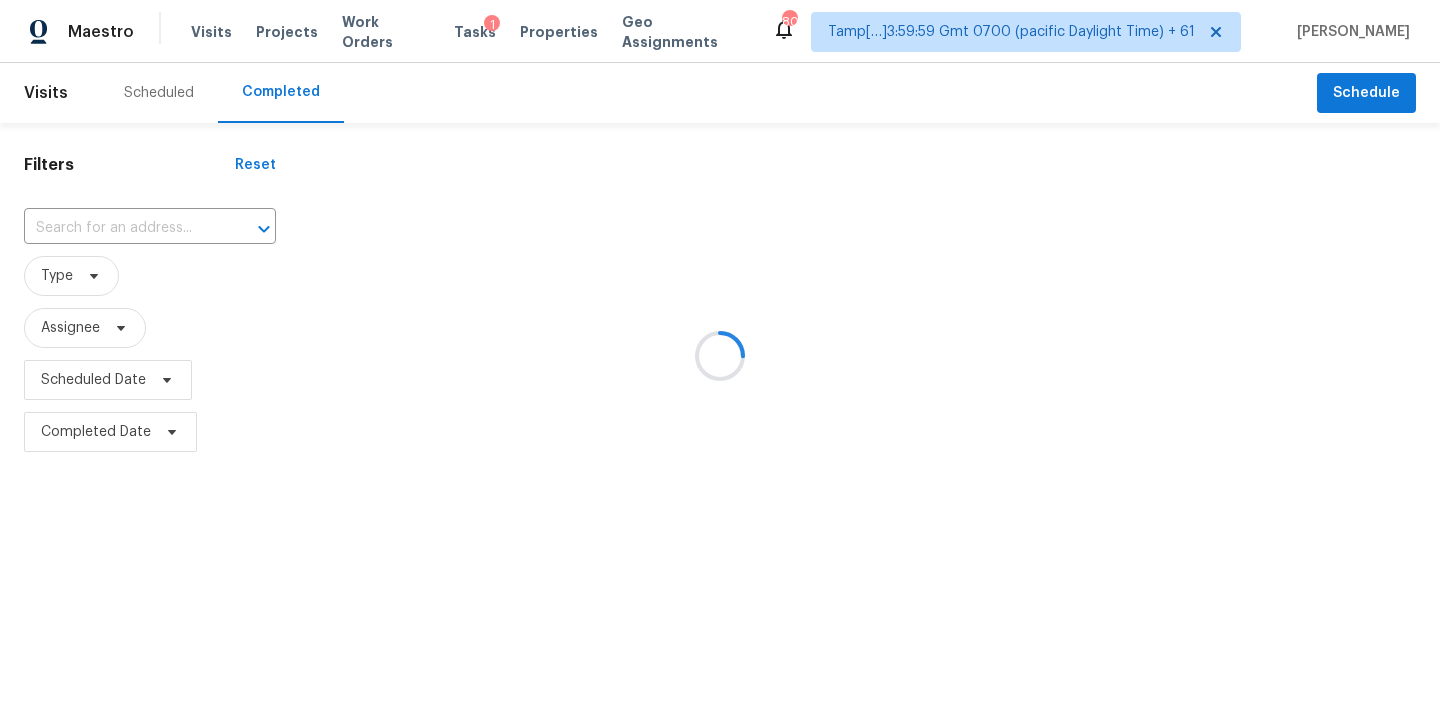 click at bounding box center [720, 356] 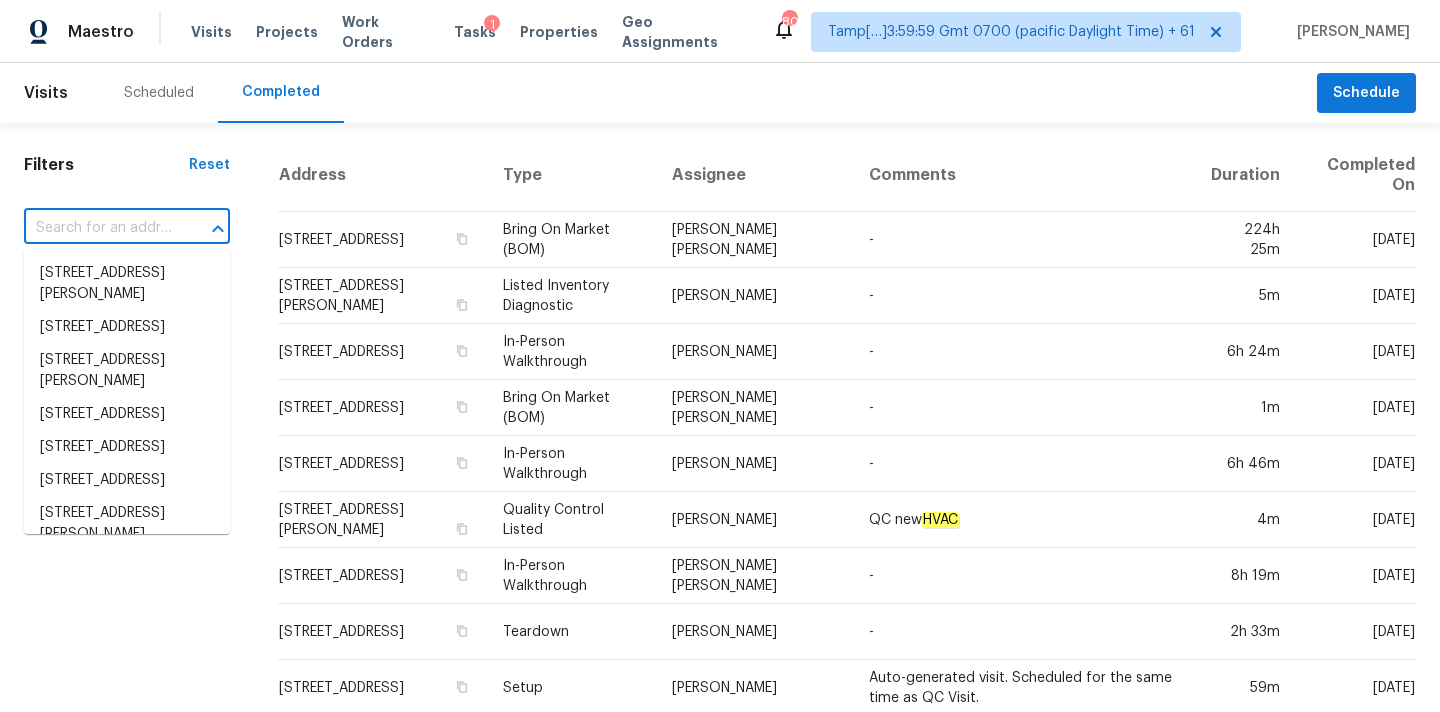 click at bounding box center [99, 228] 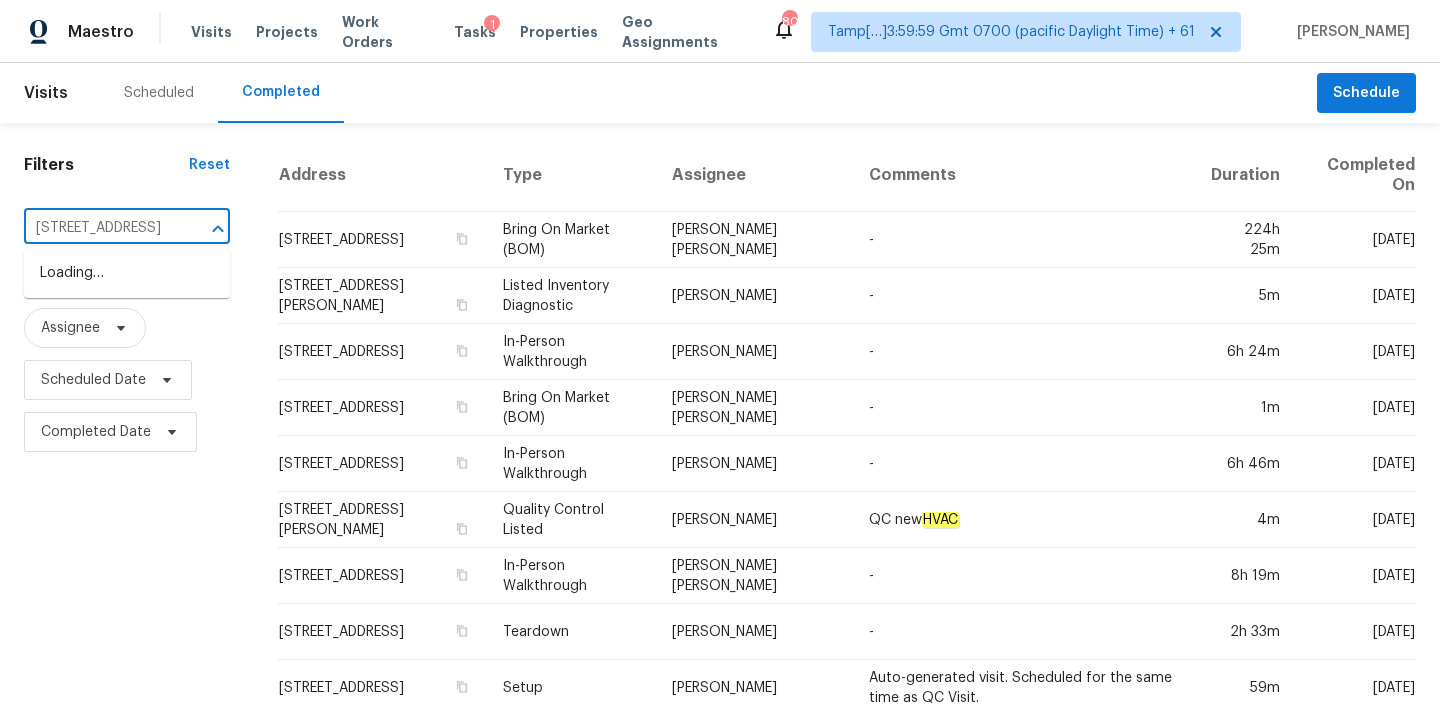 scroll, scrollTop: 0, scrollLeft: 210, axis: horizontal 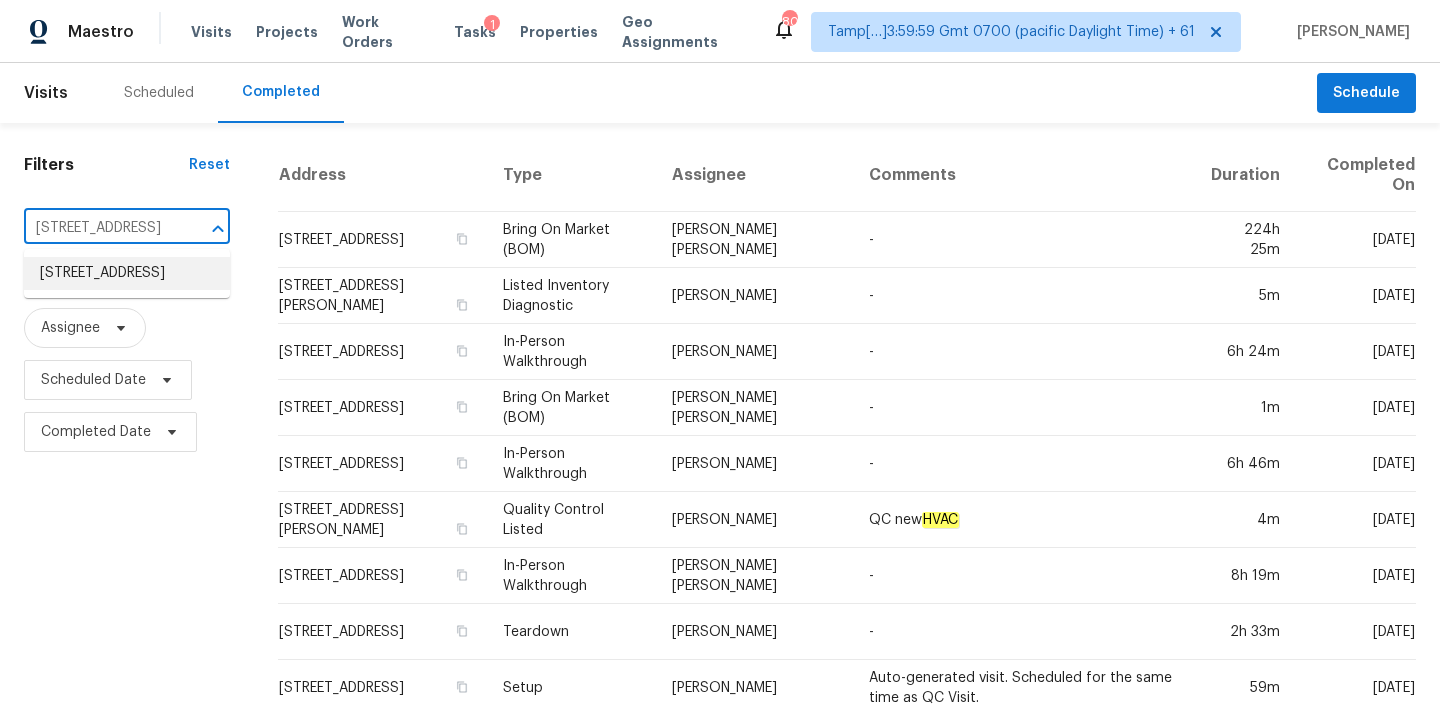 click on "[STREET_ADDRESS]" at bounding box center [127, 273] 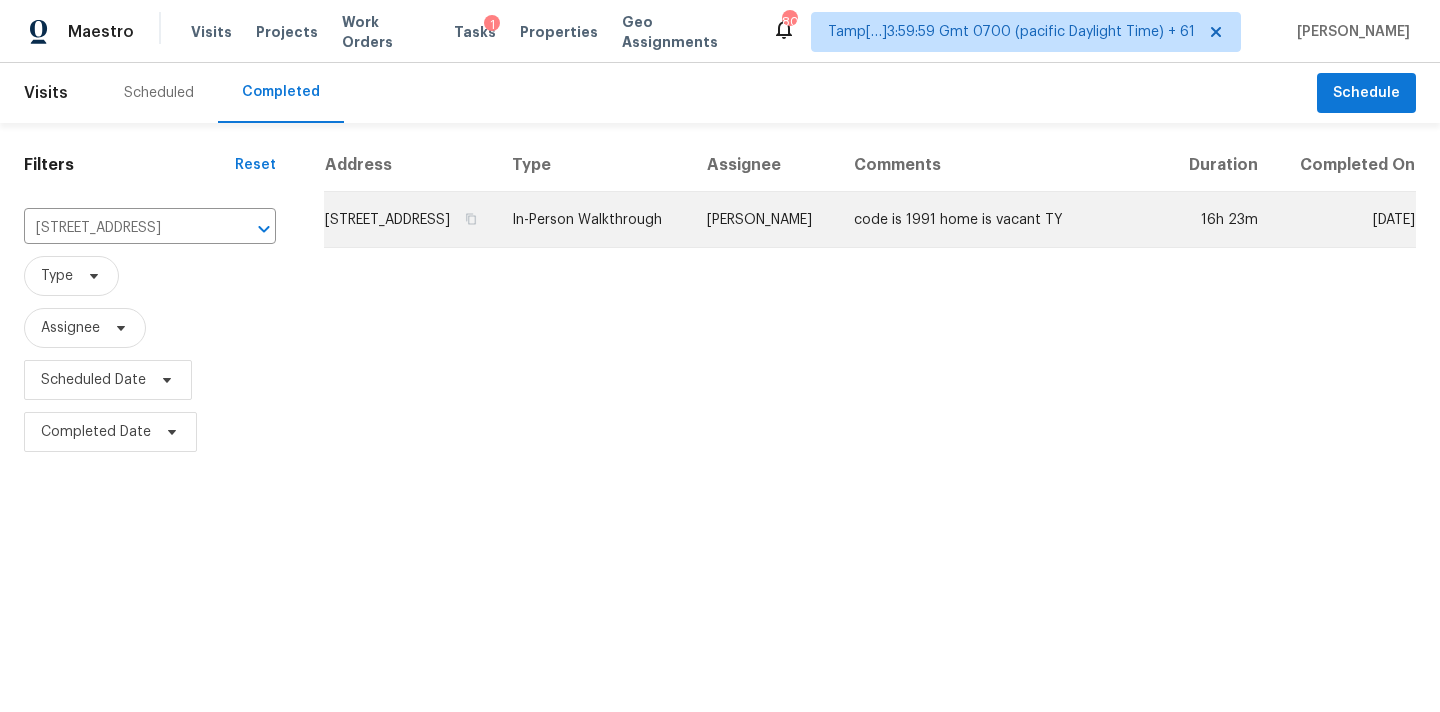 click on "[PERSON_NAME]" at bounding box center [764, 220] 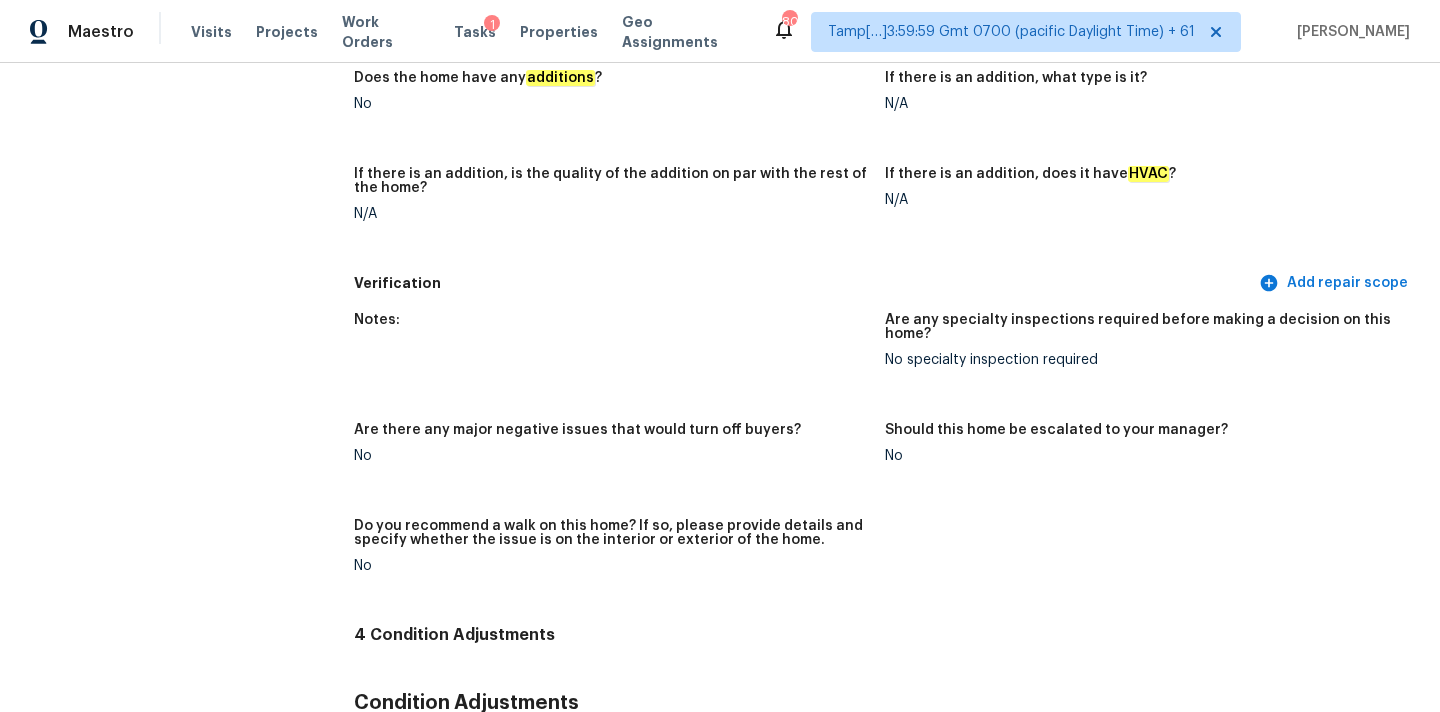 scroll, scrollTop: 99, scrollLeft: 0, axis: vertical 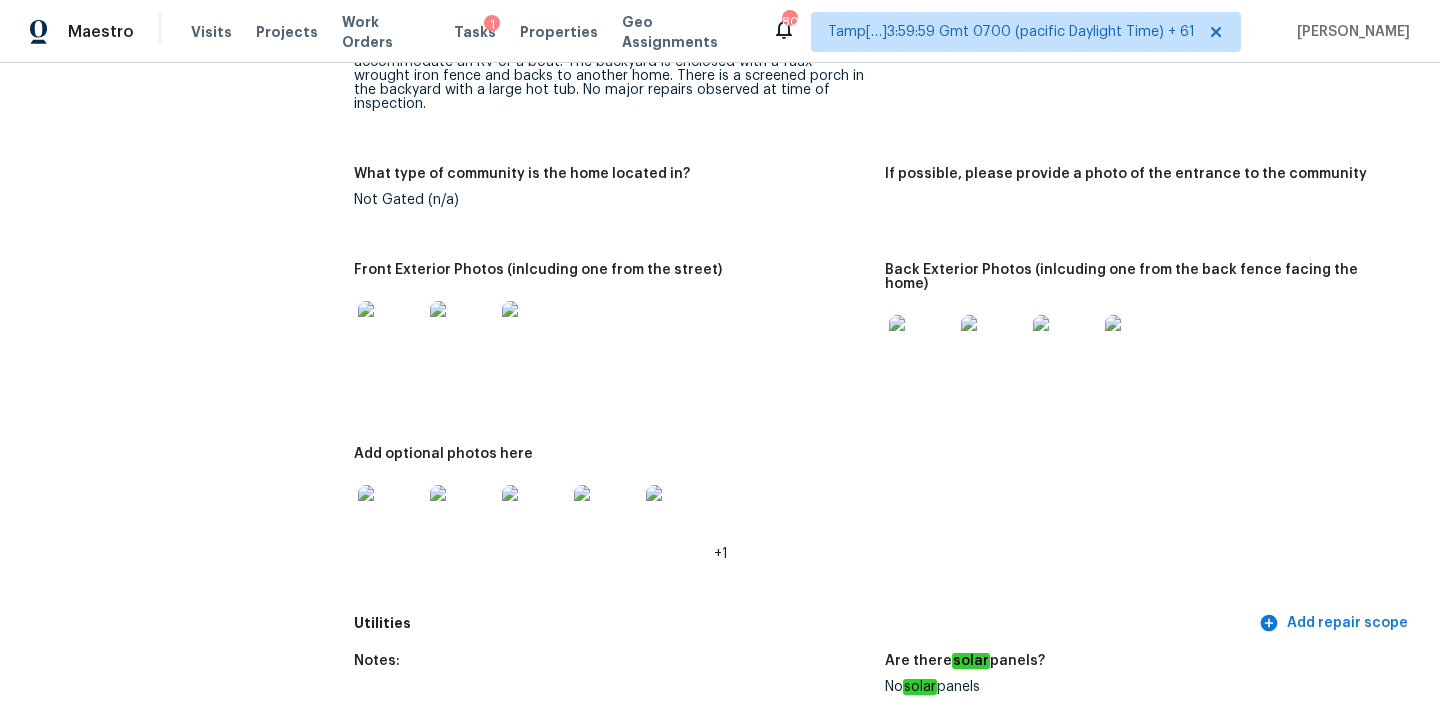 click at bounding box center (921, 347) 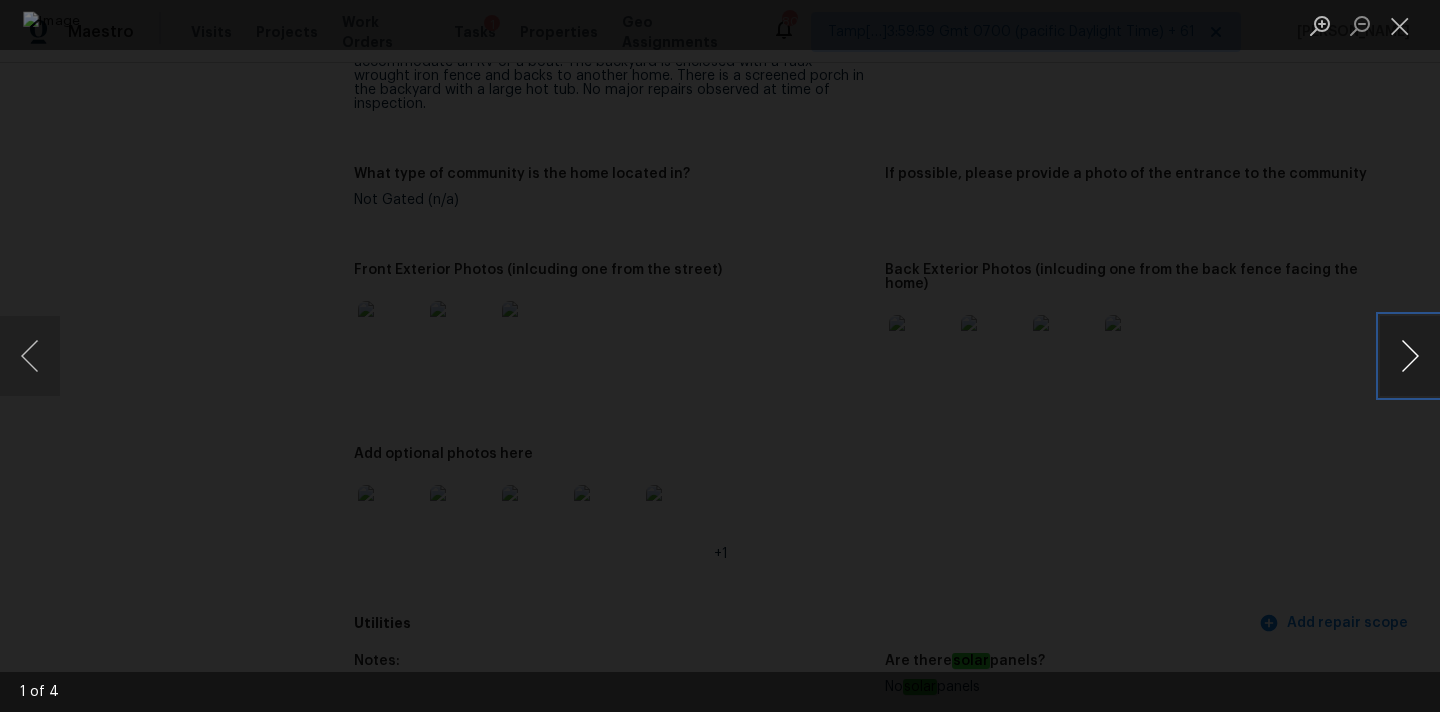 click at bounding box center (1410, 356) 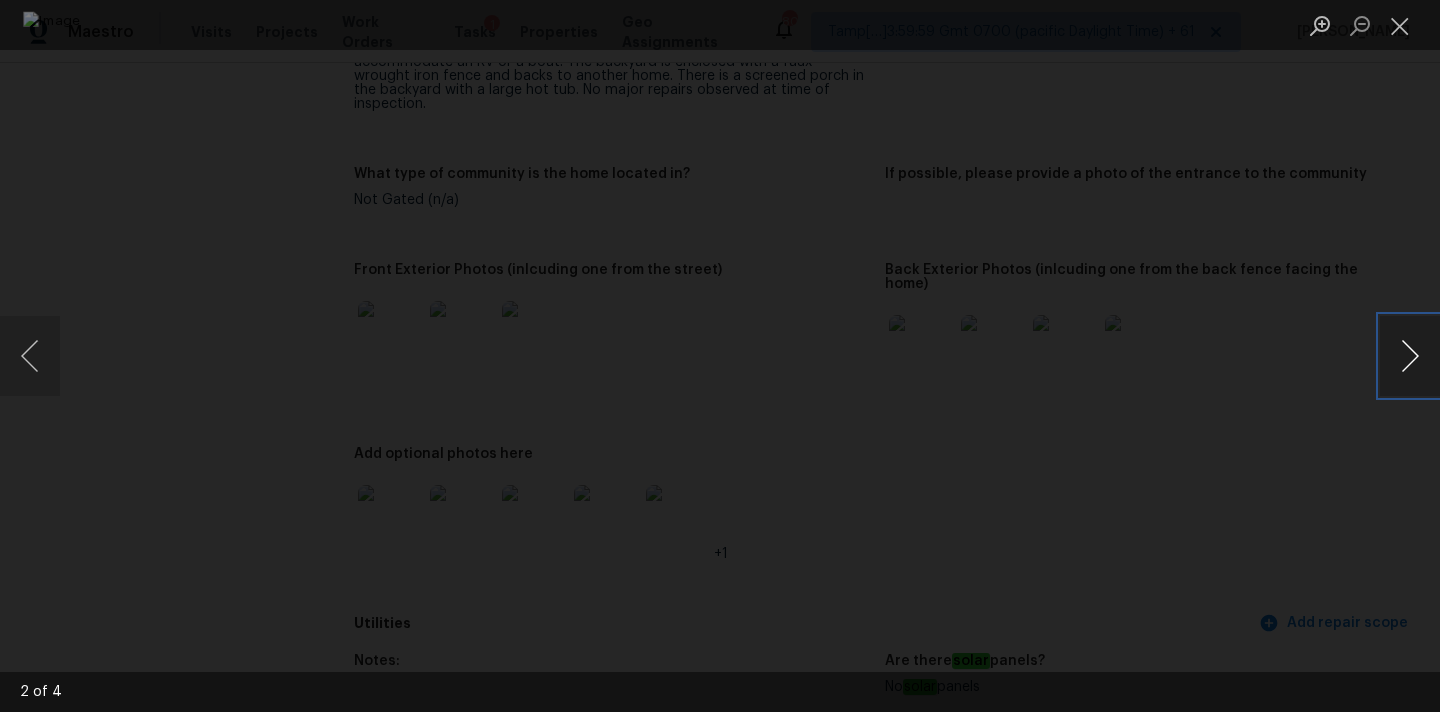 click at bounding box center (1410, 356) 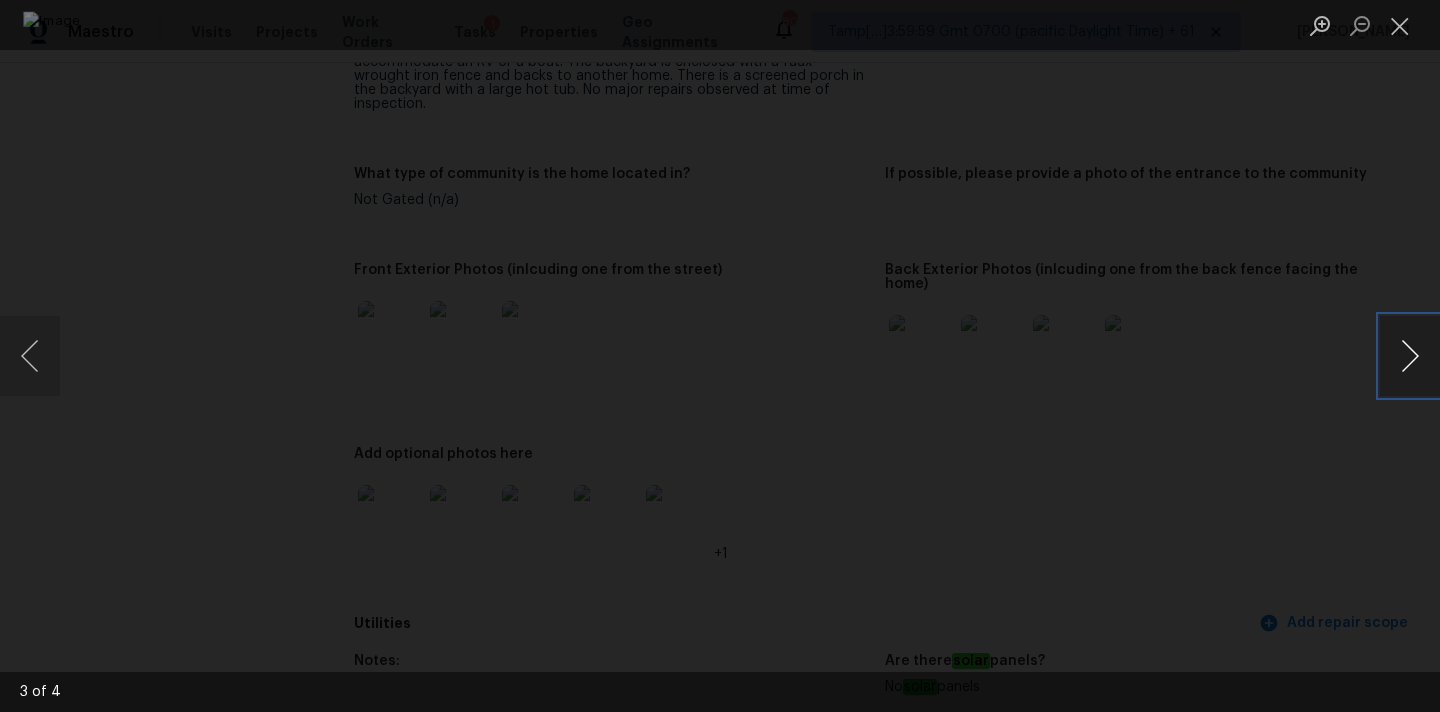click at bounding box center [1410, 356] 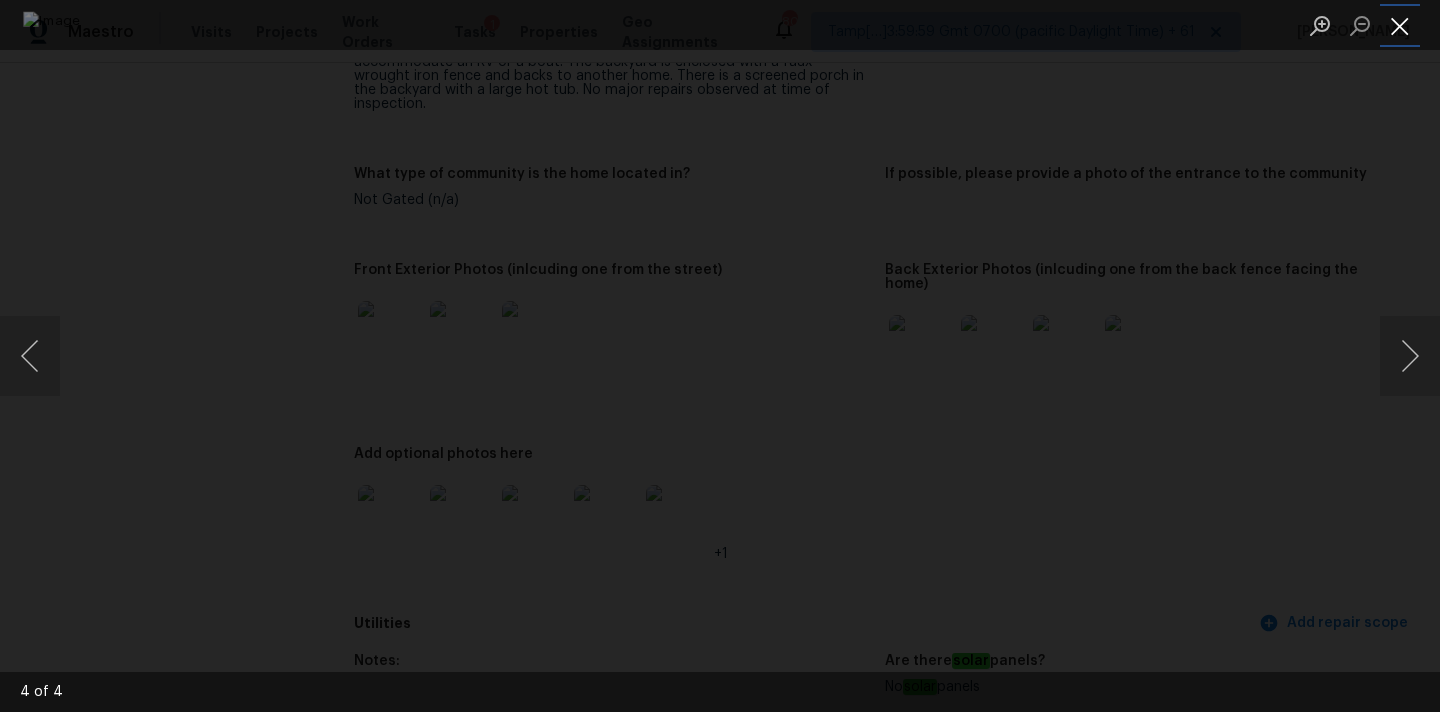 click at bounding box center (1400, 25) 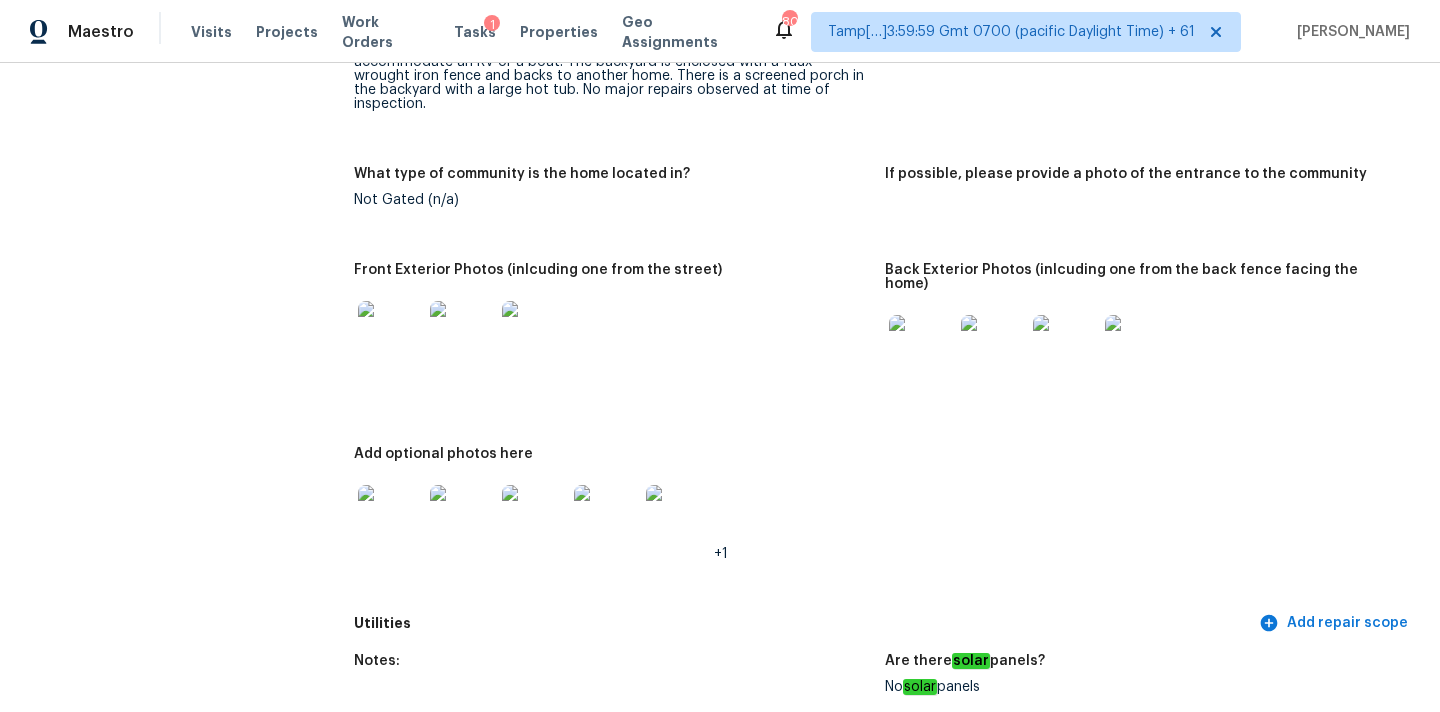 click at bounding box center [390, 517] 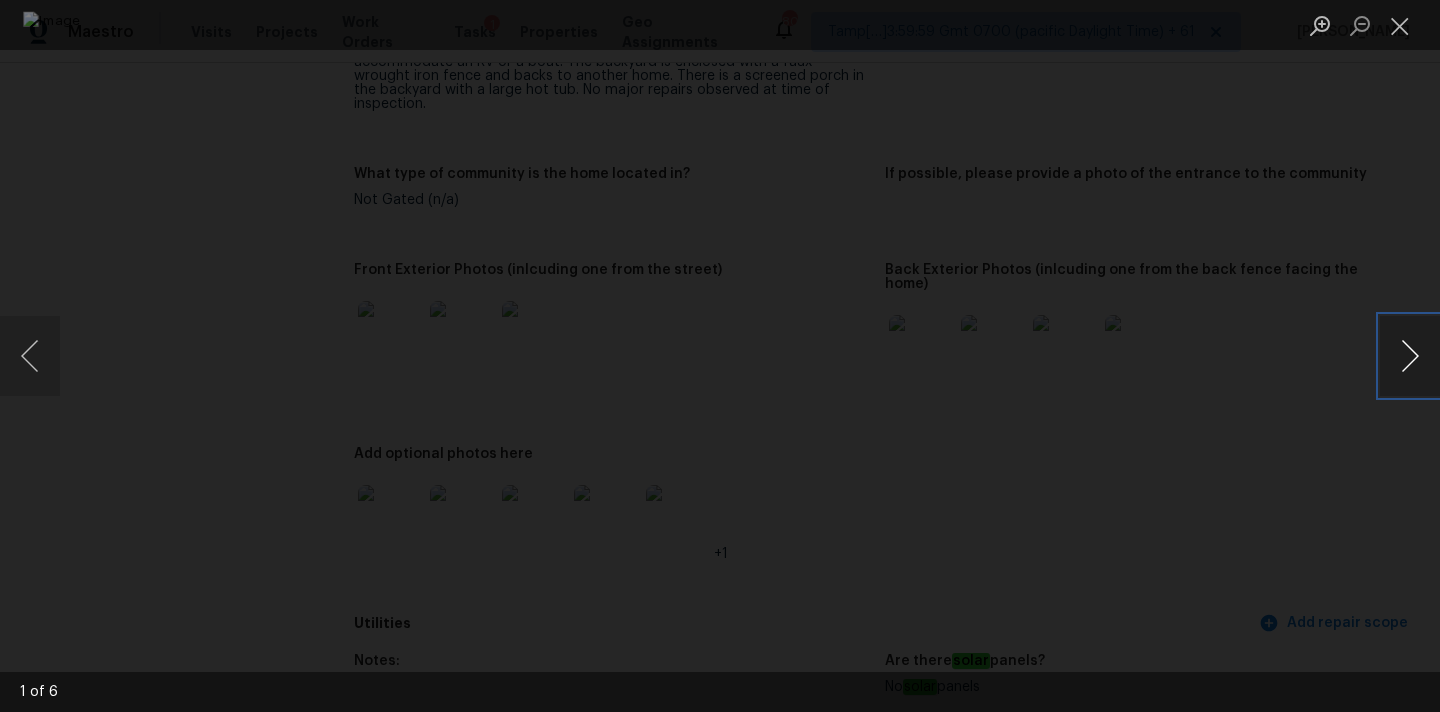 click at bounding box center (1410, 356) 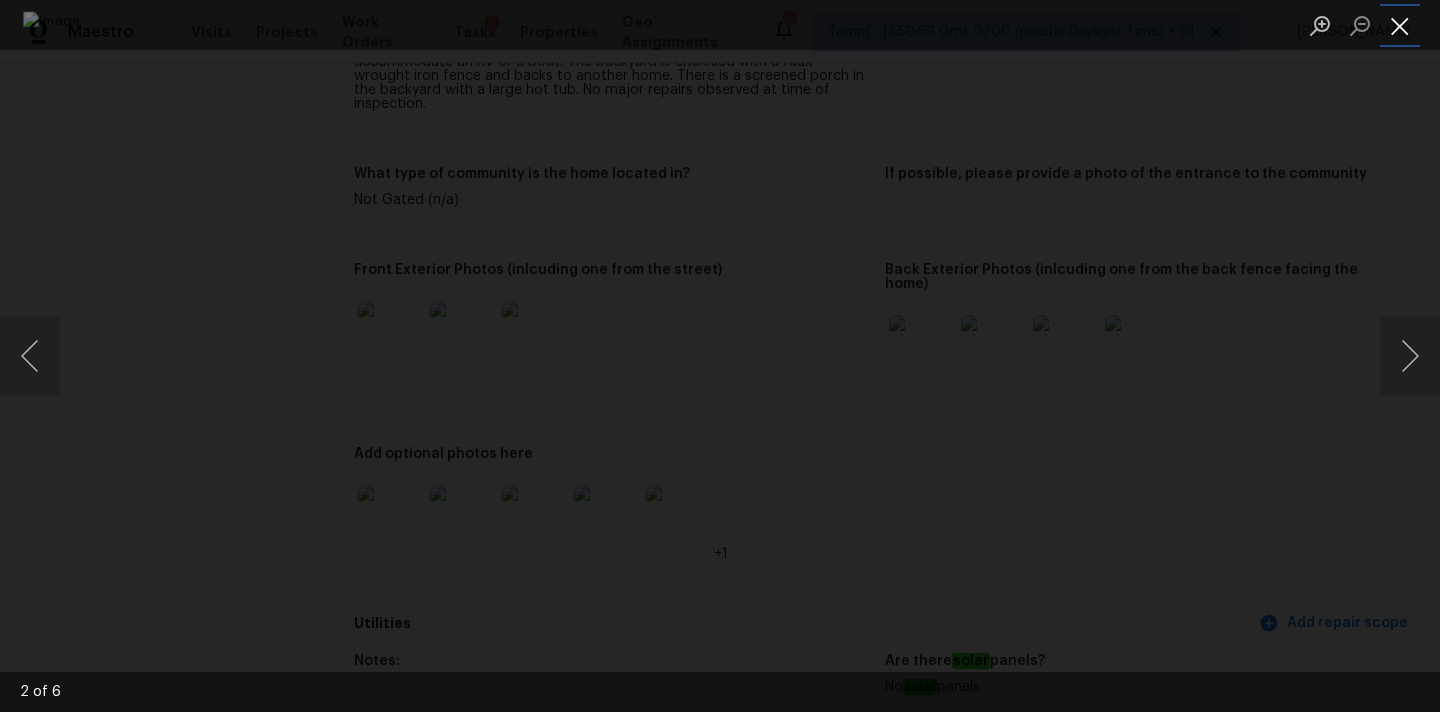 click at bounding box center [1400, 25] 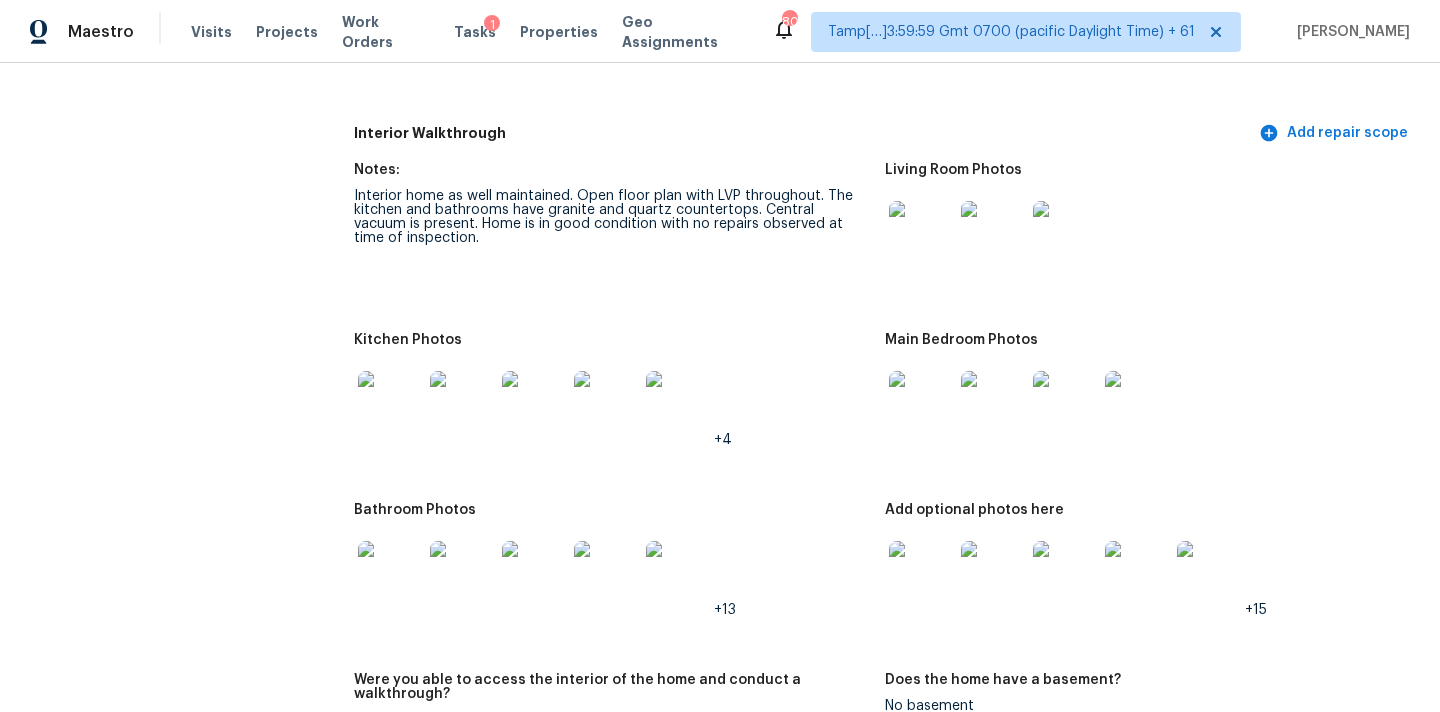 scroll, scrollTop: 2407, scrollLeft: 0, axis: vertical 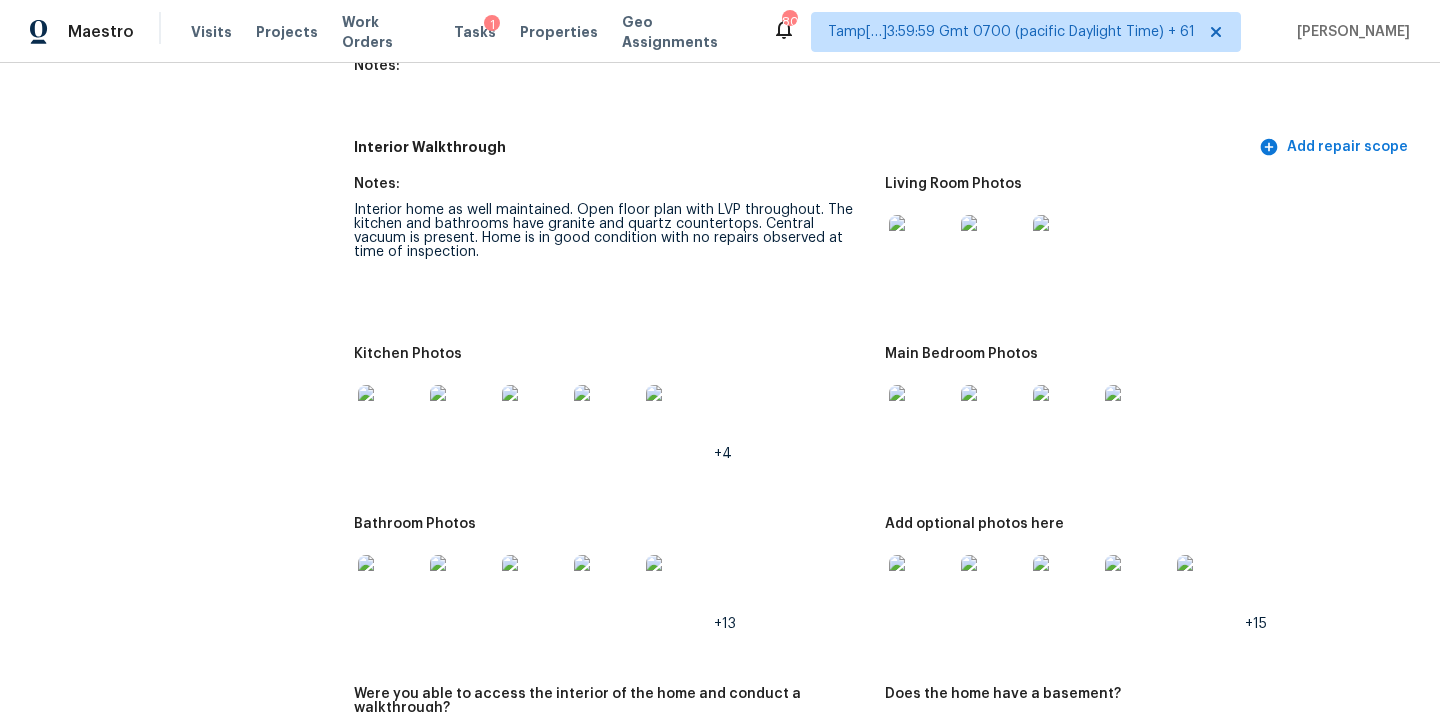click at bounding box center [921, 247] 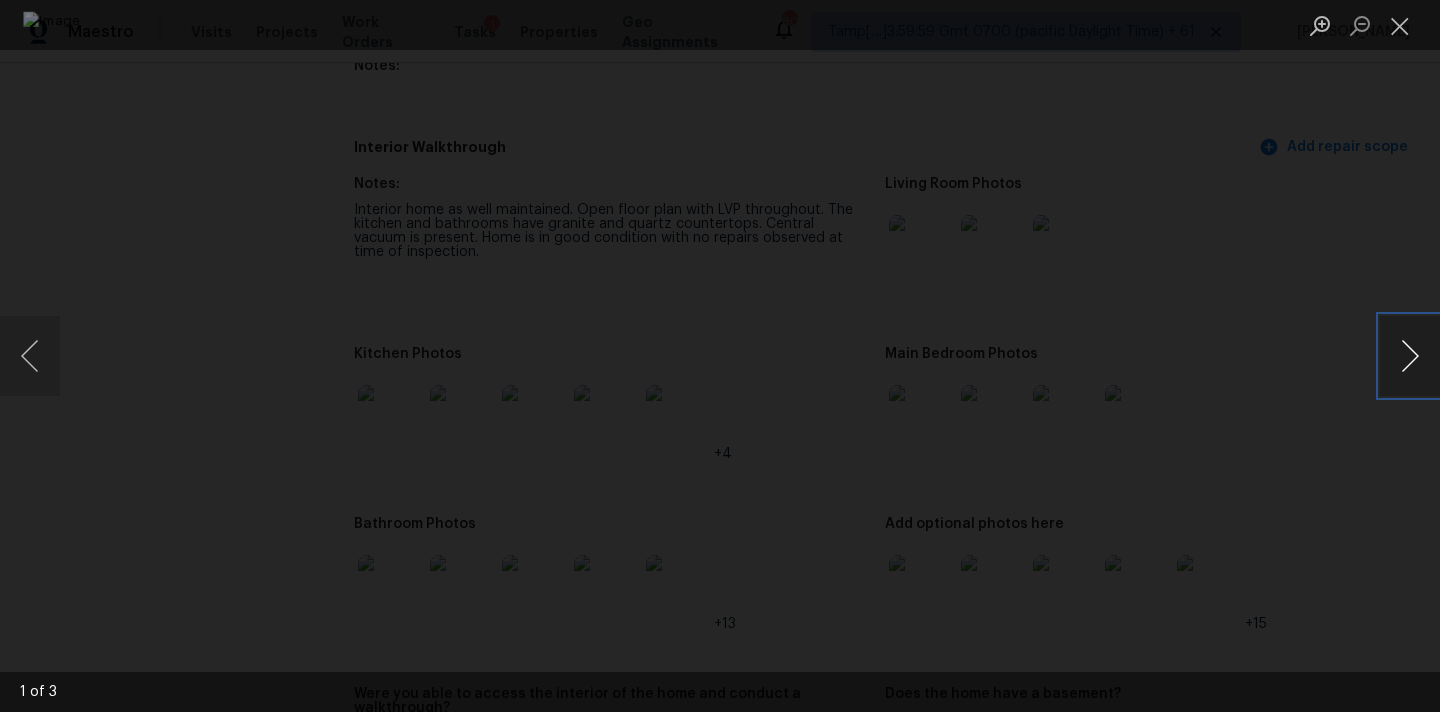 click at bounding box center [1410, 356] 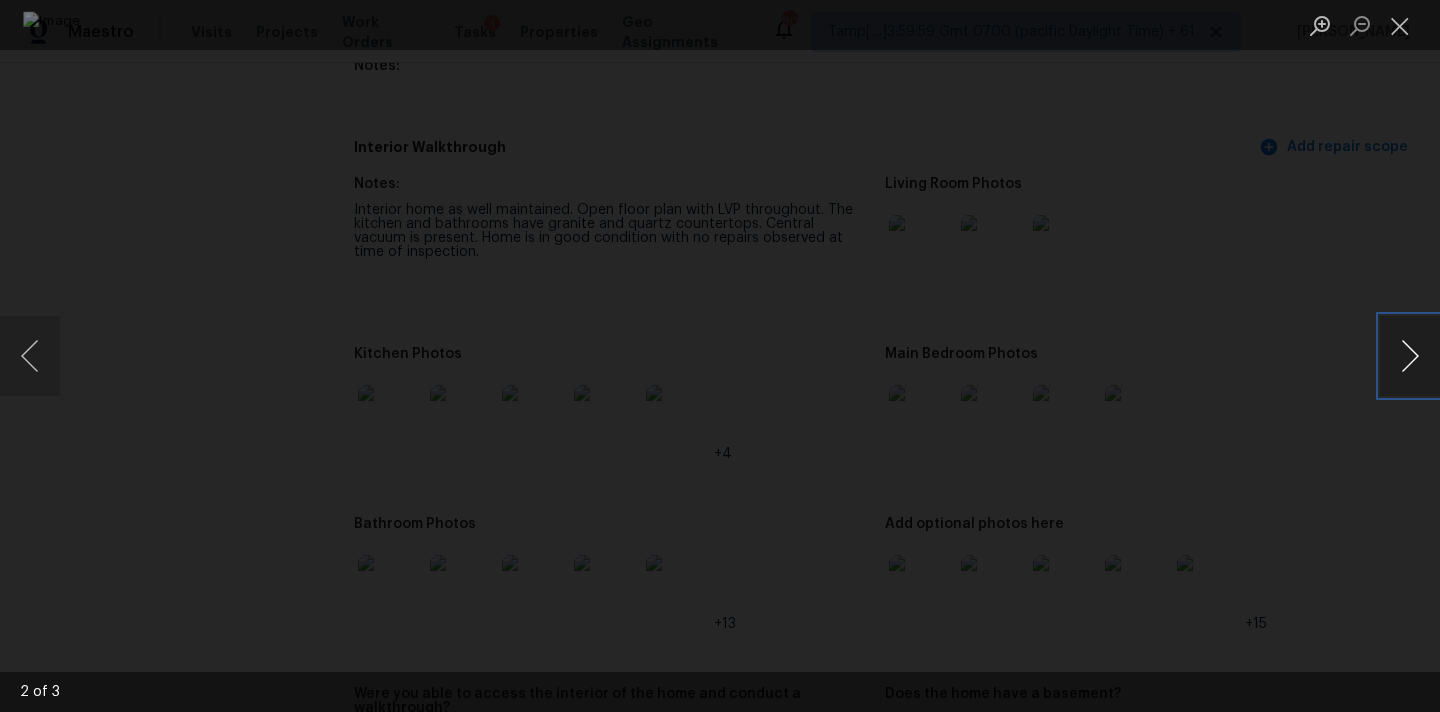 click at bounding box center [1410, 356] 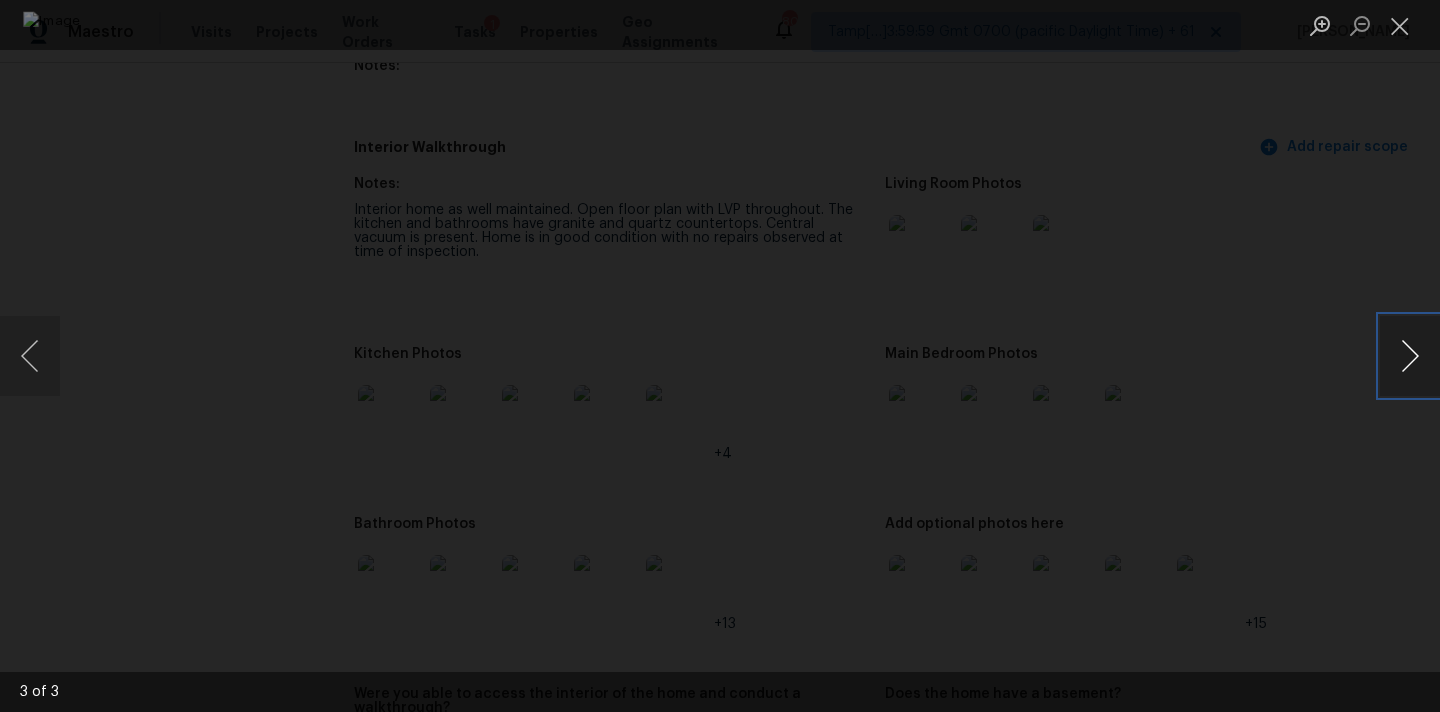 click at bounding box center [1410, 356] 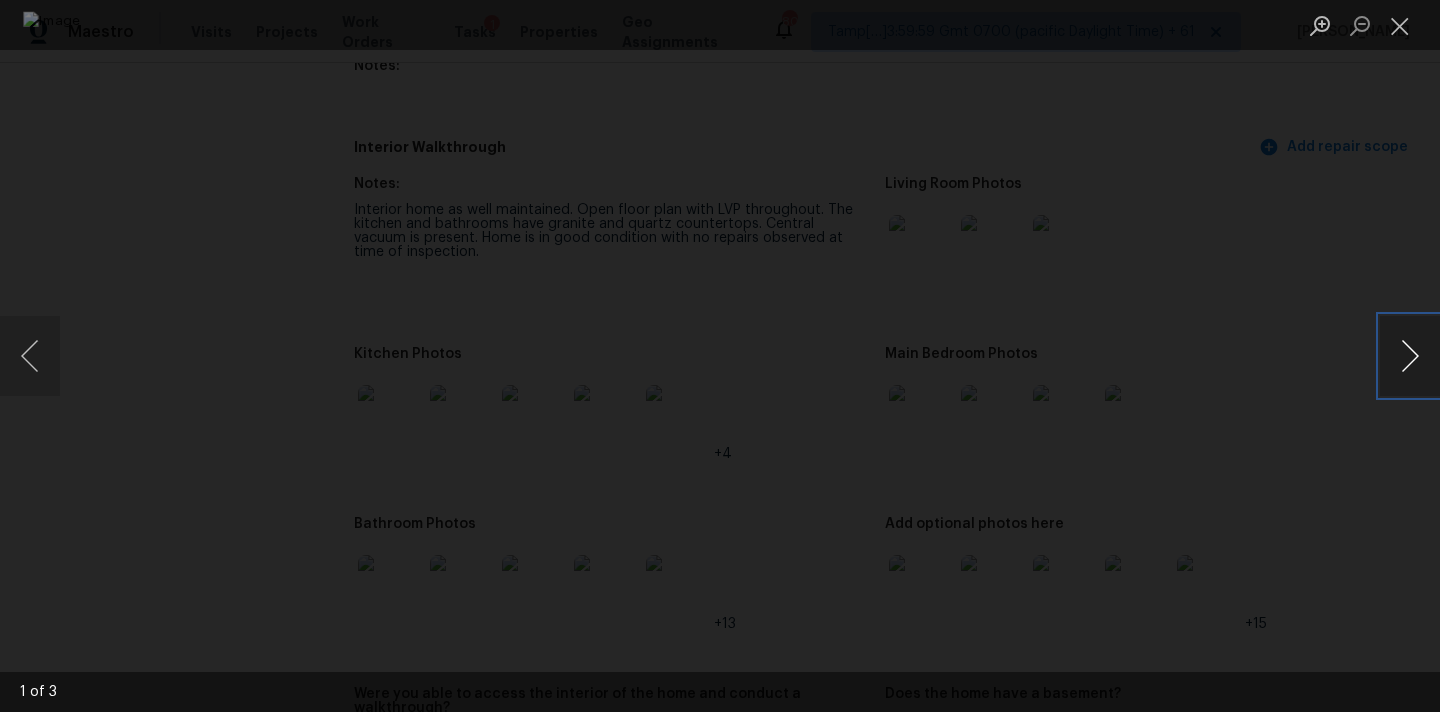 click at bounding box center [1410, 356] 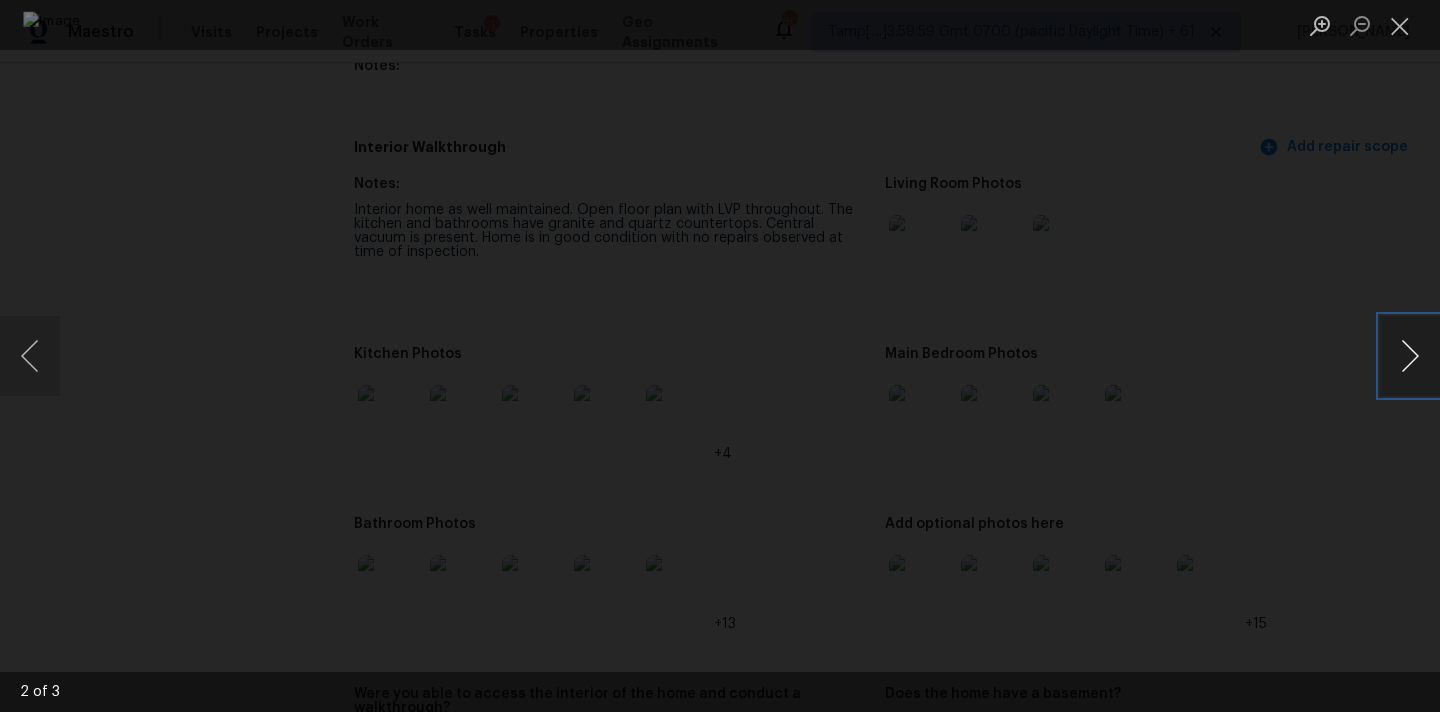 click at bounding box center (1410, 356) 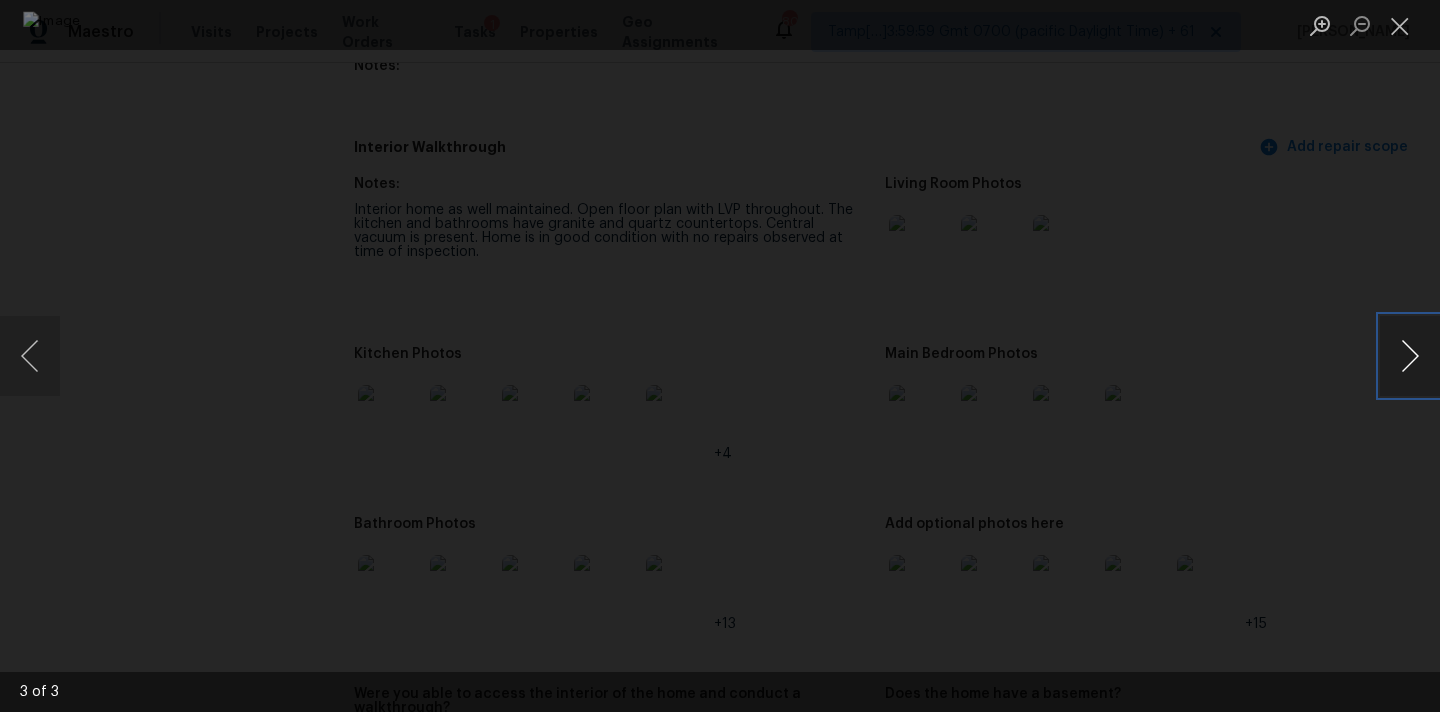 click at bounding box center (1410, 356) 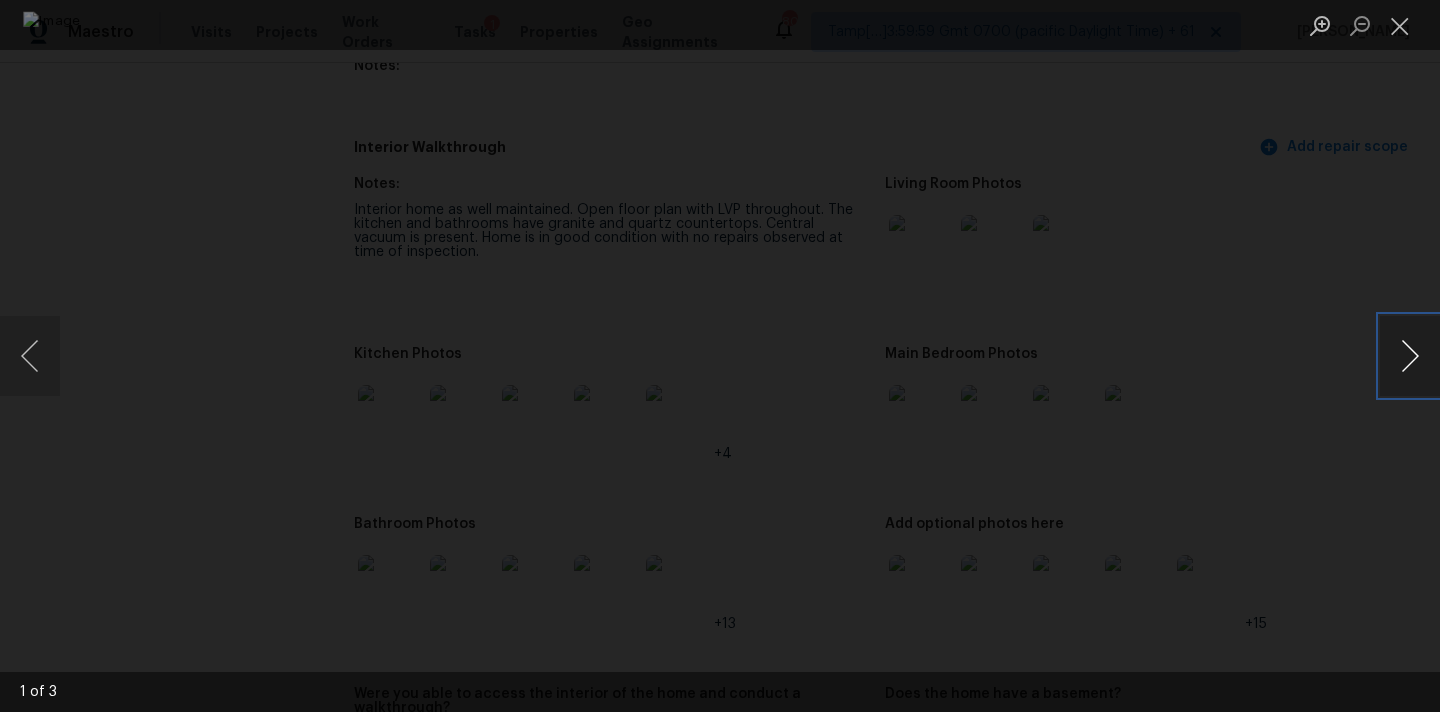 click at bounding box center [1410, 356] 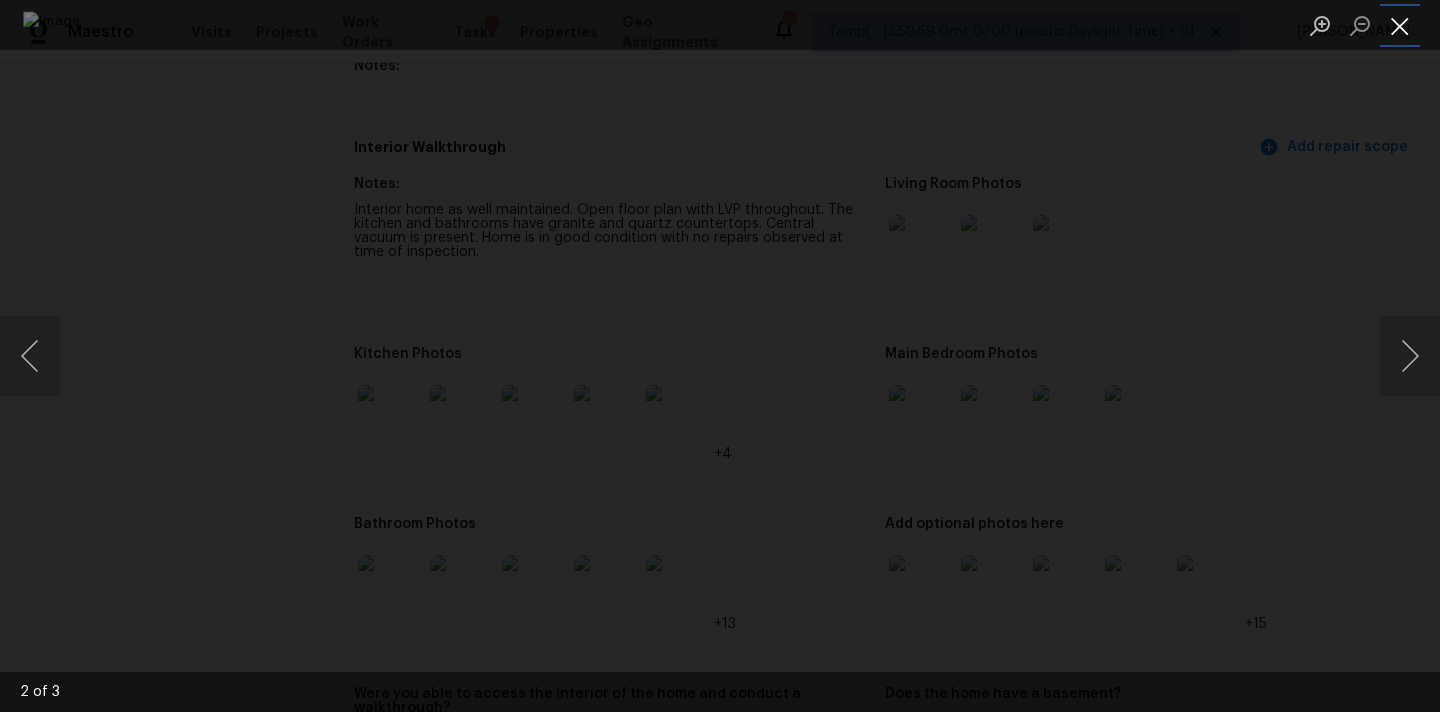 click at bounding box center (1400, 25) 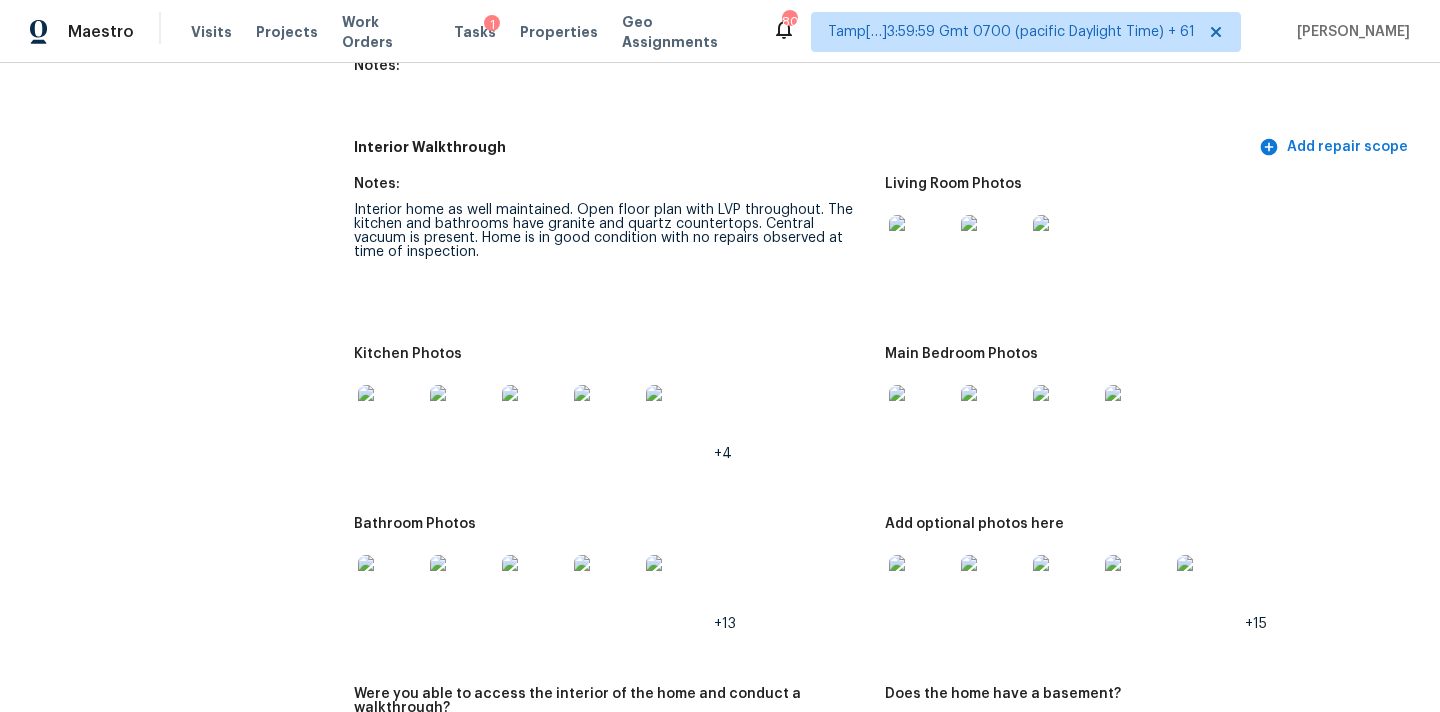 click at bounding box center [921, 417] 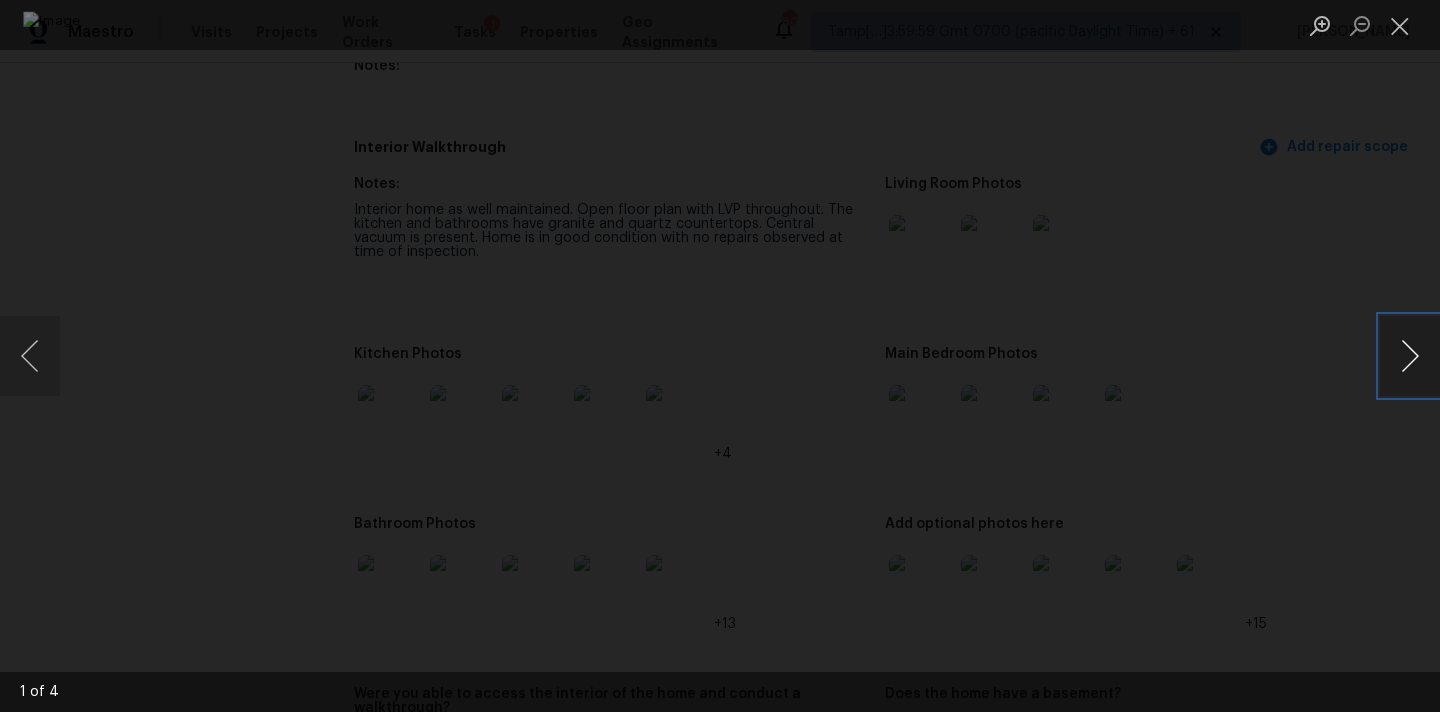 click at bounding box center (1410, 356) 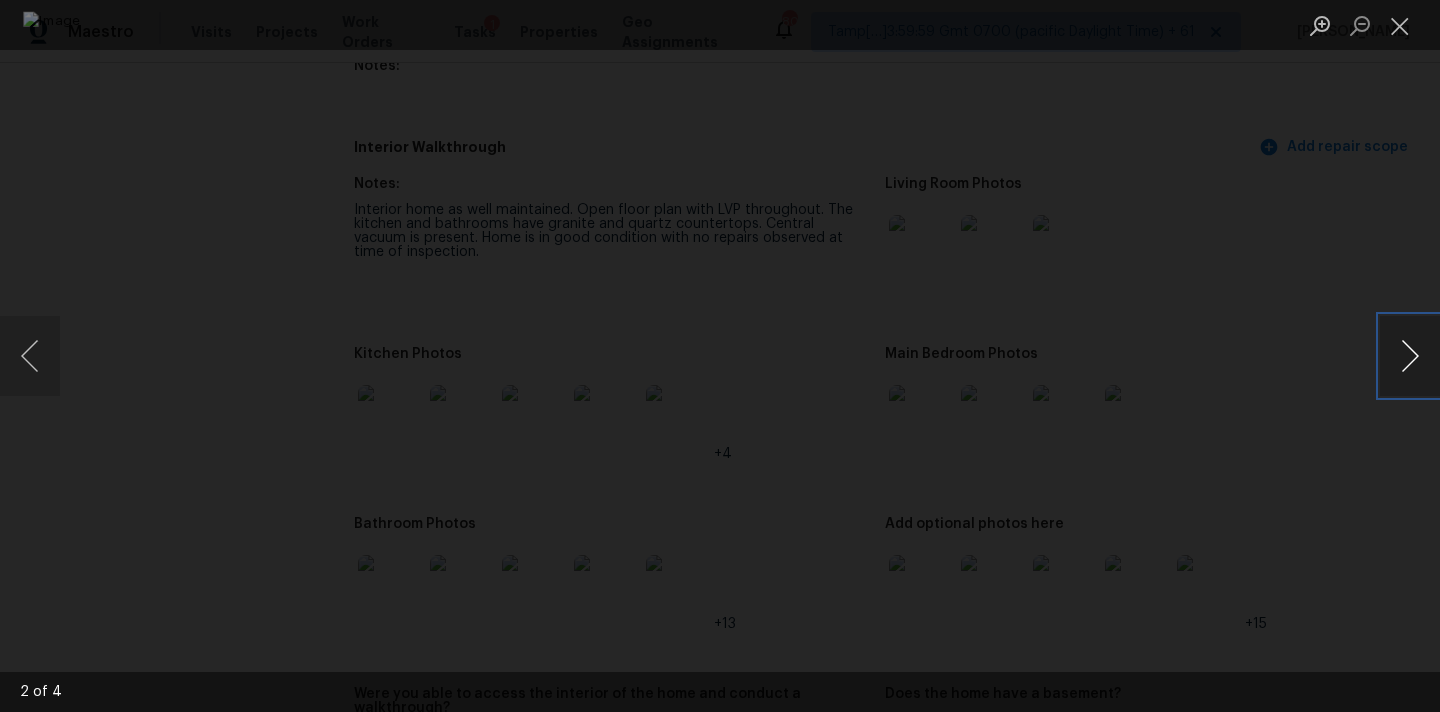 click at bounding box center (1410, 356) 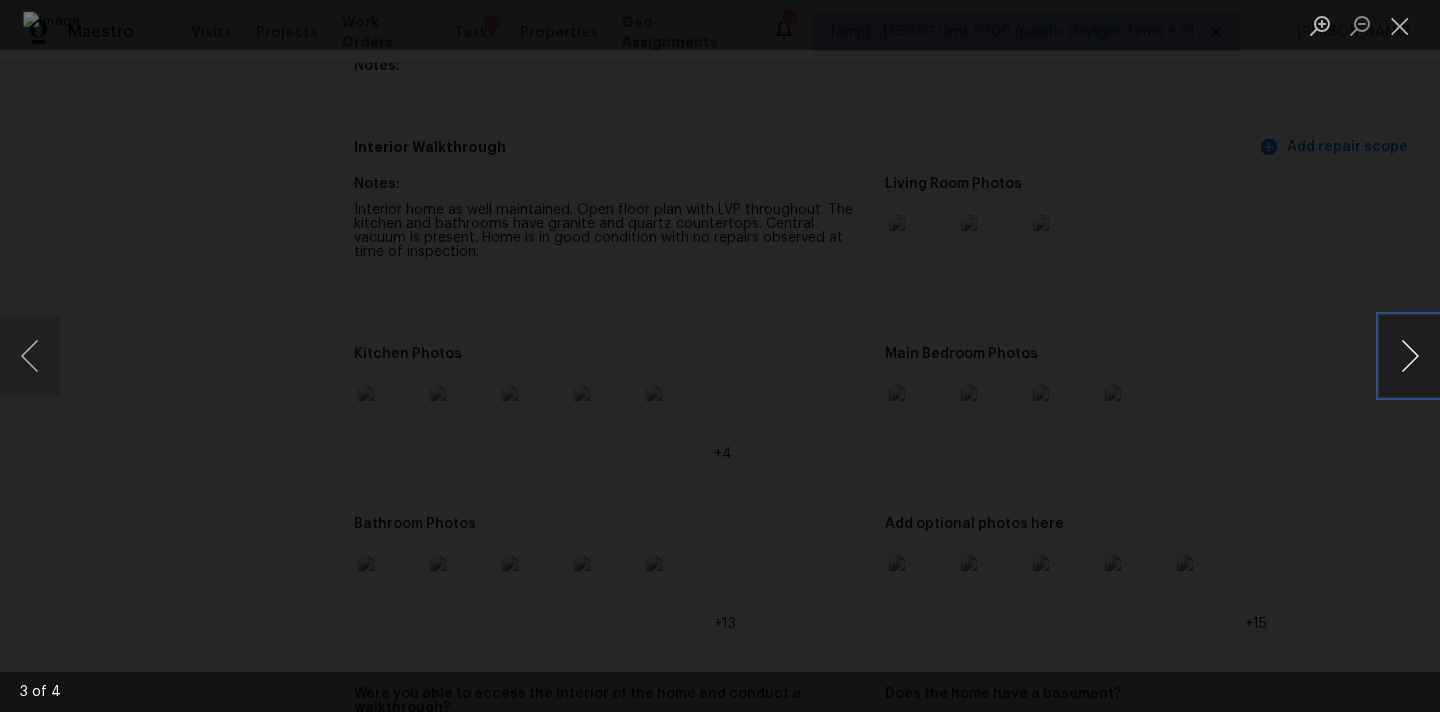 click at bounding box center [1410, 356] 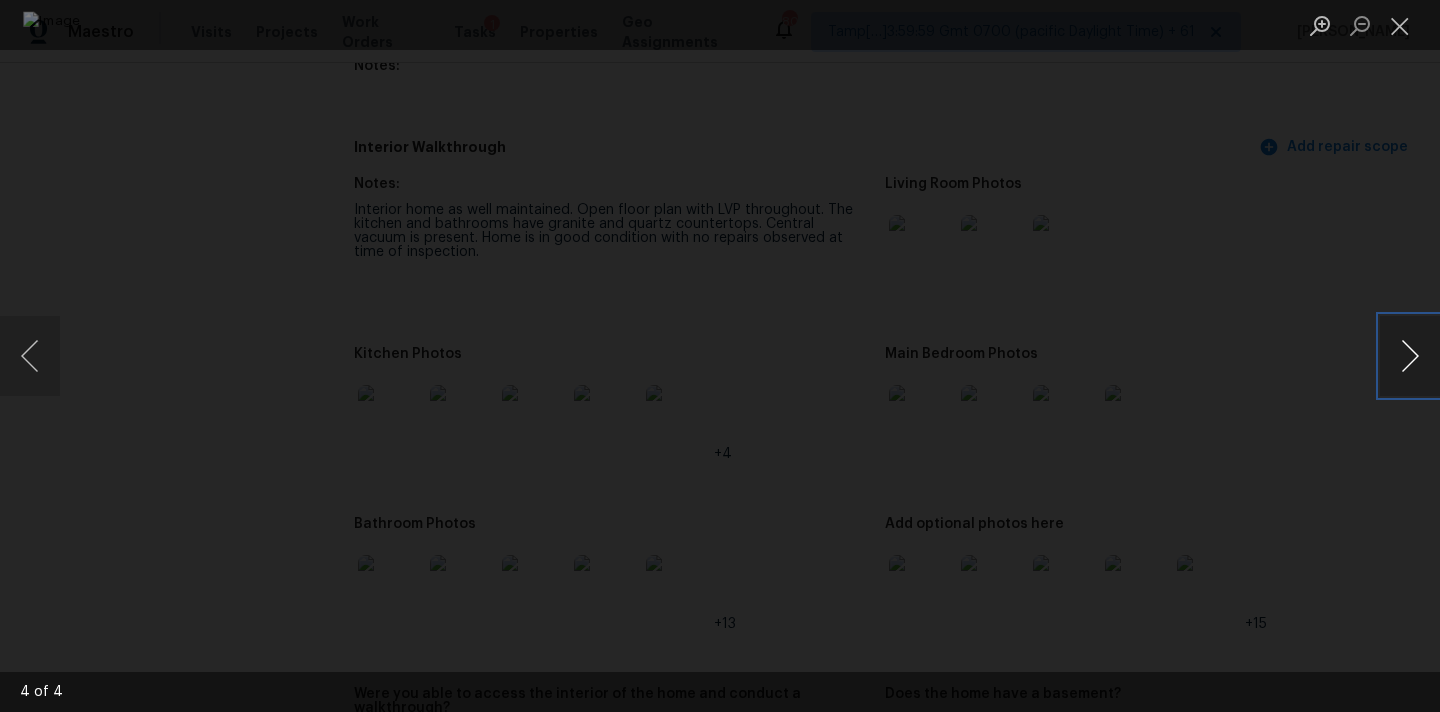 click at bounding box center (1410, 356) 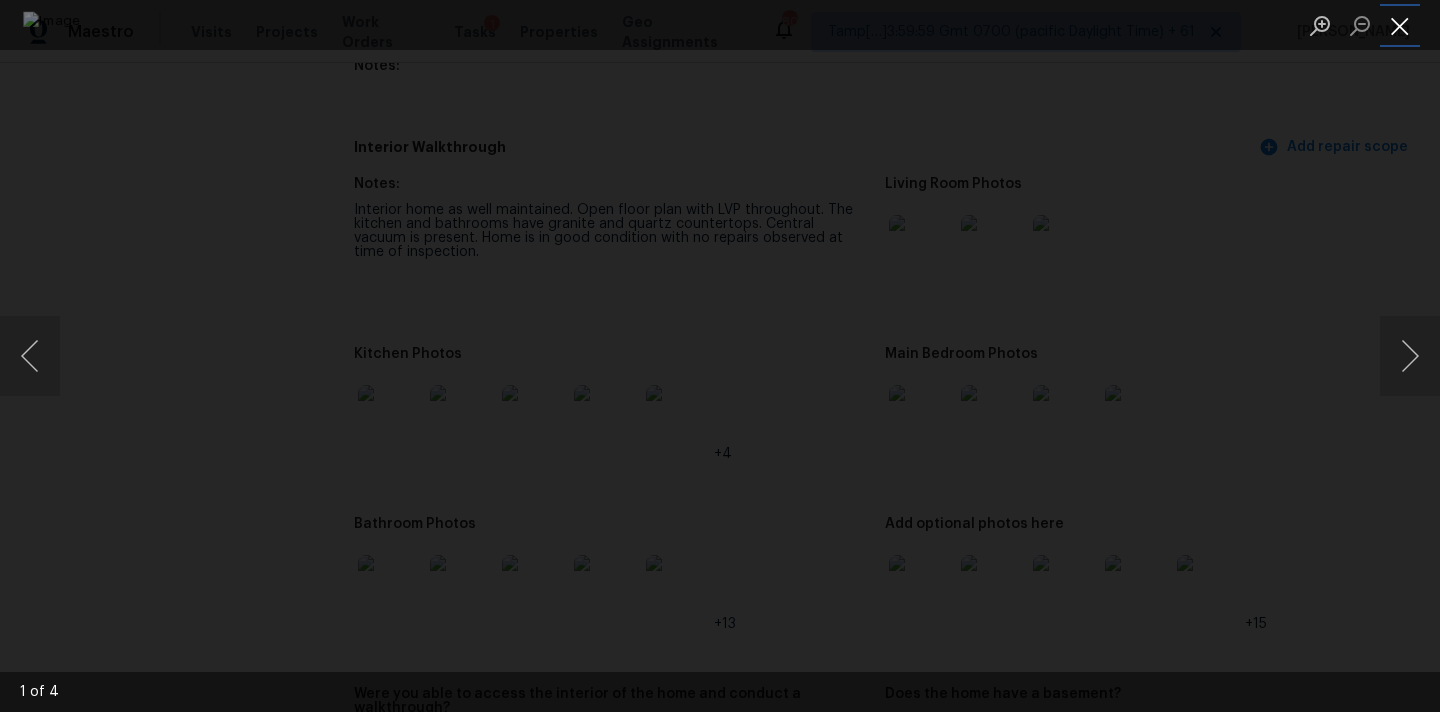 click at bounding box center [1400, 25] 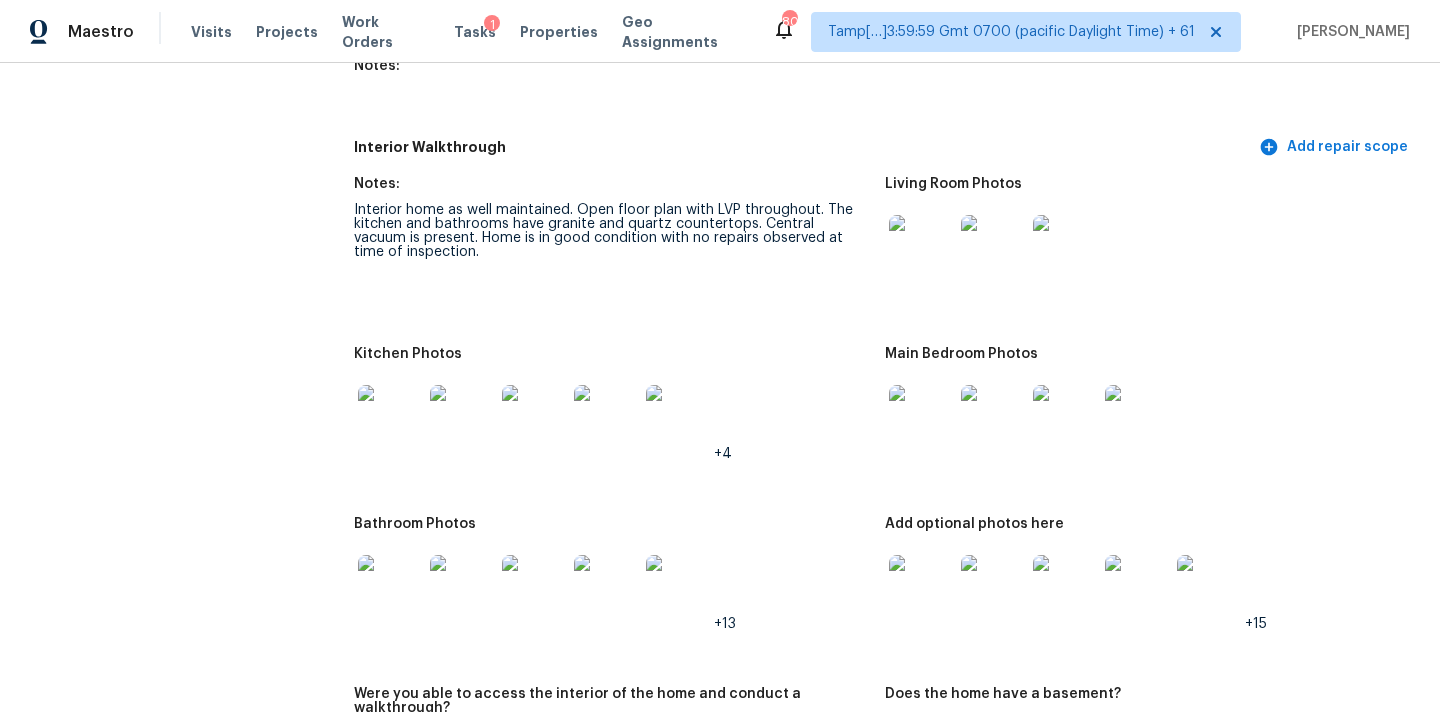 click at bounding box center [390, 417] 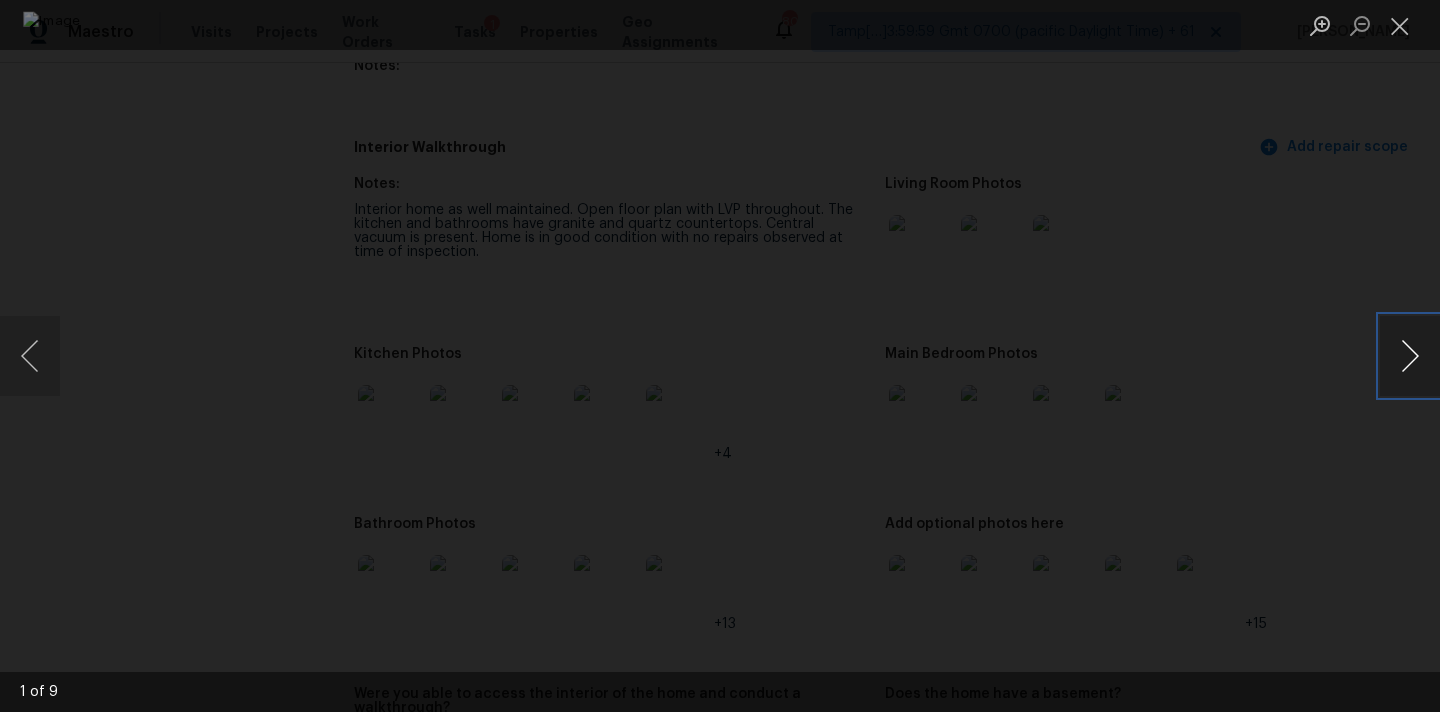 click at bounding box center (1410, 356) 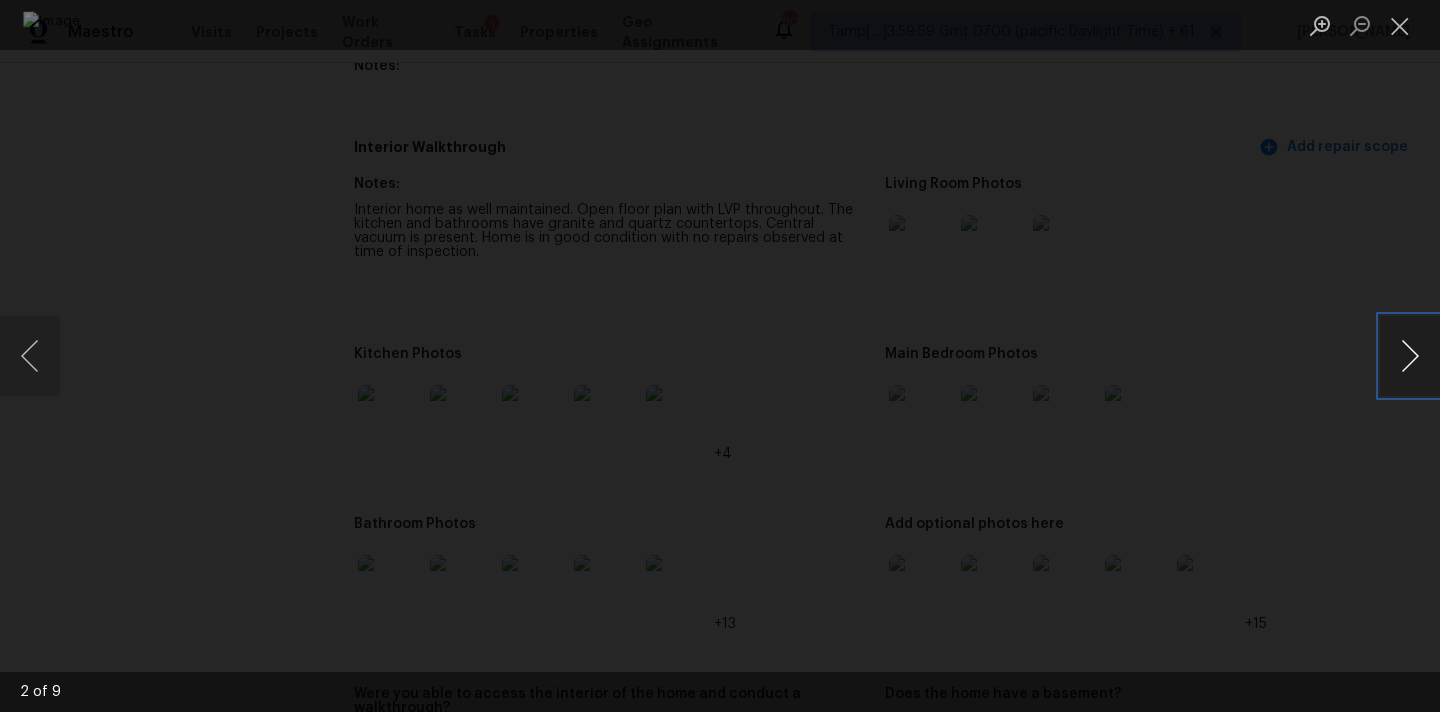 click at bounding box center (1410, 356) 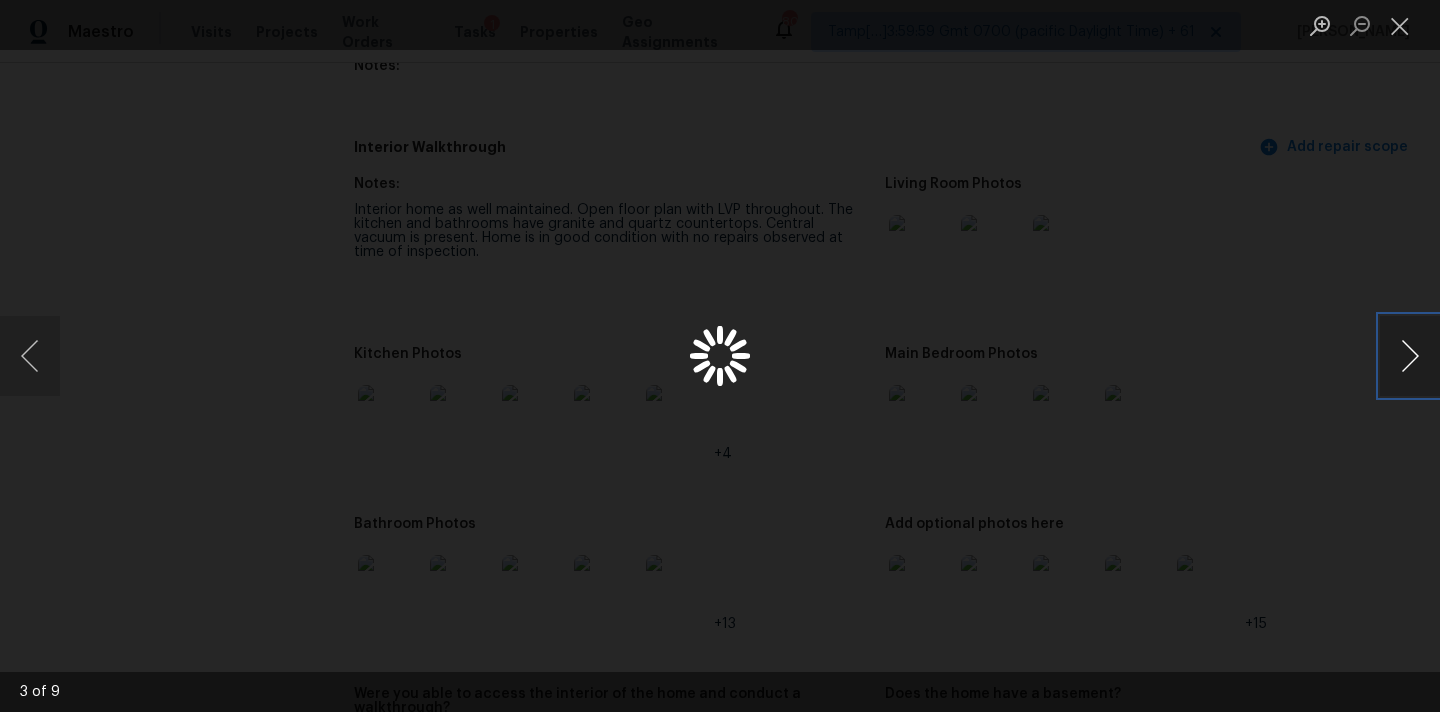 click at bounding box center (1410, 356) 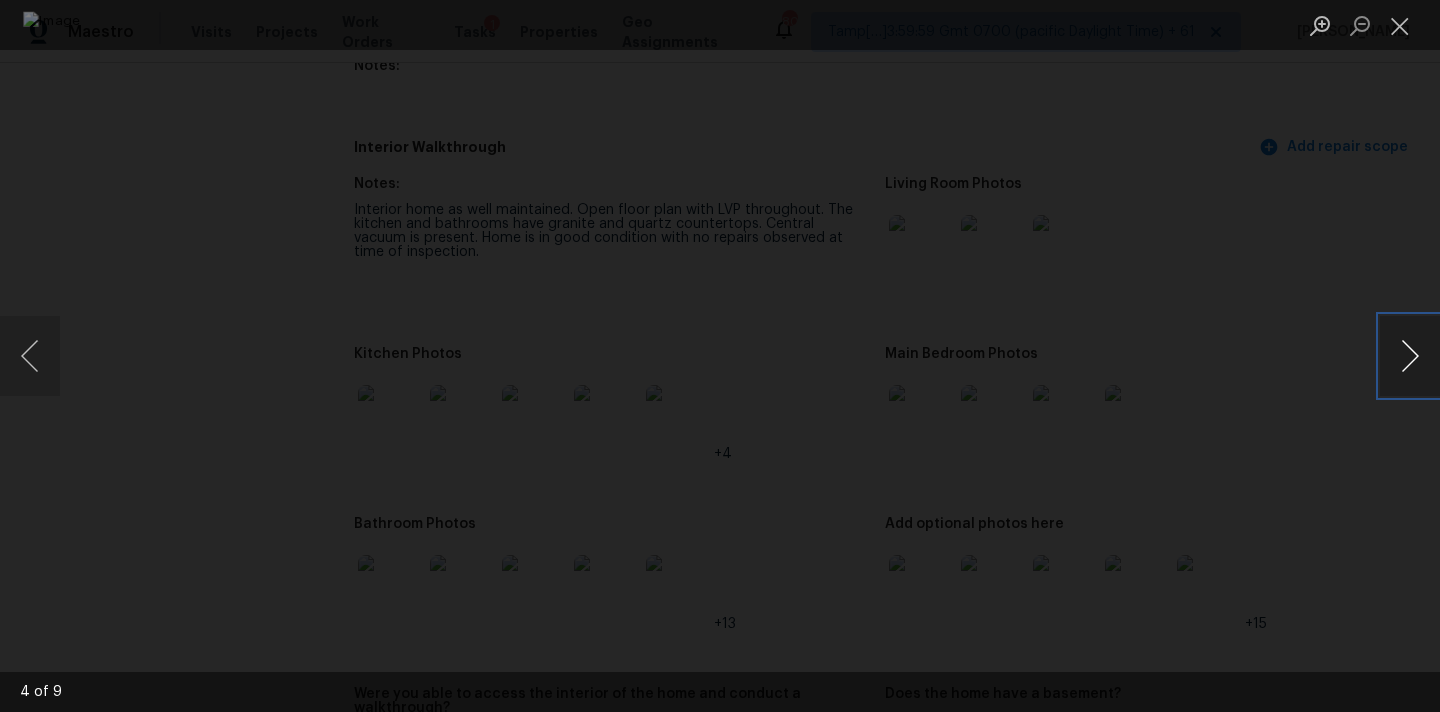 click at bounding box center [1410, 356] 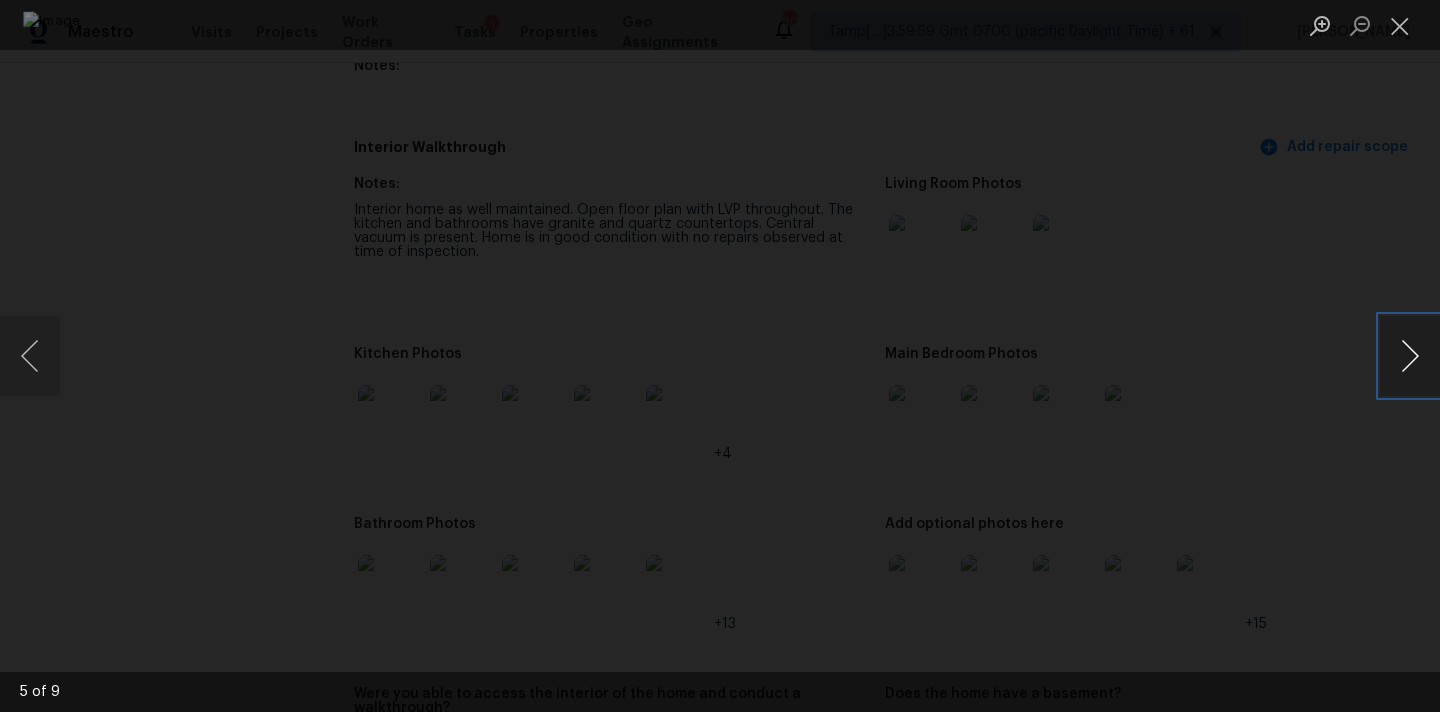 click at bounding box center [1410, 356] 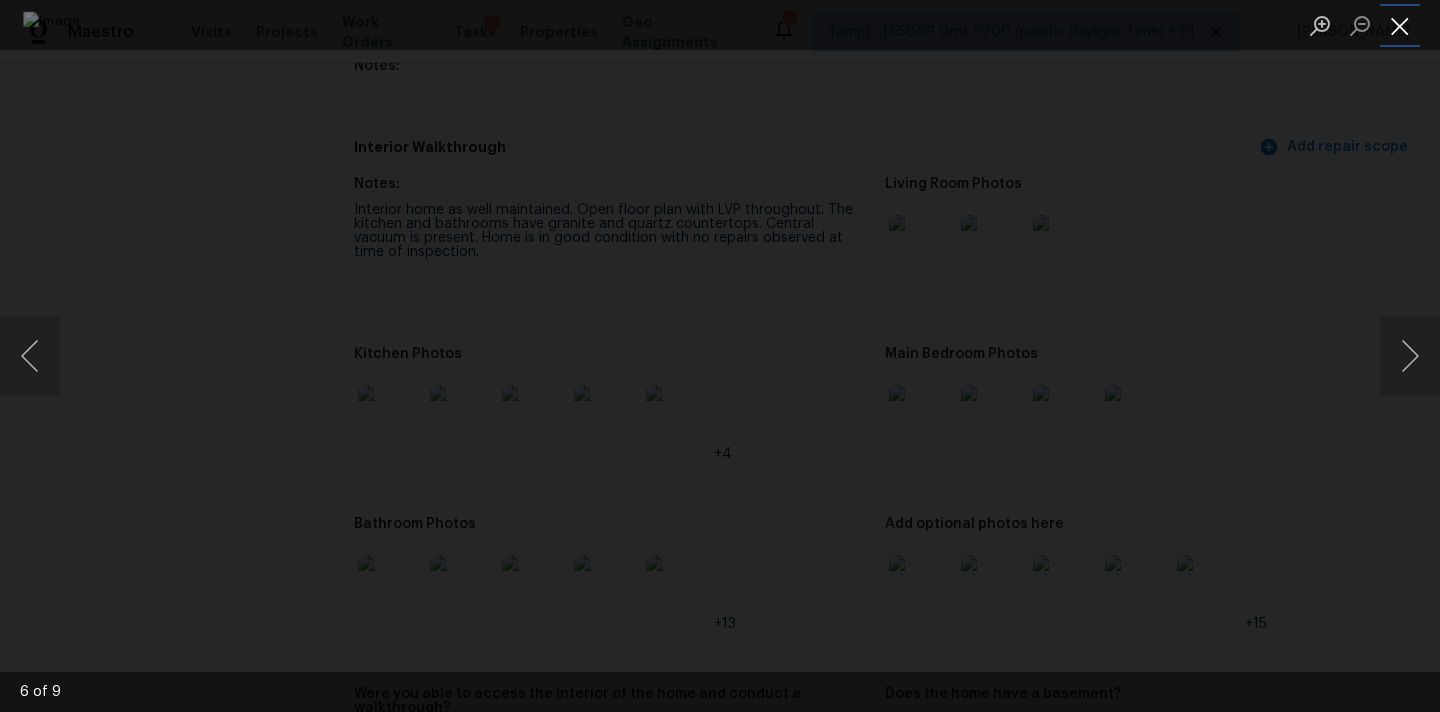 click at bounding box center (1400, 25) 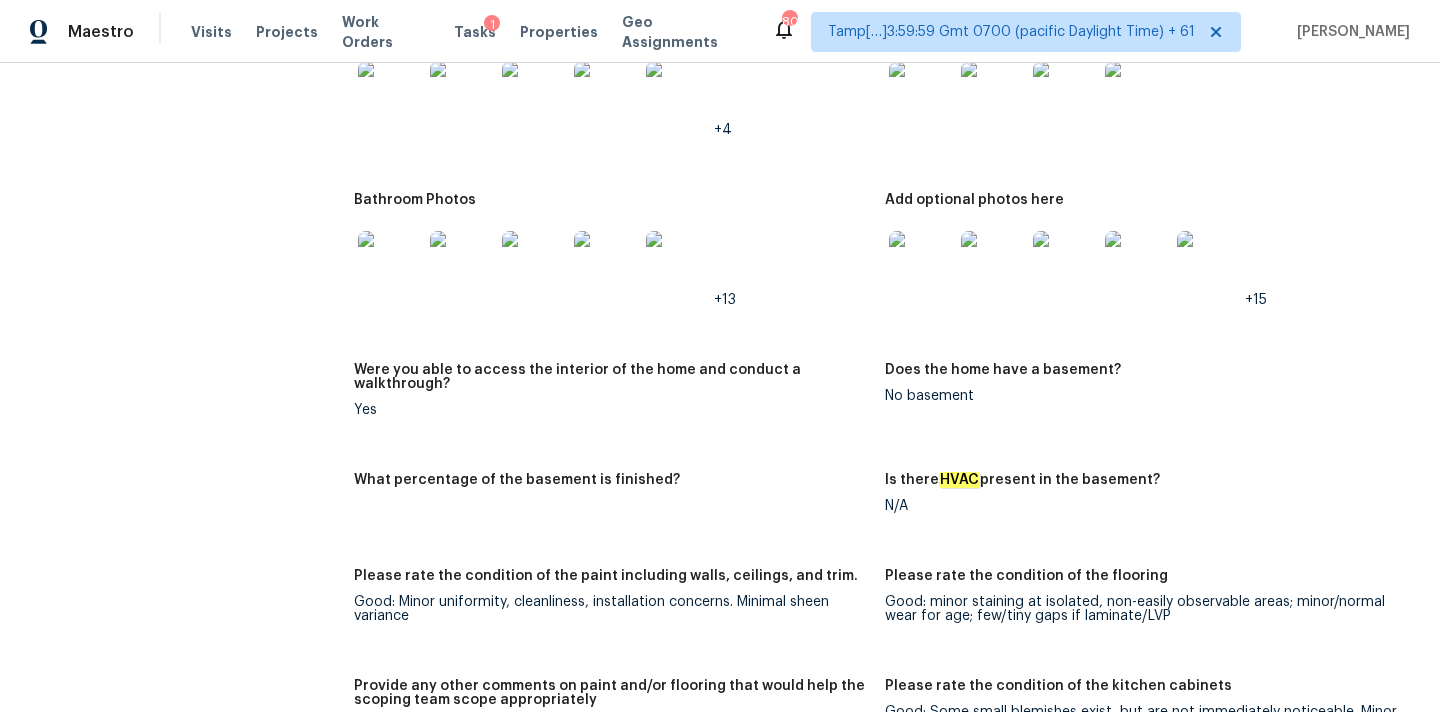 scroll, scrollTop: 2755, scrollLeft: 0, axis: vertical 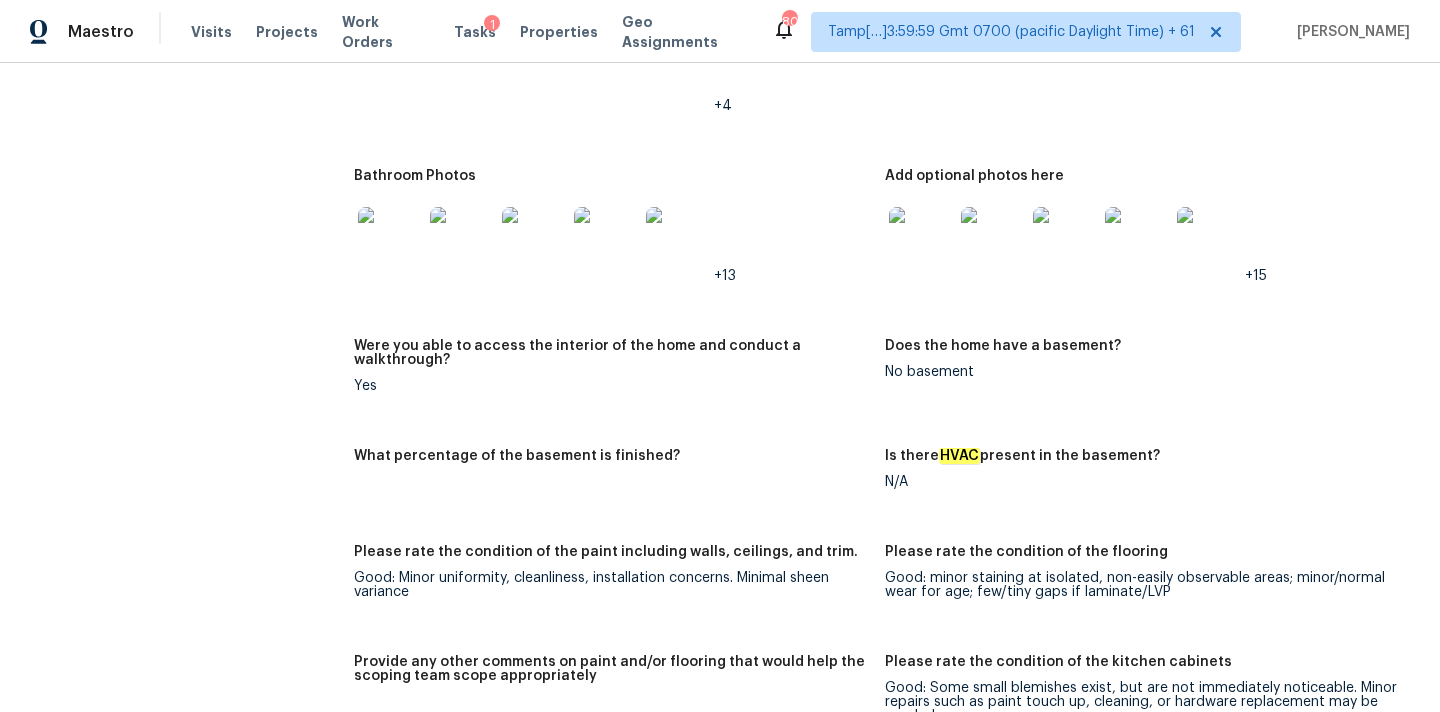 click at bounding box center [390, 239] 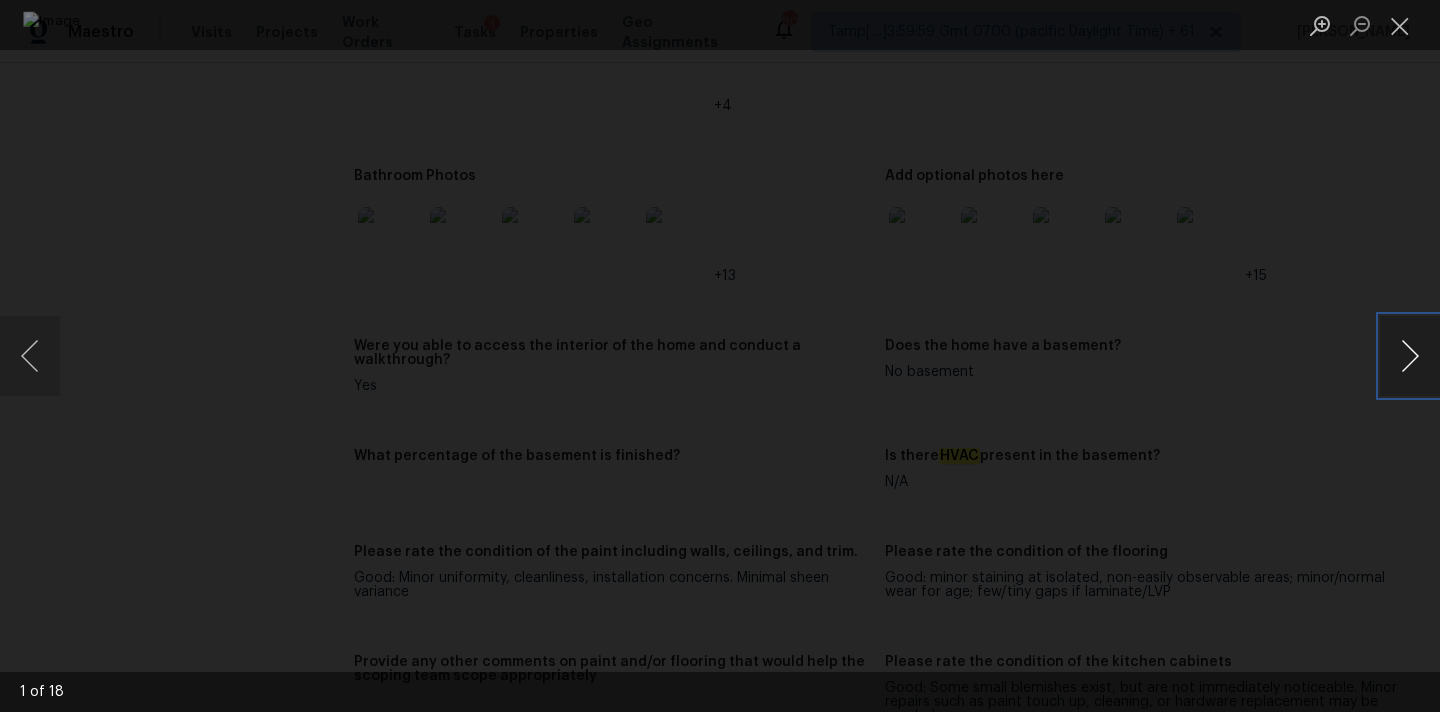 click at bounding box center [1410, 356] 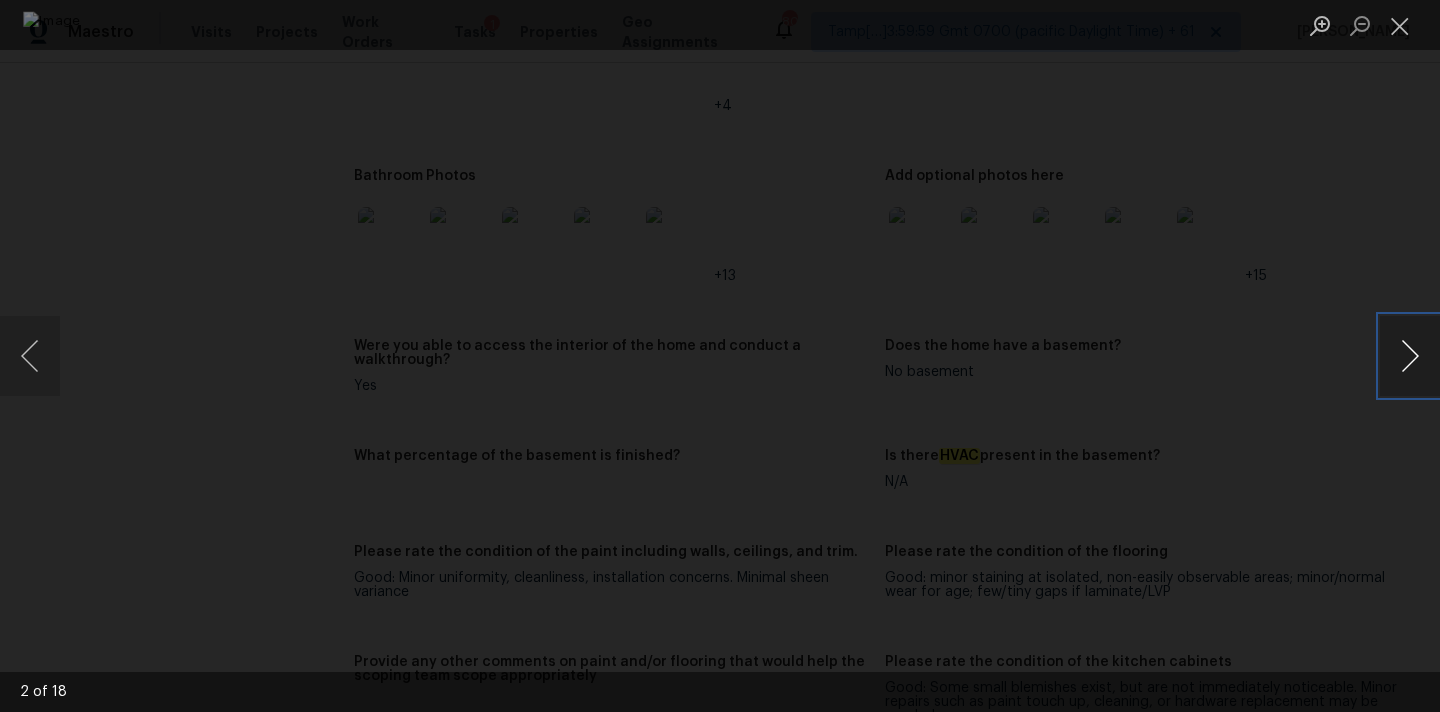 click at bounding box center (1410, 356) 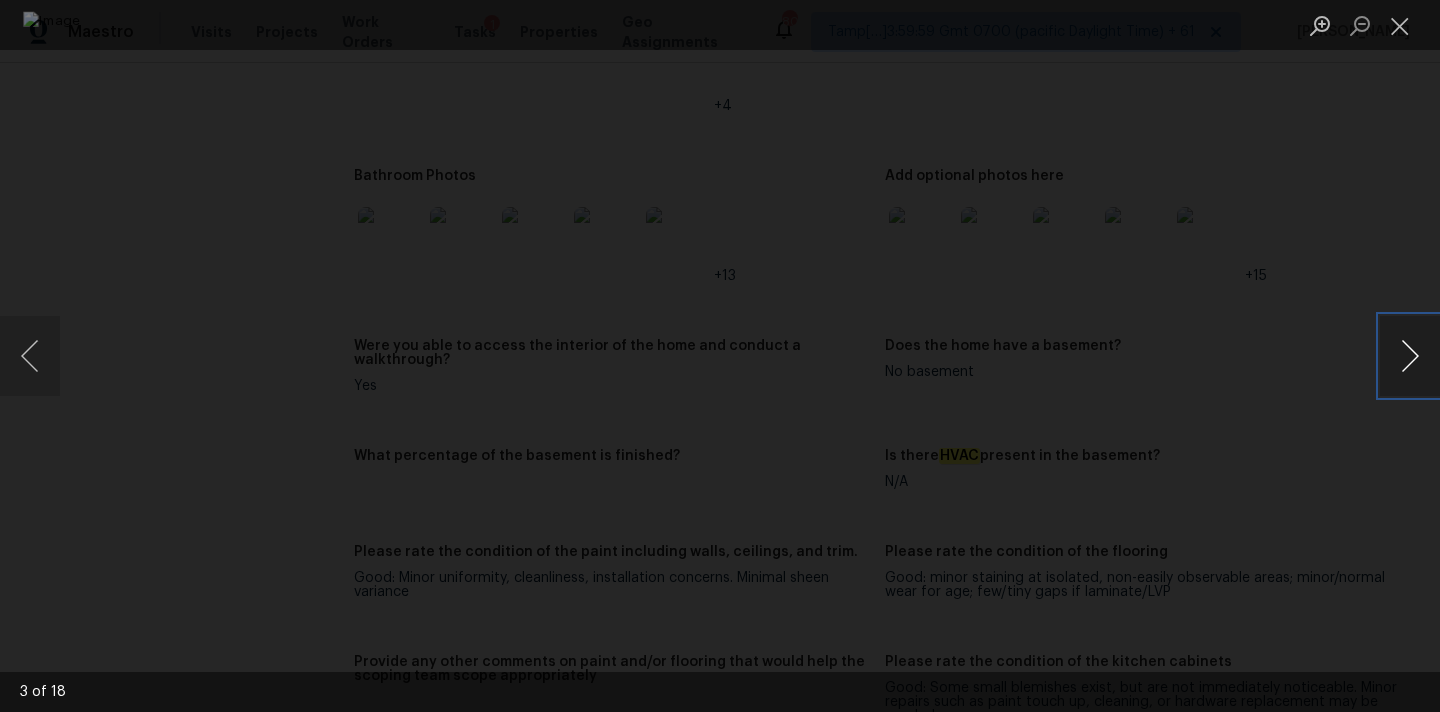 click at bounding box center (1410, 356) 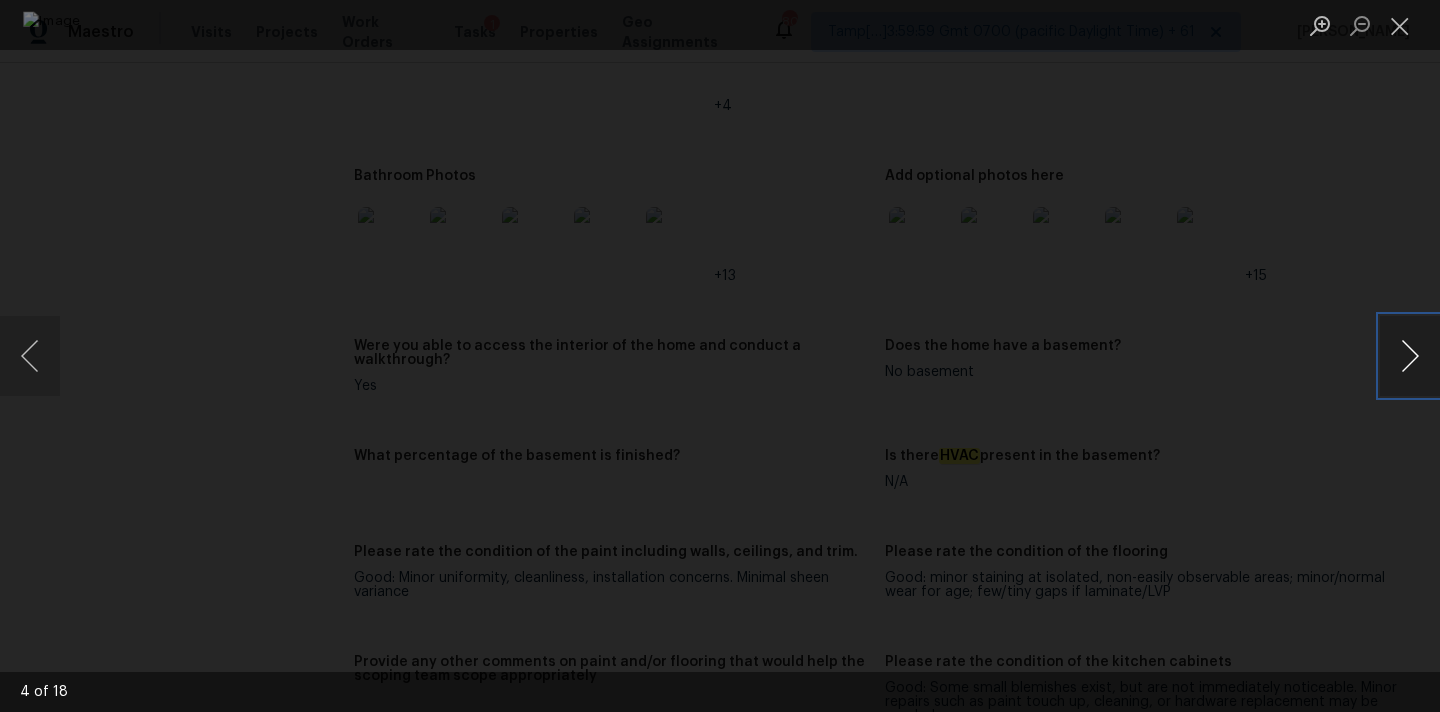 click at bounding box center (1410, 356) 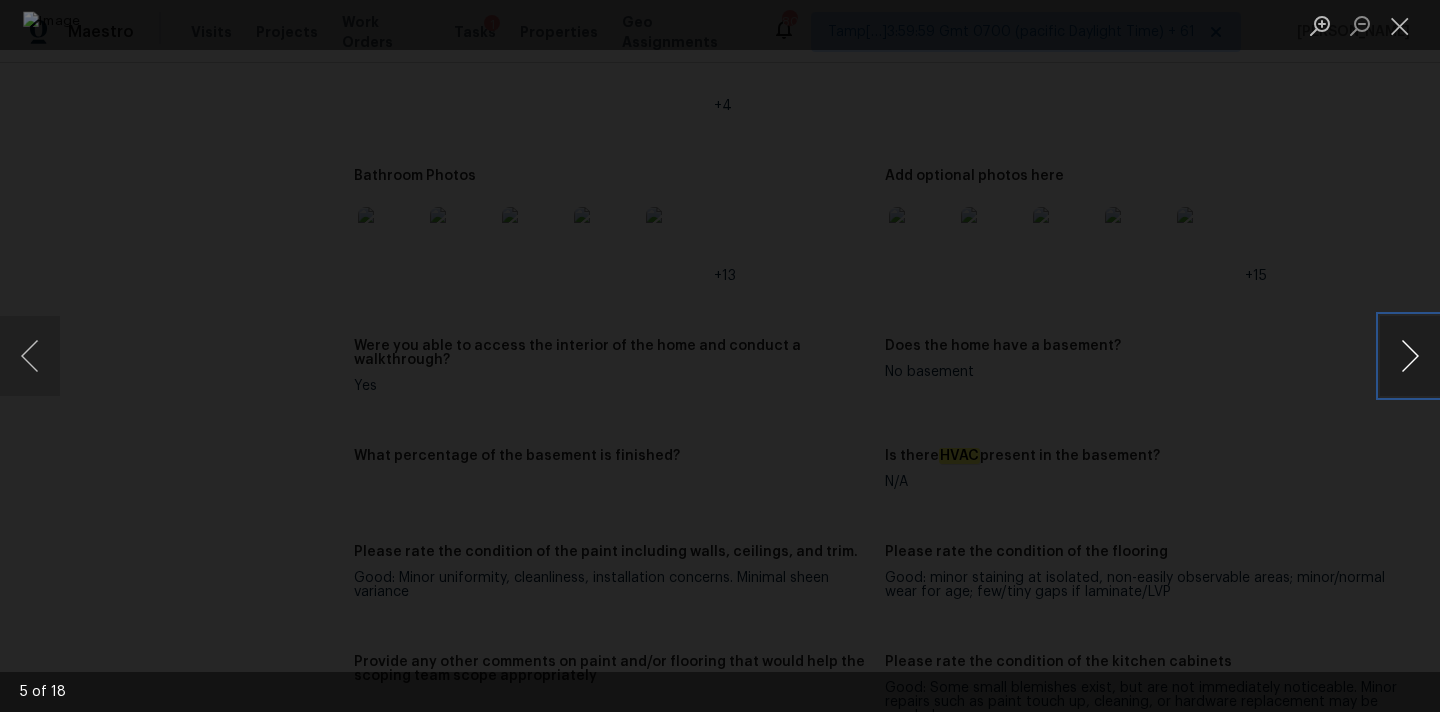 click at bounding box center [1410, 356] 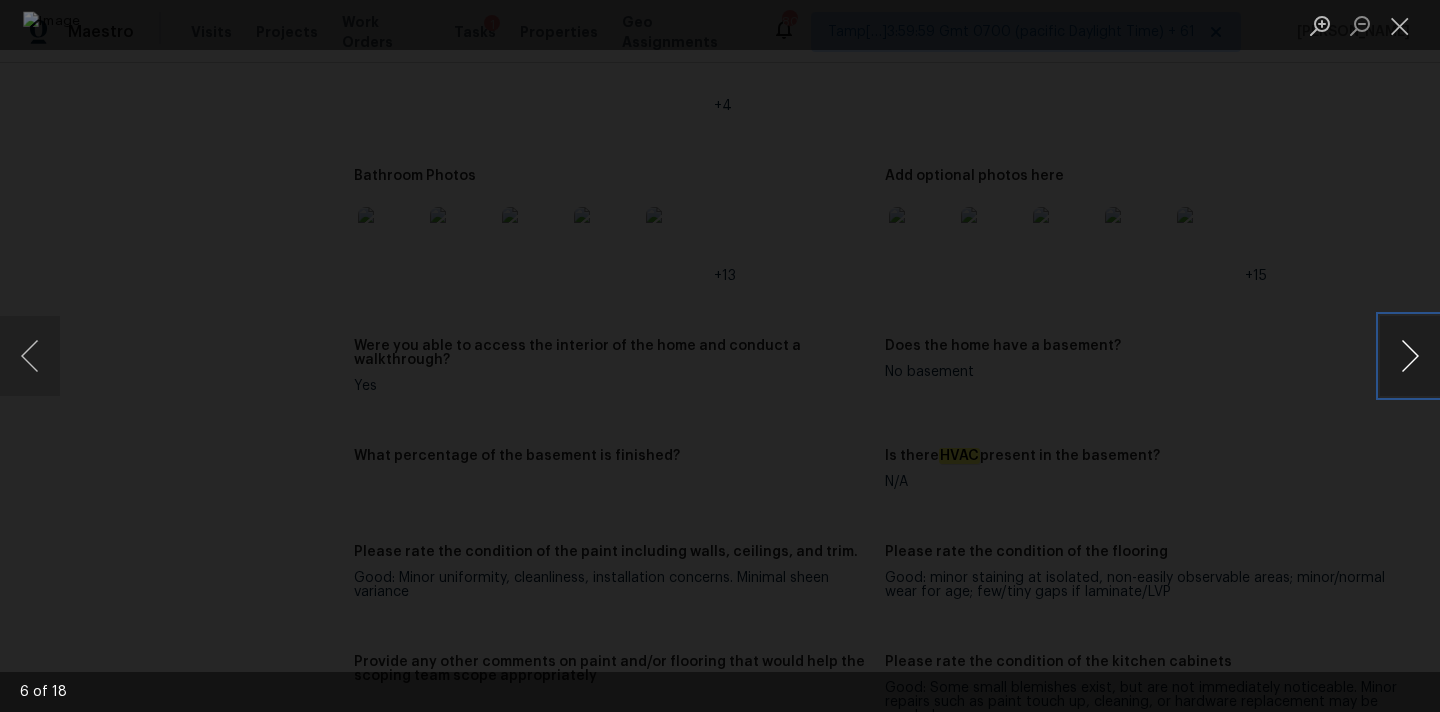 click at bounding box center [1410, 356] 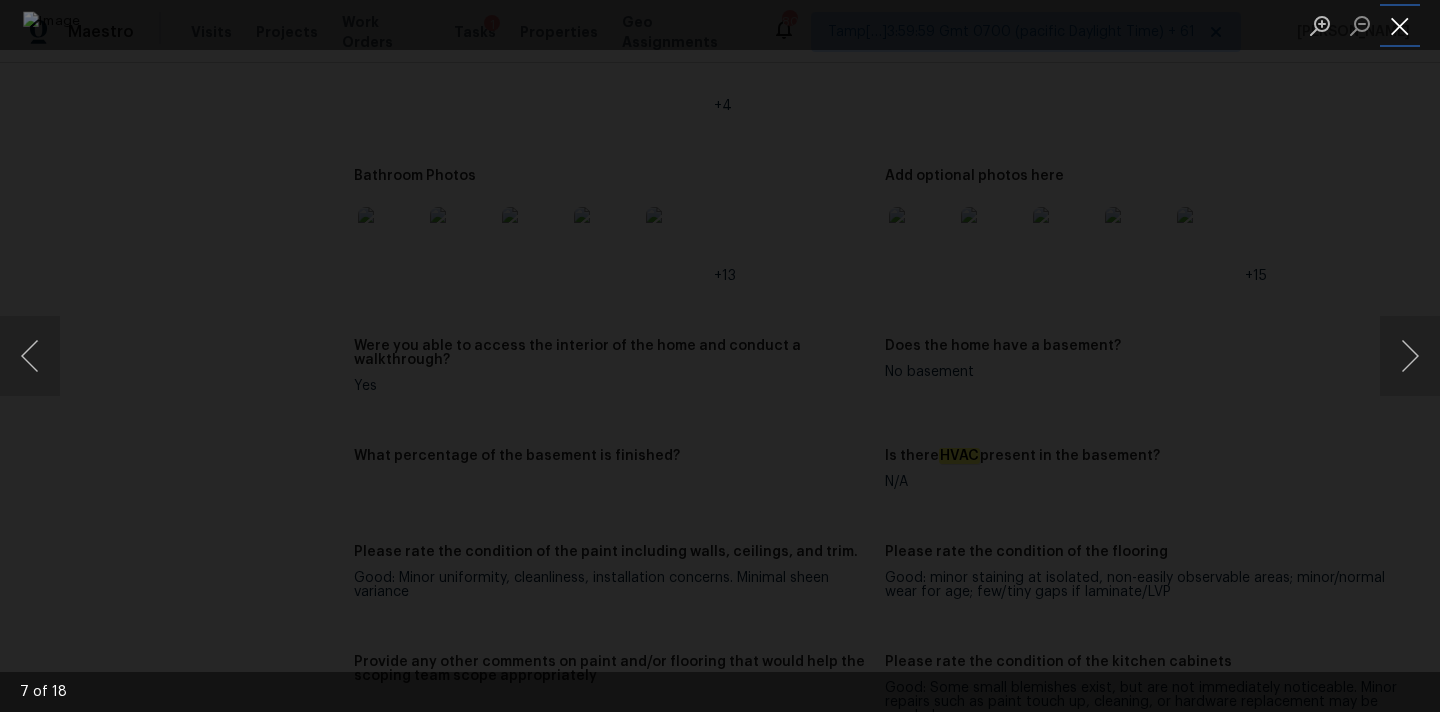 click at bounding box center [1400, 25] 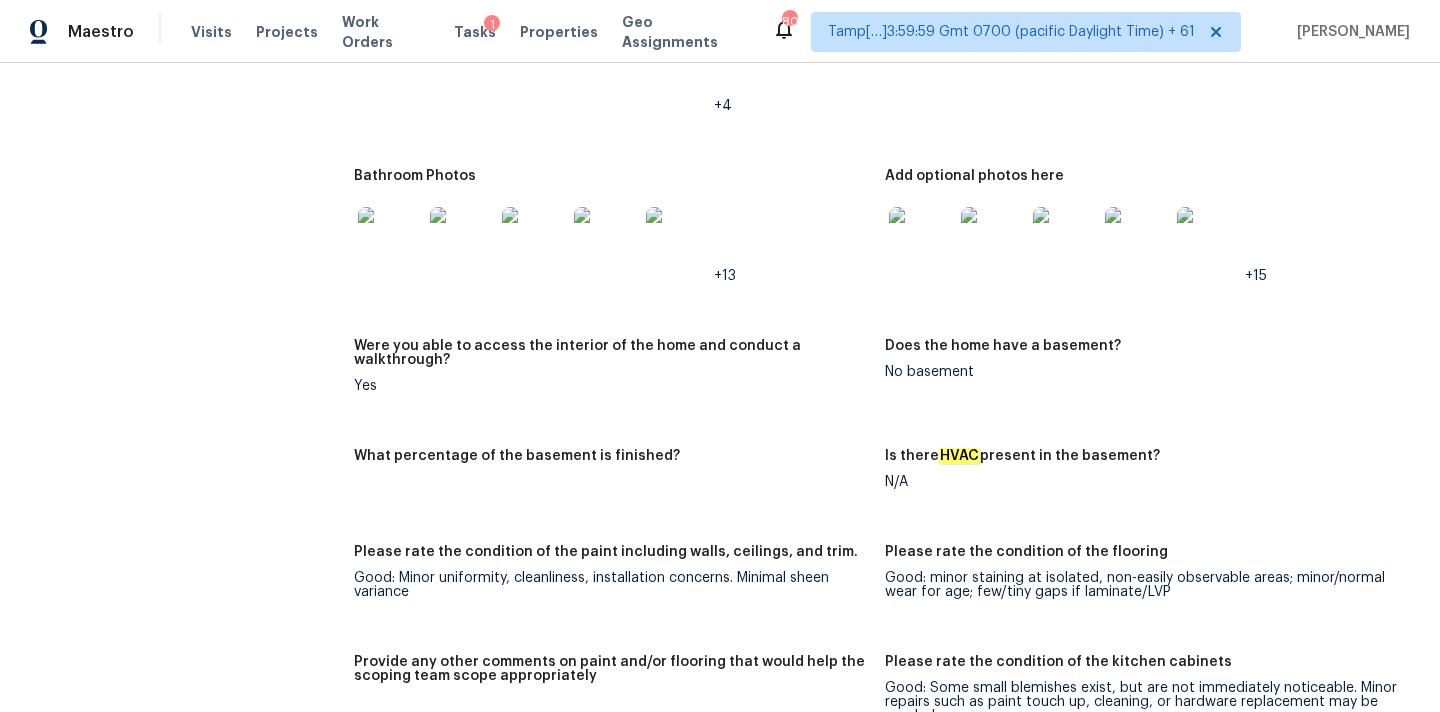 click at bounding box center [921, 239] 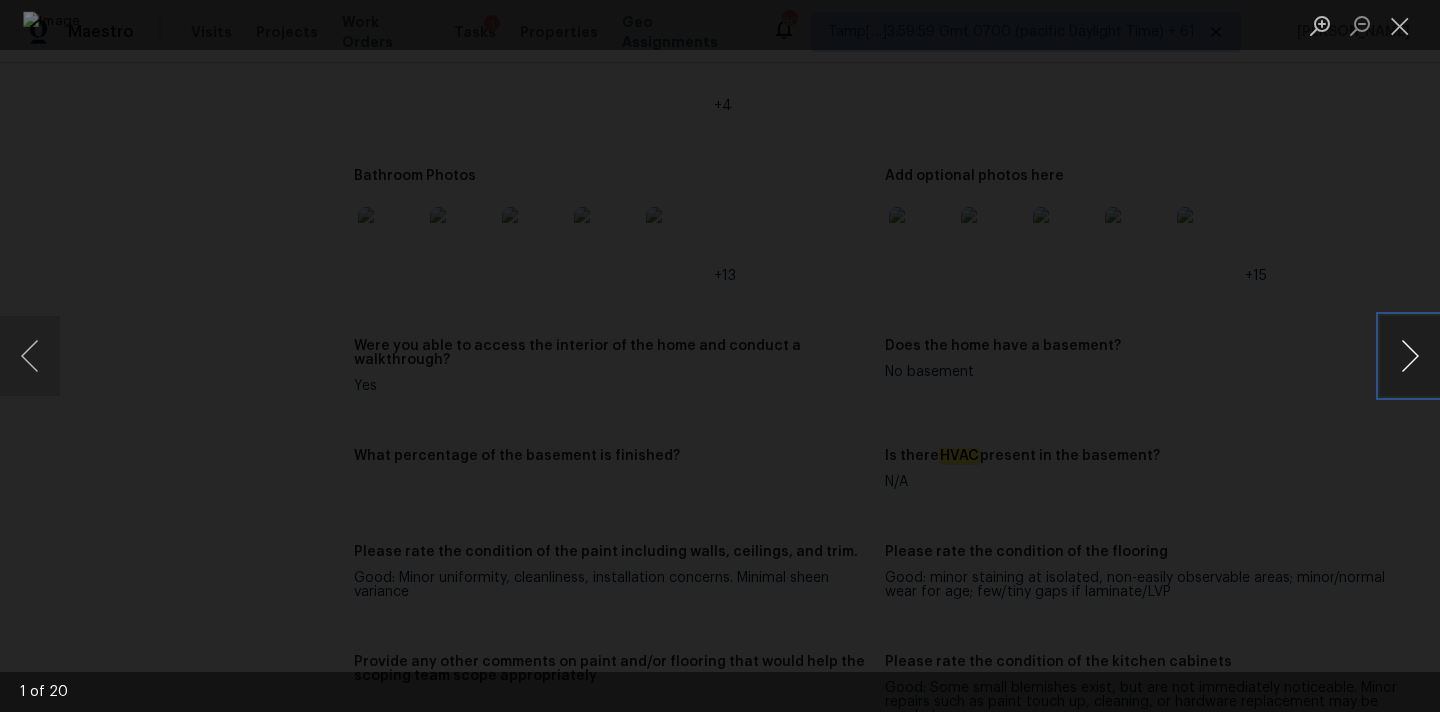 click at bounding box center [1410, 356] 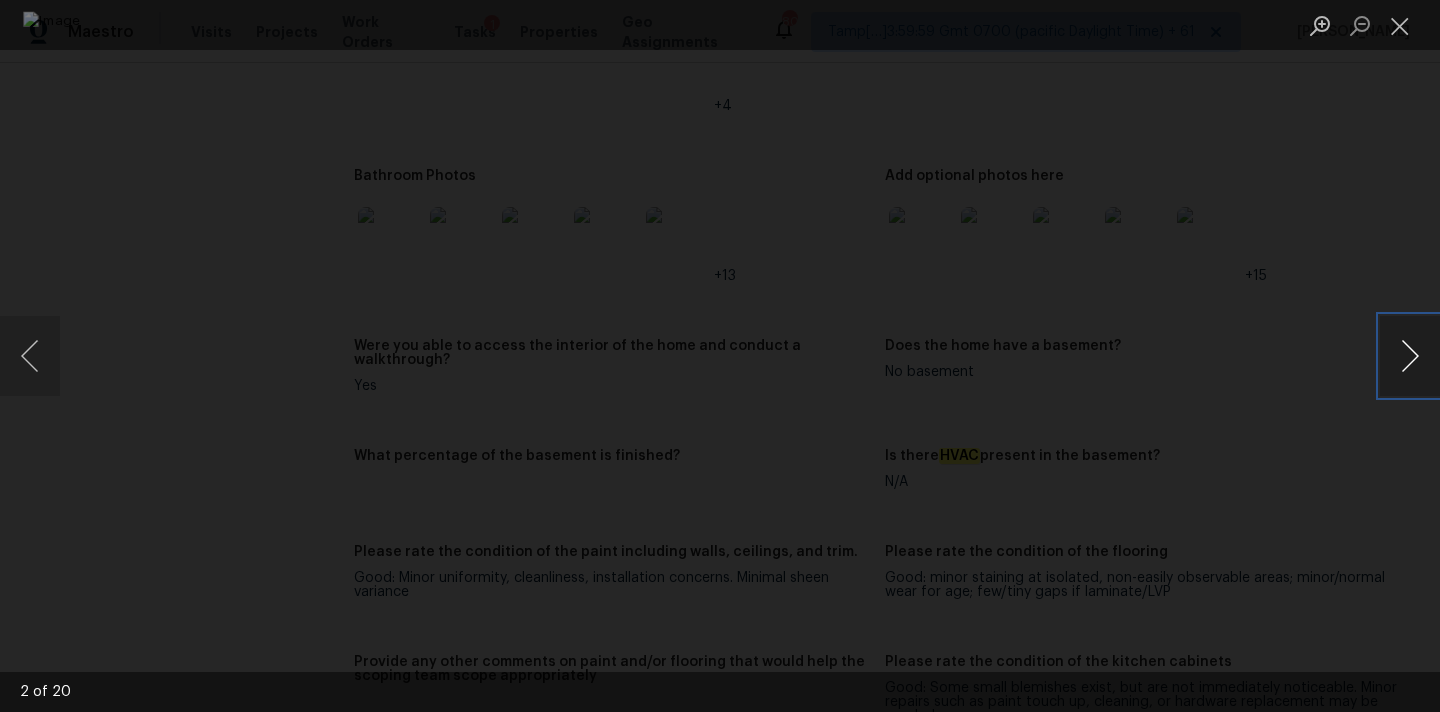click at bounding box center [1410, 356] 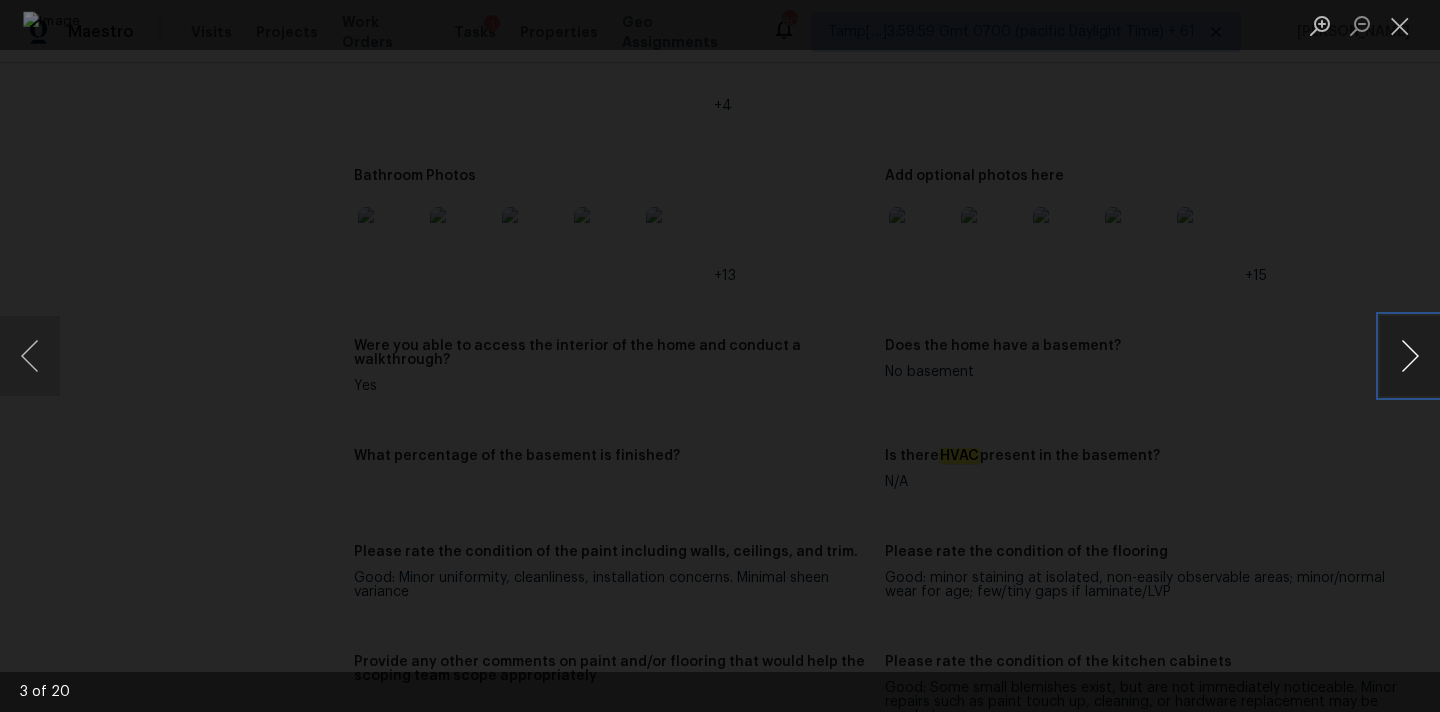 click at bounding box center (1410, 356) 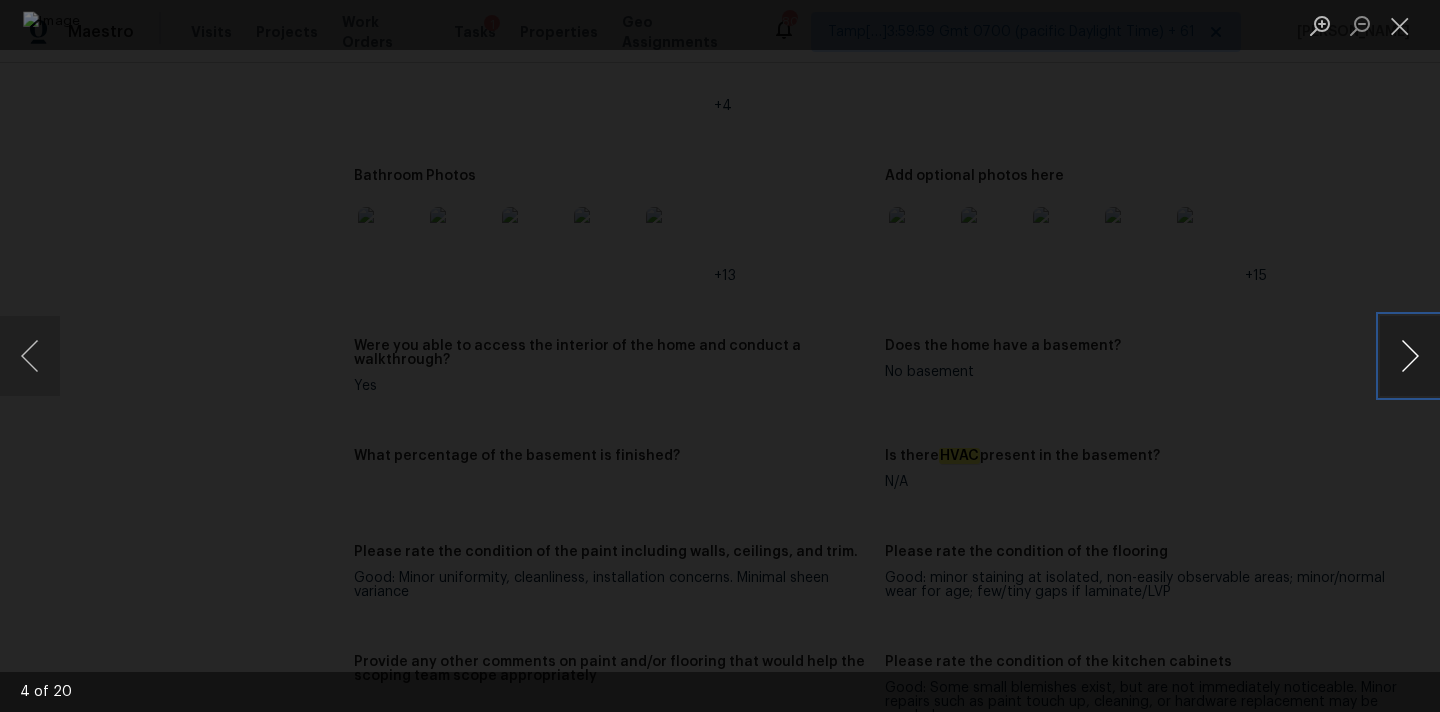 click at bounding box center [1410, 356] 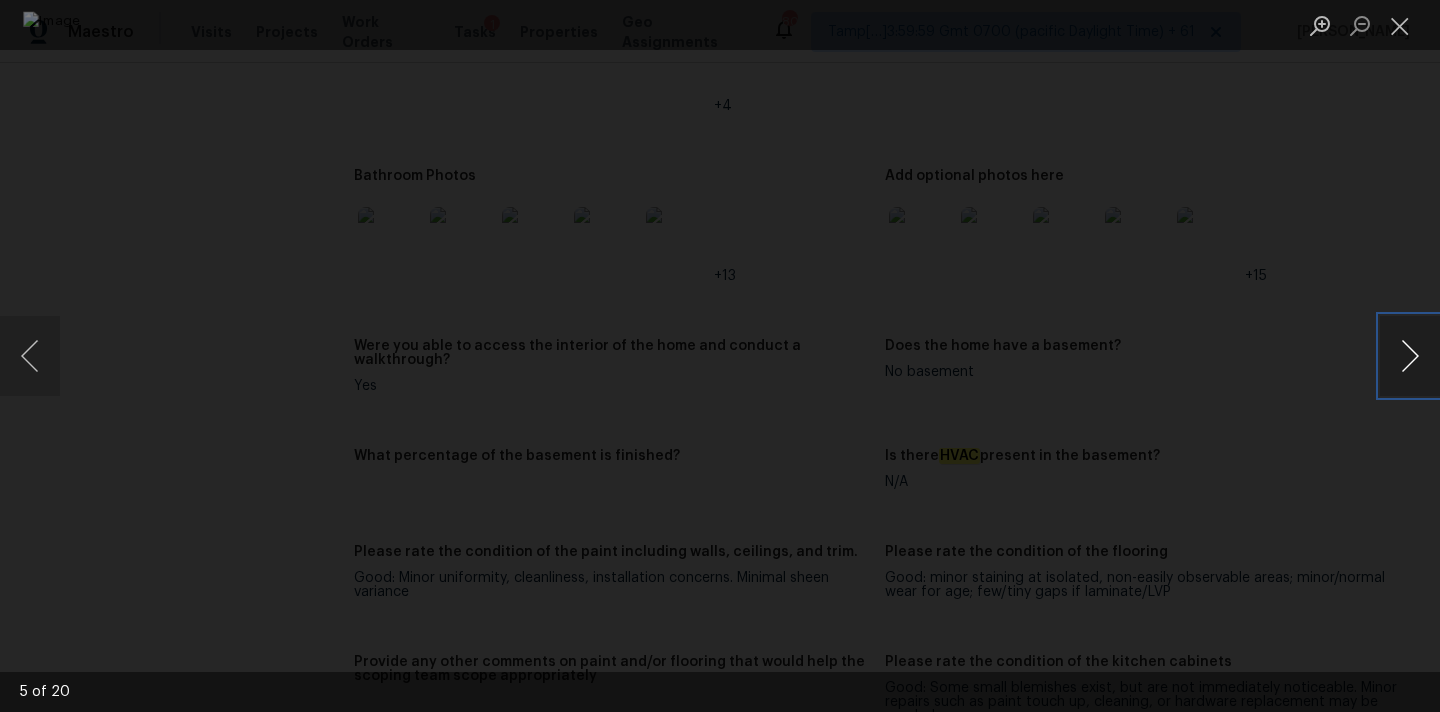 click at bounding box center [1410, 356] 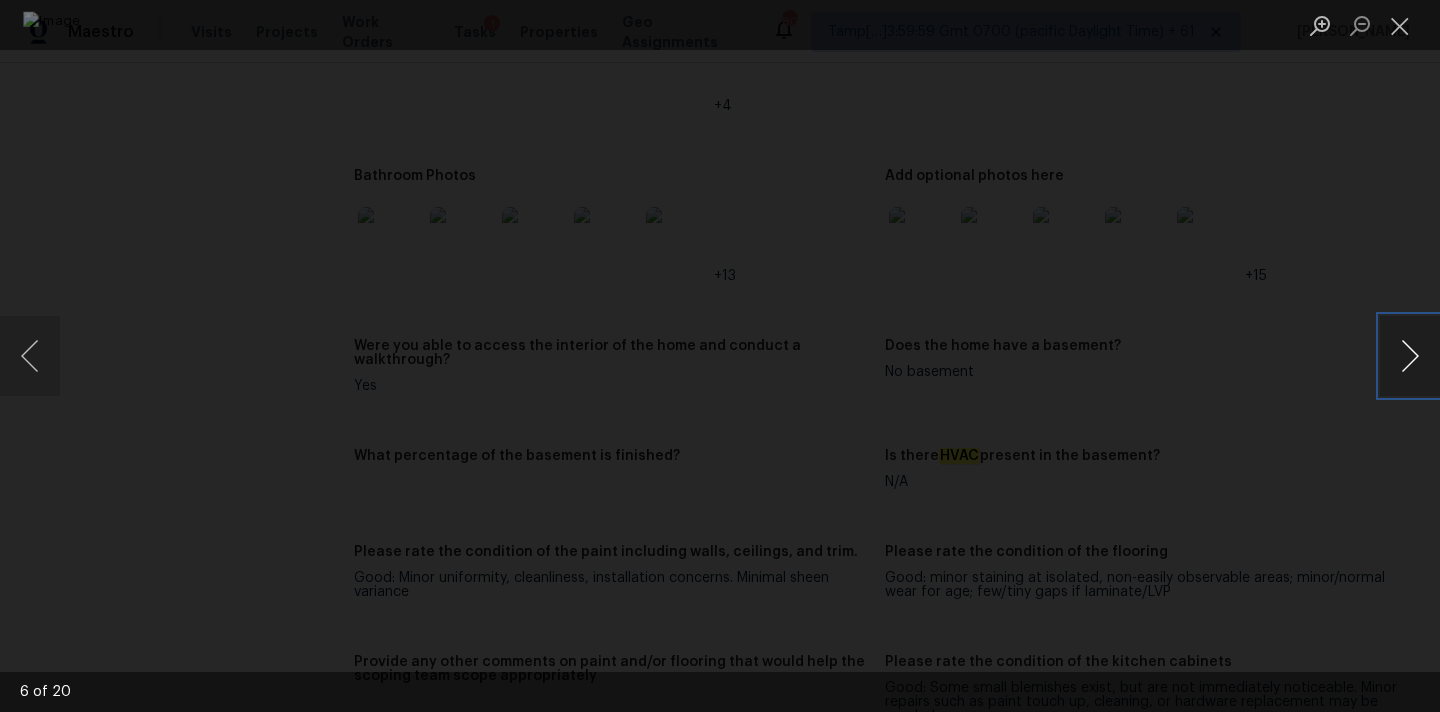 click at bounding box center (1410, 356) 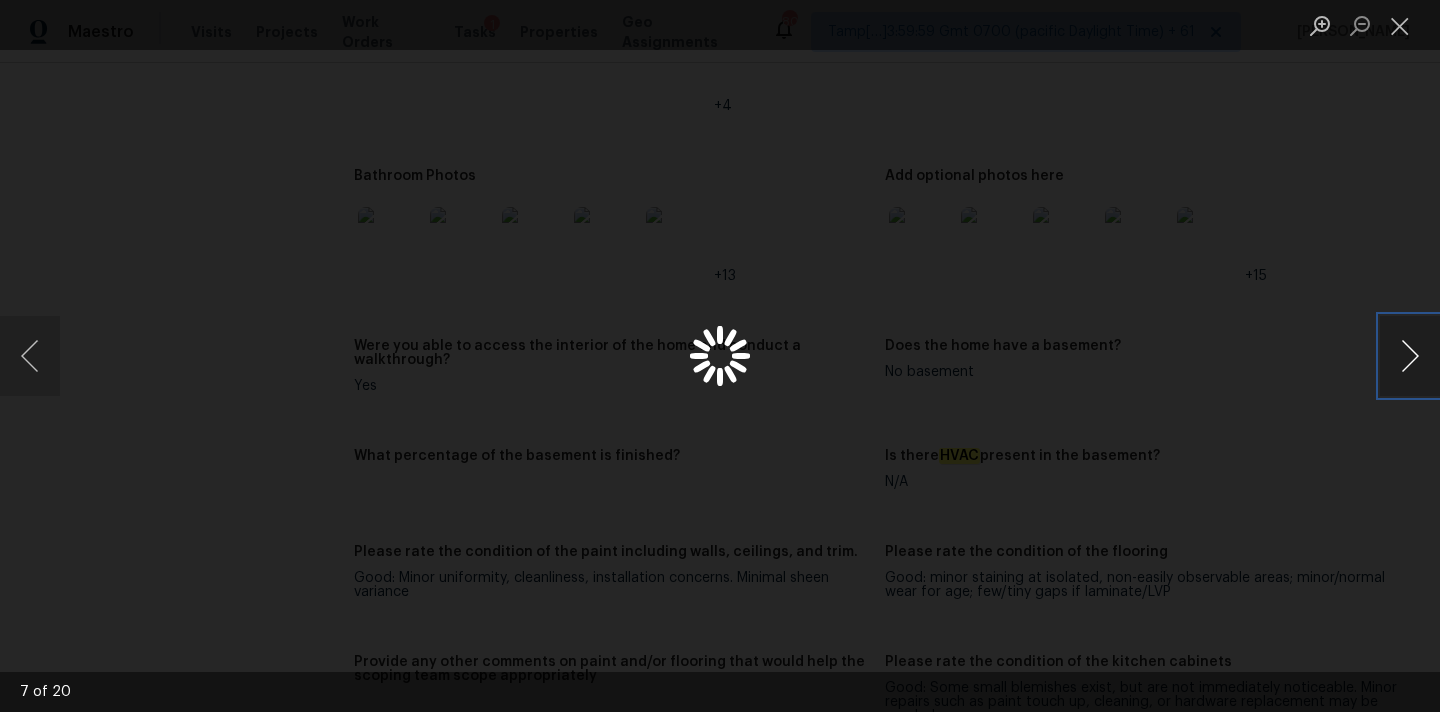 click at bounding box center (1410, 356) 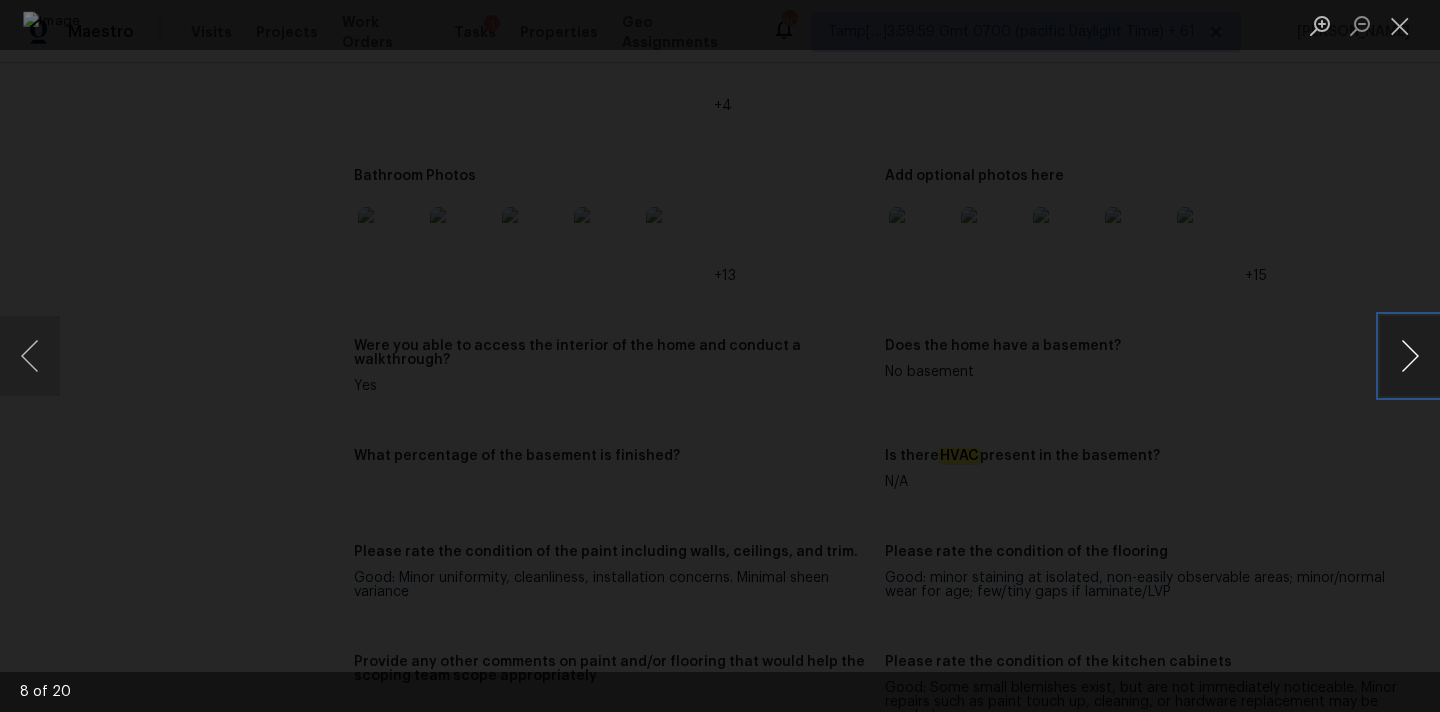 click at bounding box center (1410, 356) 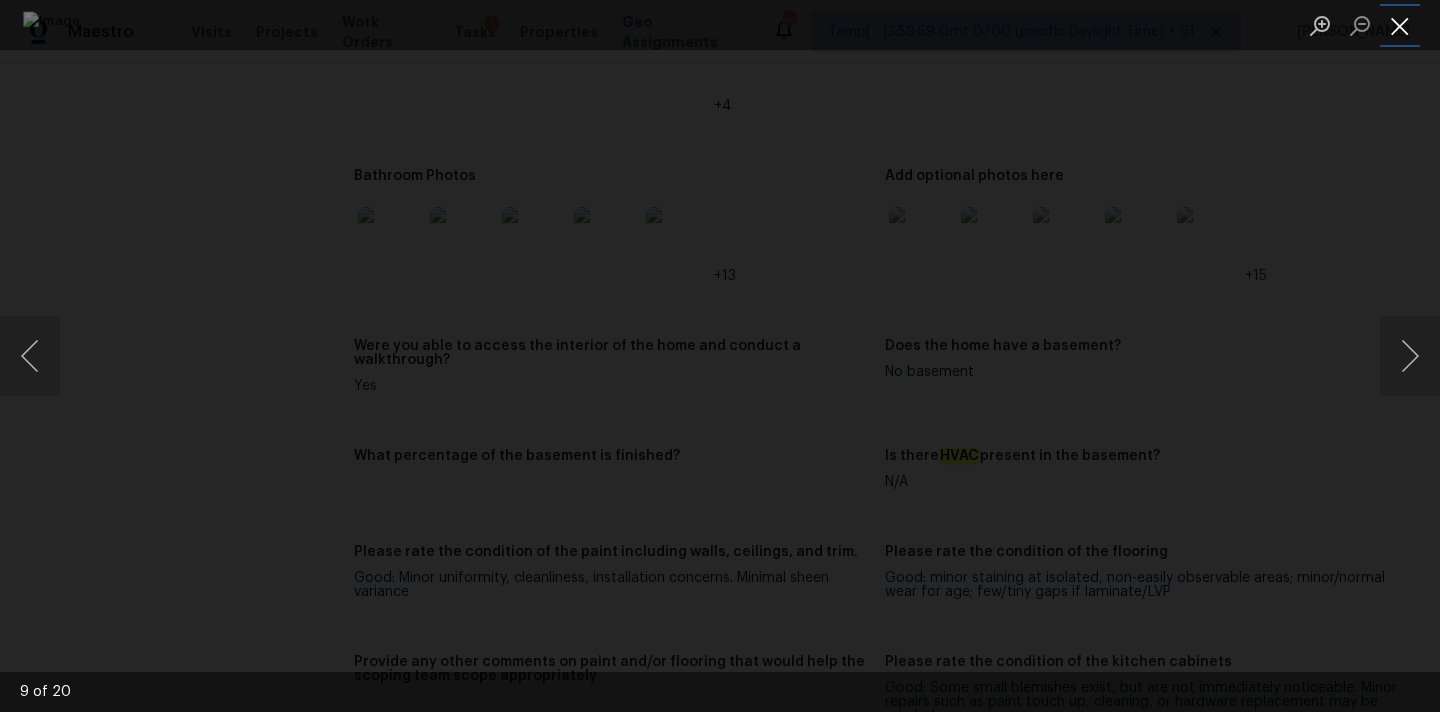 click at bounding box center (1400, 25) 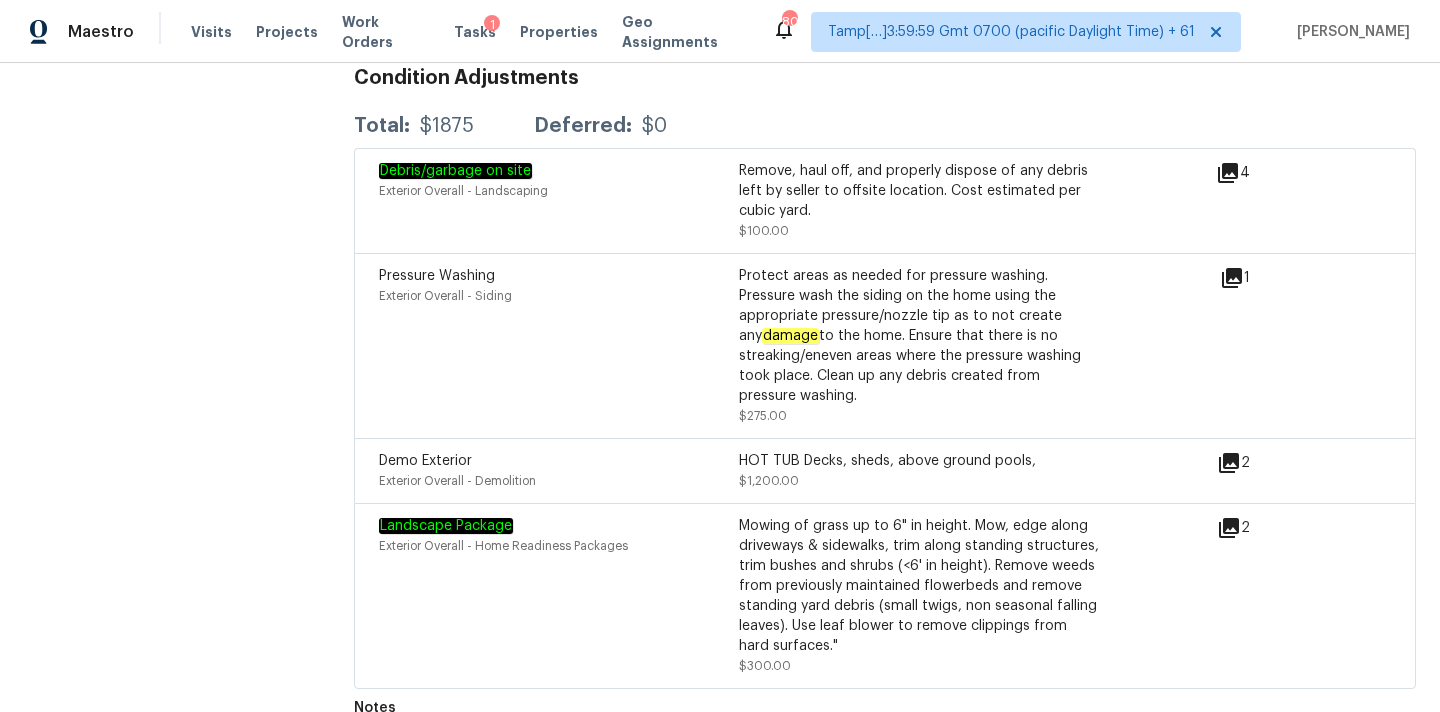scroll, scrollTop: 5082, scrollLeft: 0, axis: vertical 